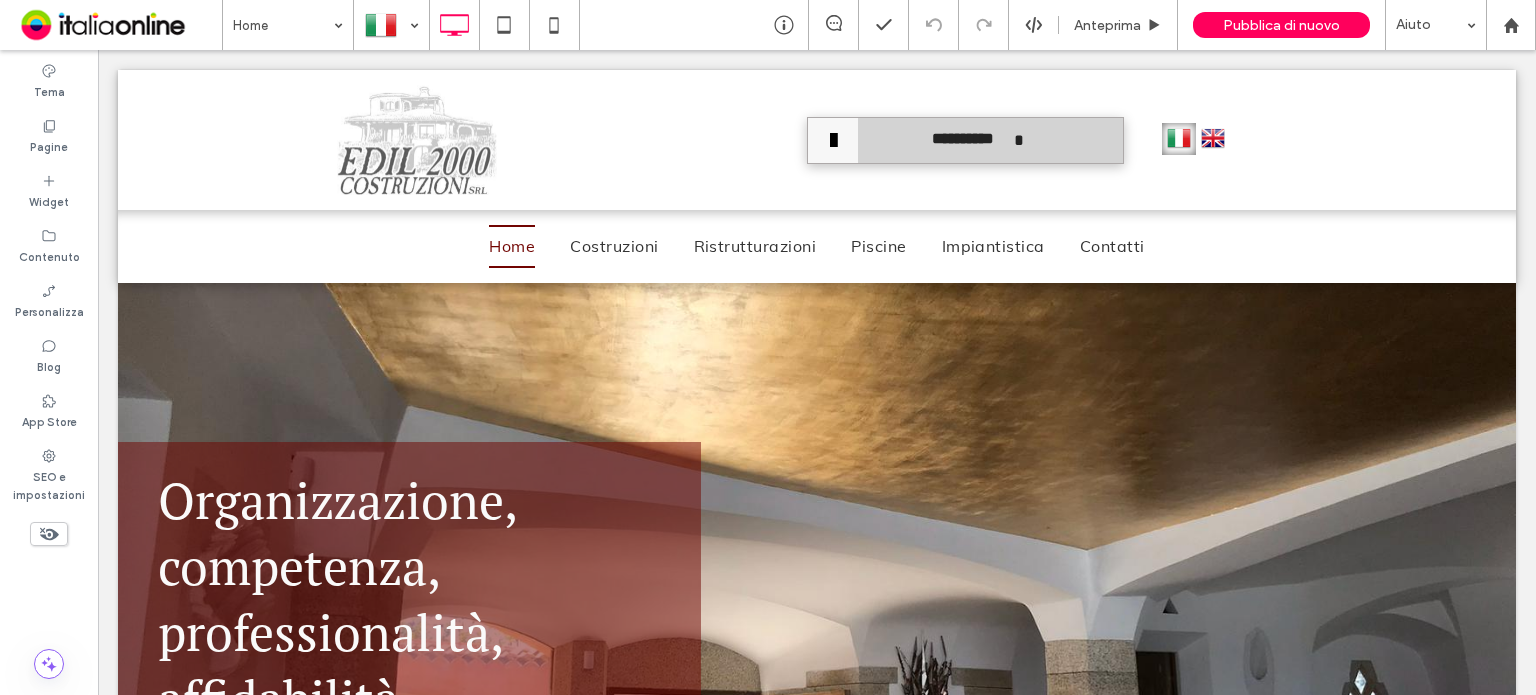 scroll, scrollTop: 0, scrollLeft: 0, axis: both 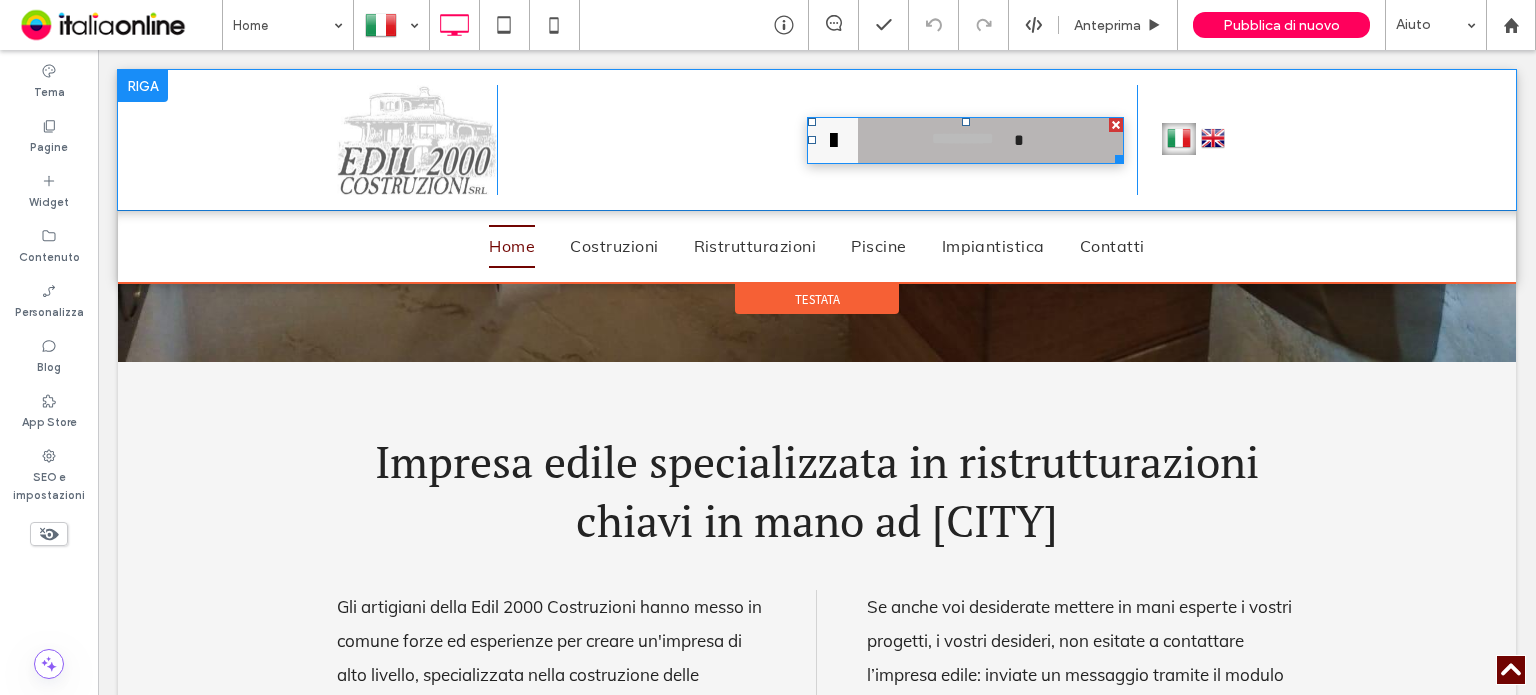 click on "**********" at bounding box center [965, 140] 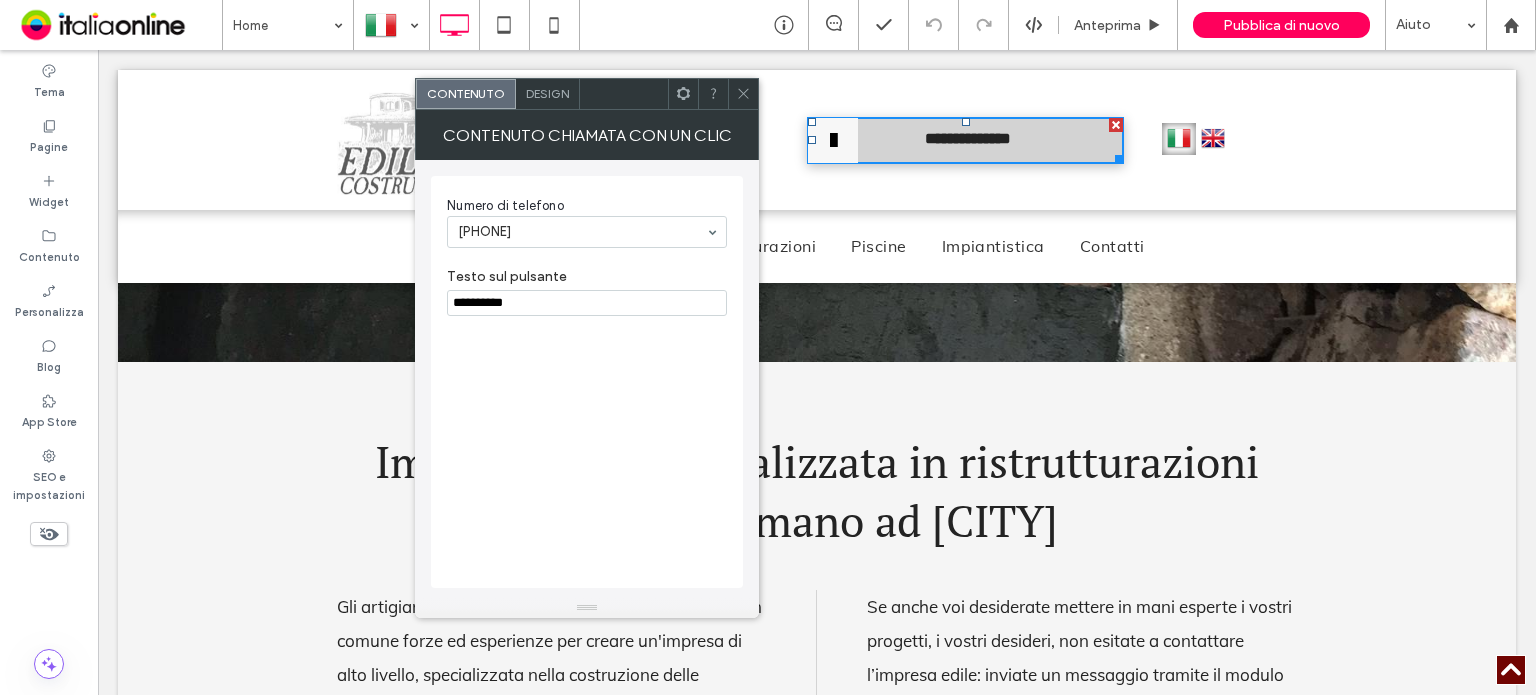 click at bounding box center [743, 94] 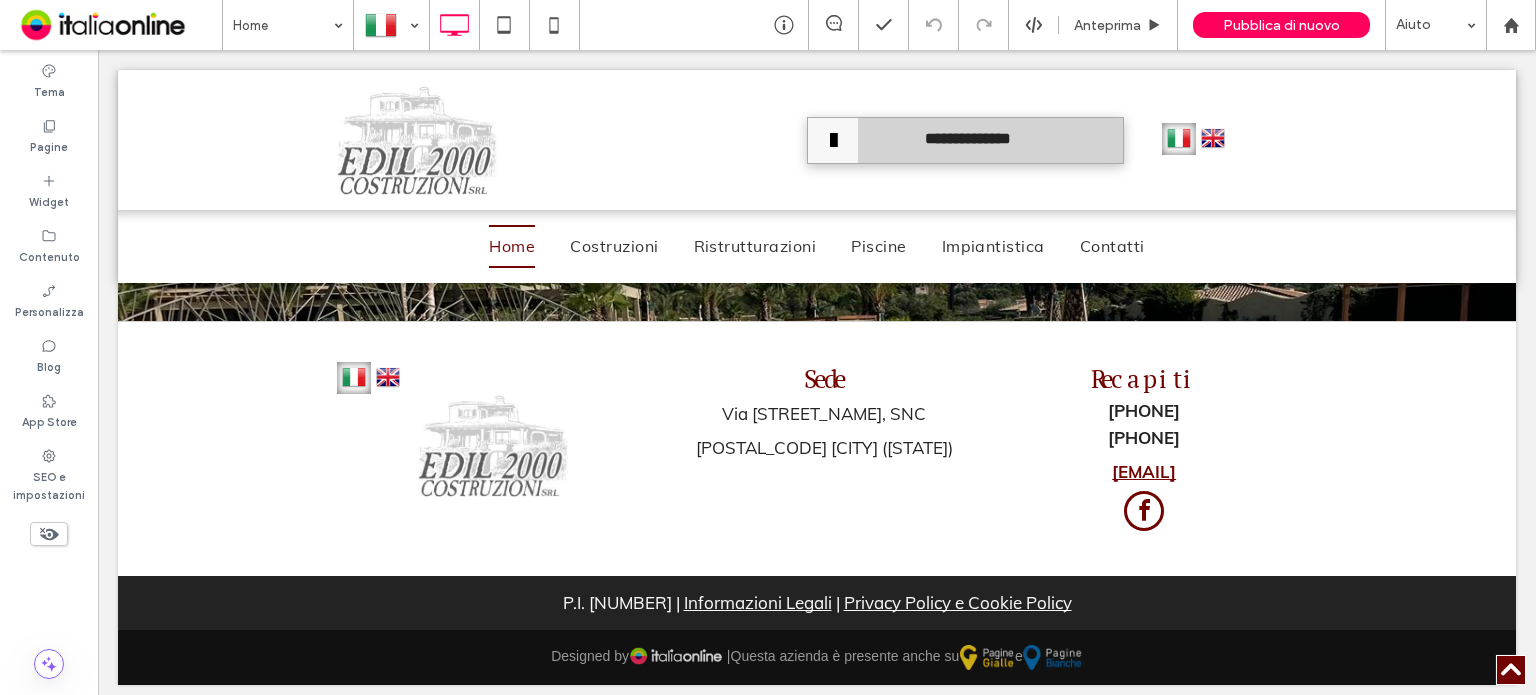scroll, scrollTop: 3336, scrollLeft: 0, axis: vertical 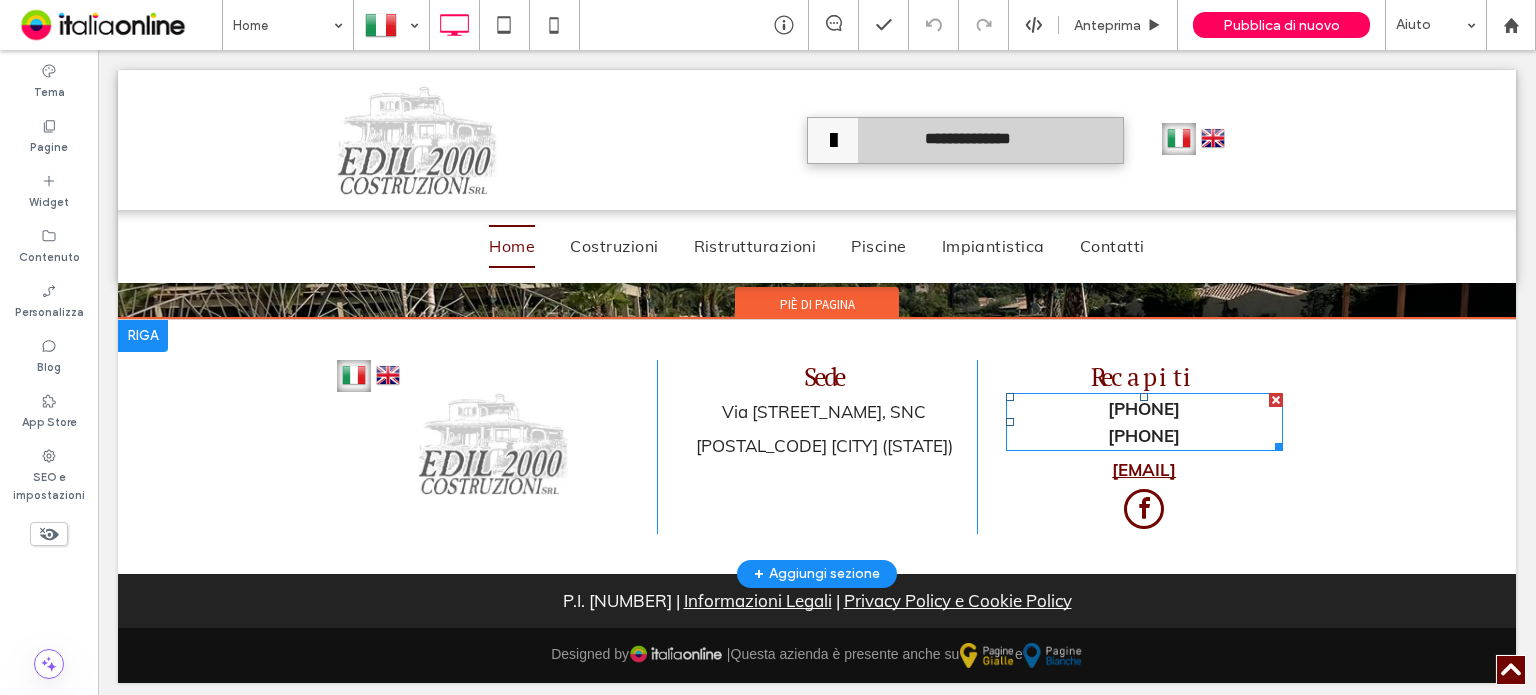 click on "[PHONE]" at bounding box center [1144, 435] 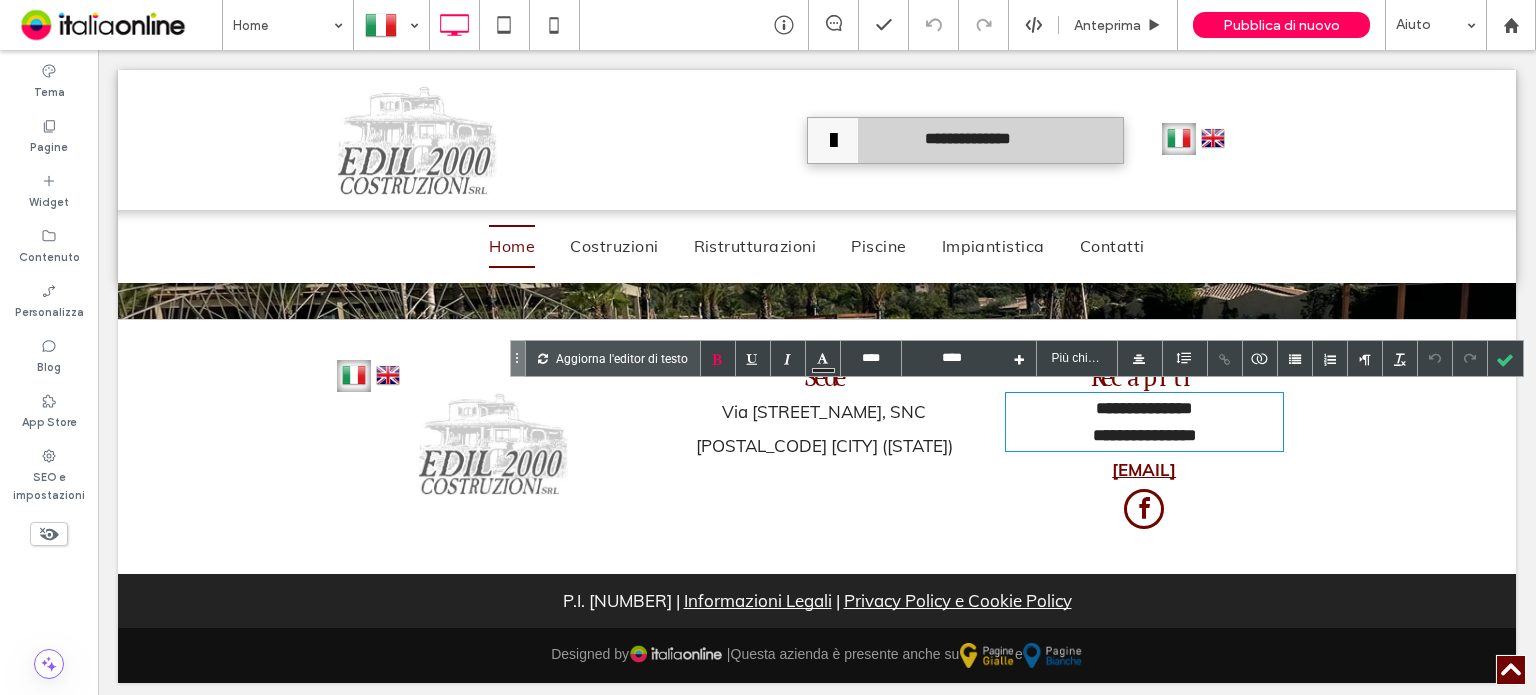 type on "****" 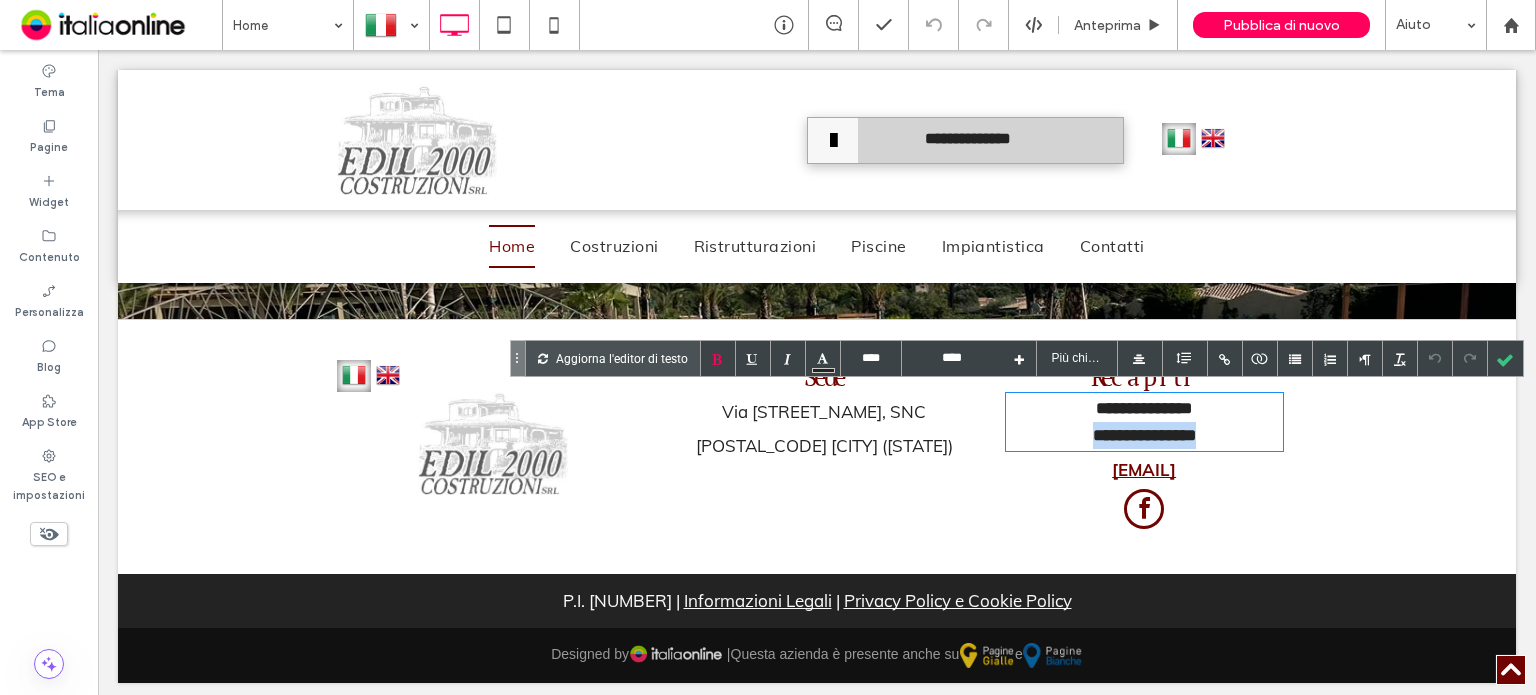 drag, startPoint x: 1204, startPoint y: 427, endPoint x: 1016, endPoint y: 430, distance: 188.02394 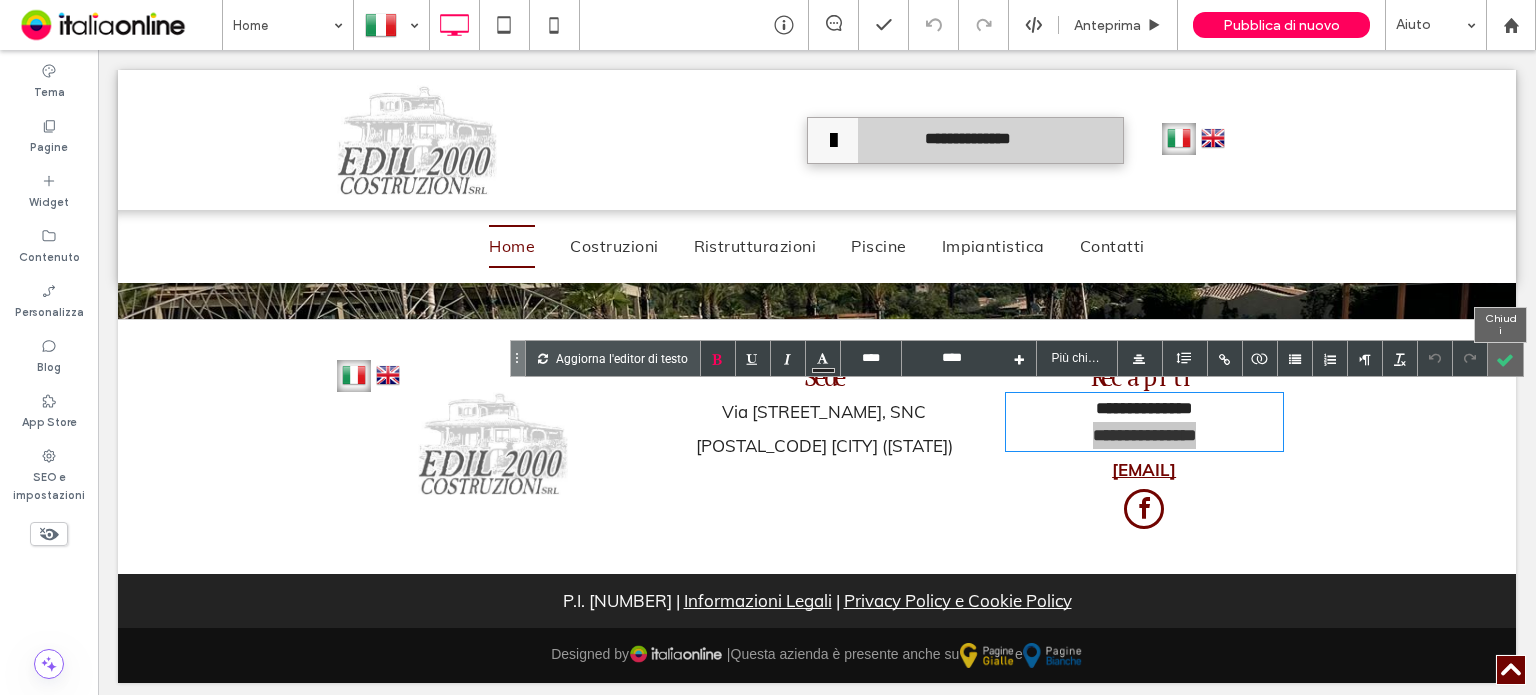 click at bounding box center (1505, 358) 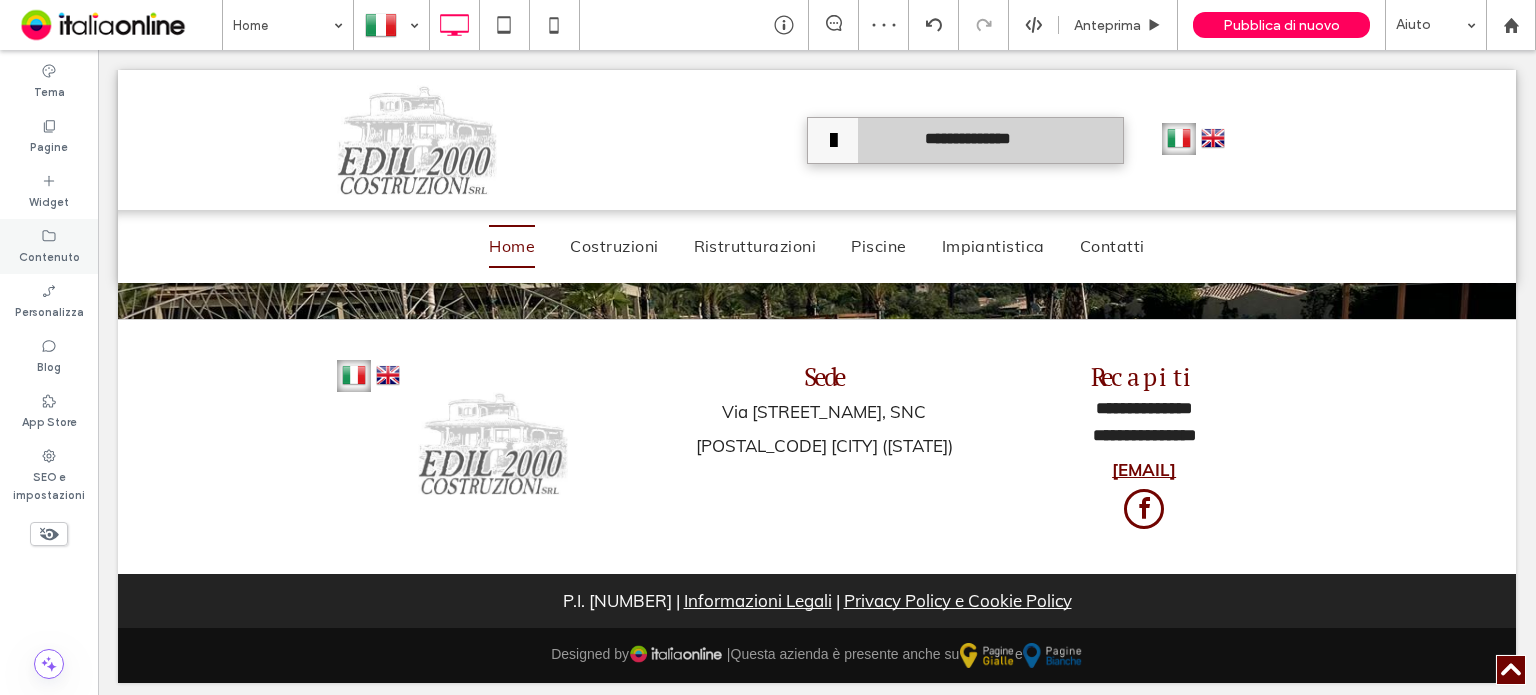 click on "Contenuto" at bounding box center [49, 255] 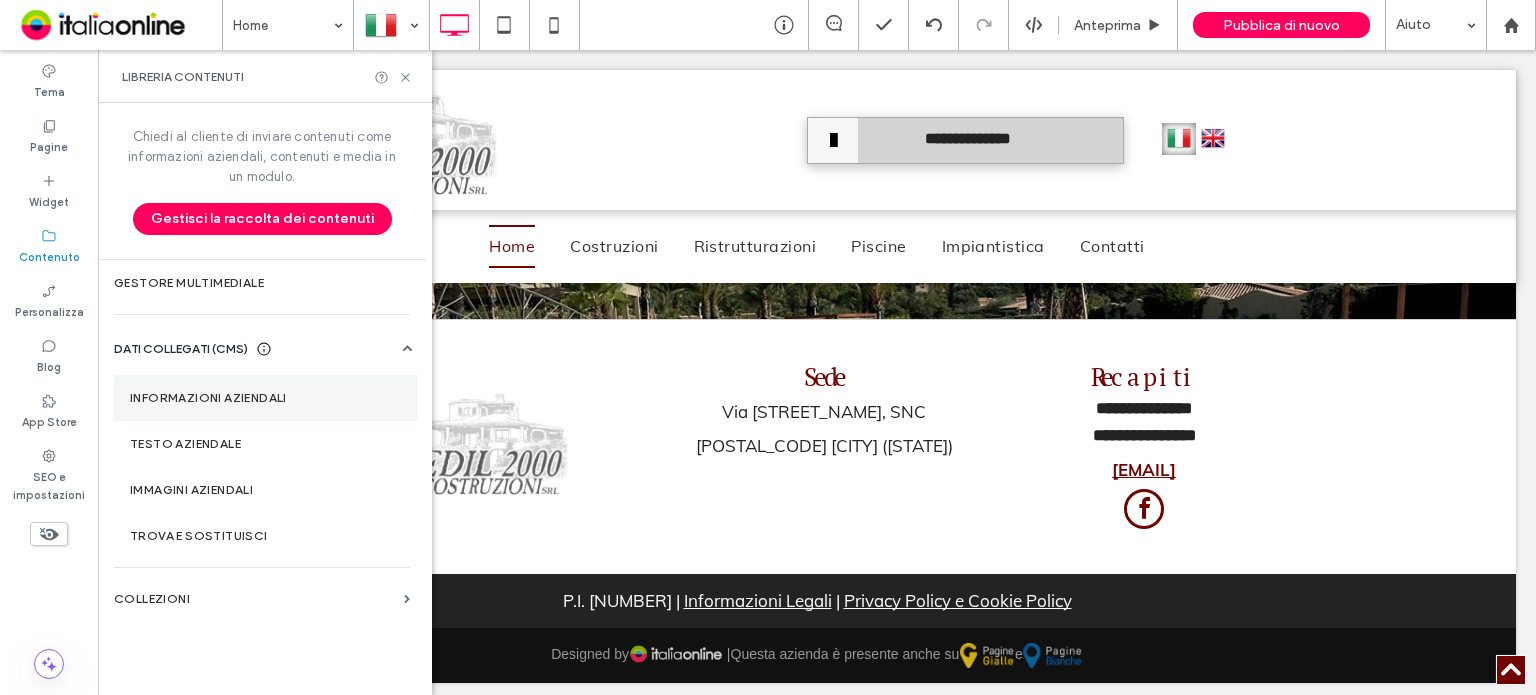 click on "Informazioni aziendali" at bounding box center [266, 398] 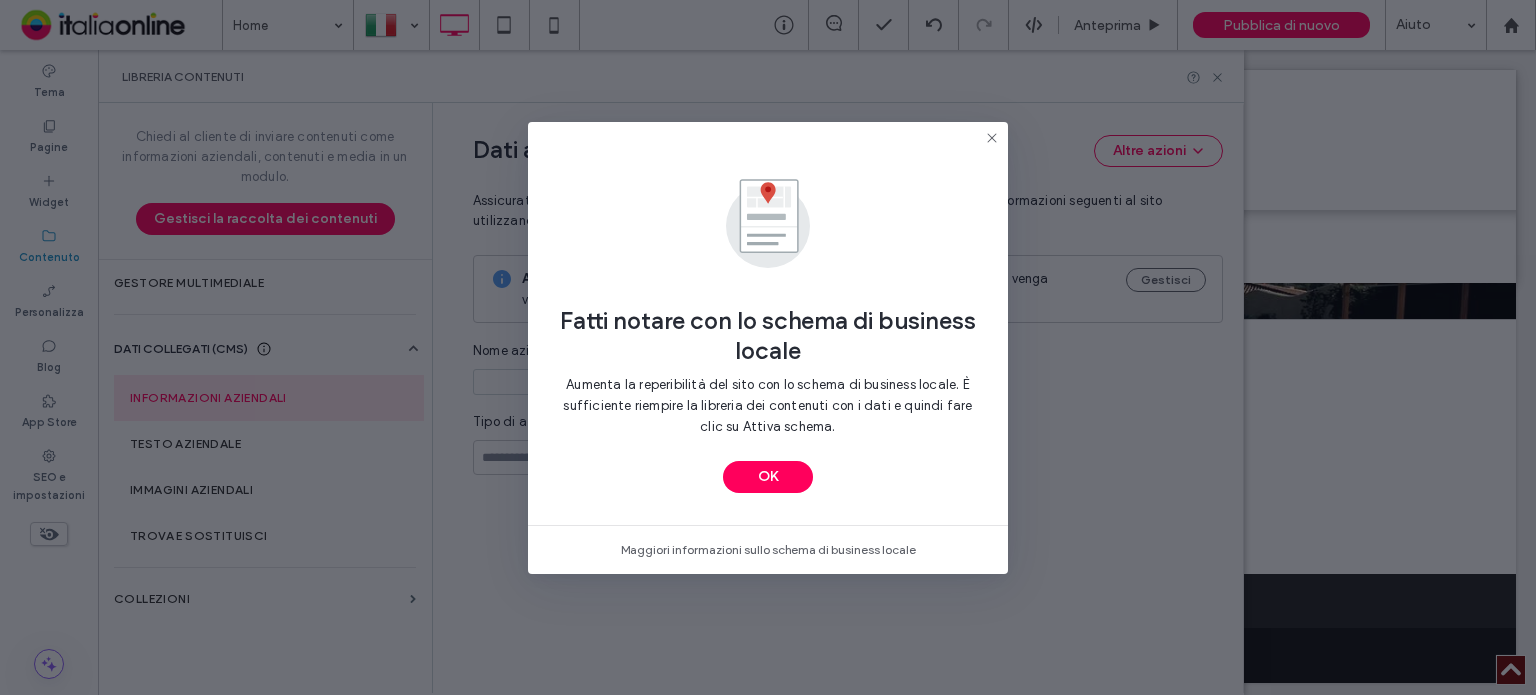 click 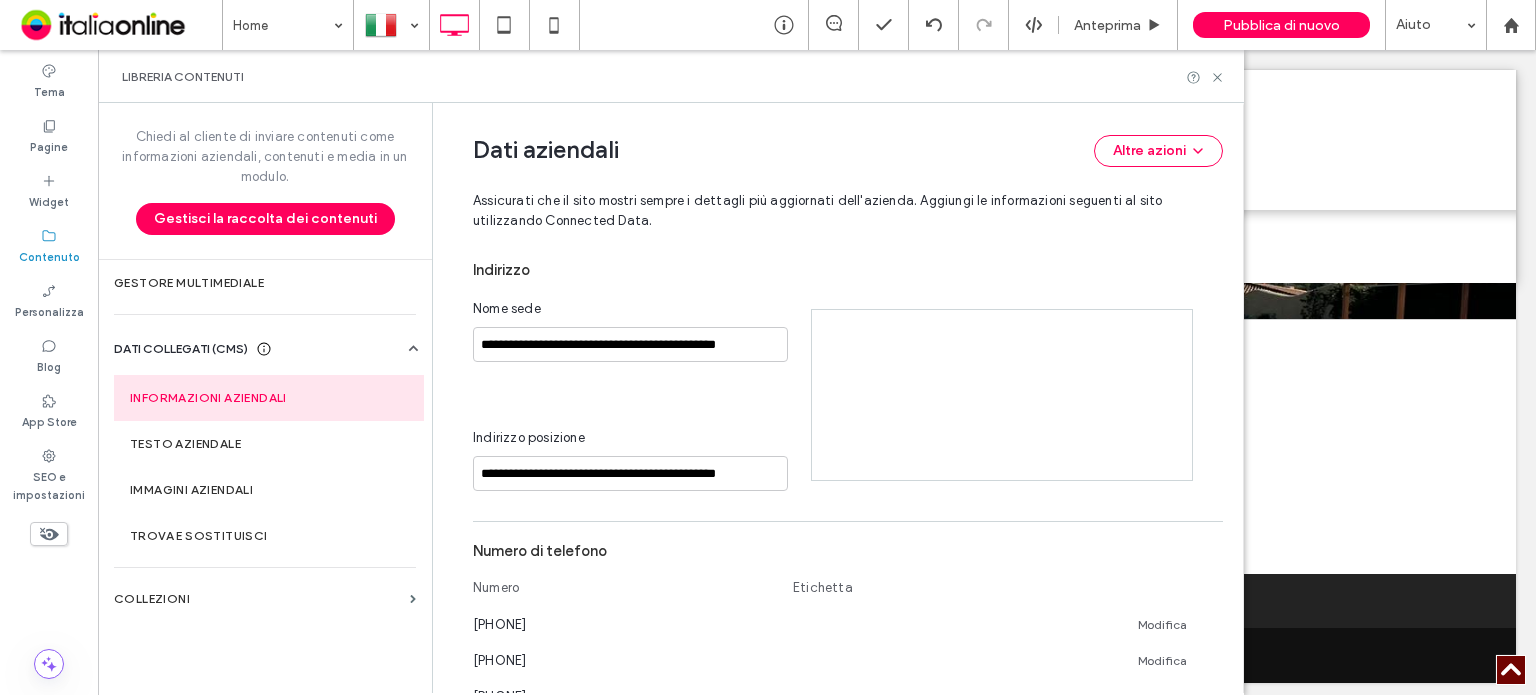 scroll, scrollTop: 611, scrollLeft: 0, axis: vertical 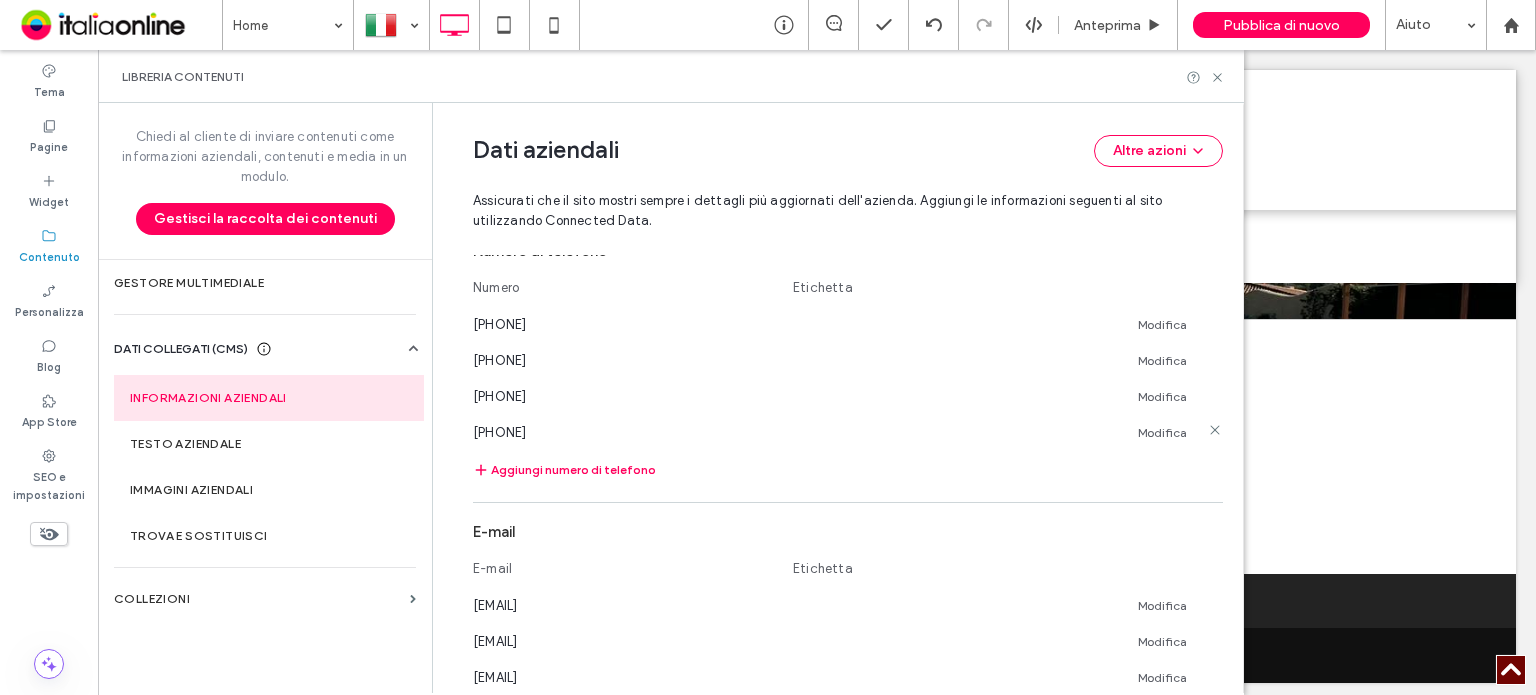 click on "Modifica" at bounding box center (1162, 433) 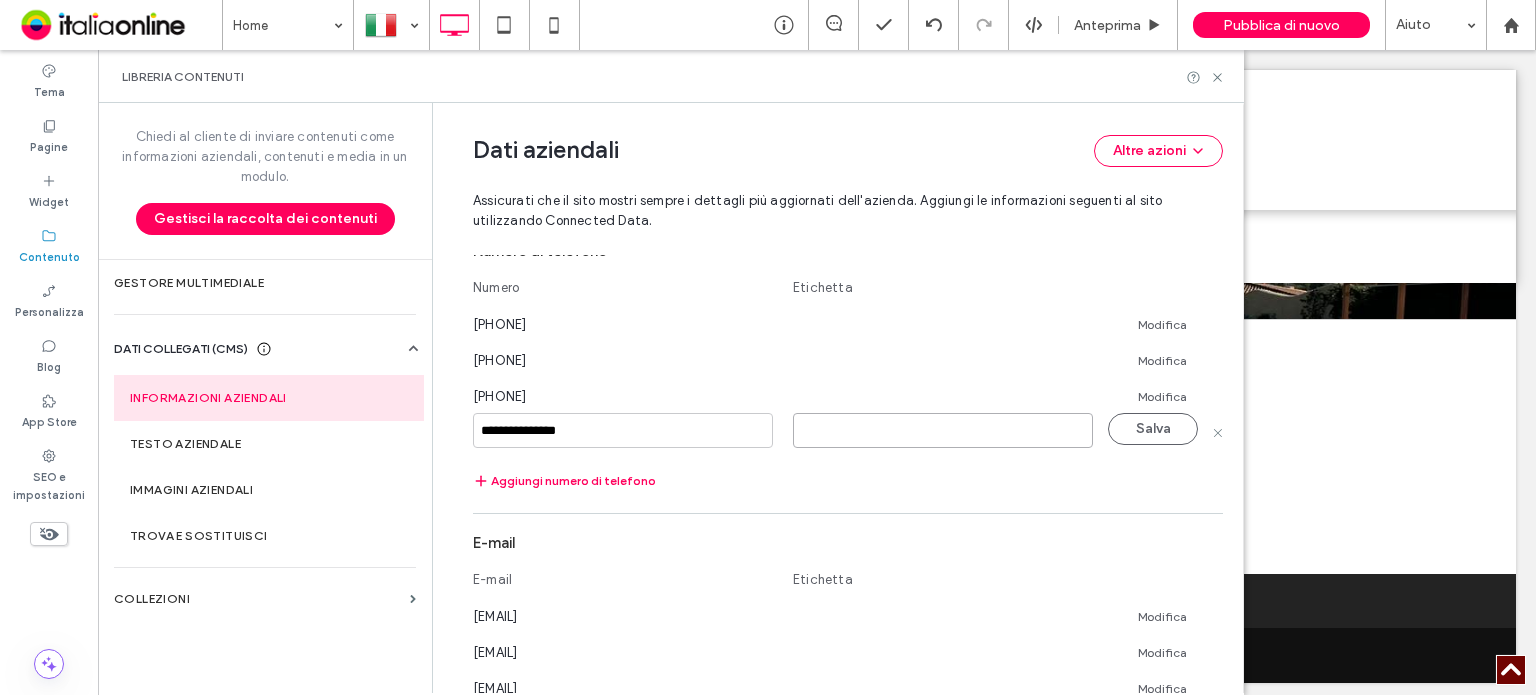 click at bounding box center (943, 430) 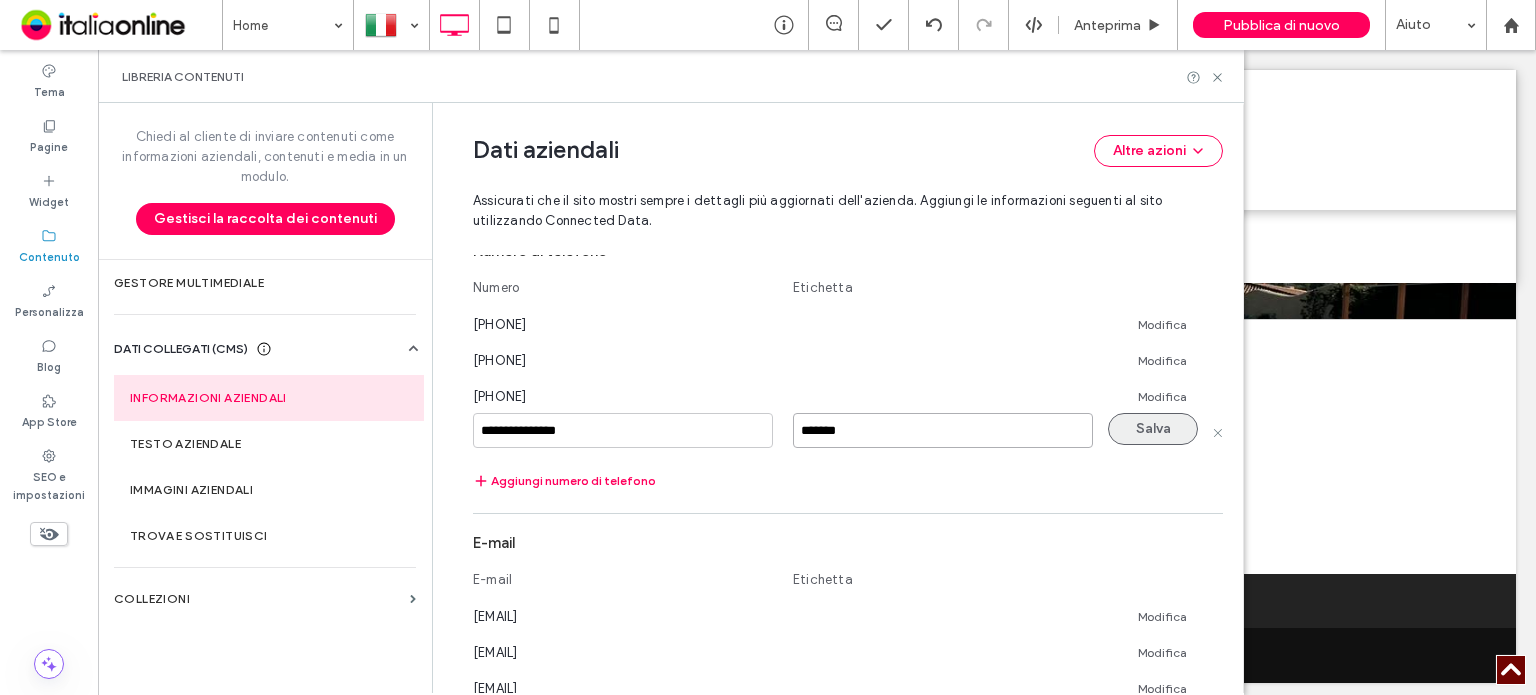 type on "*******" 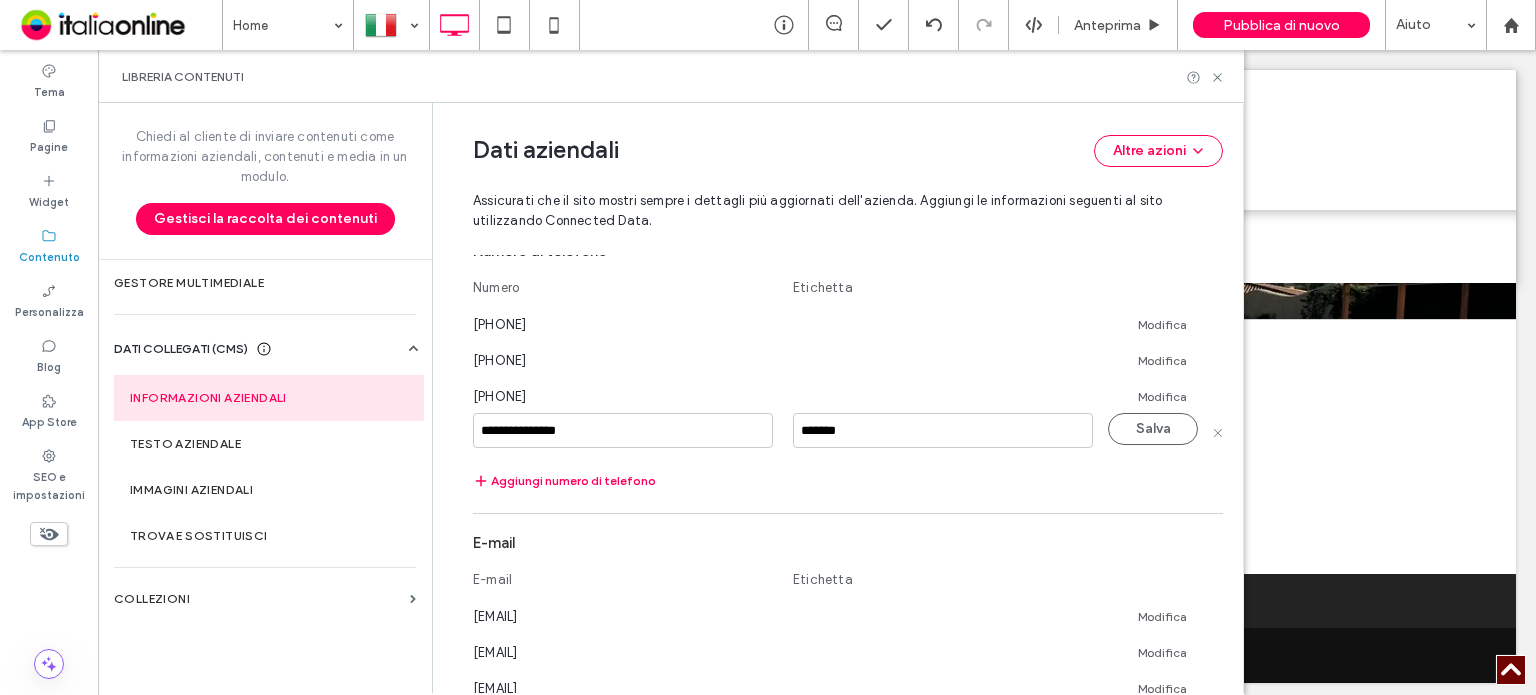 drag, startPoint x: 1148, startPoint y: 427, endPoint x: 1194, endPoint y: 132, distance: 298.5649 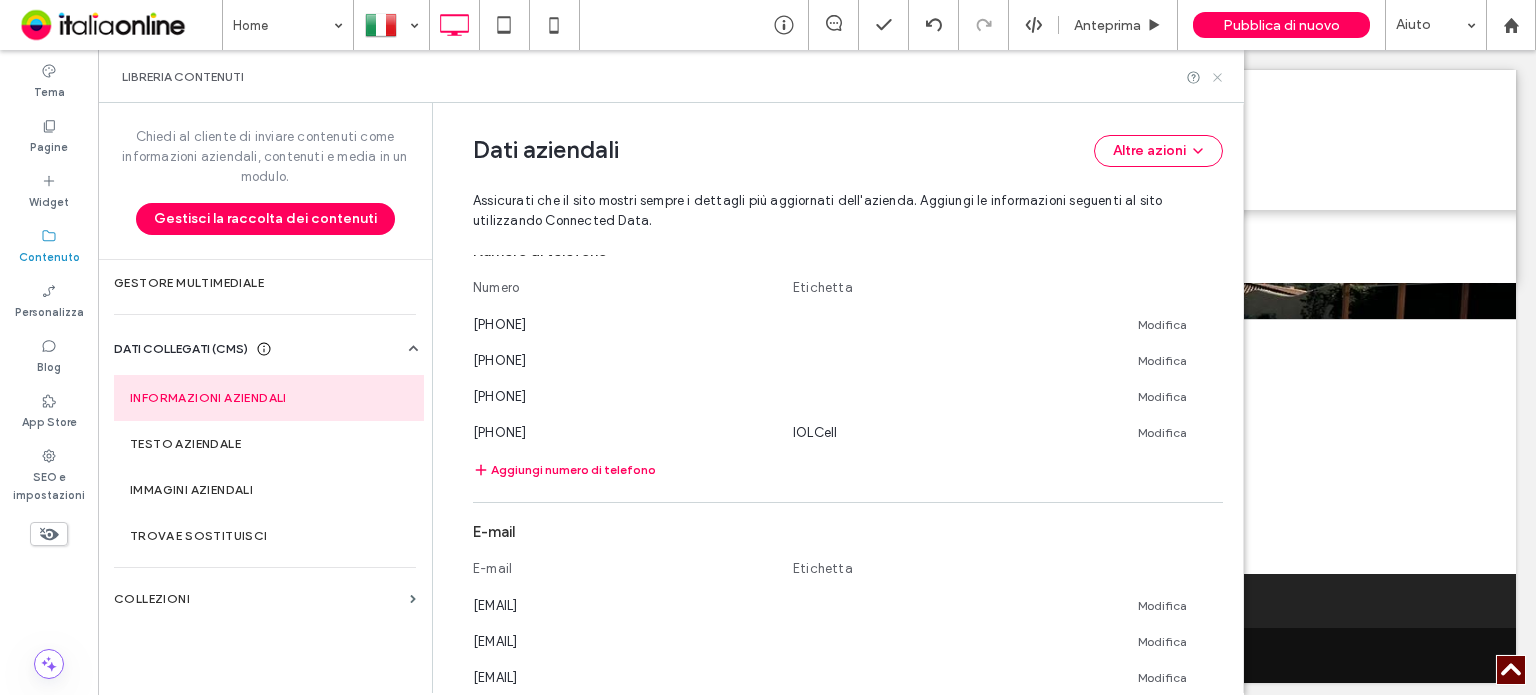 click 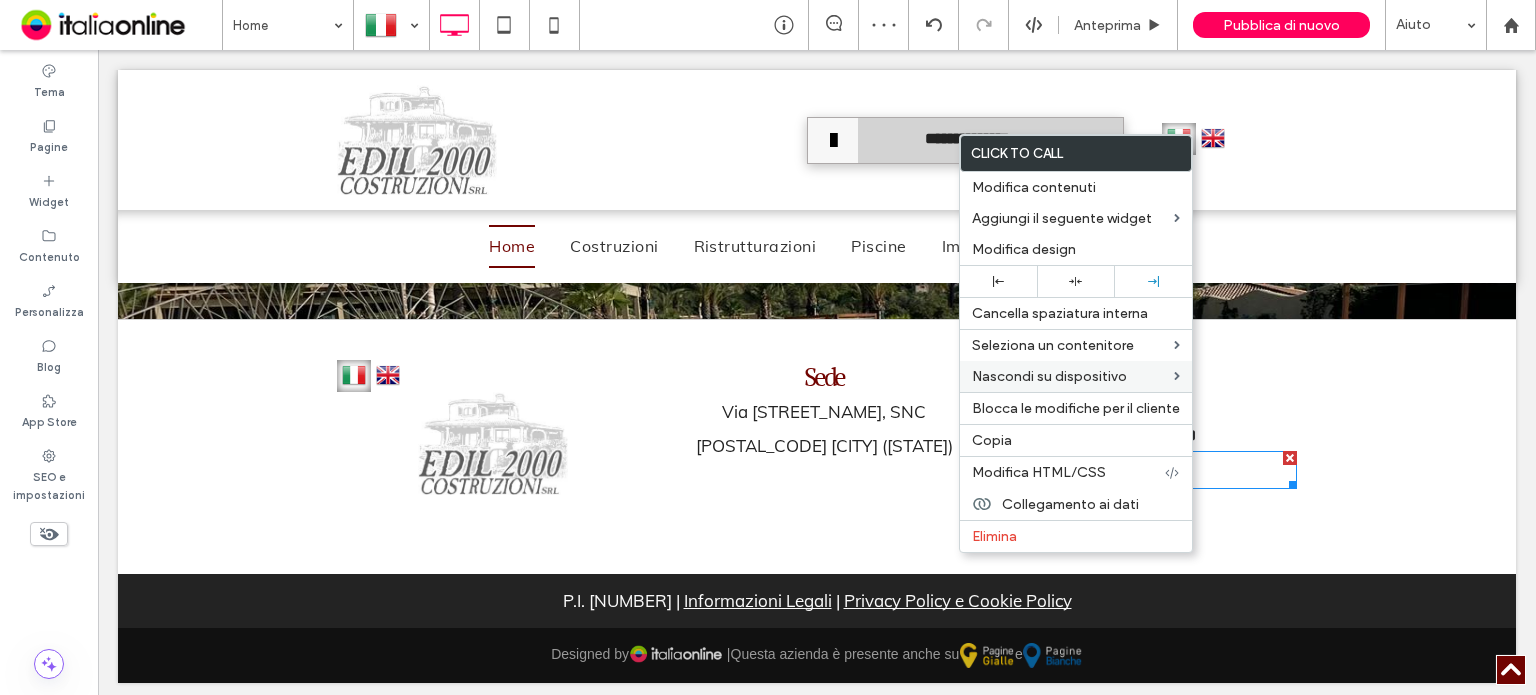 drag, startPoint x: 1024, startPoint y: 435, endPoint x: 1000, endPoint y: 387, distance: 53.66563 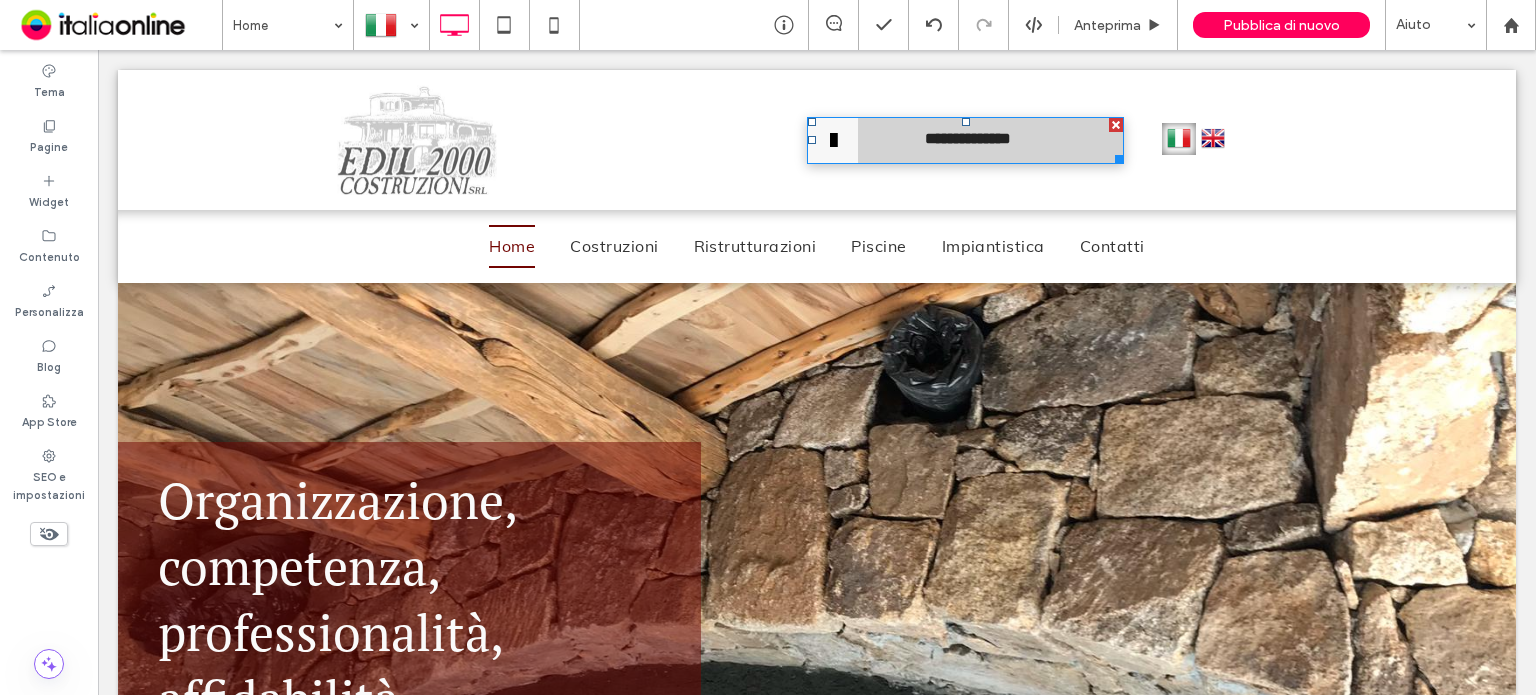 scroll, scrollTop: 100, scrollLeft: 0, axis: vertical 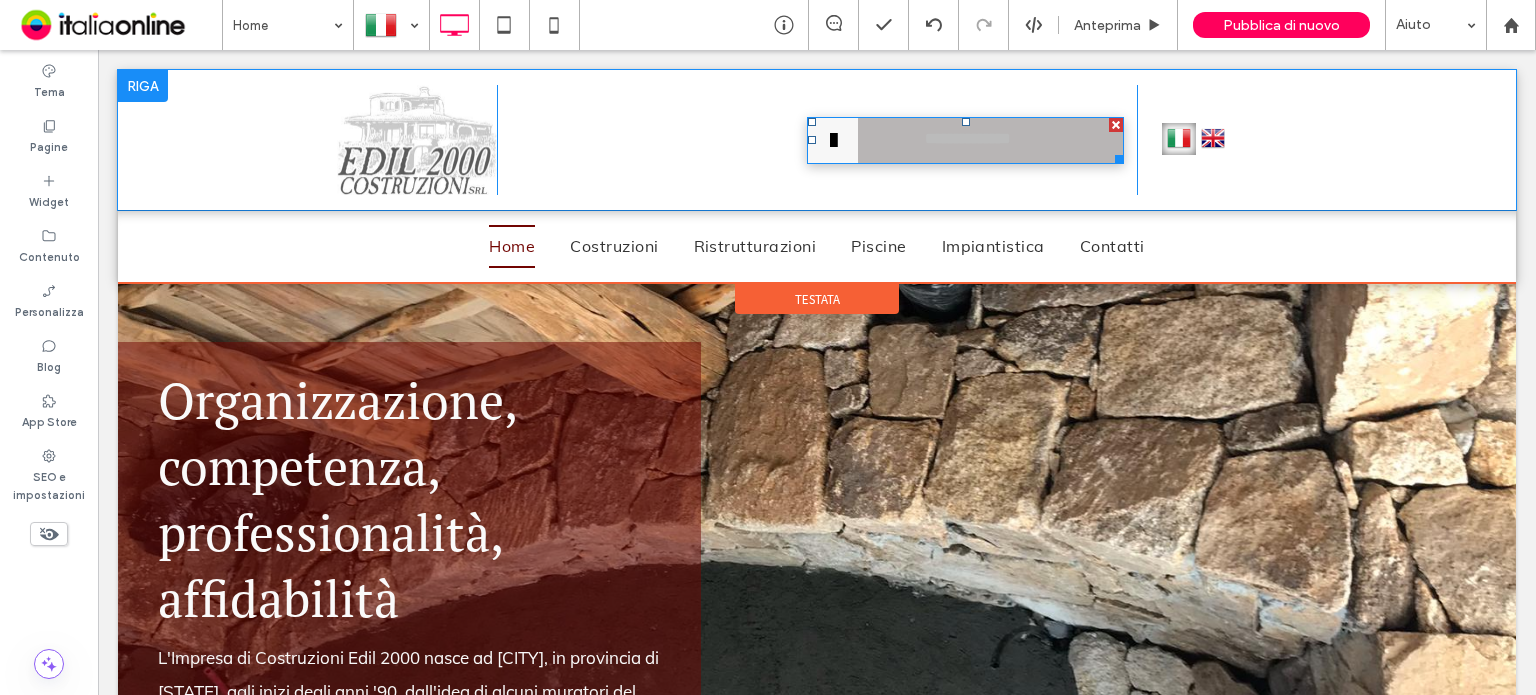 drag, startPoint x: 1032, startPoint y: 197, endPoint x: 931, endPoint y: 135, distance: 118.511604 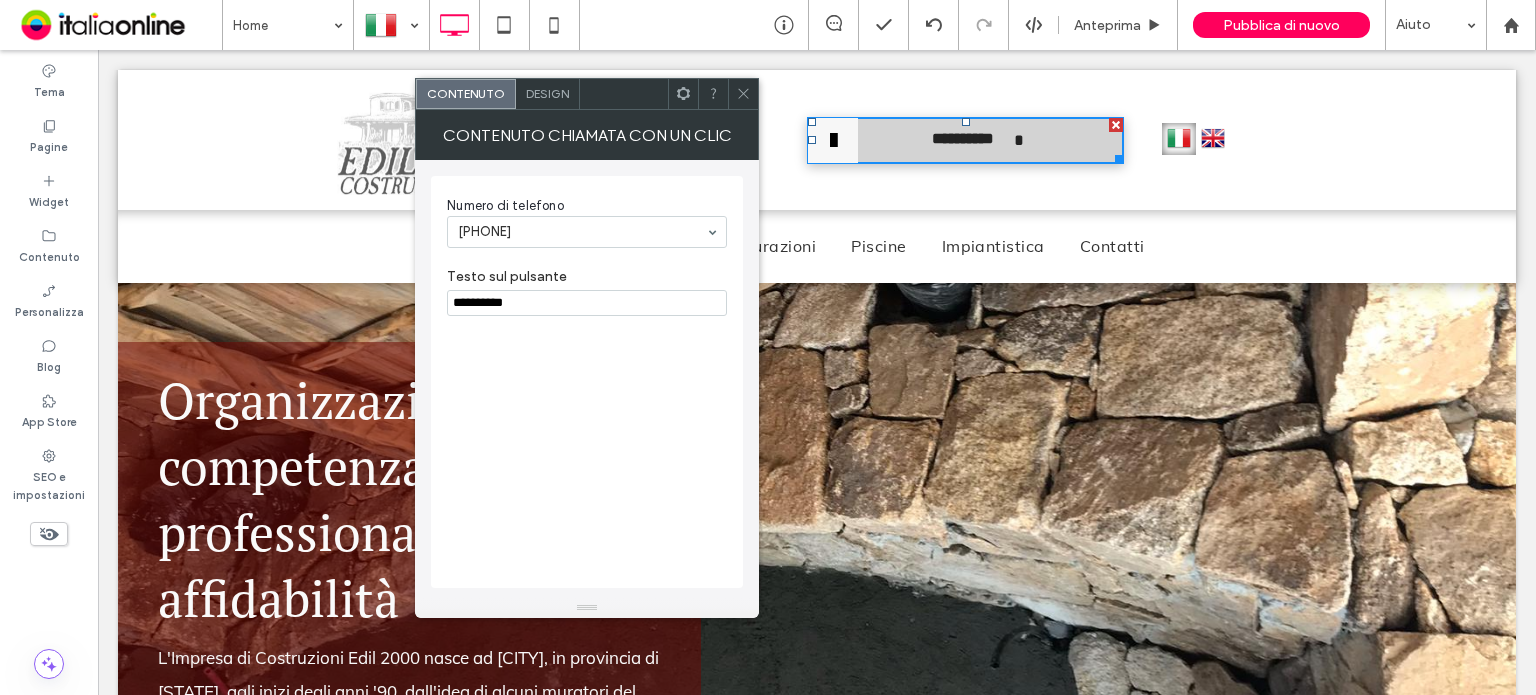 click 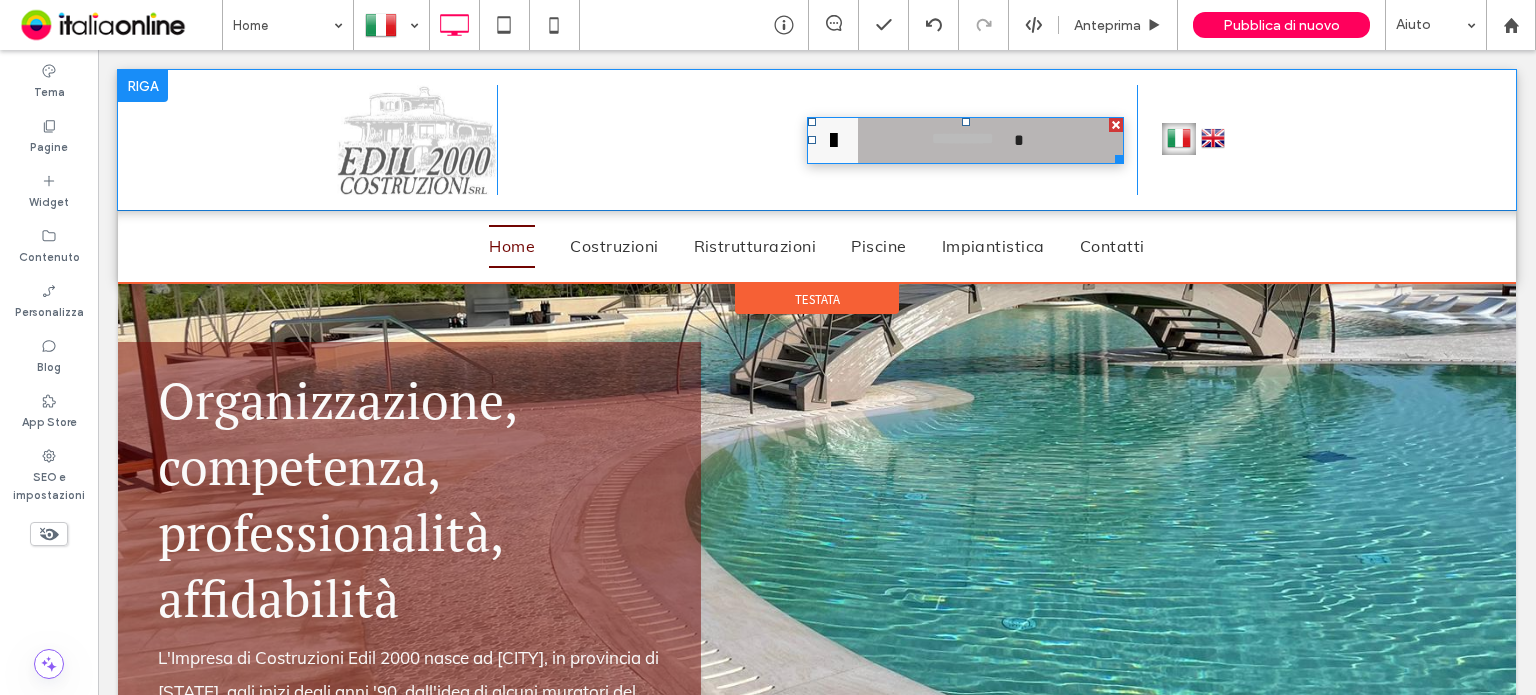 drag, startPoint x: 938, startPoint y: 152, endPoint x: 857, endPoint y: 153, distance: 81.00617 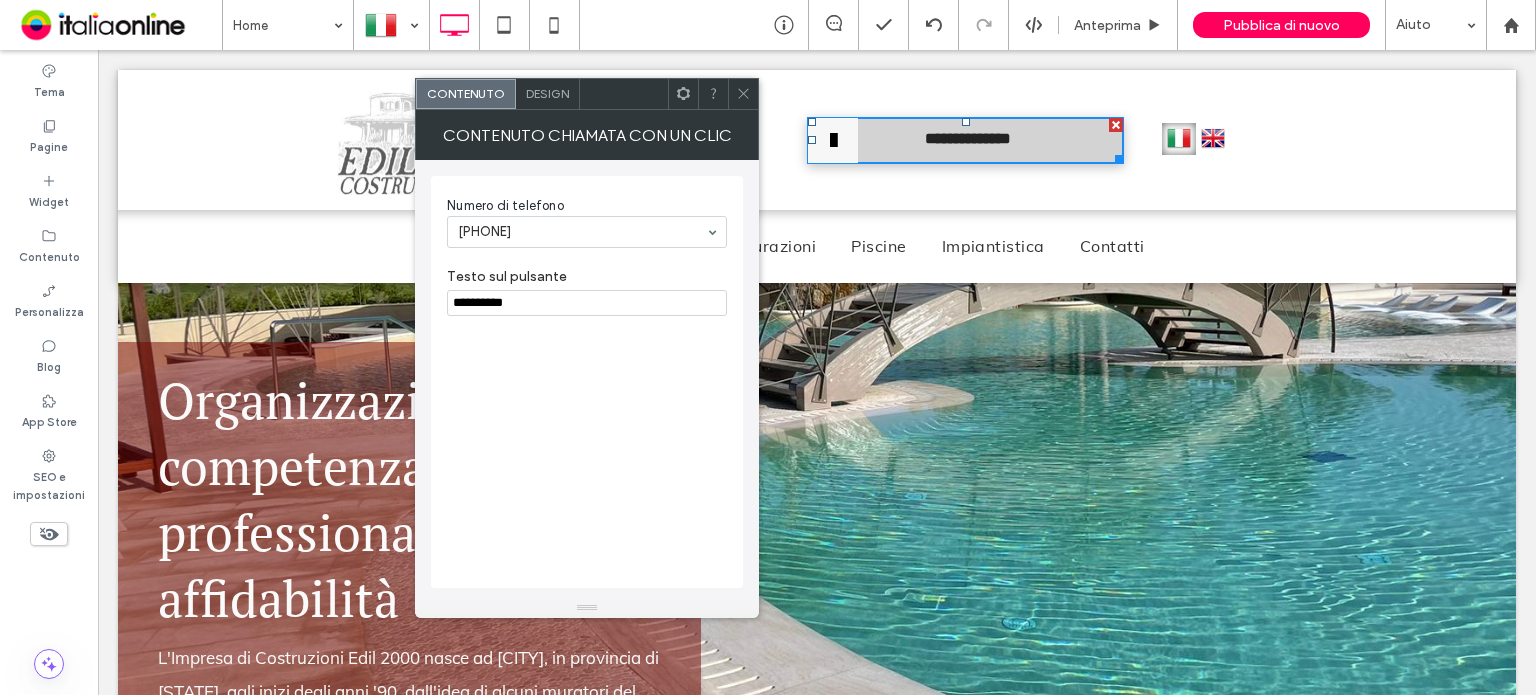 click on "Design" at bounding box center (548, 94) 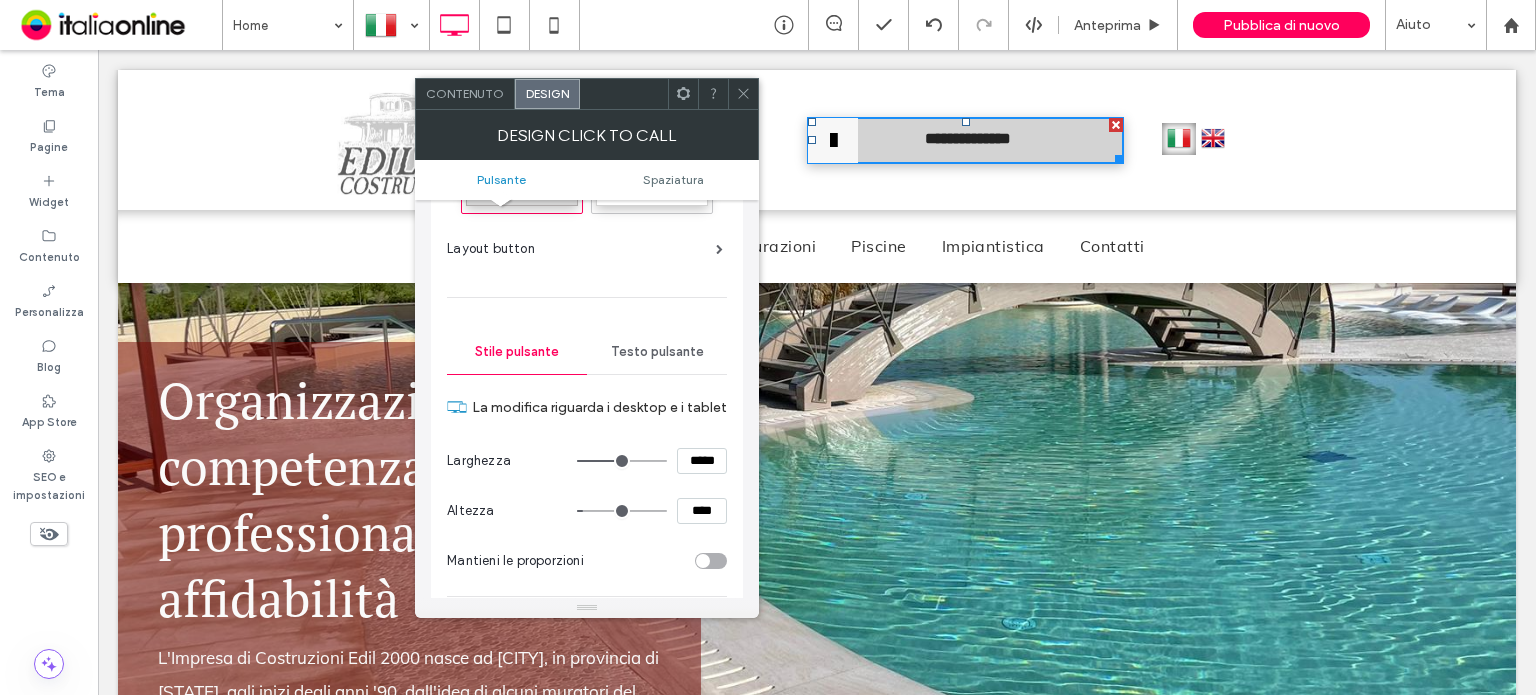 click on "Testo pulsante" at bounding box center [657, 352] 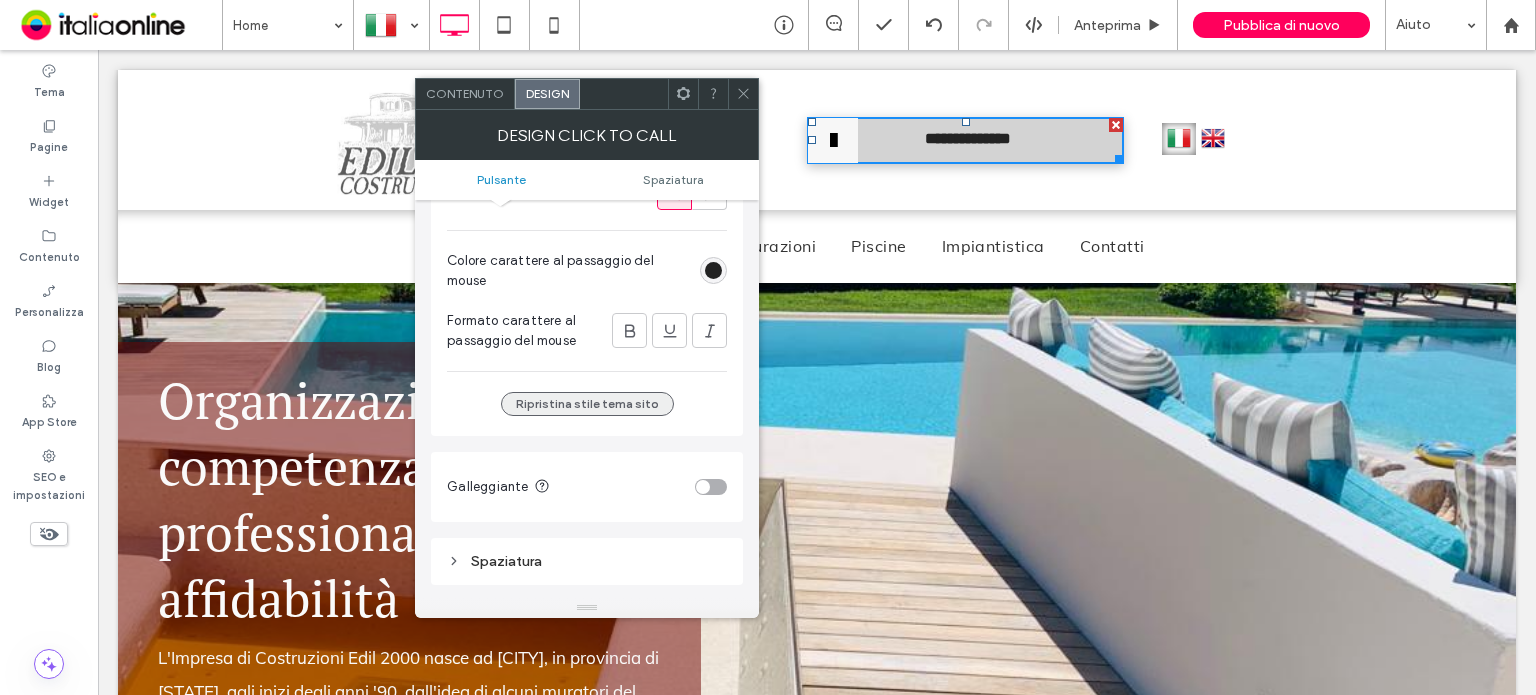 scroll, scrollTop: 600, scrollLeft: 0, axis: vertical 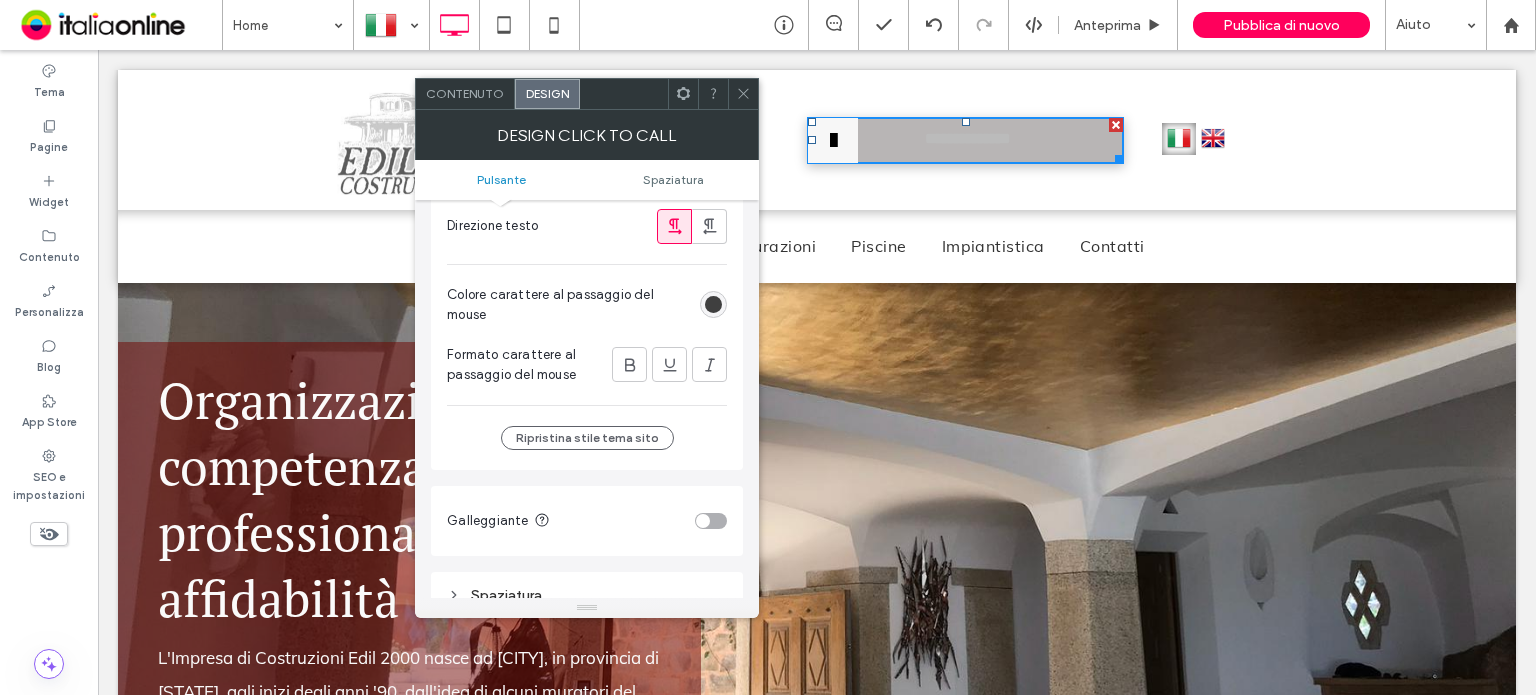 click at bounding box center (713, 304) 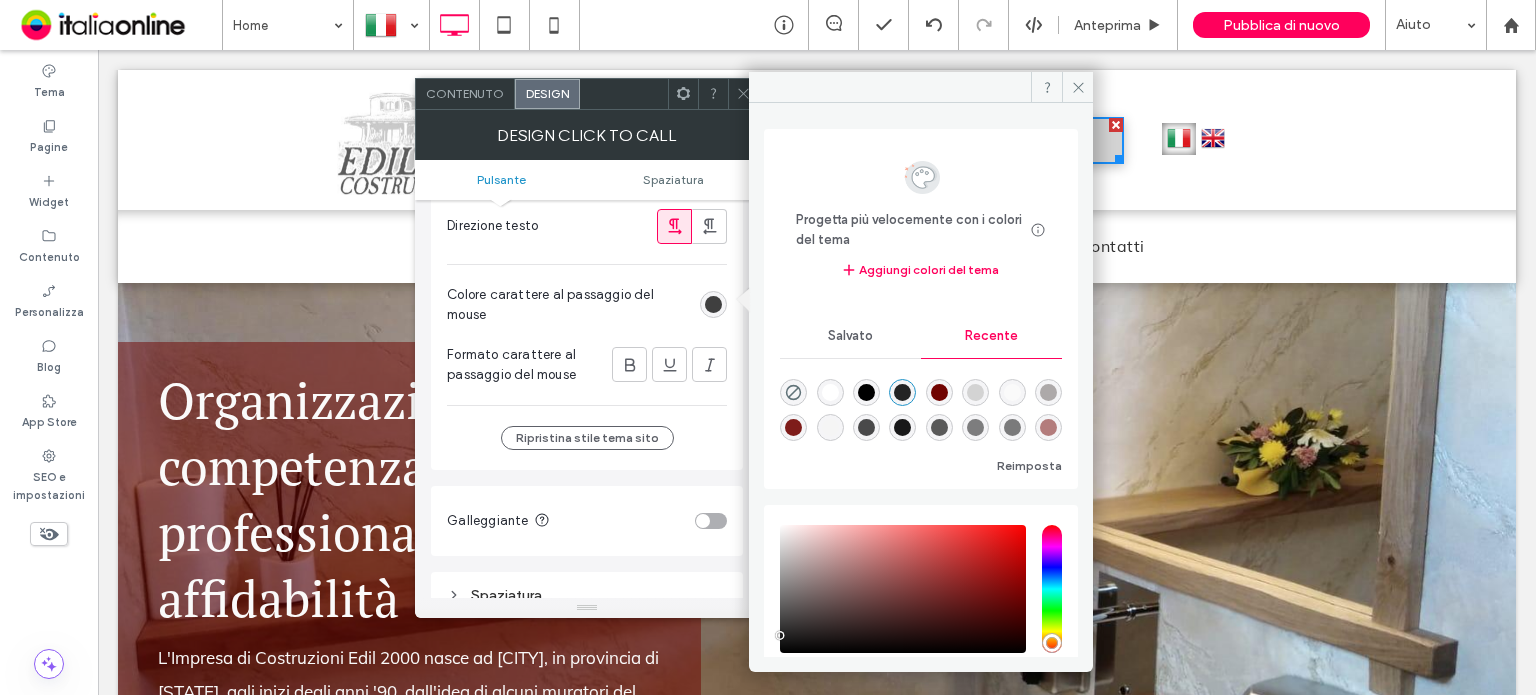 drag, startPoint x: 904, startPoint y: 389, endPoint x: 713, endPoint y: 304, distance: 209.0598 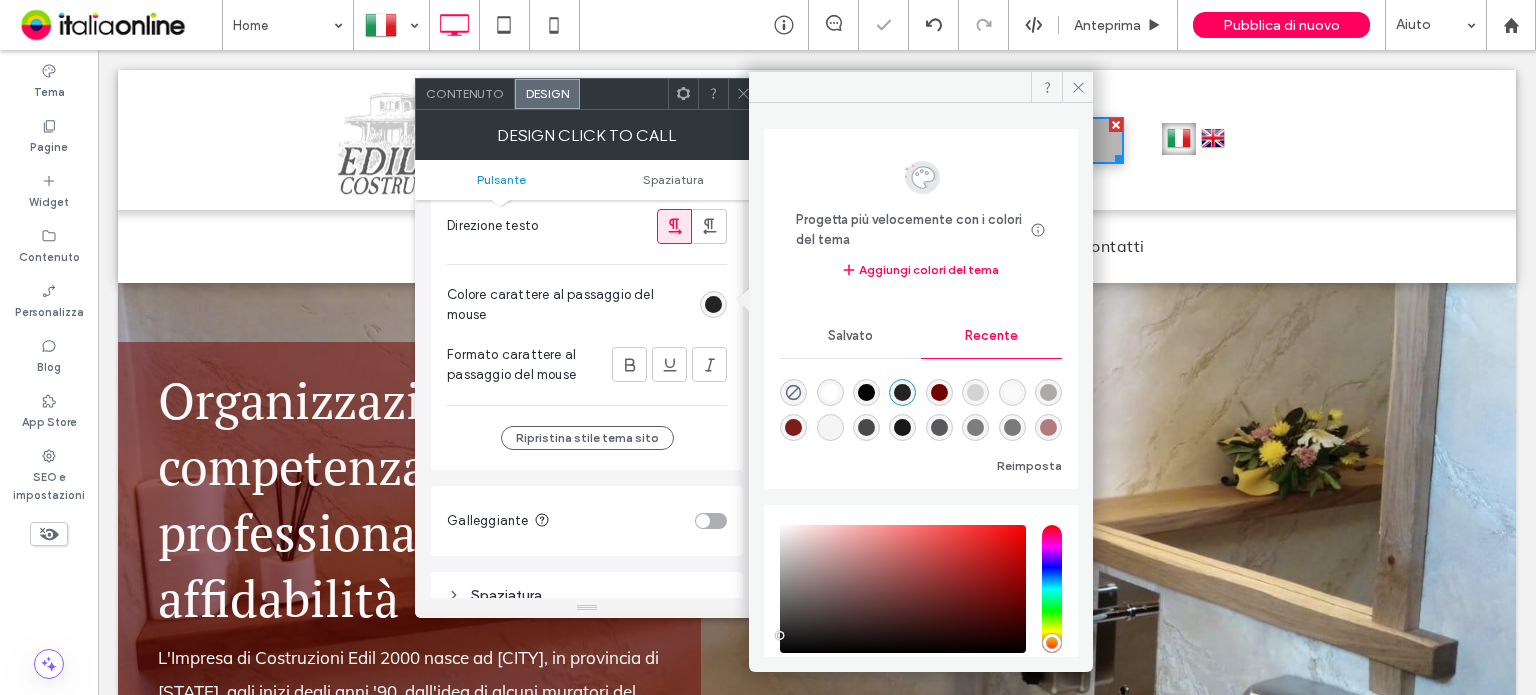 click on "Colore carattere al passaggio del mouse" at bounding box center [569, 305] 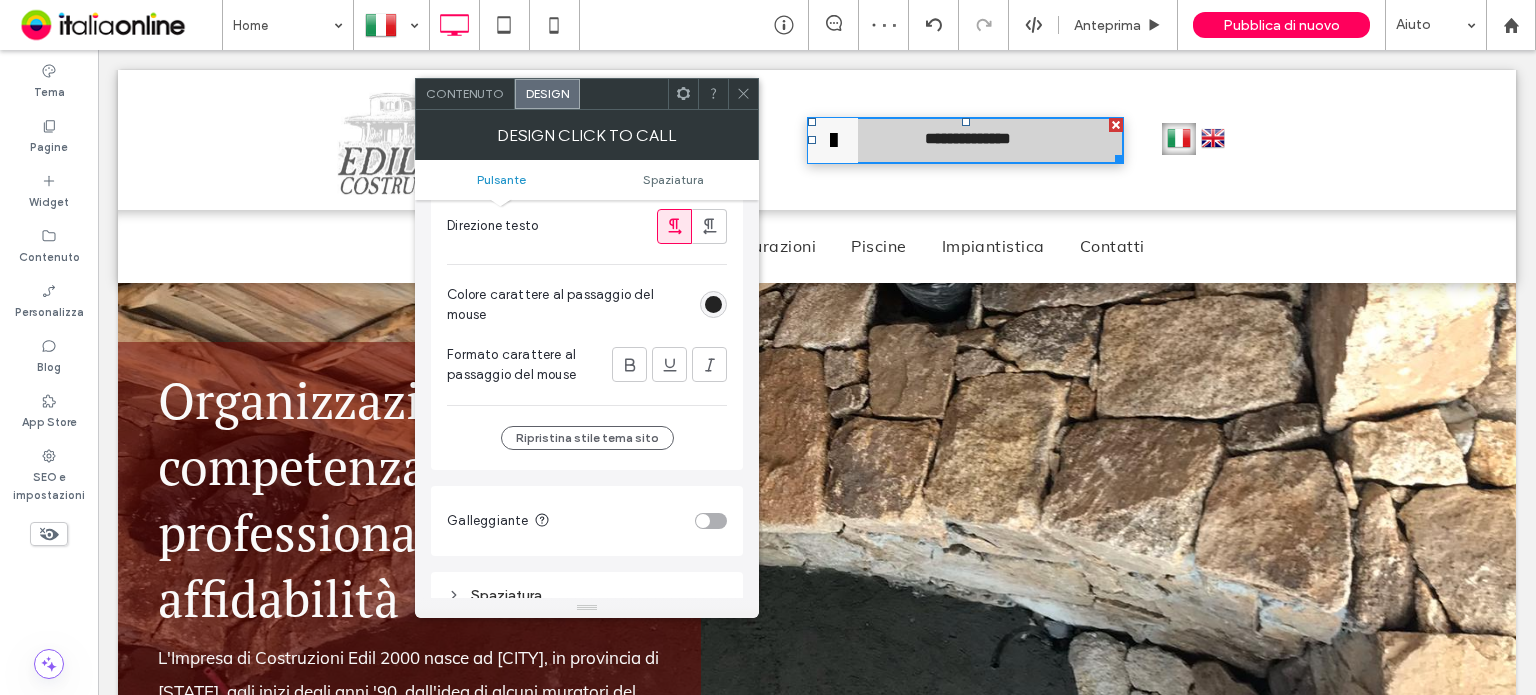 drag, startPoint x: 742, startPoint y: 87, endPoint x: 752, endPoint y: 95, distance: 12.806249 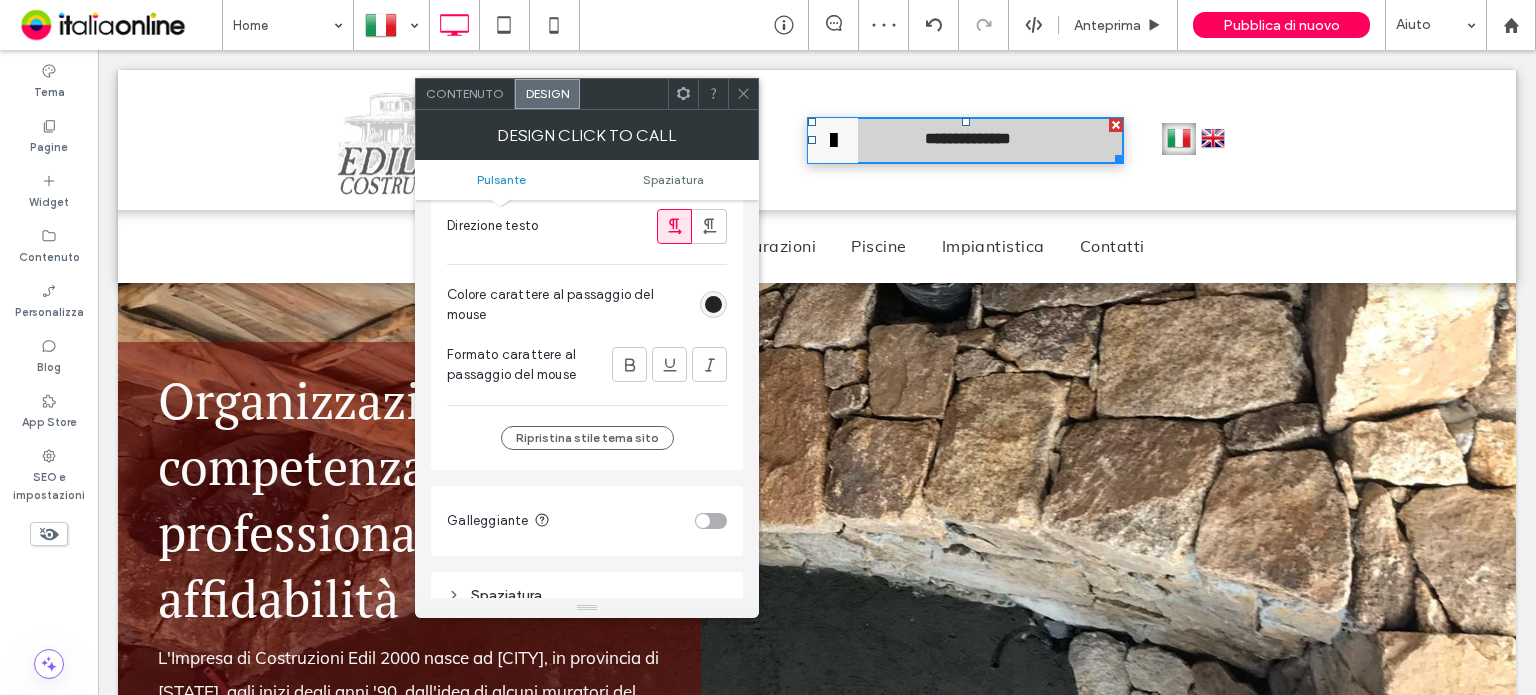 click 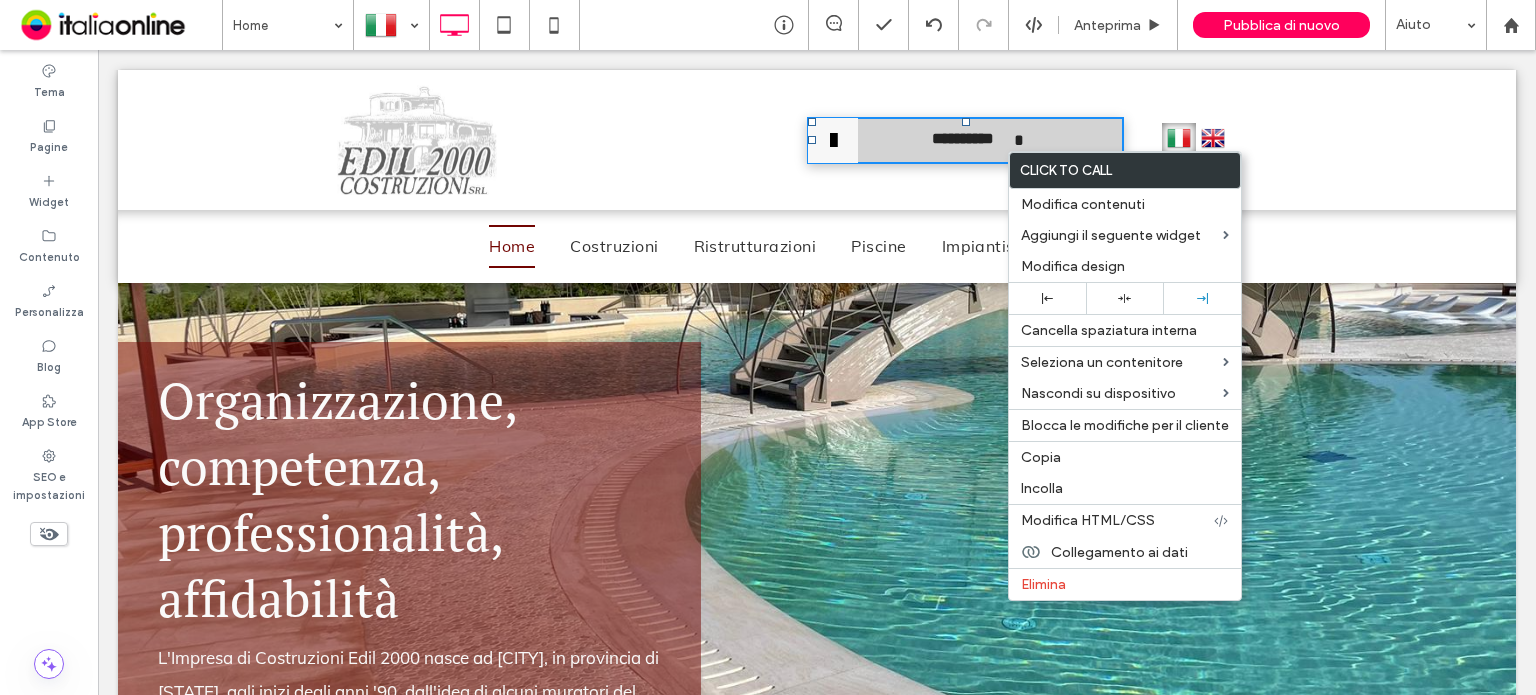 drag, startPoint x: 1064, startPoint y: 449, endPoint x: 960, endPoint y: 144, distance: 322.24368 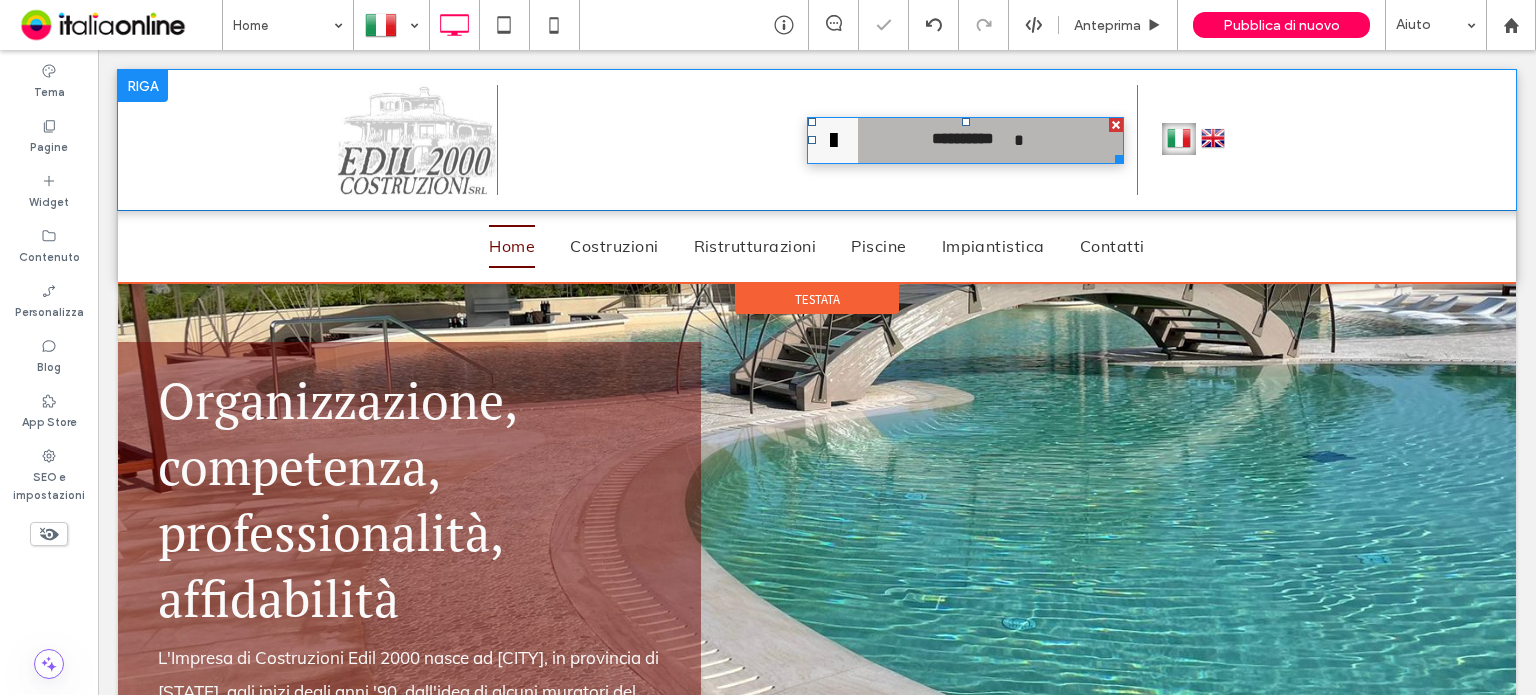 drag, startPoint x: 1058, startPoint y: 194, endPoint x: 960, endPoint y: 144, distance: 110.01818 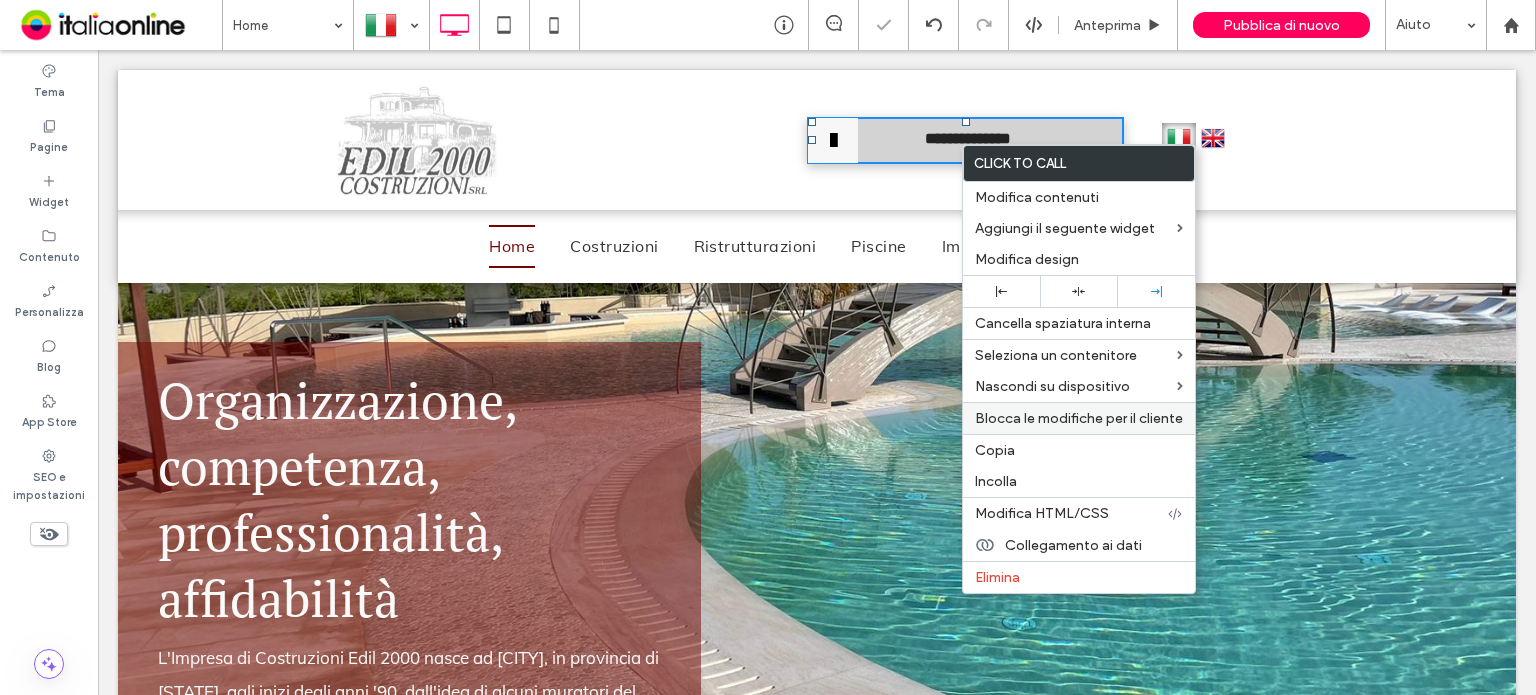 drag, startPoint x: 1032, startPoint y: 487, endPoint x: 1009, endPoint y: 416, distance: 74.63243 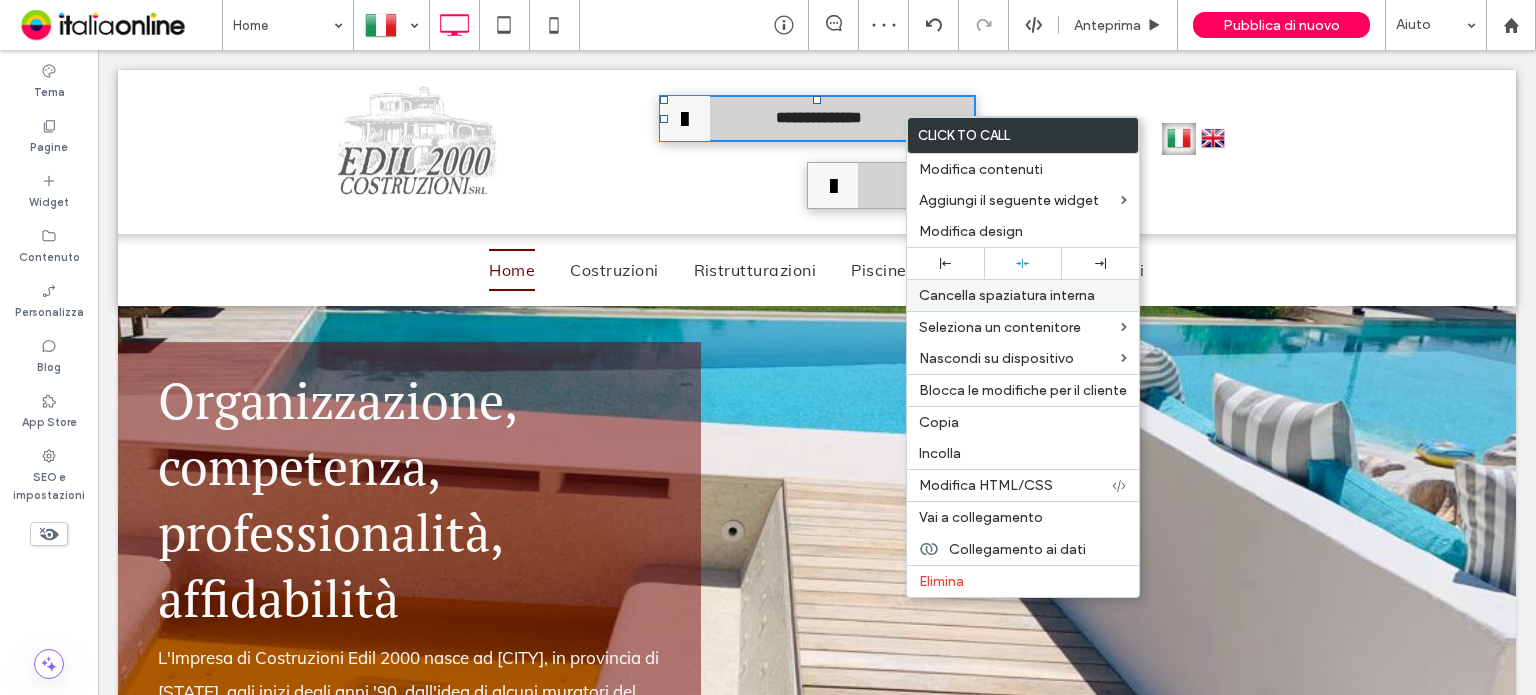 click on "Cancella spaziatura interna" at bounding box center [1023, 295] 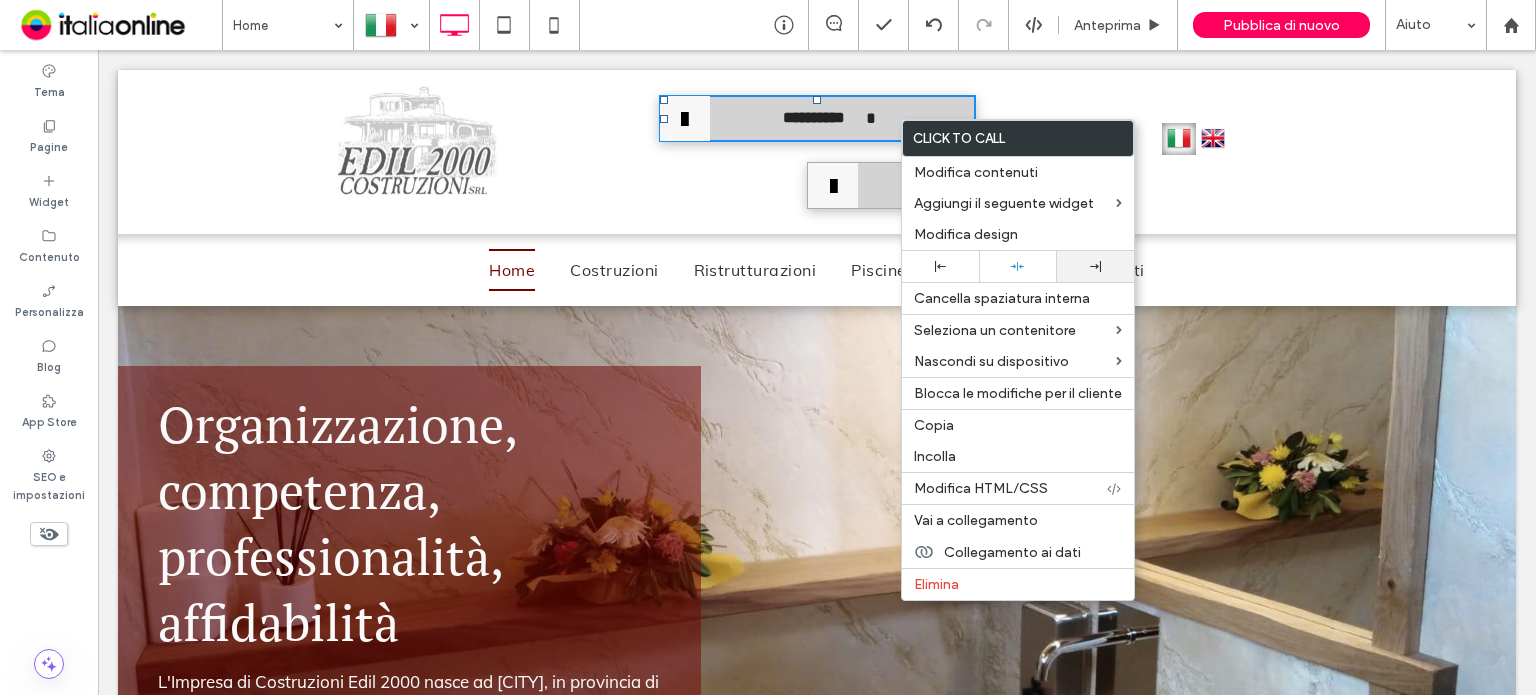 click at bounding box center (1095, 266) 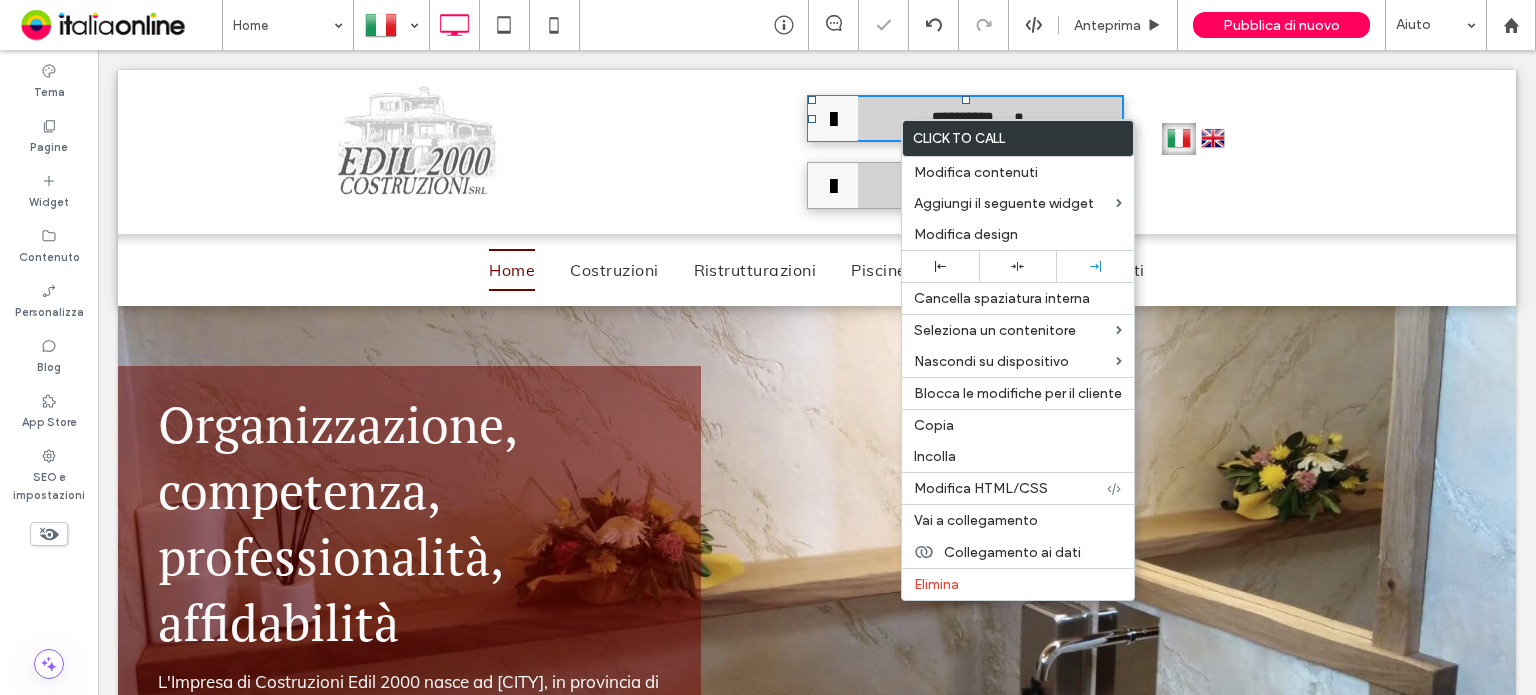 click at bounding box center [768, 347] 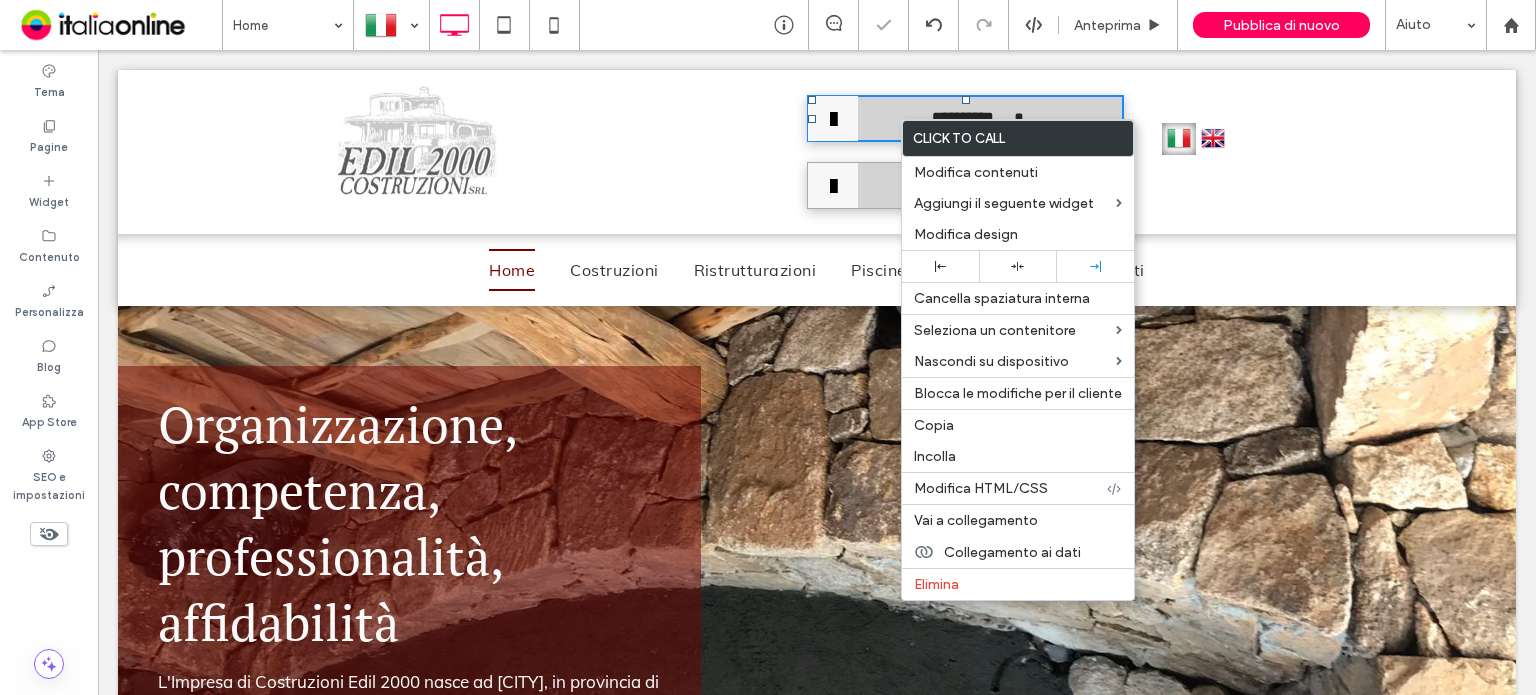 click at bounding box center (768, 347) 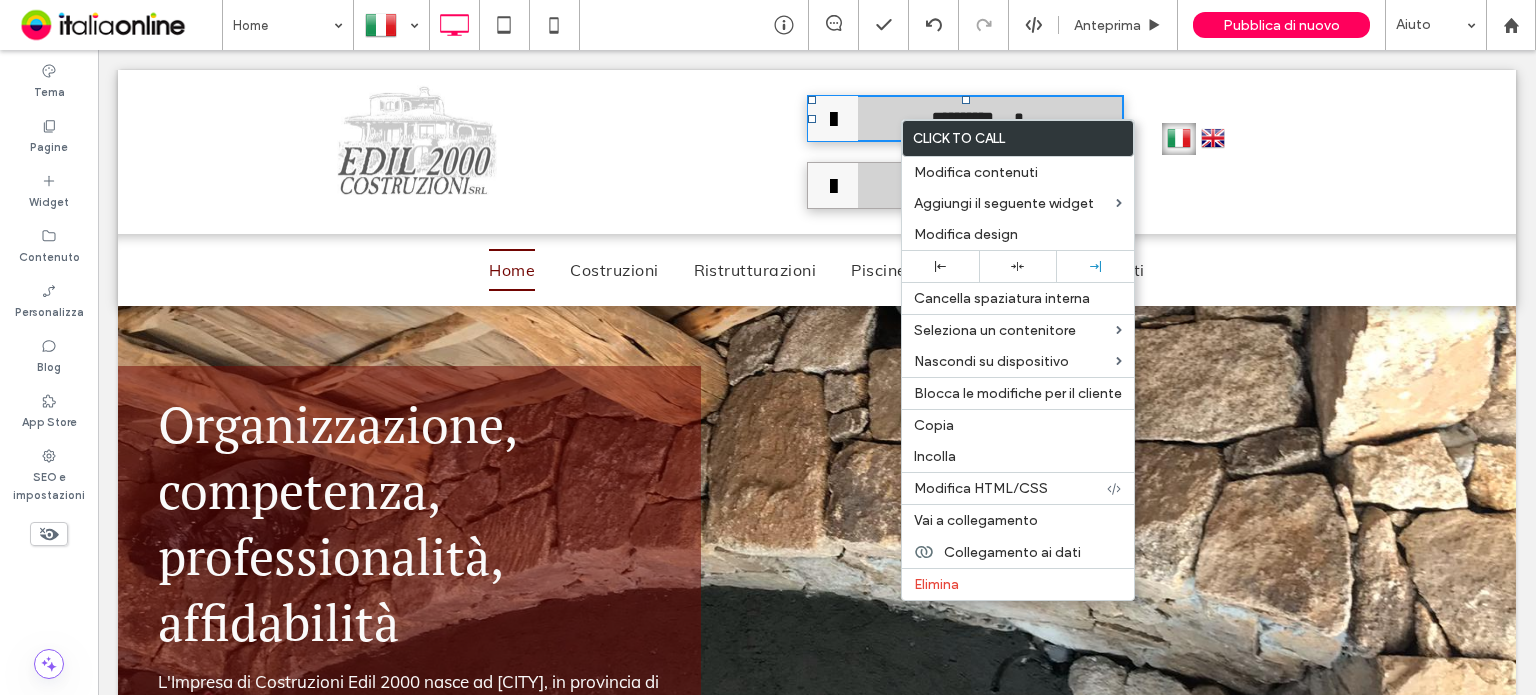 drag, startPoint x: 855, startPoint y: 193, endPoint x: 757, endPoint y: 143, distance: 110.01818 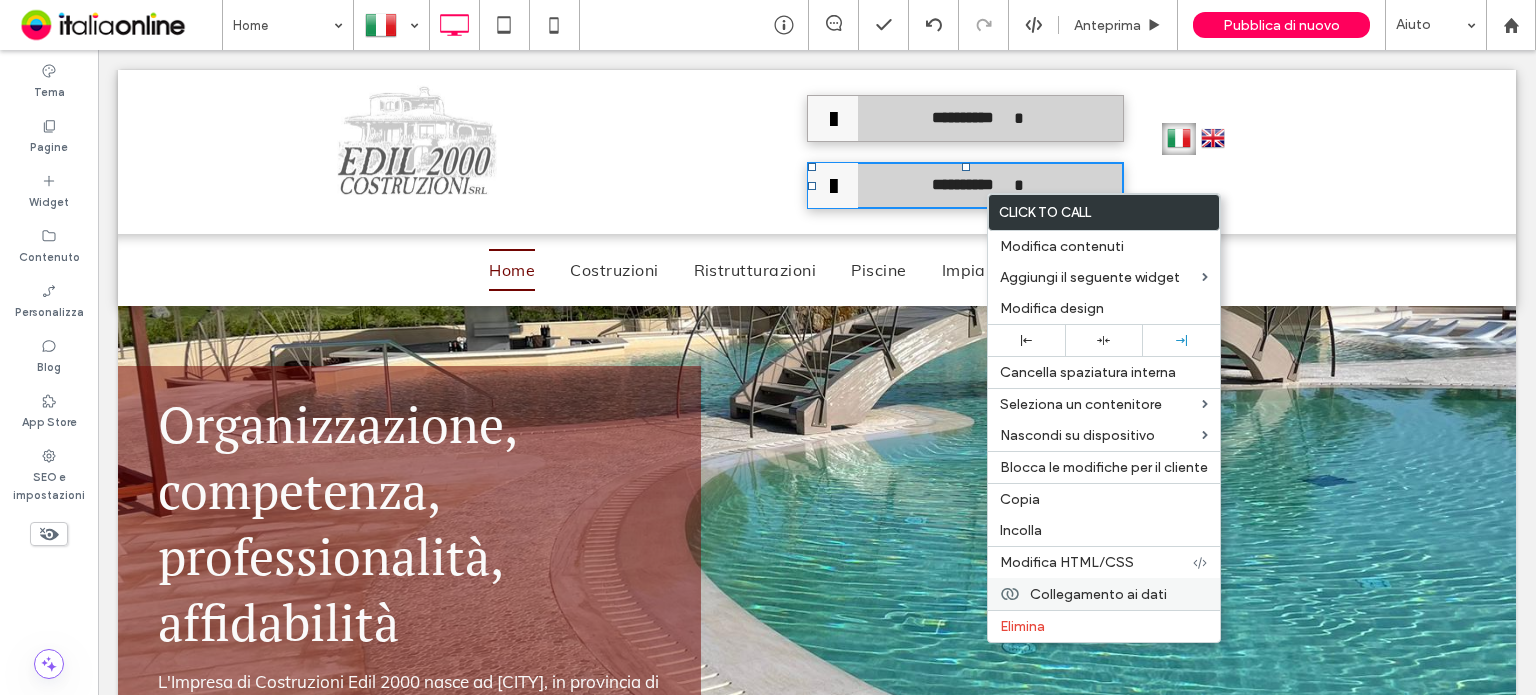 click on "Collegamento ai dati" at bounding box center (1098, 594) 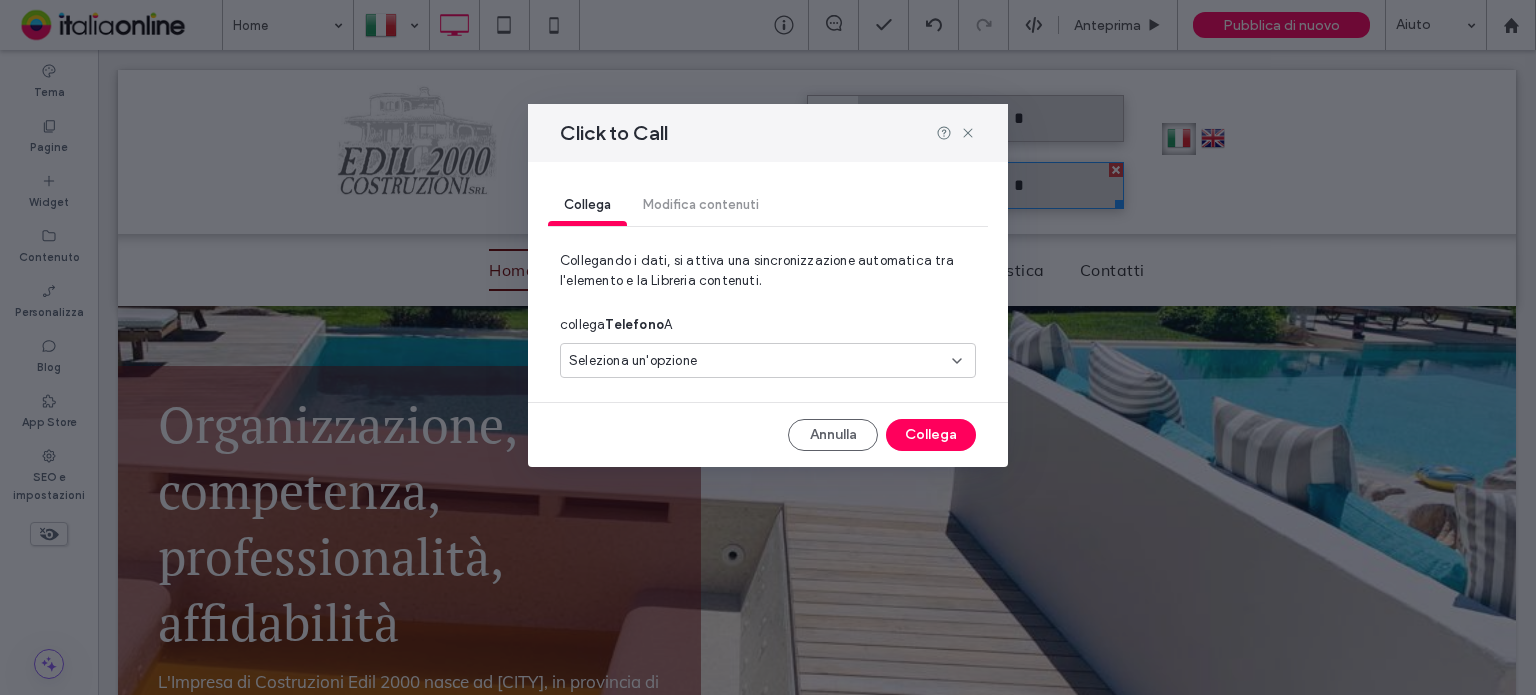 click on "Seleziona un'opzione" at bounding box center (768, 360) 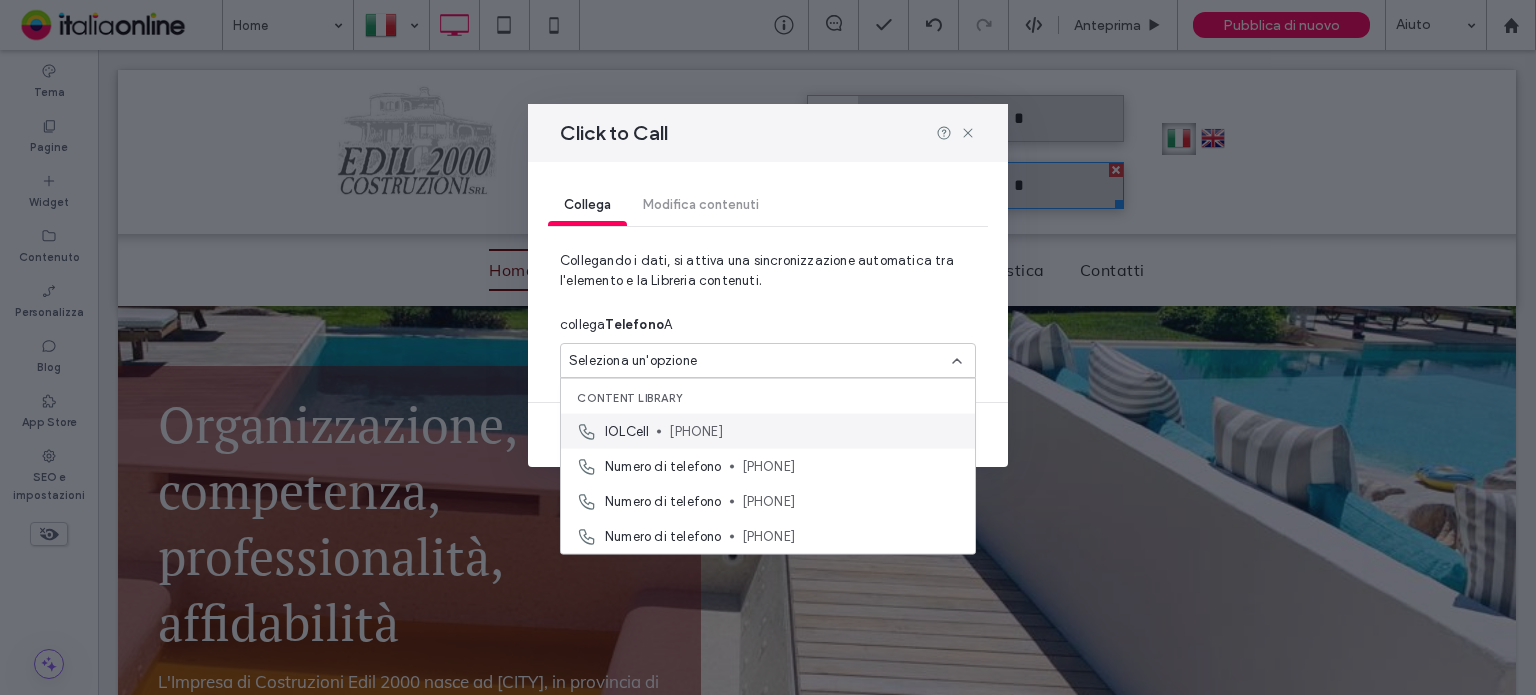 click on "[PHONE]" at bounding box center [814, 431] 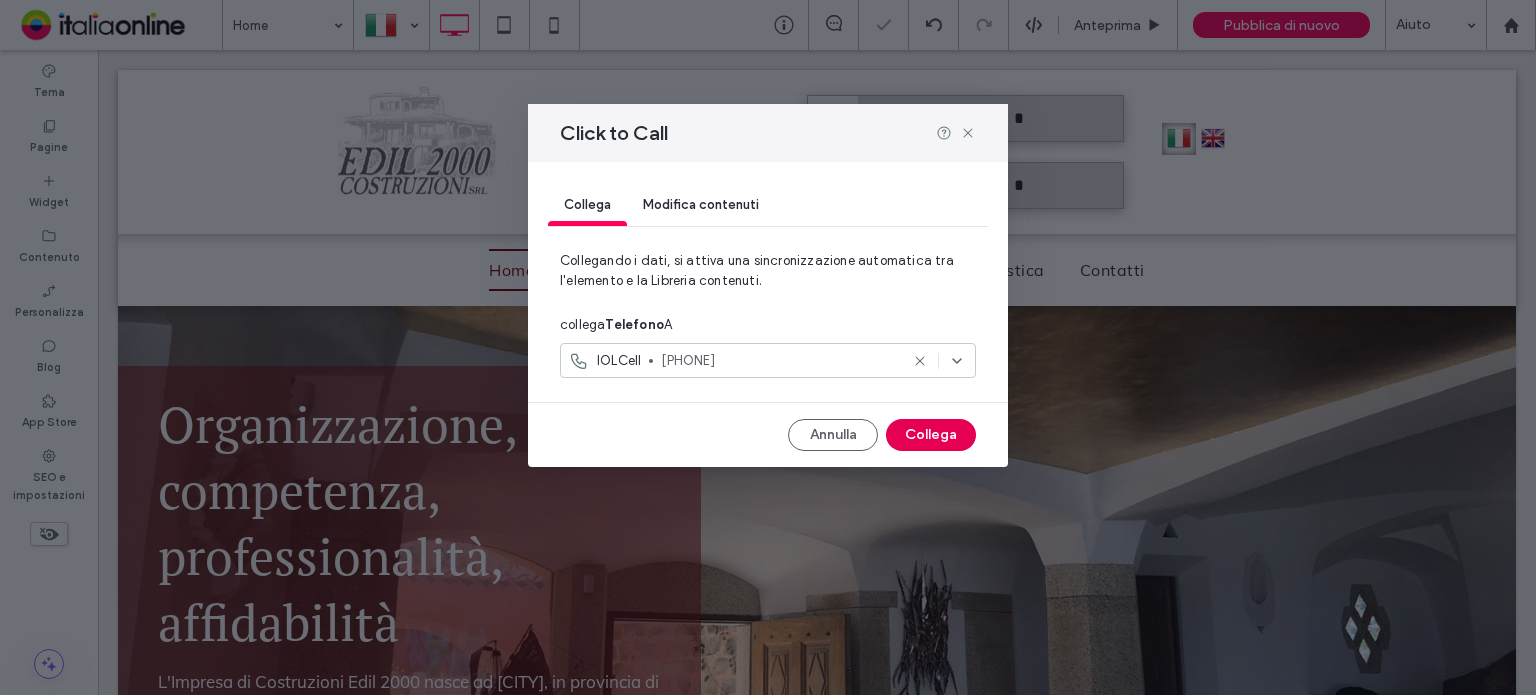 click on "Collega" at bounding box center [931, 435] 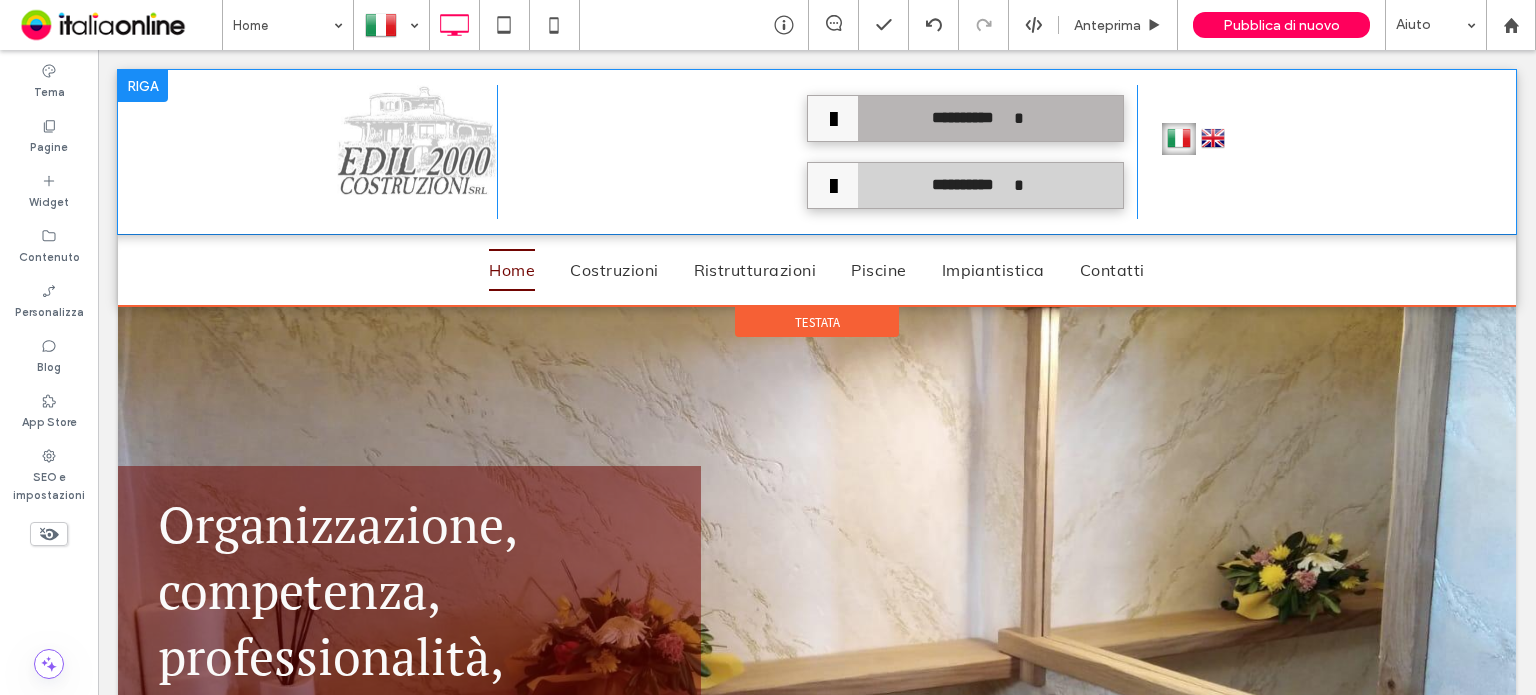 scroll, scrollTop: 0, scrollLeft: 0, axis: both 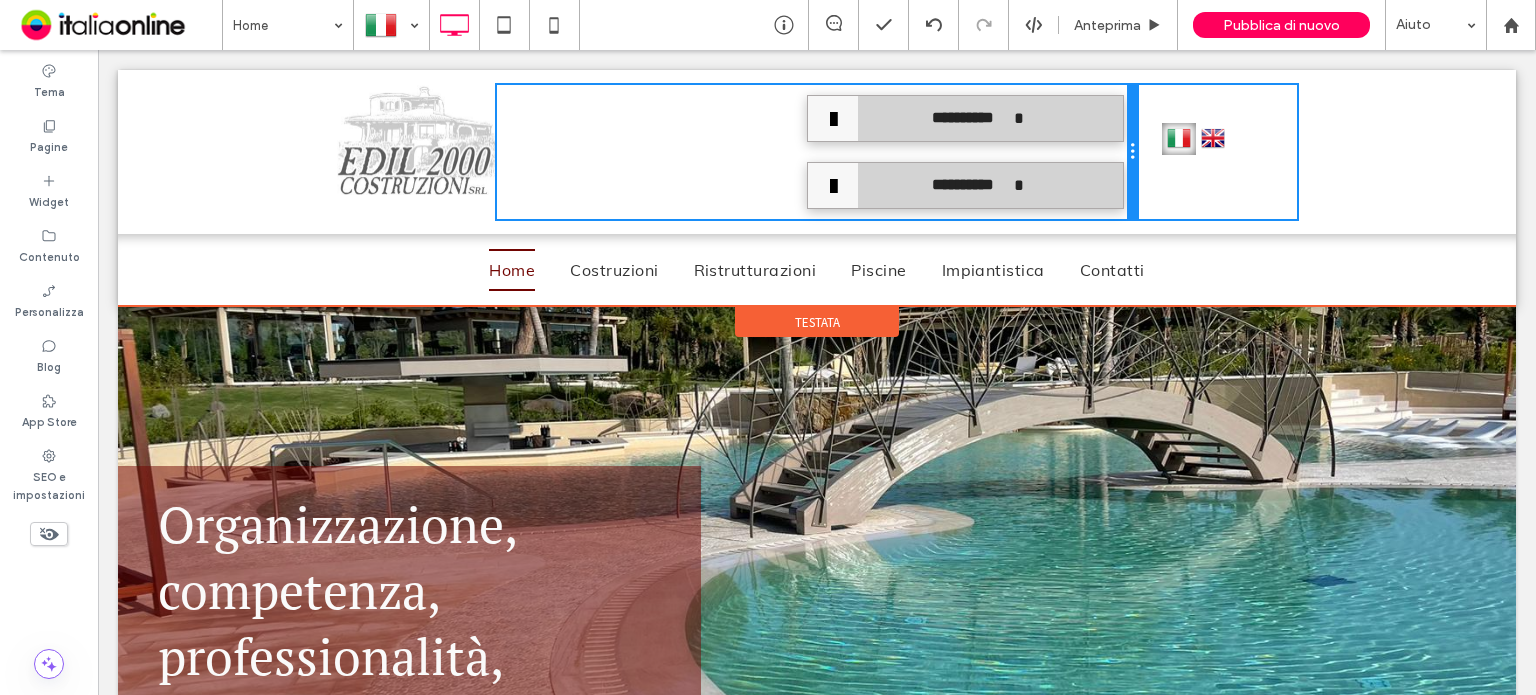 click at bounding box center [1132, 152] 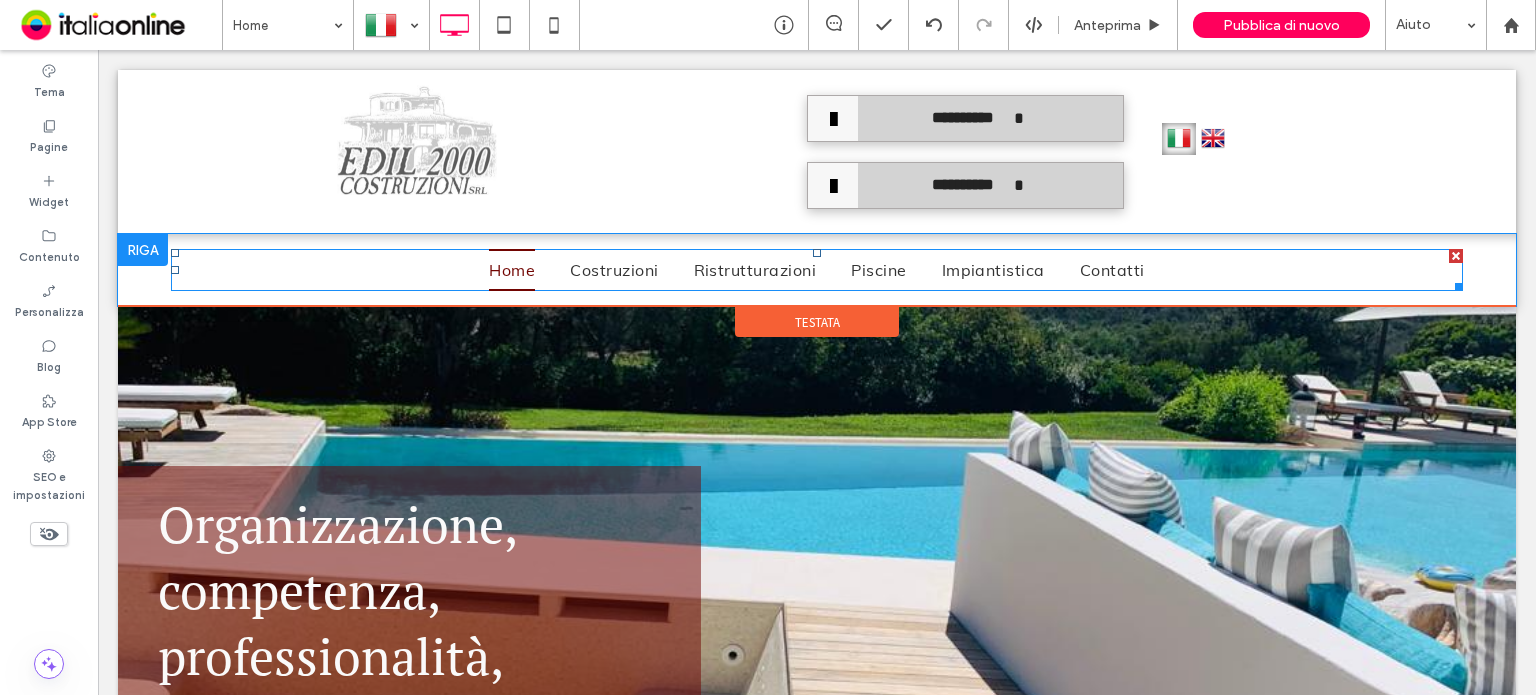 scroll, scrollTop: 0, scrollLeft: 0, axis: both 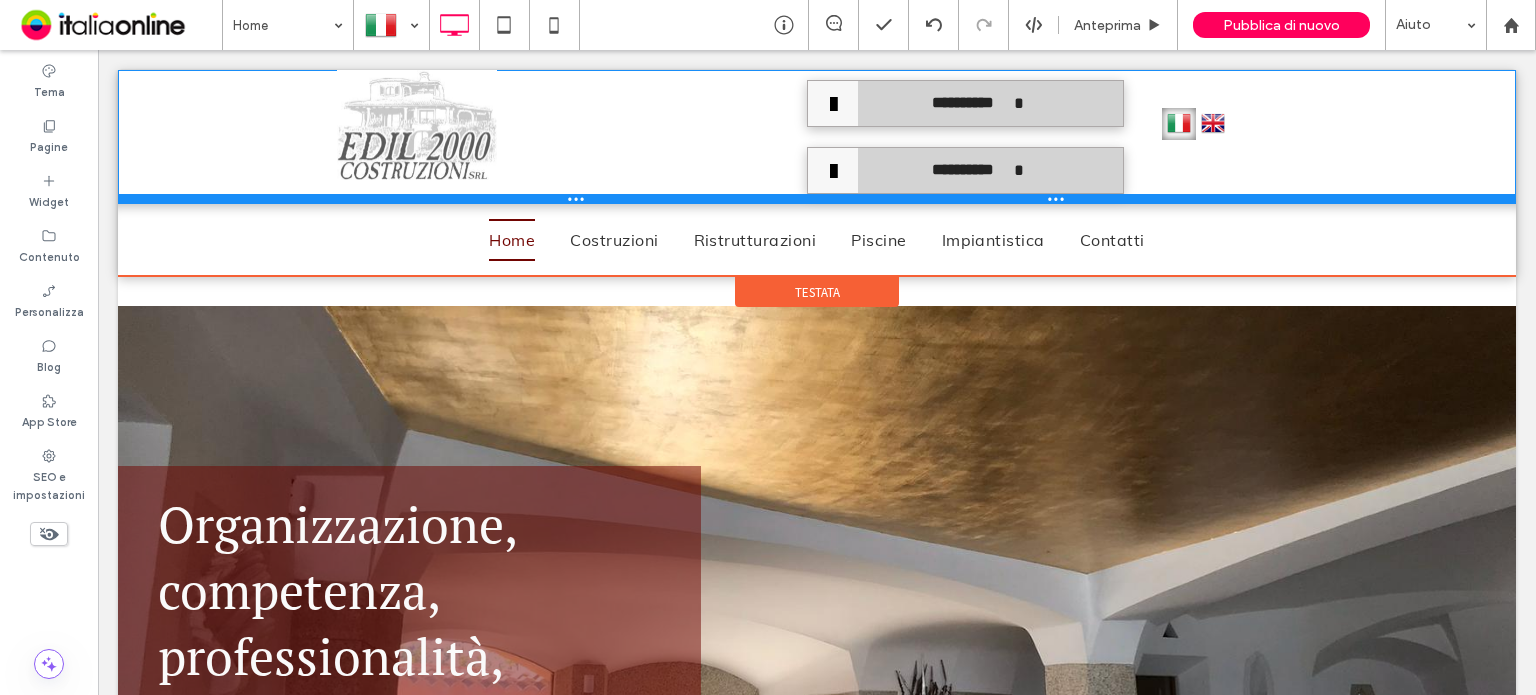 drag, startPoint x: 531, startPoint y: 229, endPoint x: 531, endPoint y: 157, distance: 72 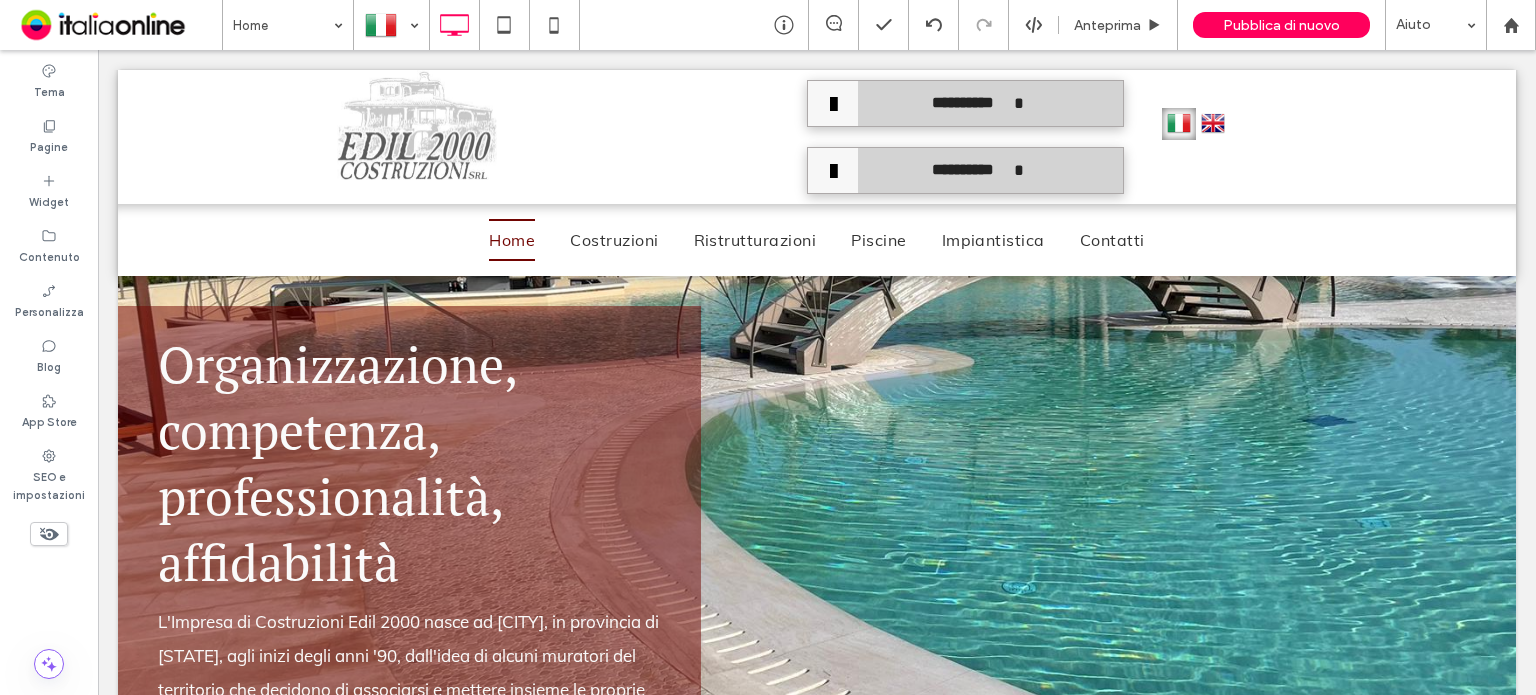 scroll, scrollTop: 0, scrollLeft: 0, axis: both 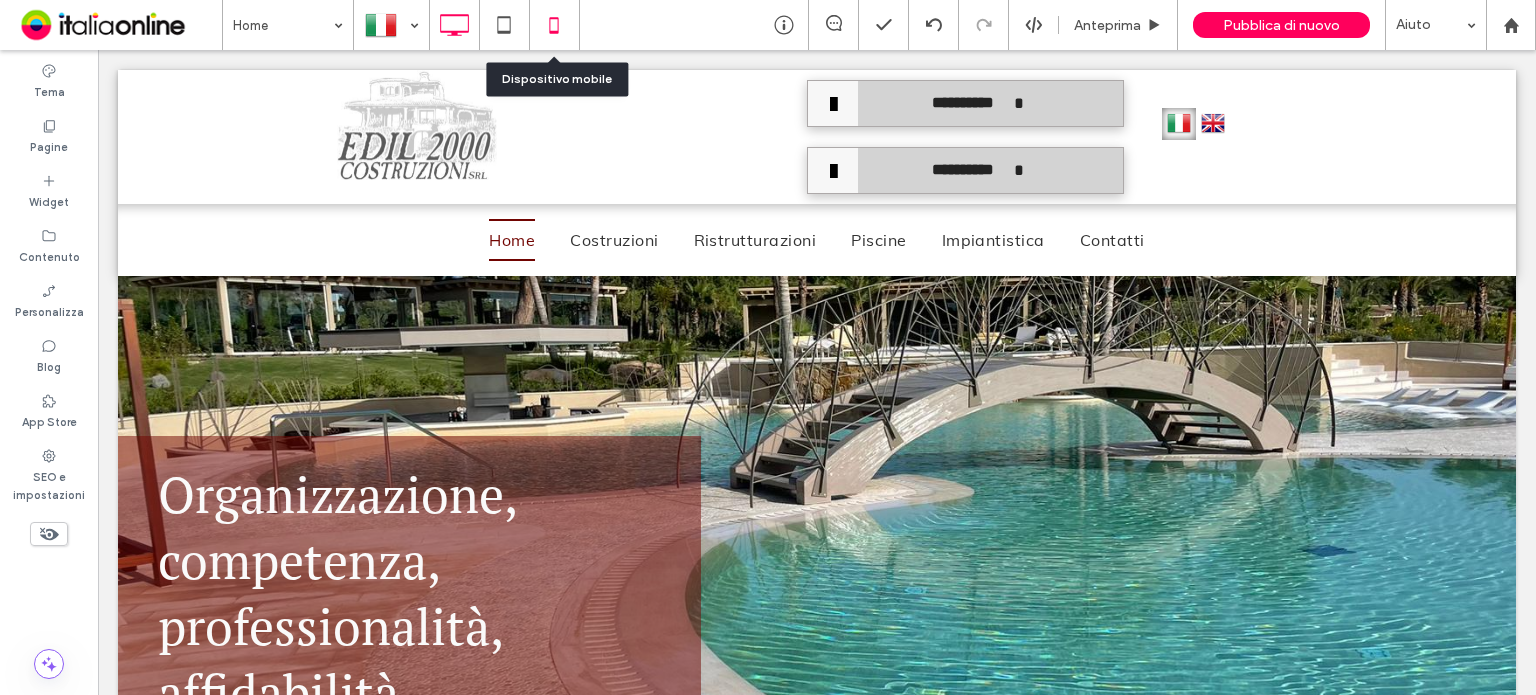 click 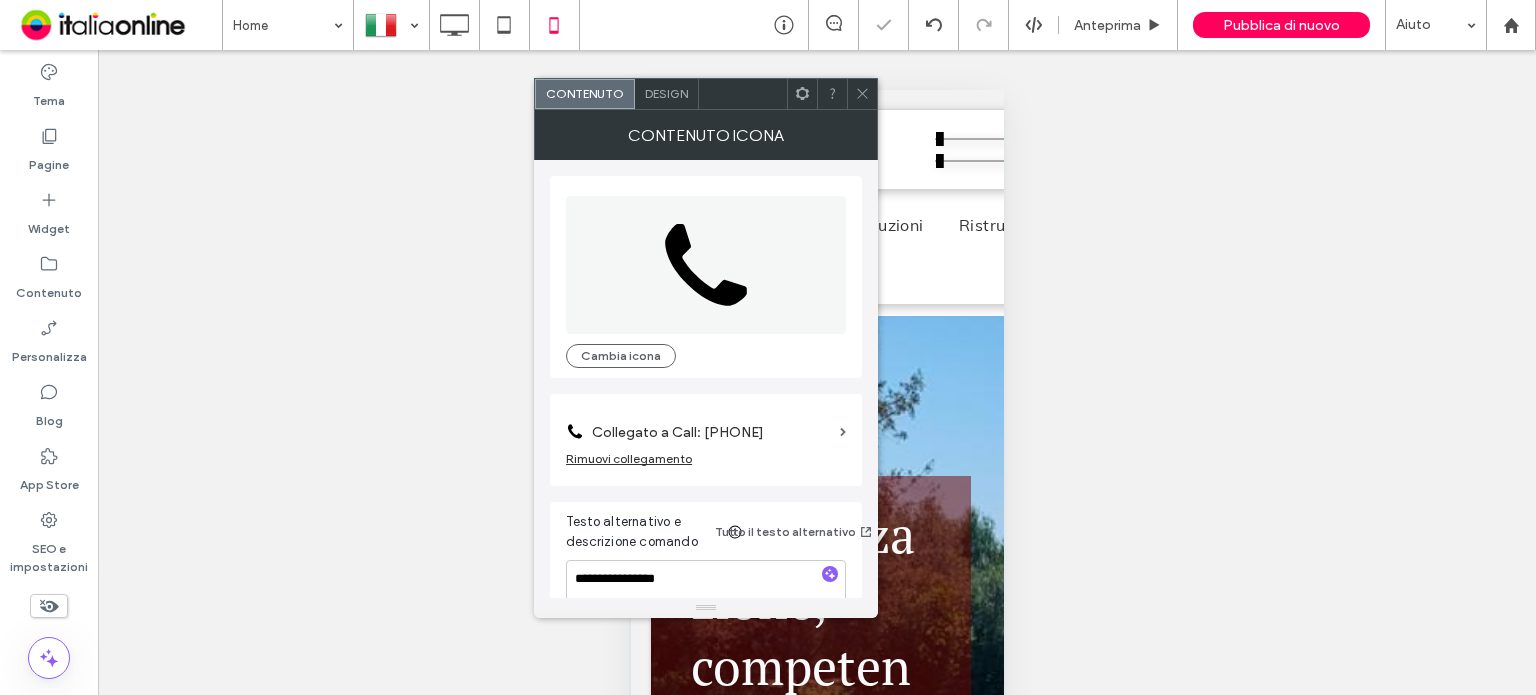 scroll, scrollTop: 34, scrollLeft: 0, axis: vertical 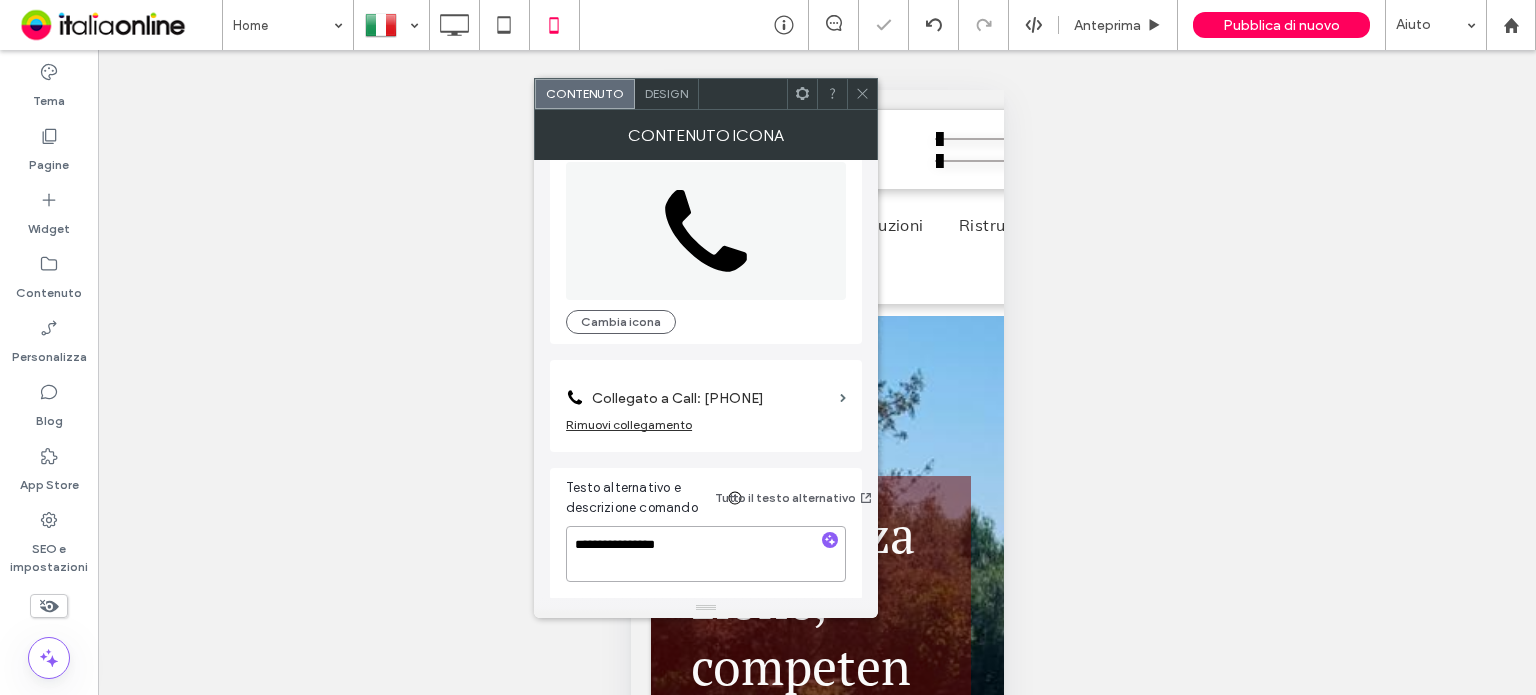 click on "**********" at bounding box center [706, 554] 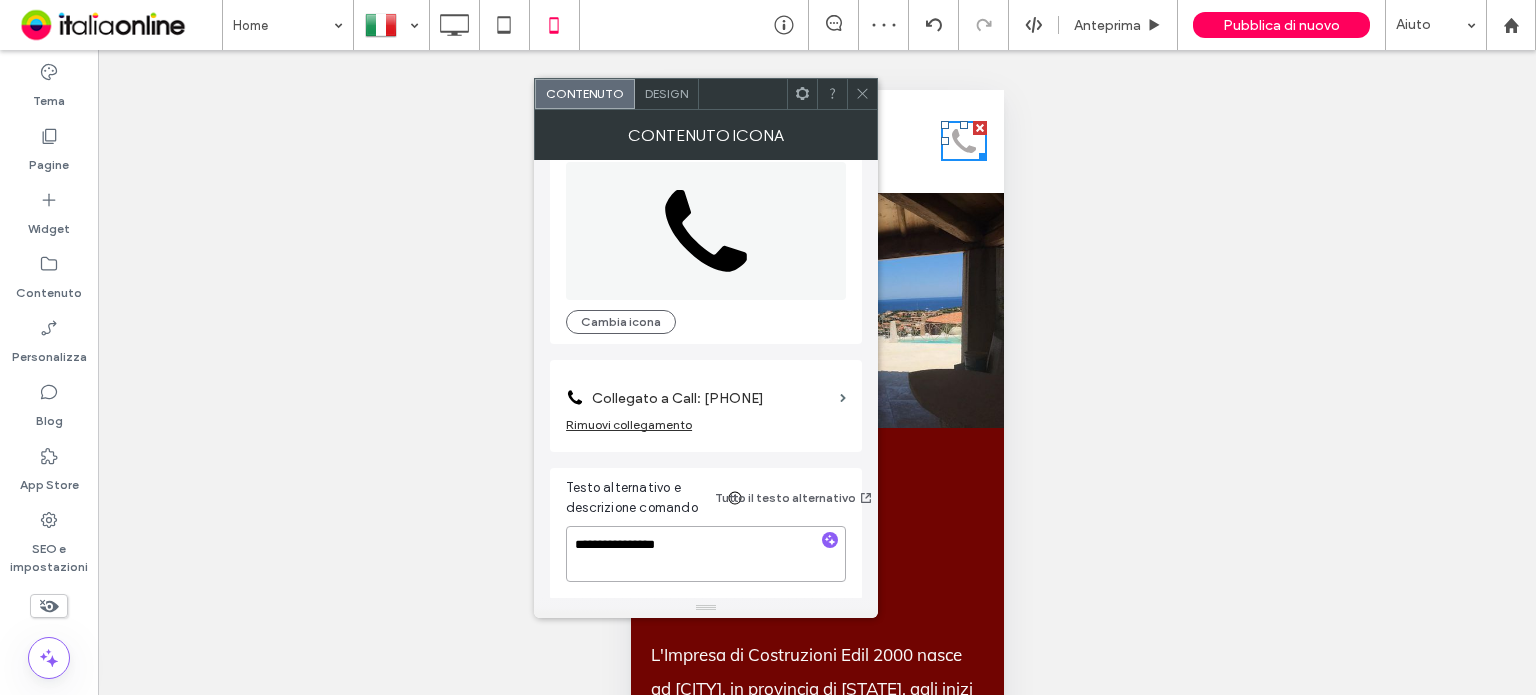 scroll, scrollTop: 0, scrollLeft: 0, axis: both 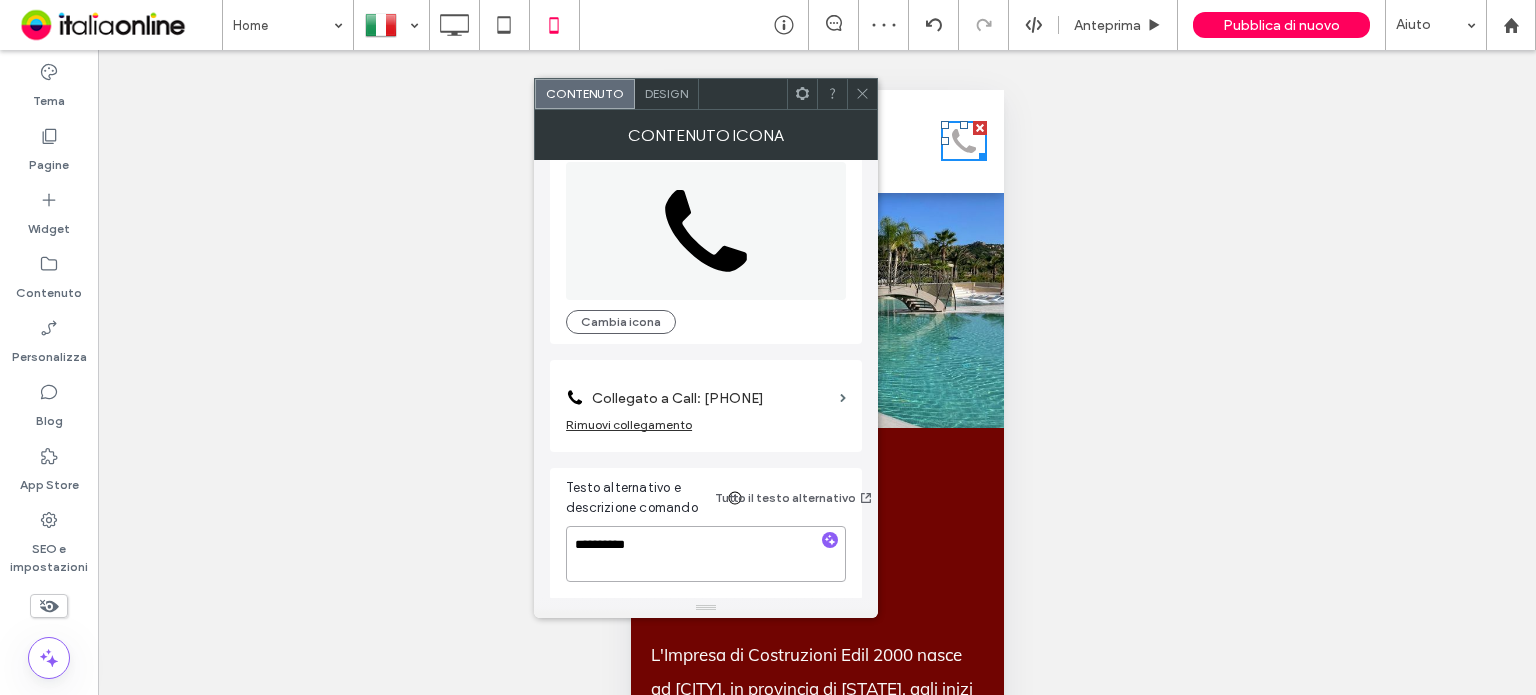 type on "**********" 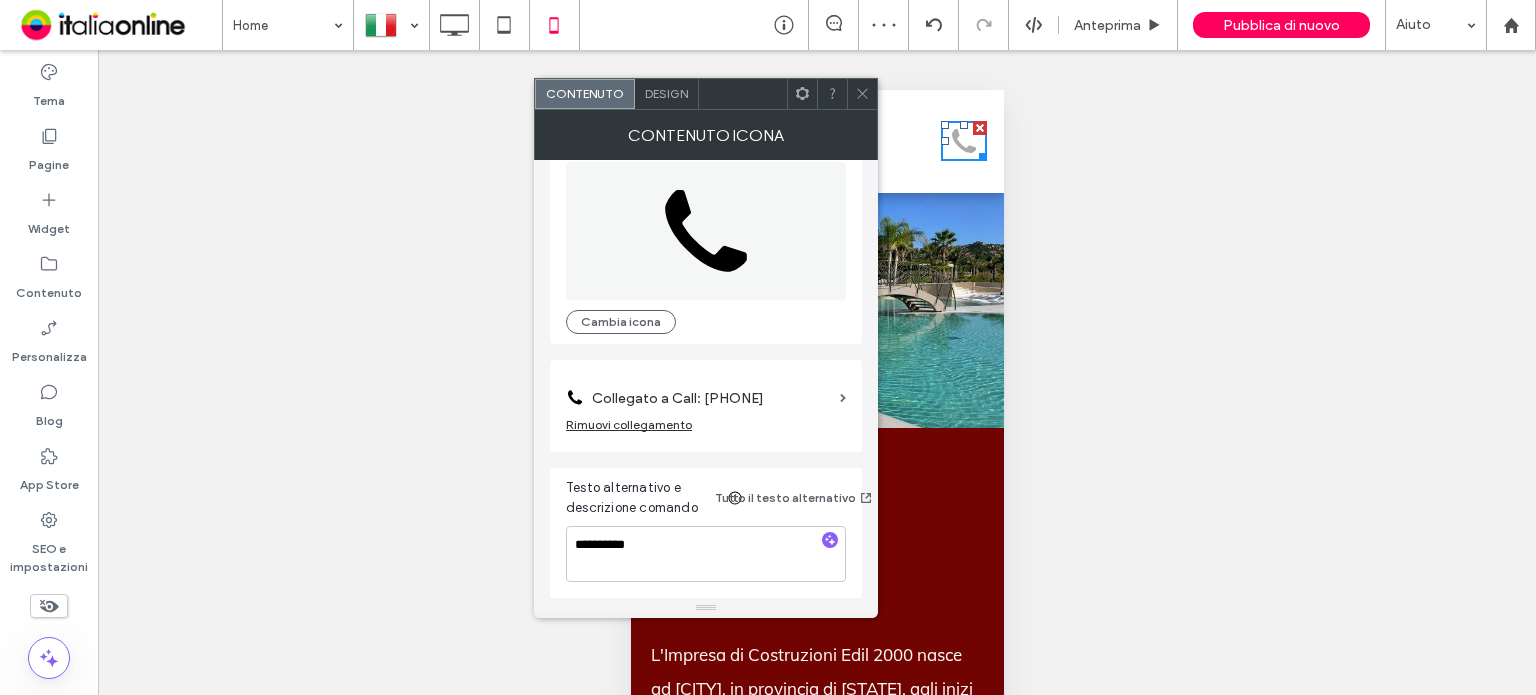 click 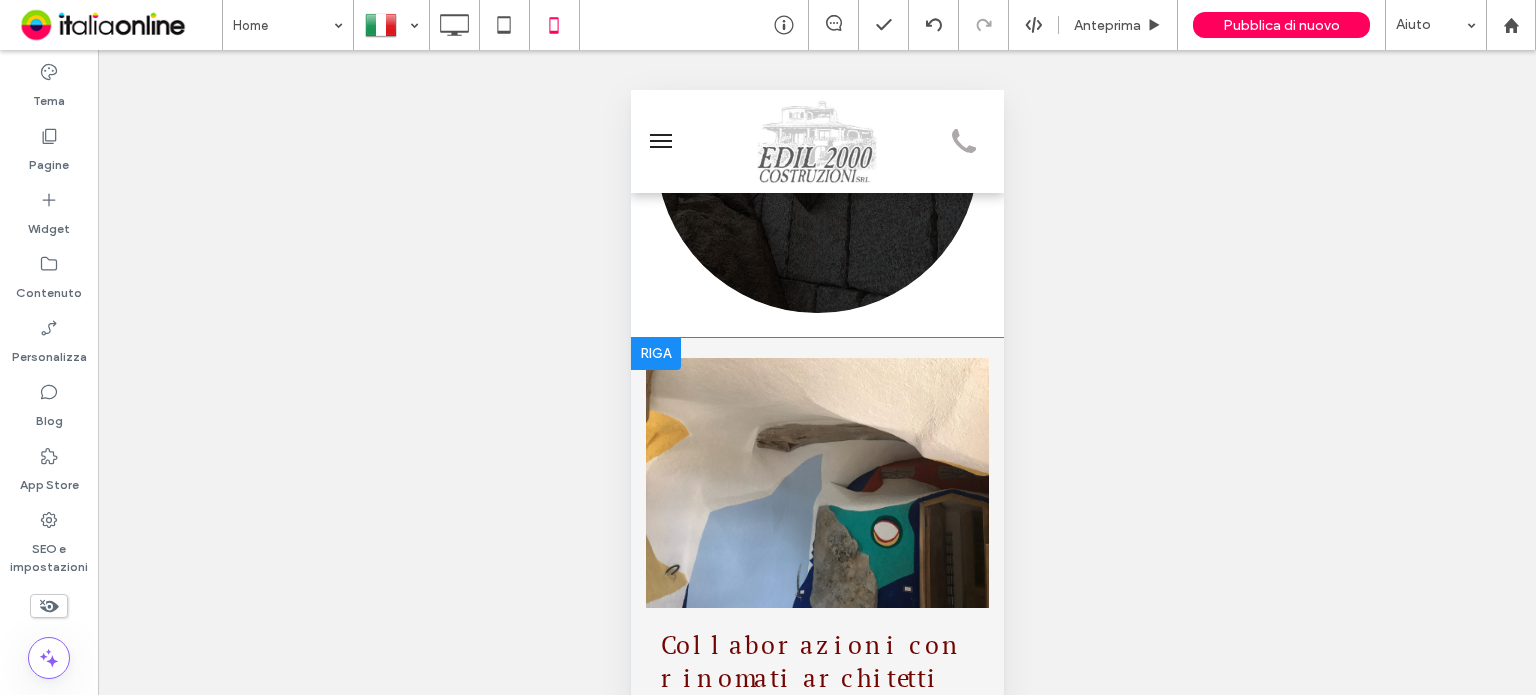 scroll, scrollTop: 2900, scrollLeft: 0, axis: vertical 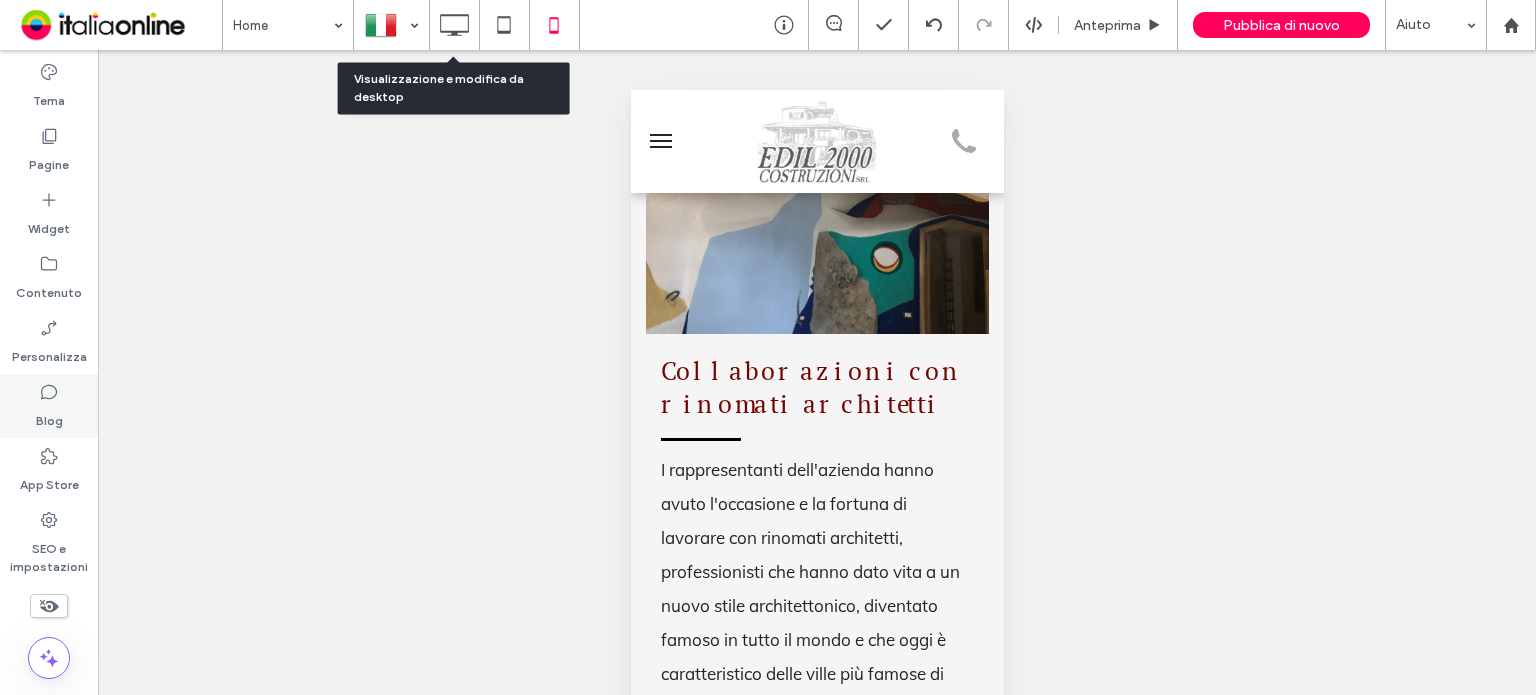 drag, startPoint x: 452, startPoint y: 24, endPoint x: 68, endPoint y: 359, distance: 509.58905 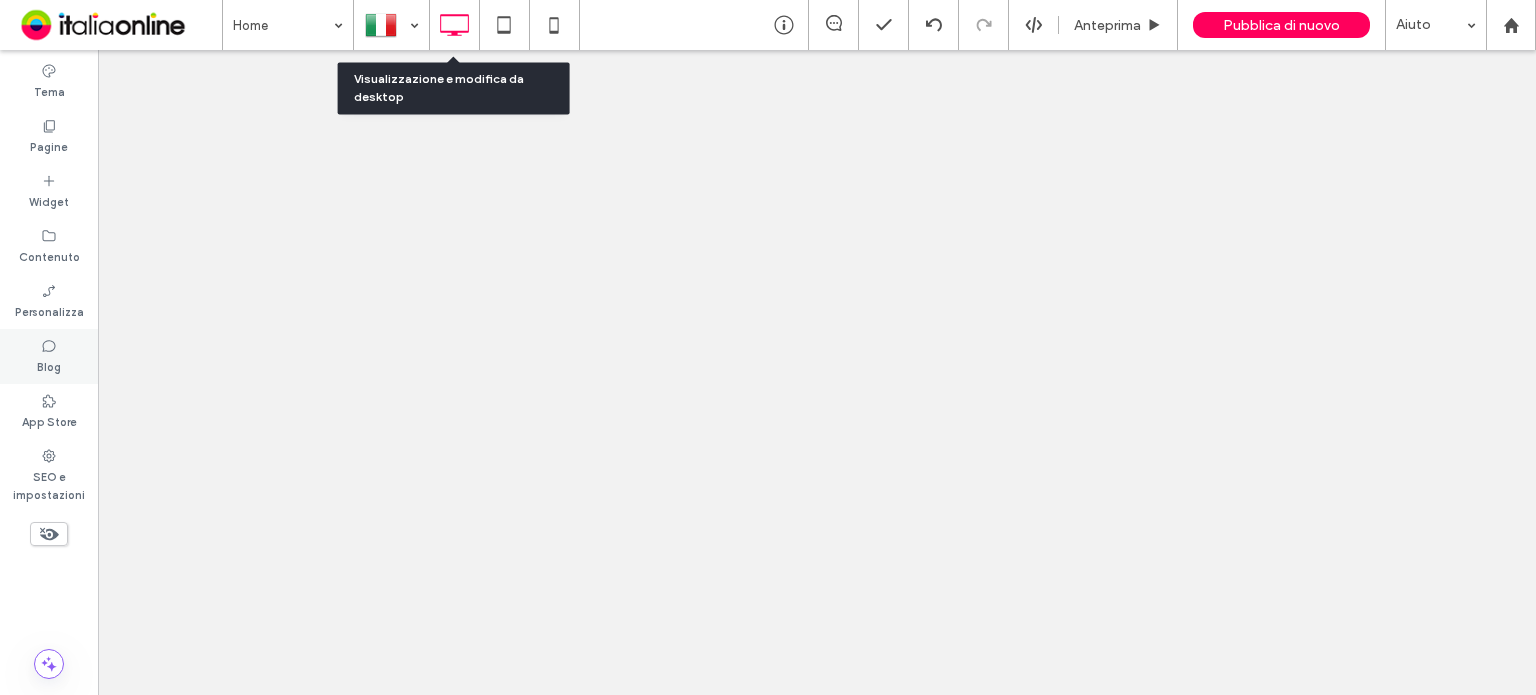 scroll, scrollTop: 0, scrollLeft: 0, axis: both 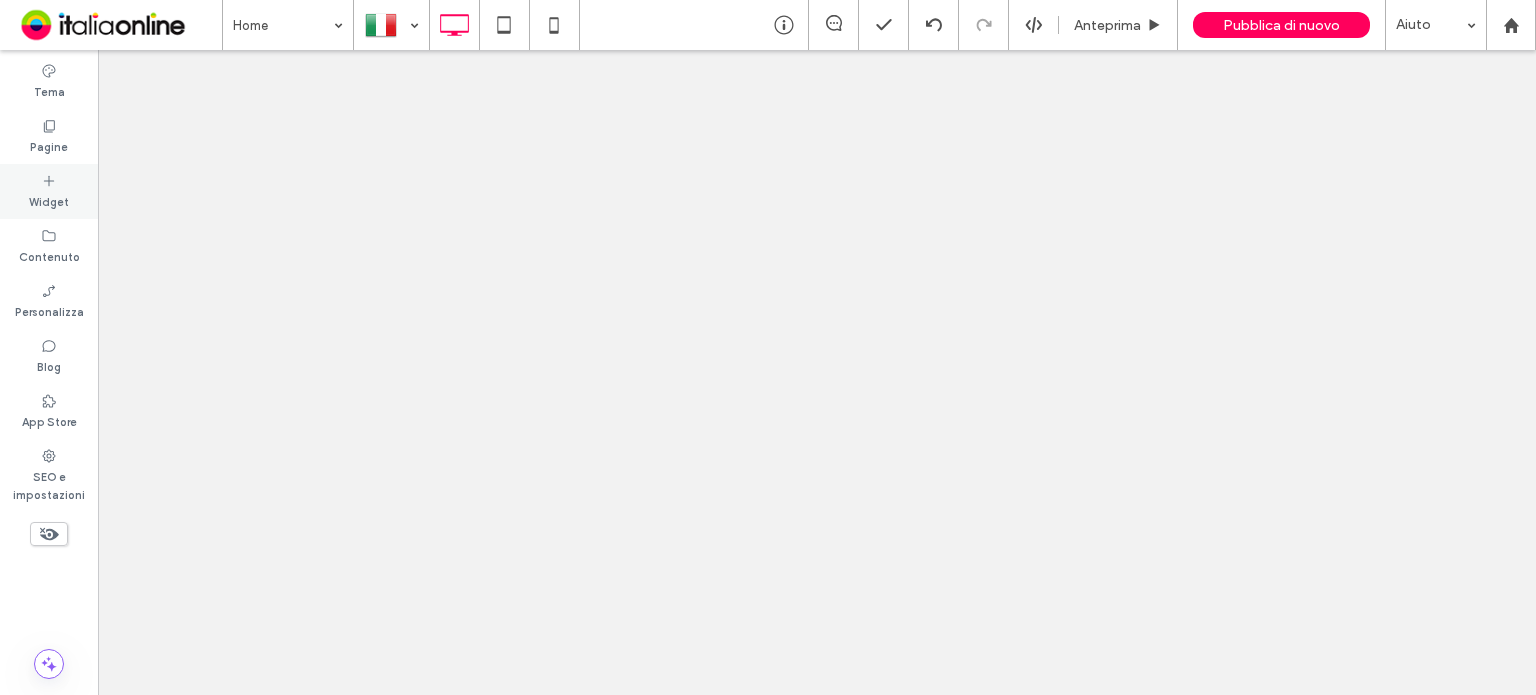 click on "Widget" at bounding box center (49, 200) 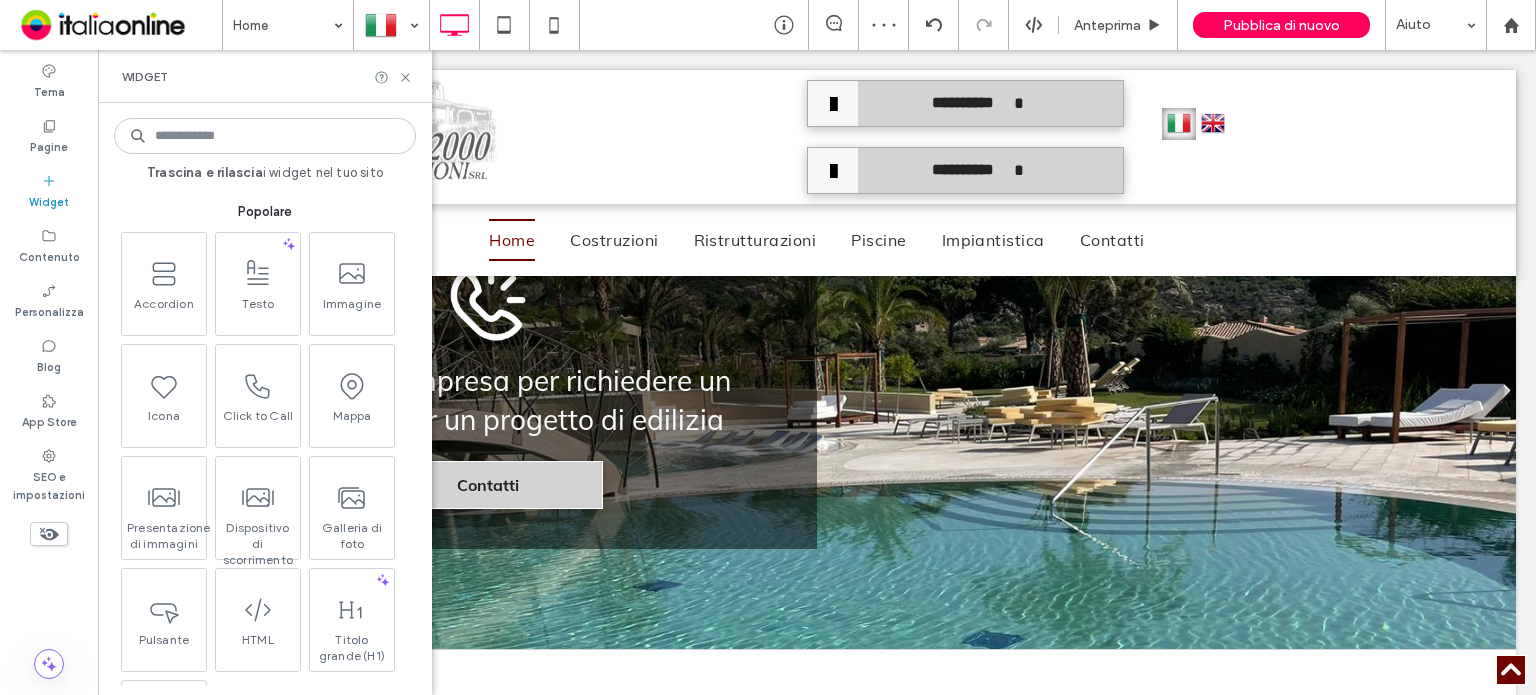 scroll, scrollTop: 3330, scrollLeft: 0, axis: vertical 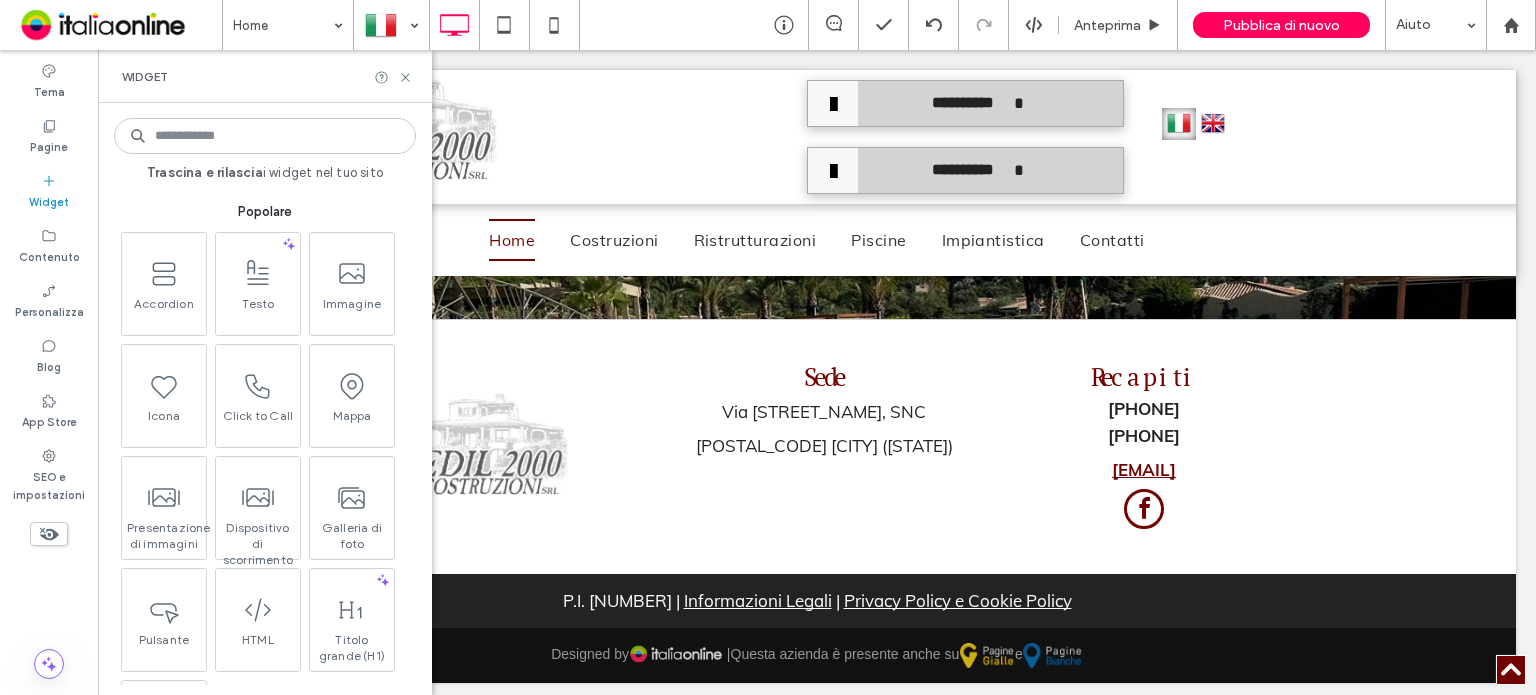 click at bounding box center [265, 136] 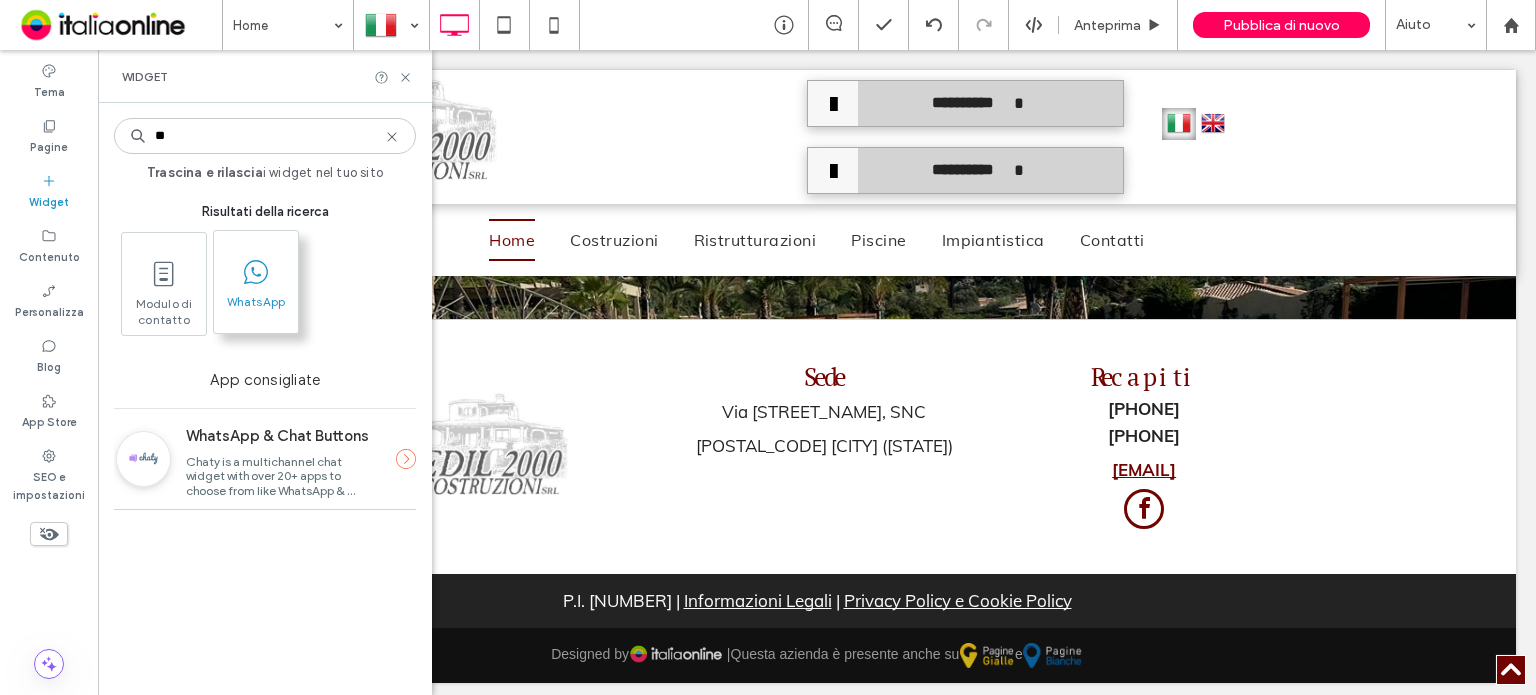 type on "**" 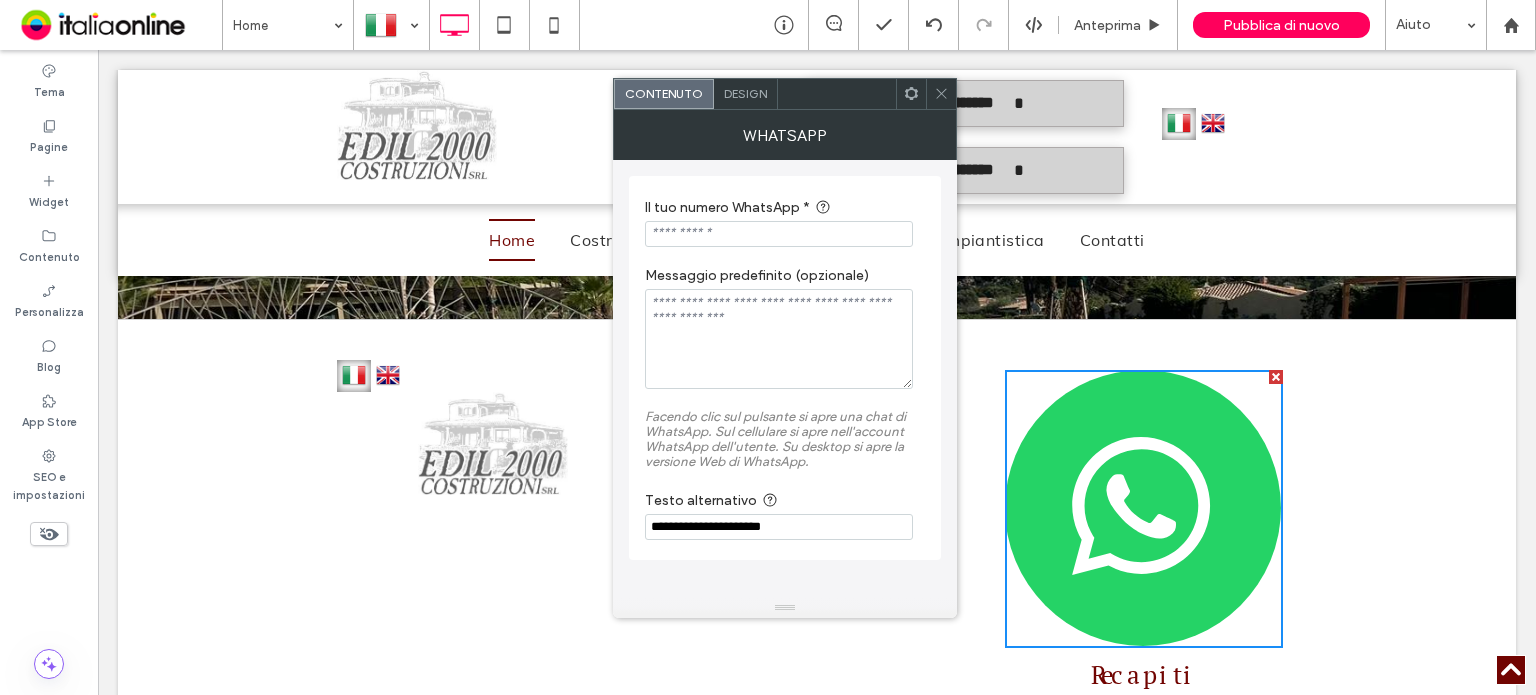 drag, startPoint x: 718, startPoint y: 235, endPoint x: 937, endPoint y: 102, distance: 256.22256 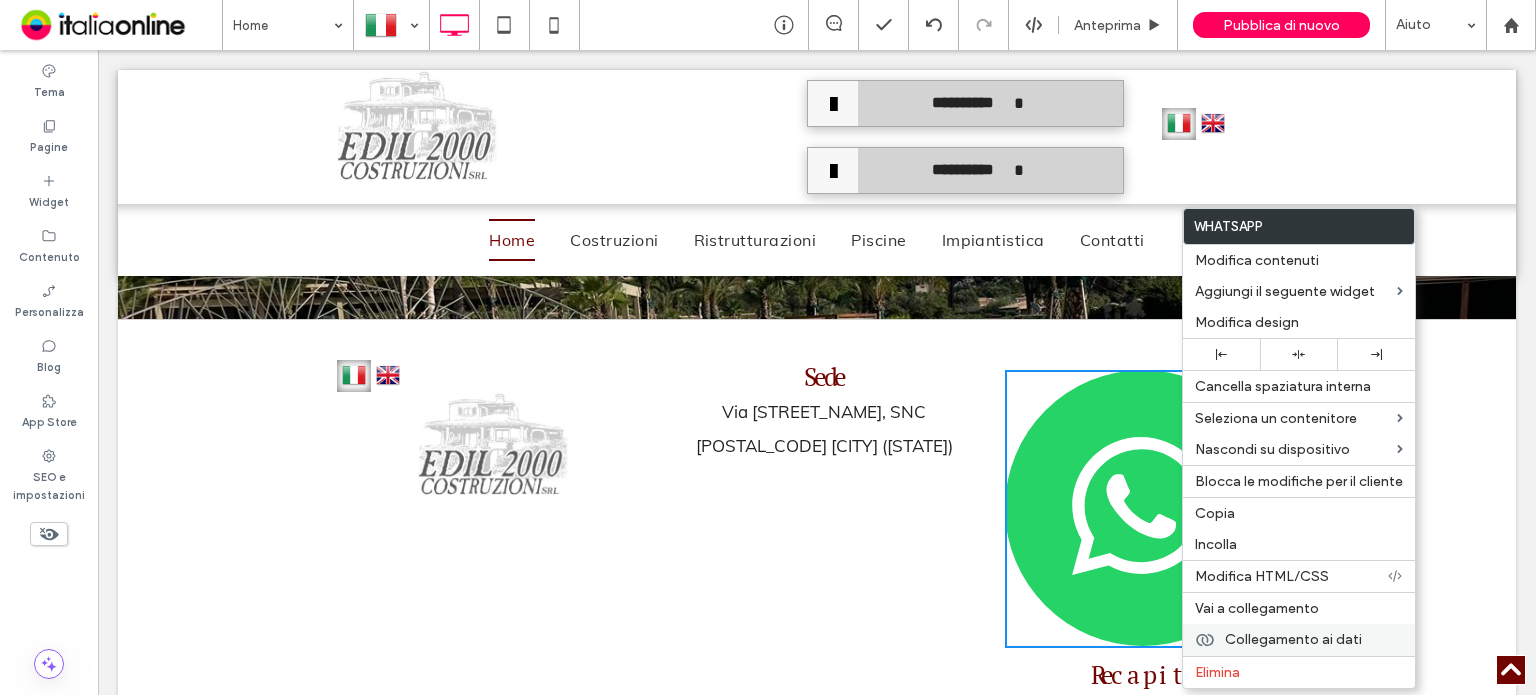 click on "Collegamento ai dati" at bounding box center [1293, 639] 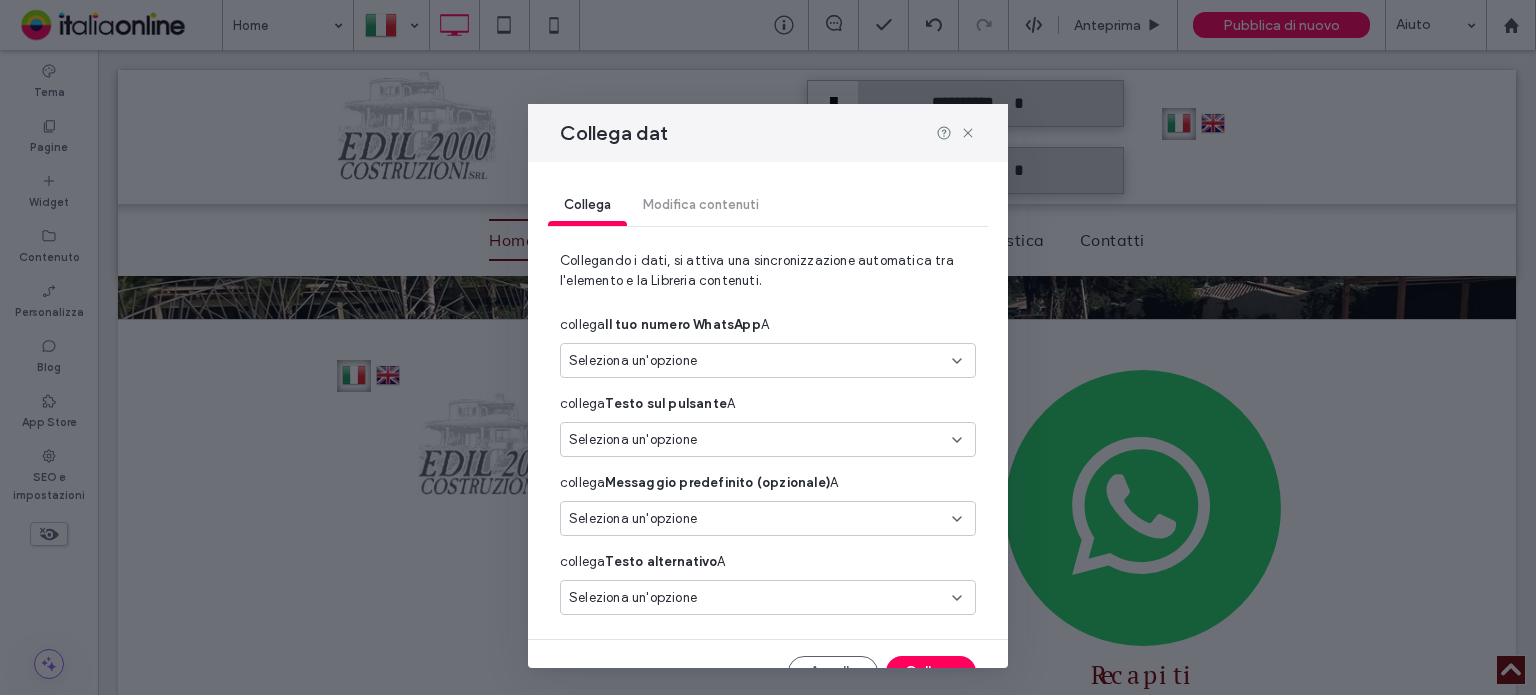 click on "Seleziona un'opzione" at bounding box center [756, 361] 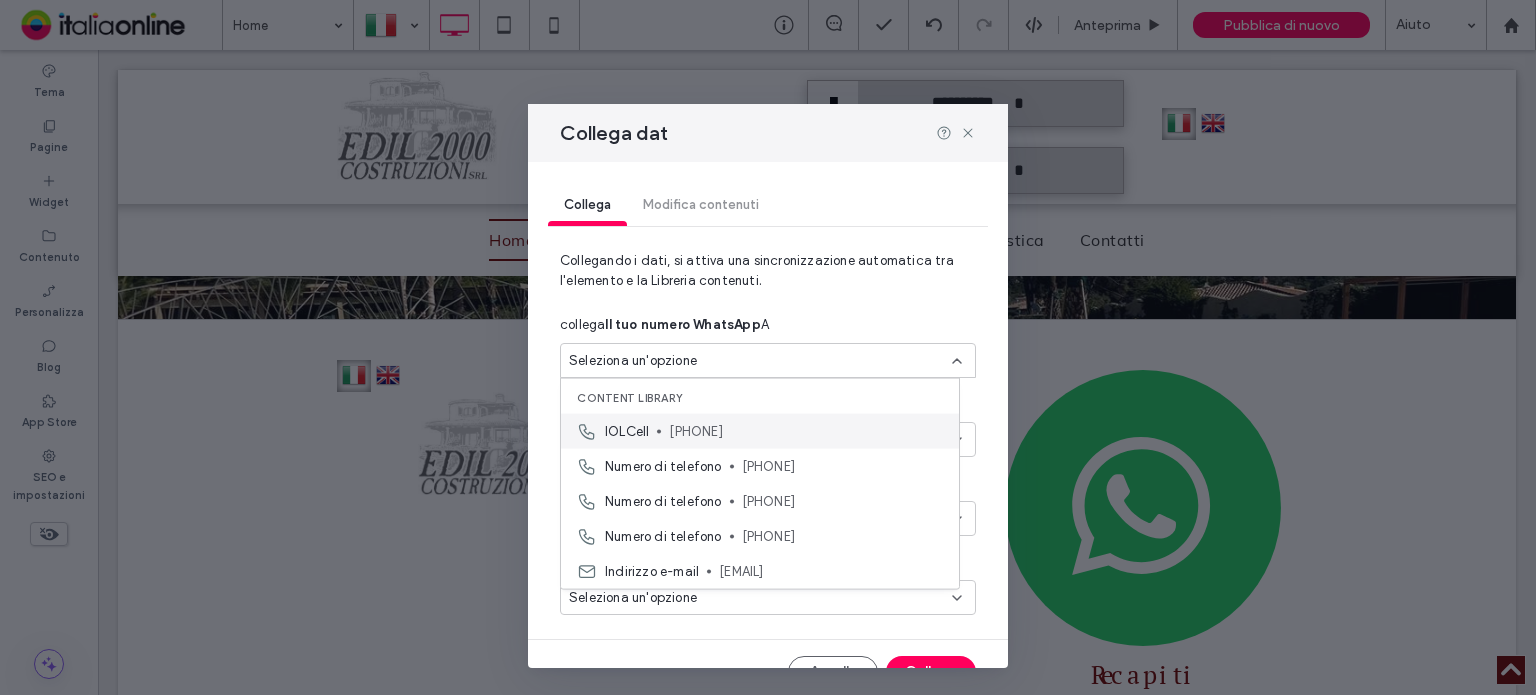 click on "IOLCell [PHONE]" at bounding box center (760, 431) 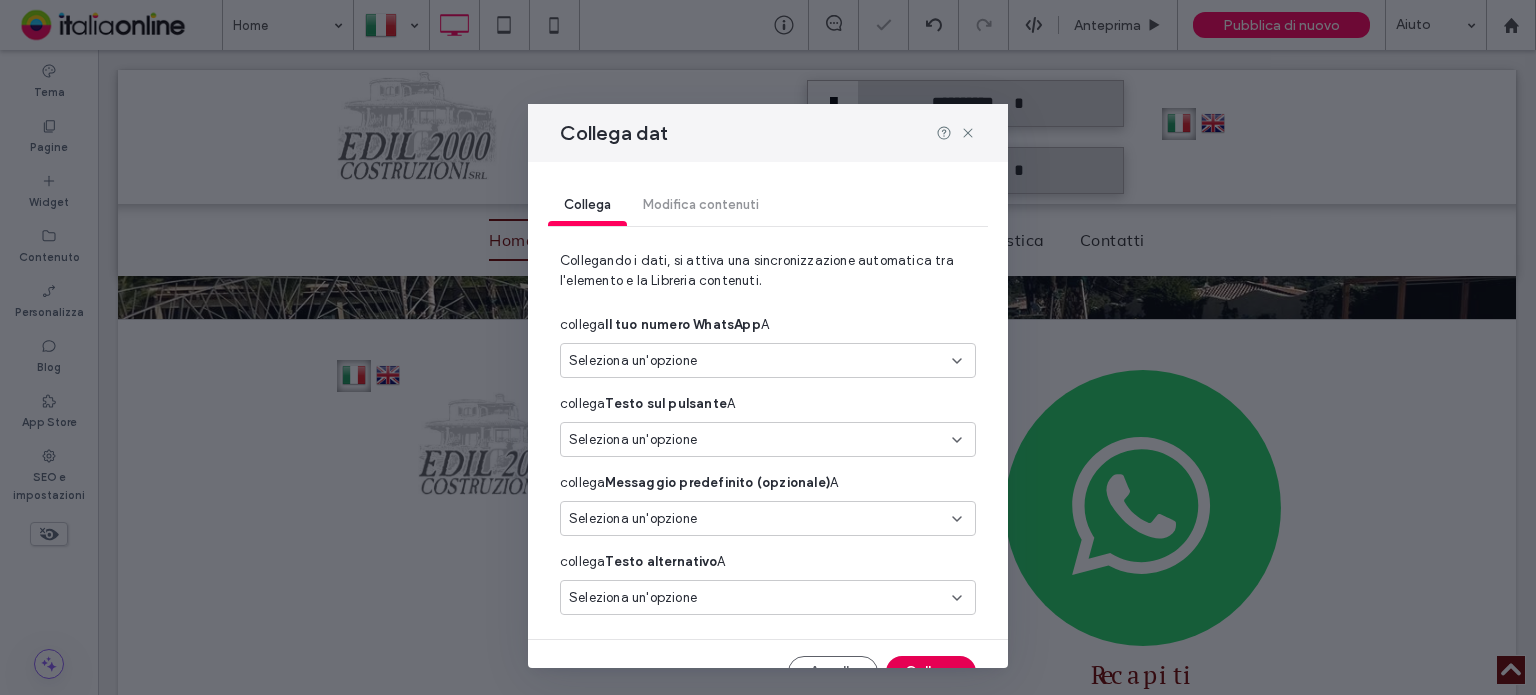 click on "Collega" at bounding box center (931, 672) 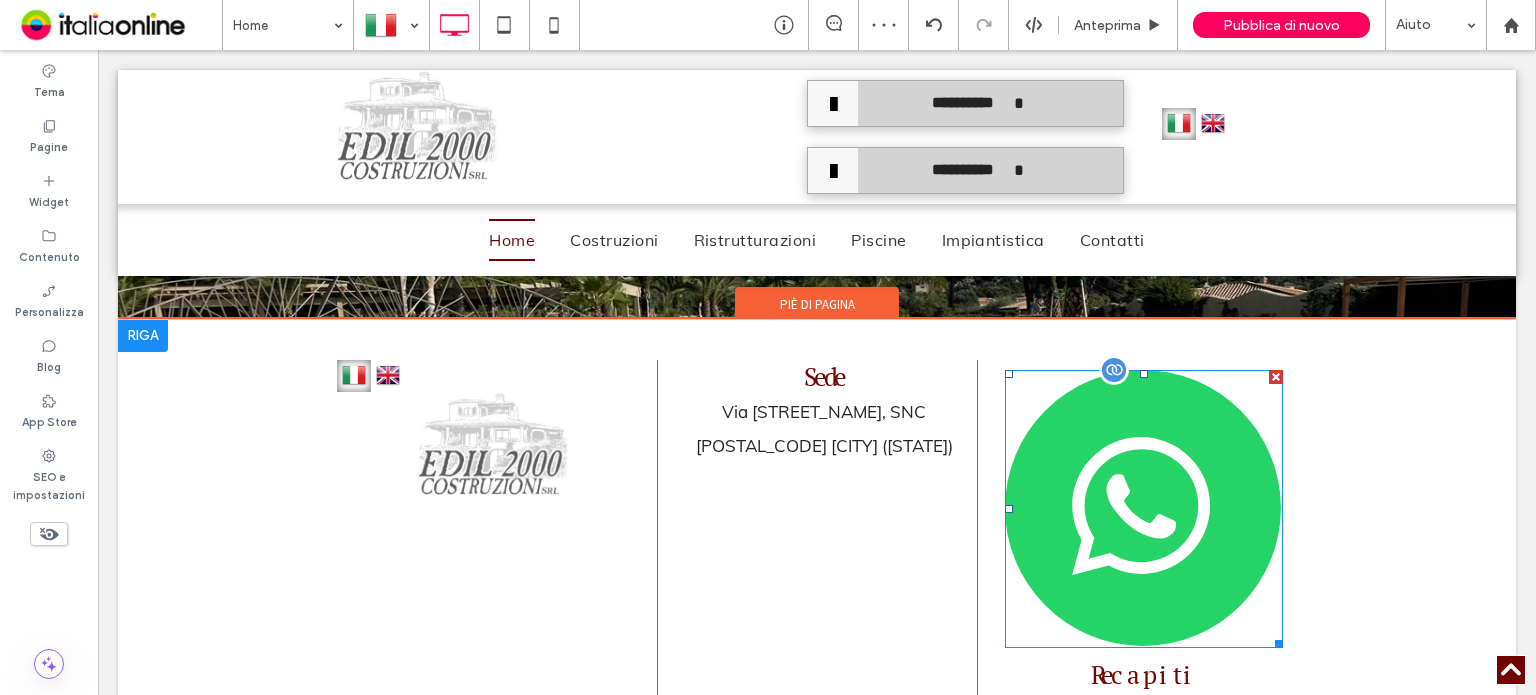 click at bounding box center [1144, 509] 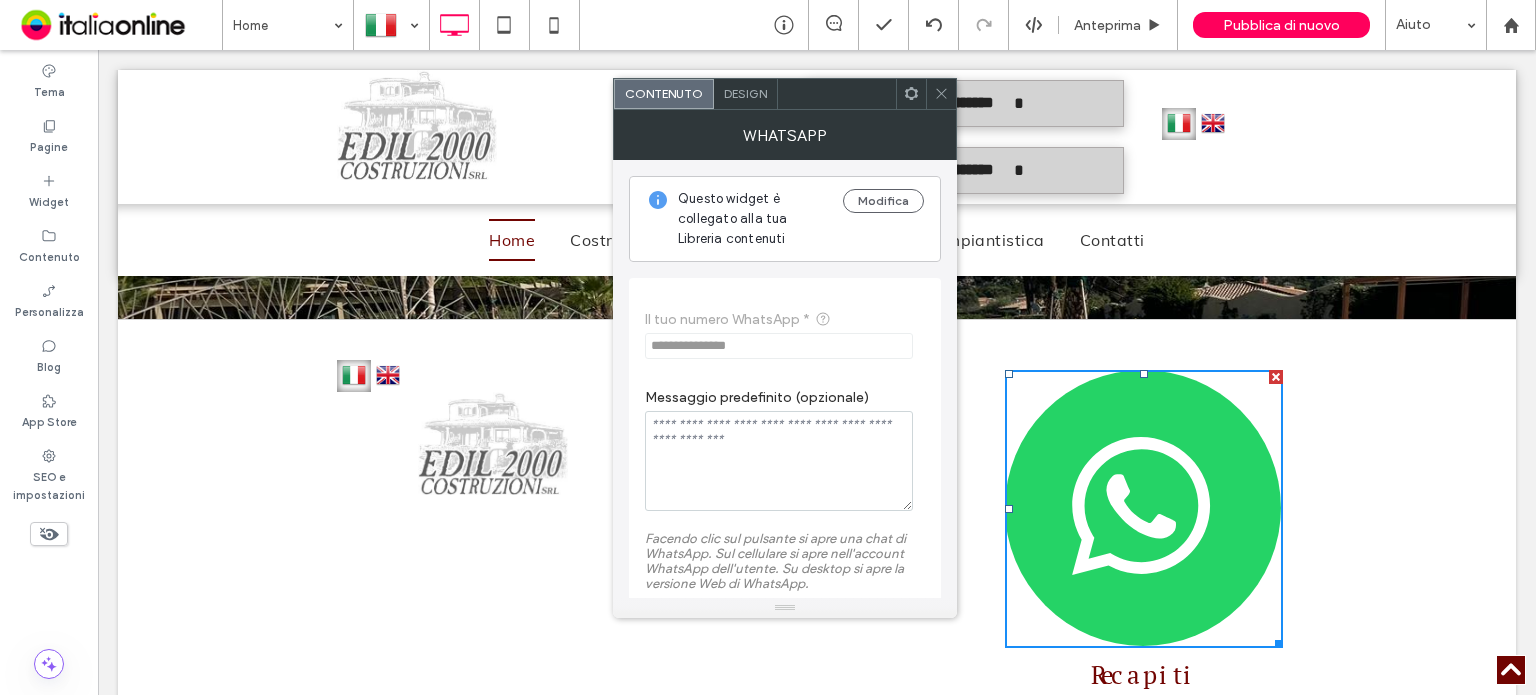 click on "Design" at bounding box center (745, 93) 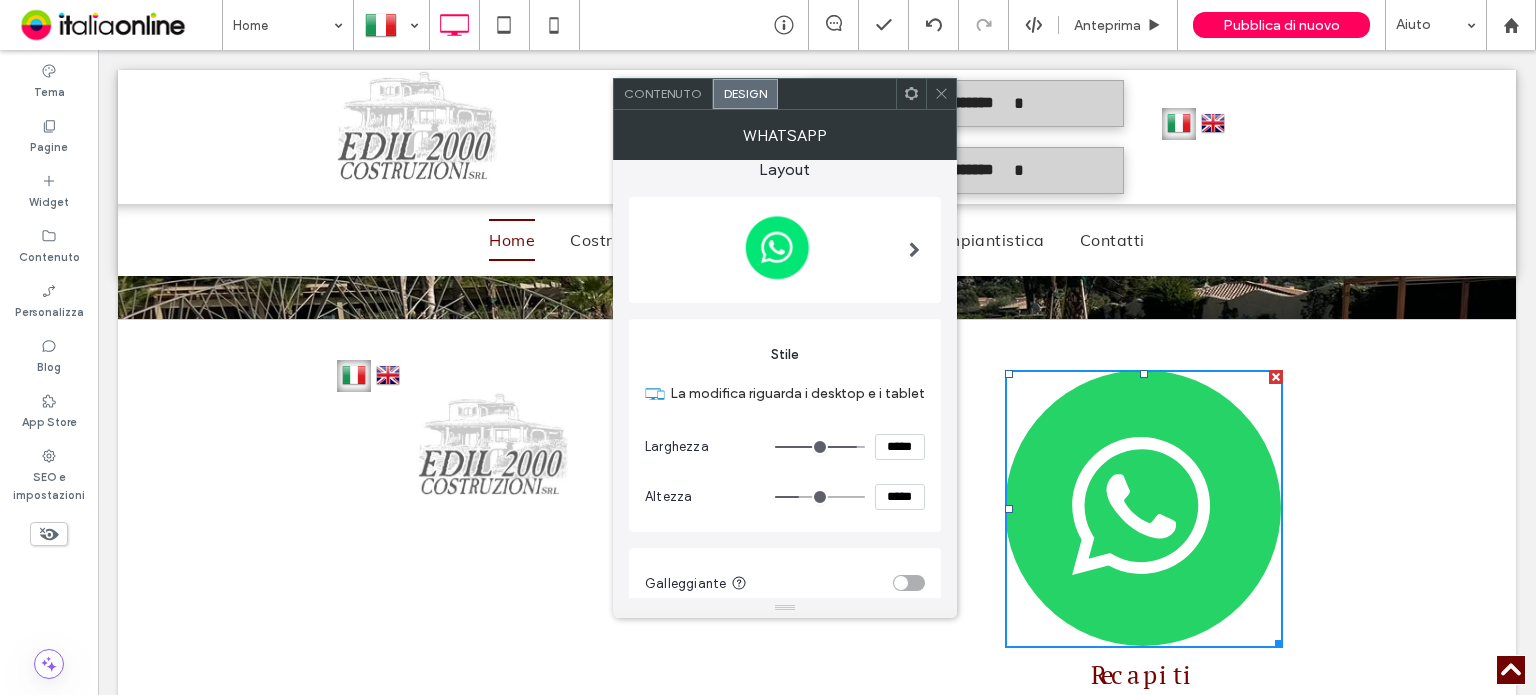 scroll, scrollTop: 153, scrollLeft: 0, axis: vertical 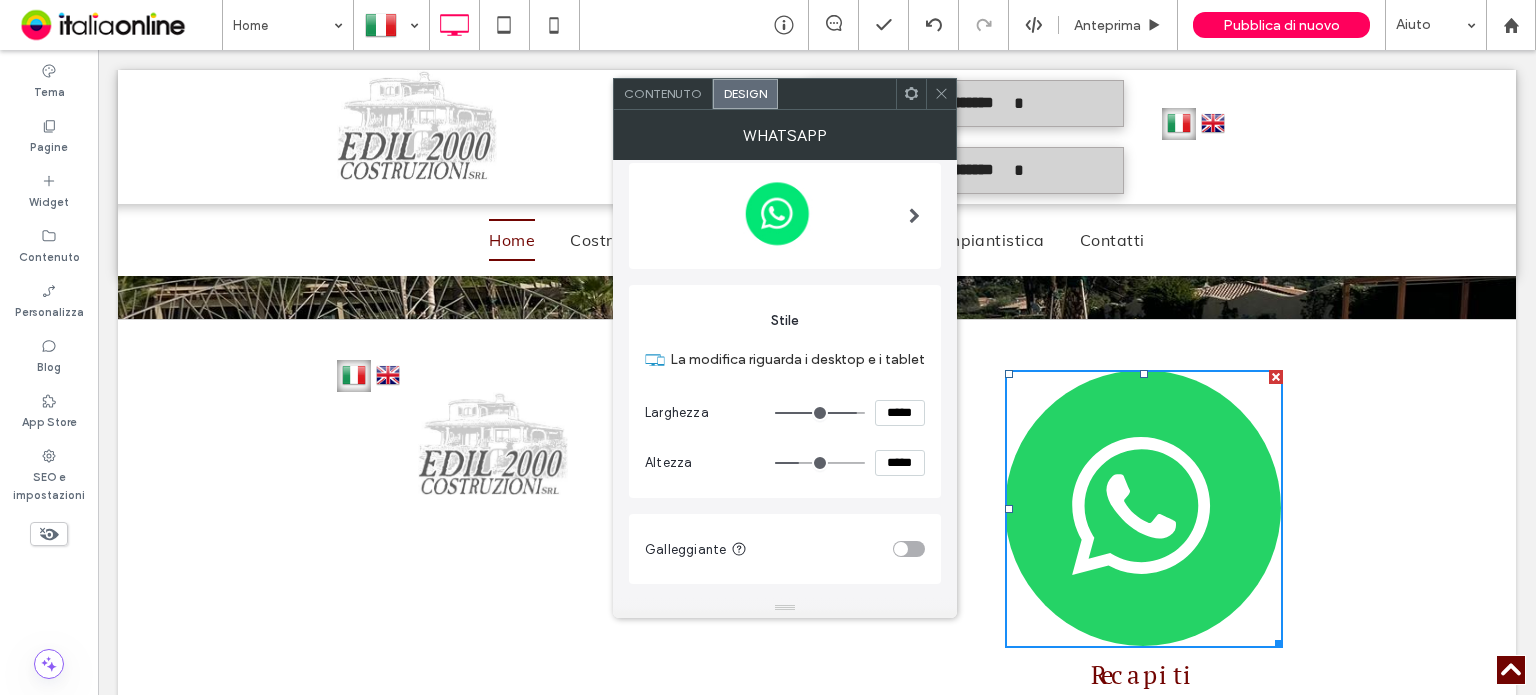 click at bounding box center [909, 549] 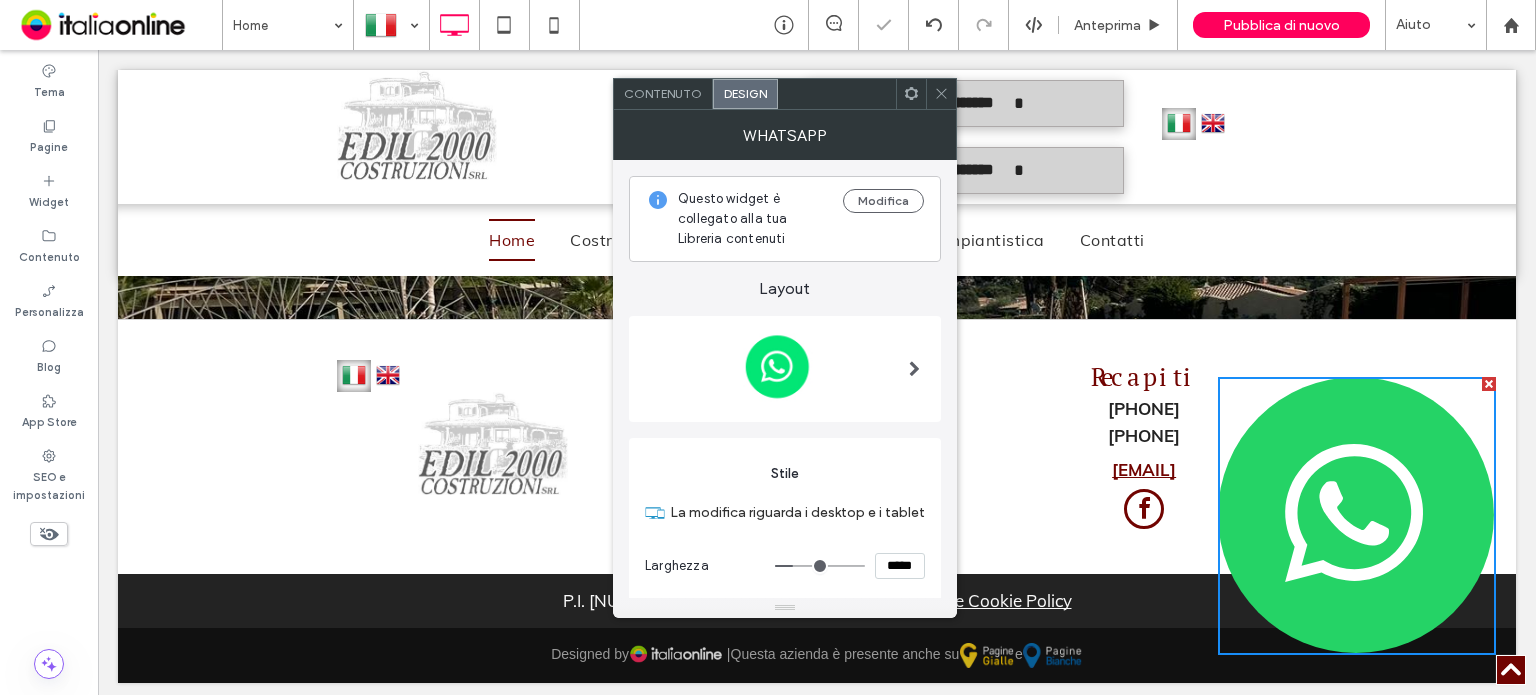 scroll, scrollTop: 386, scrollLeft: 0, axis: vertical 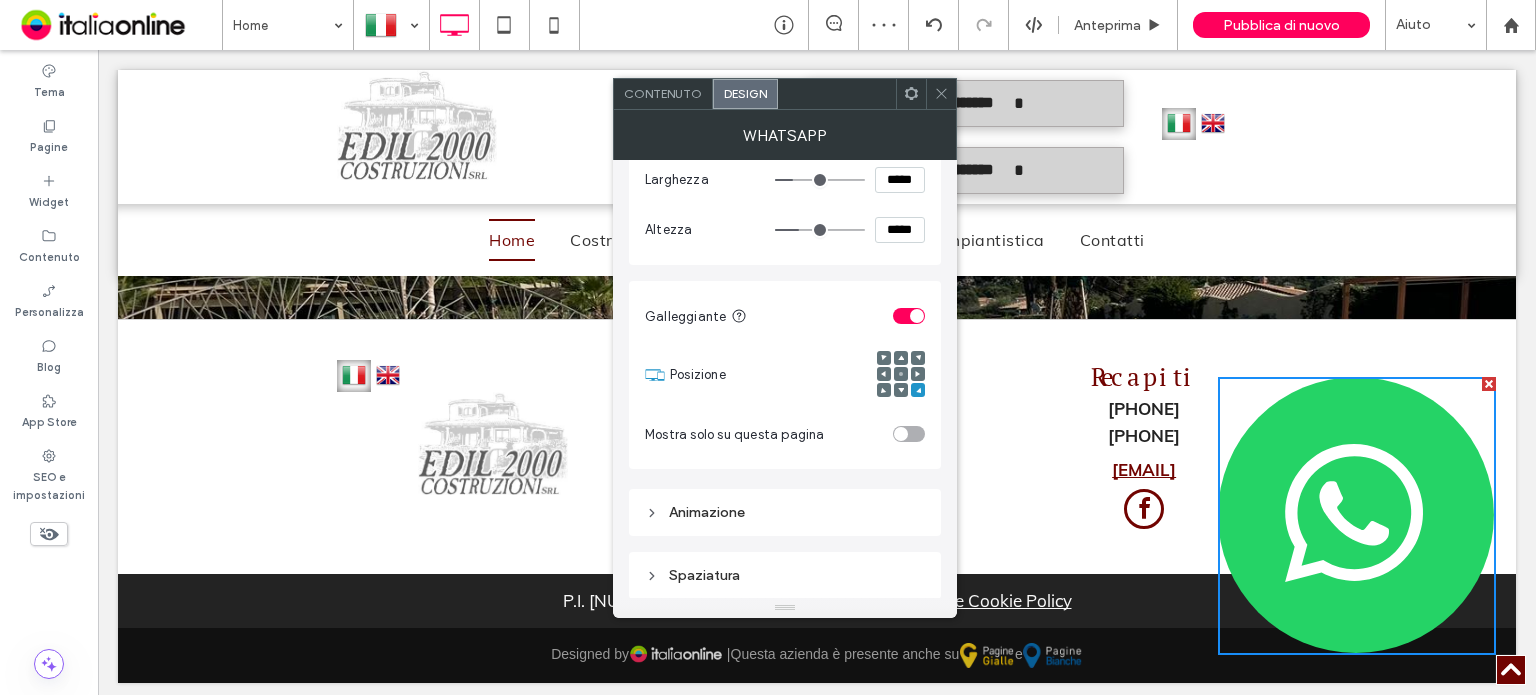 type on "***" 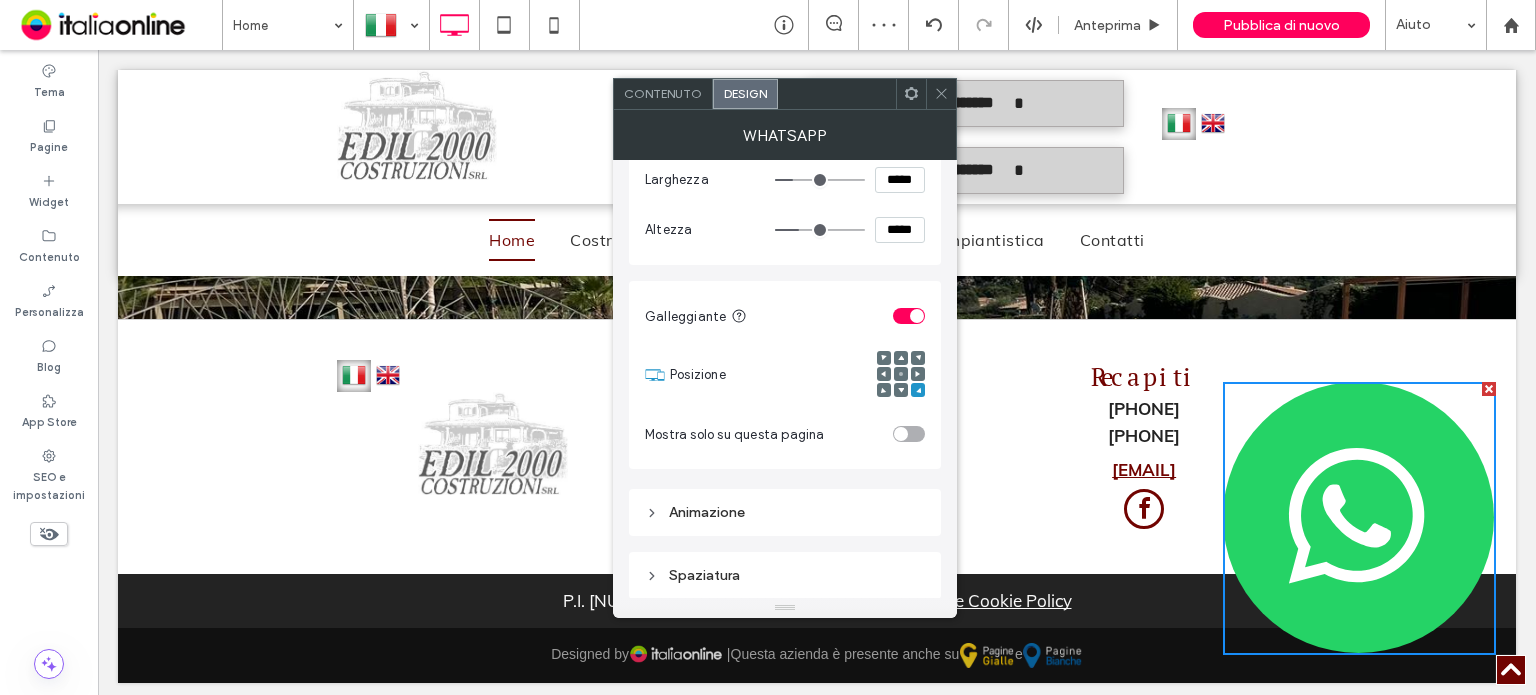 type on "***" 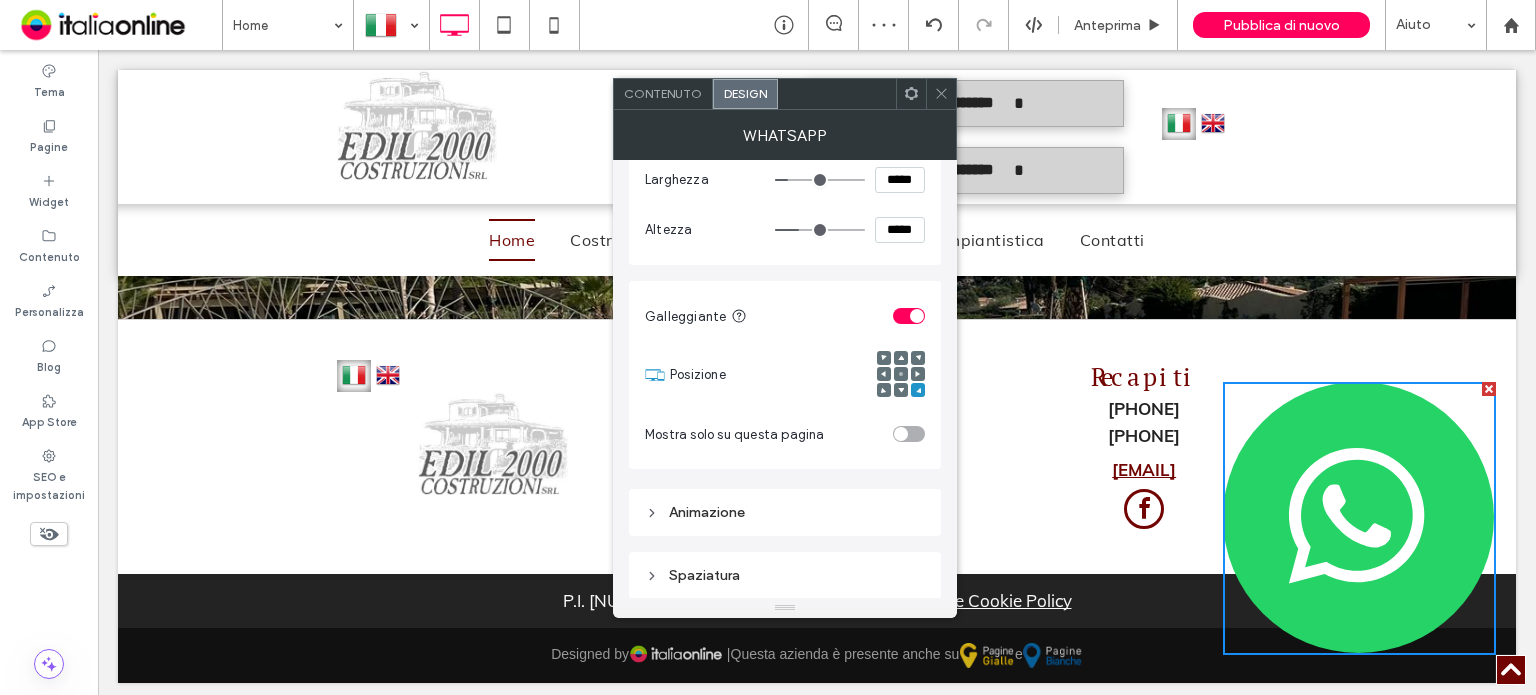 type on "***" 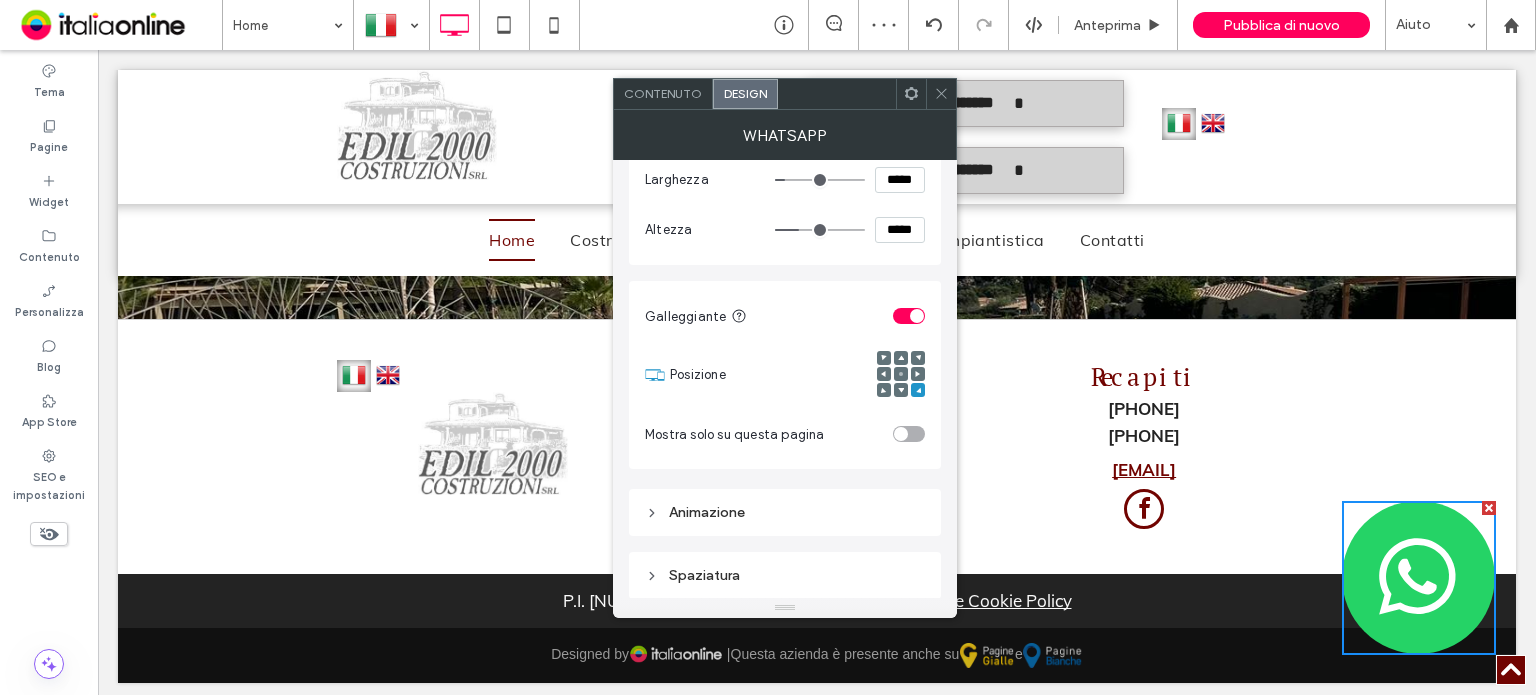 type on "***" 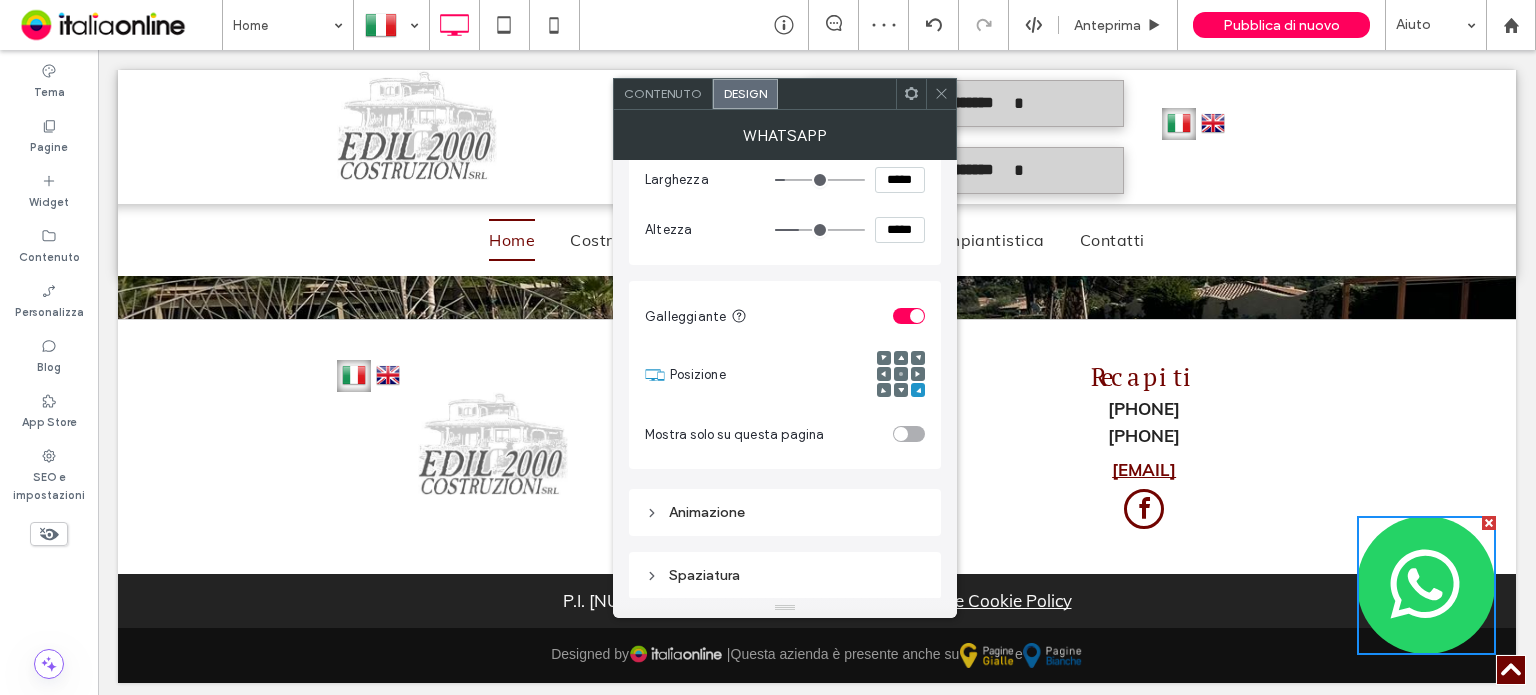 type on "***" 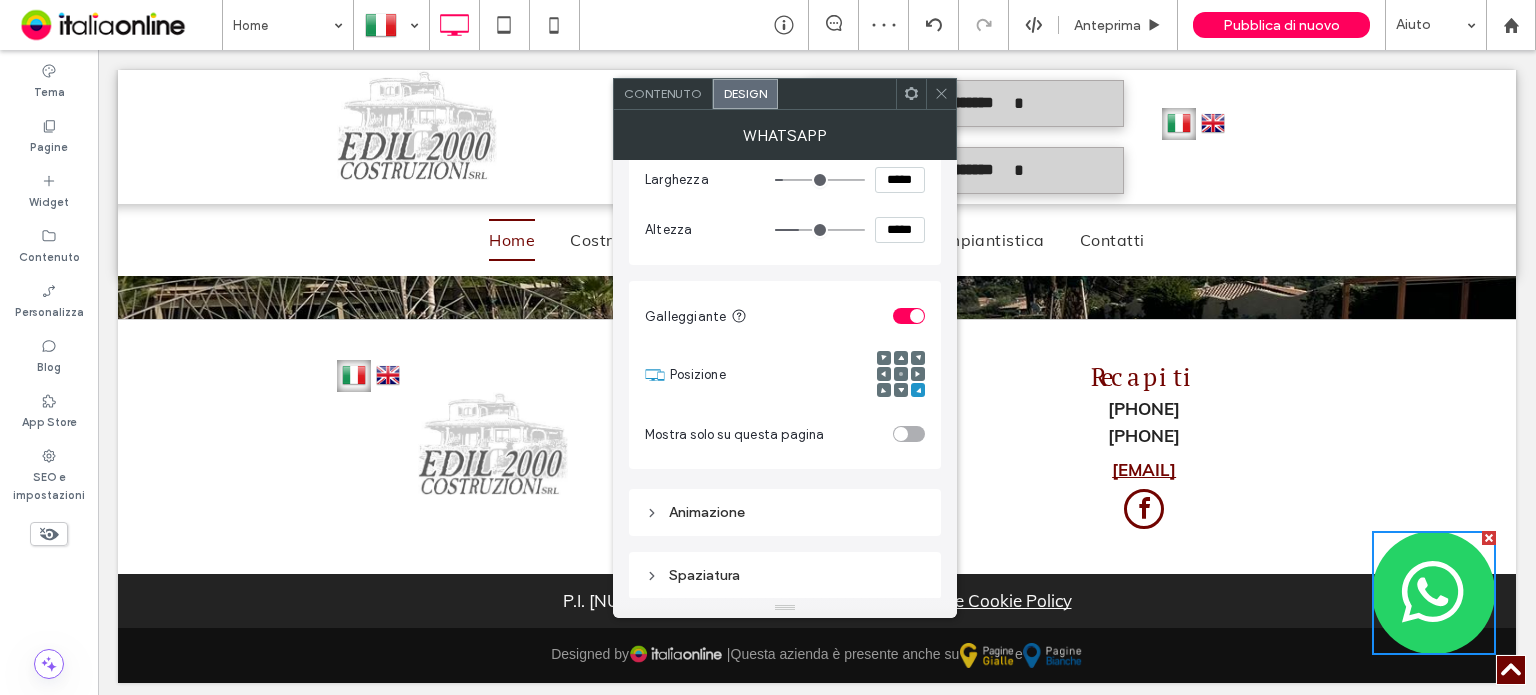 type on "***" 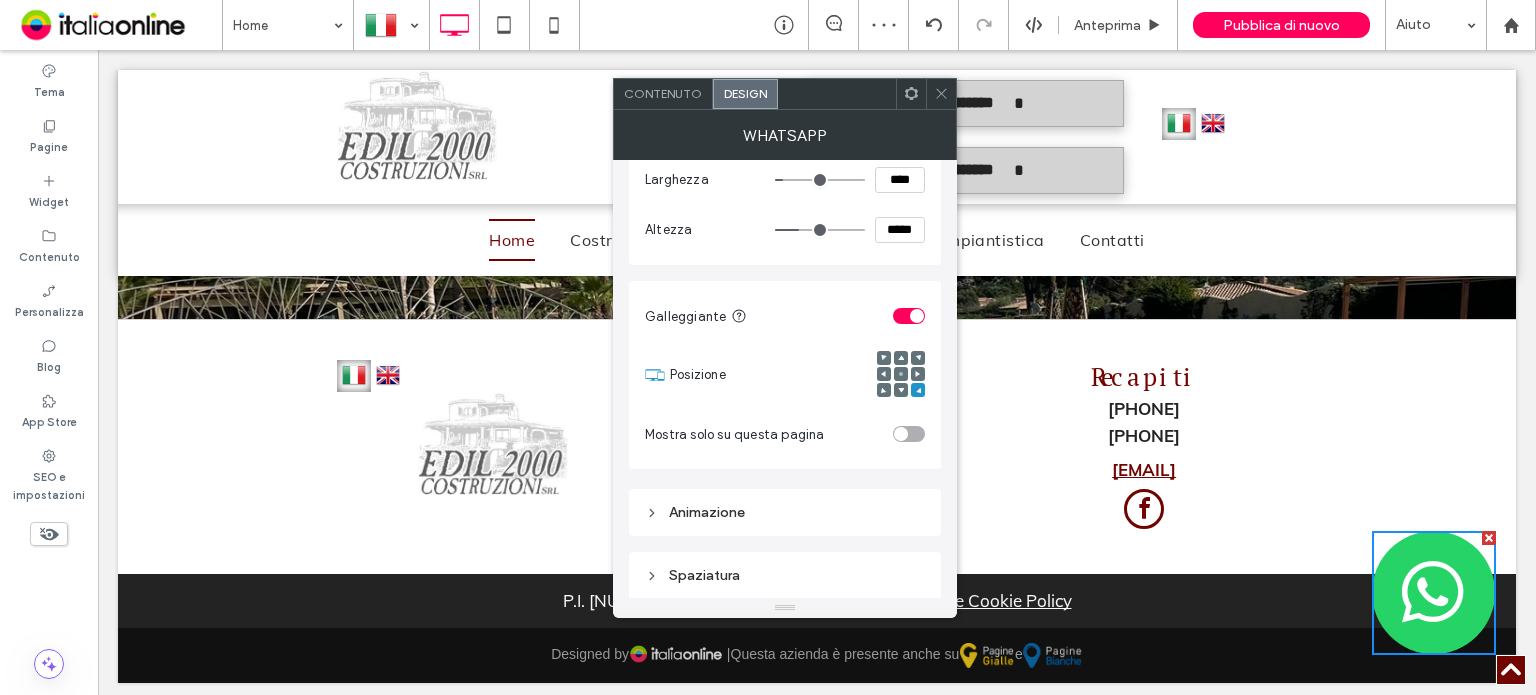 type on "**" 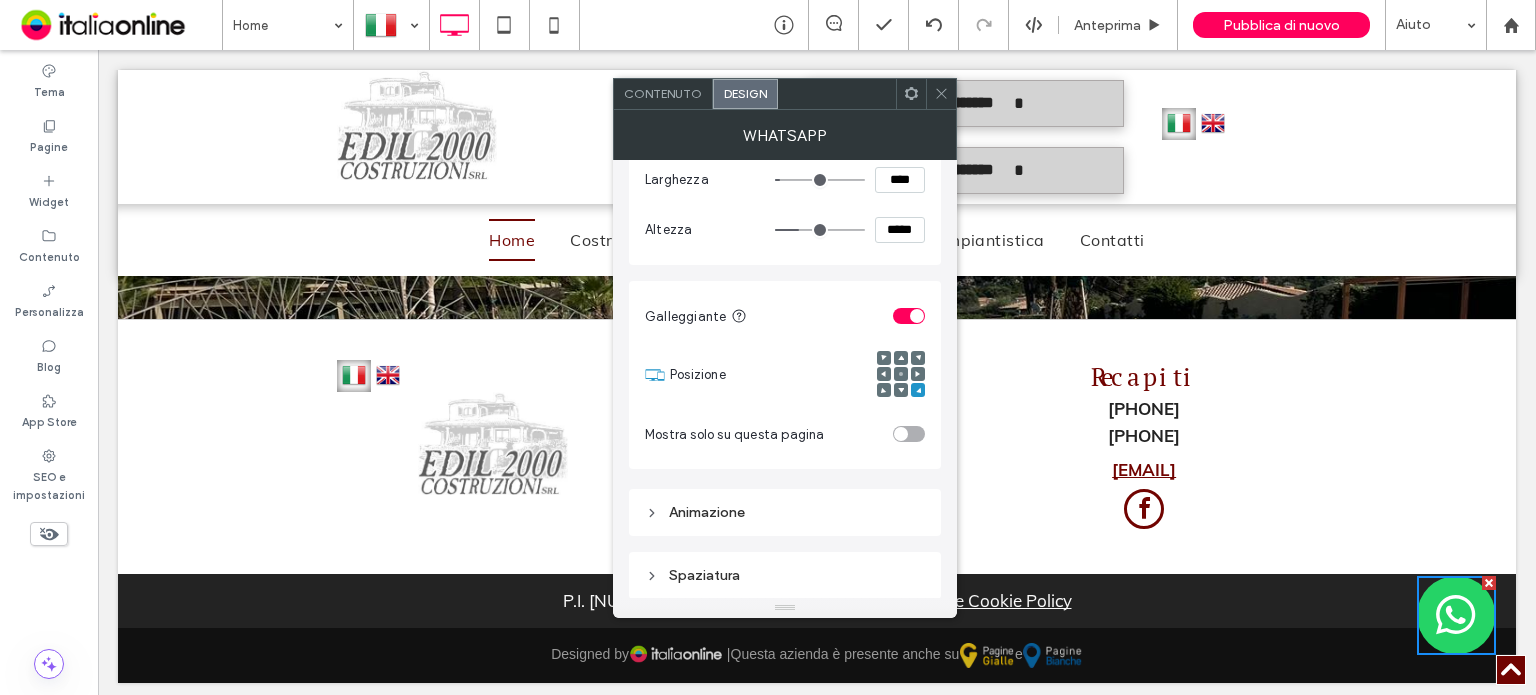 type on "**" 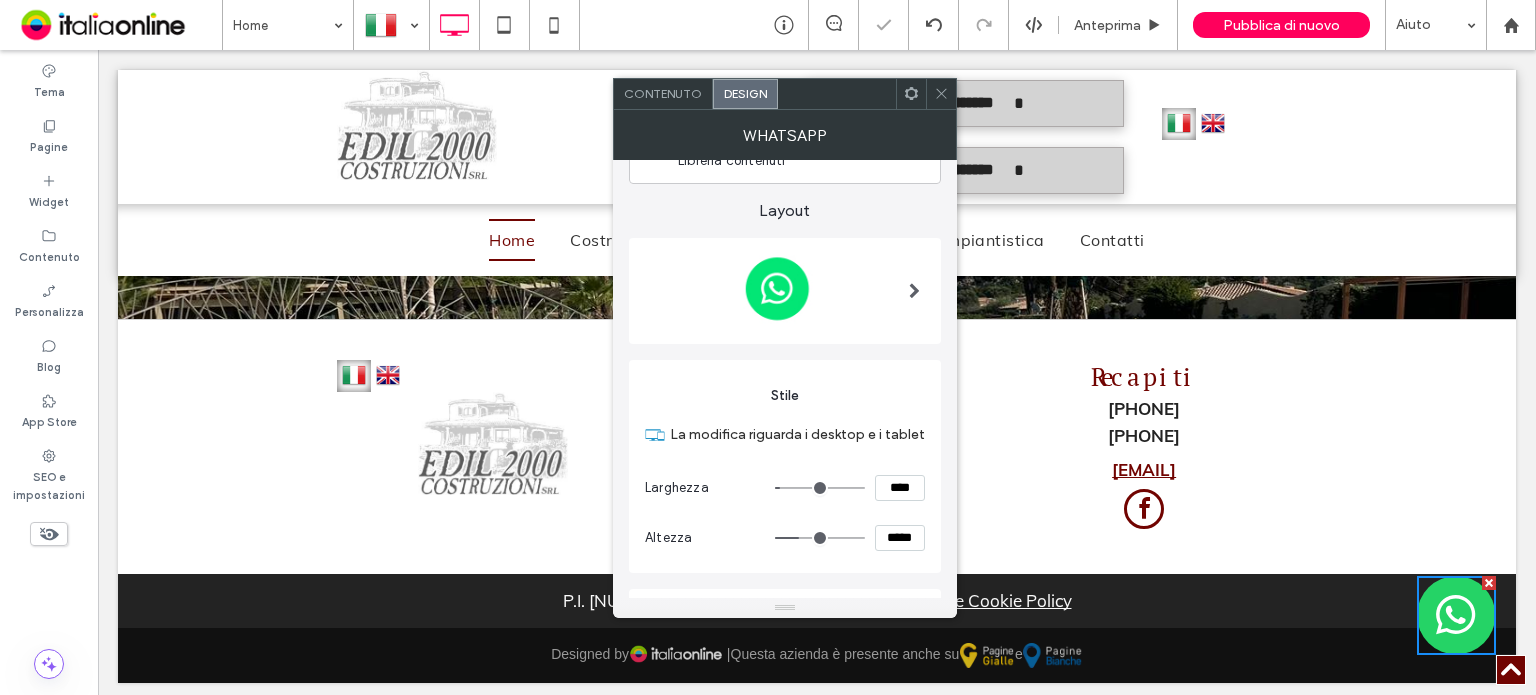 scroll, scrollTop: 0, scrollLeft: 0, axis: both 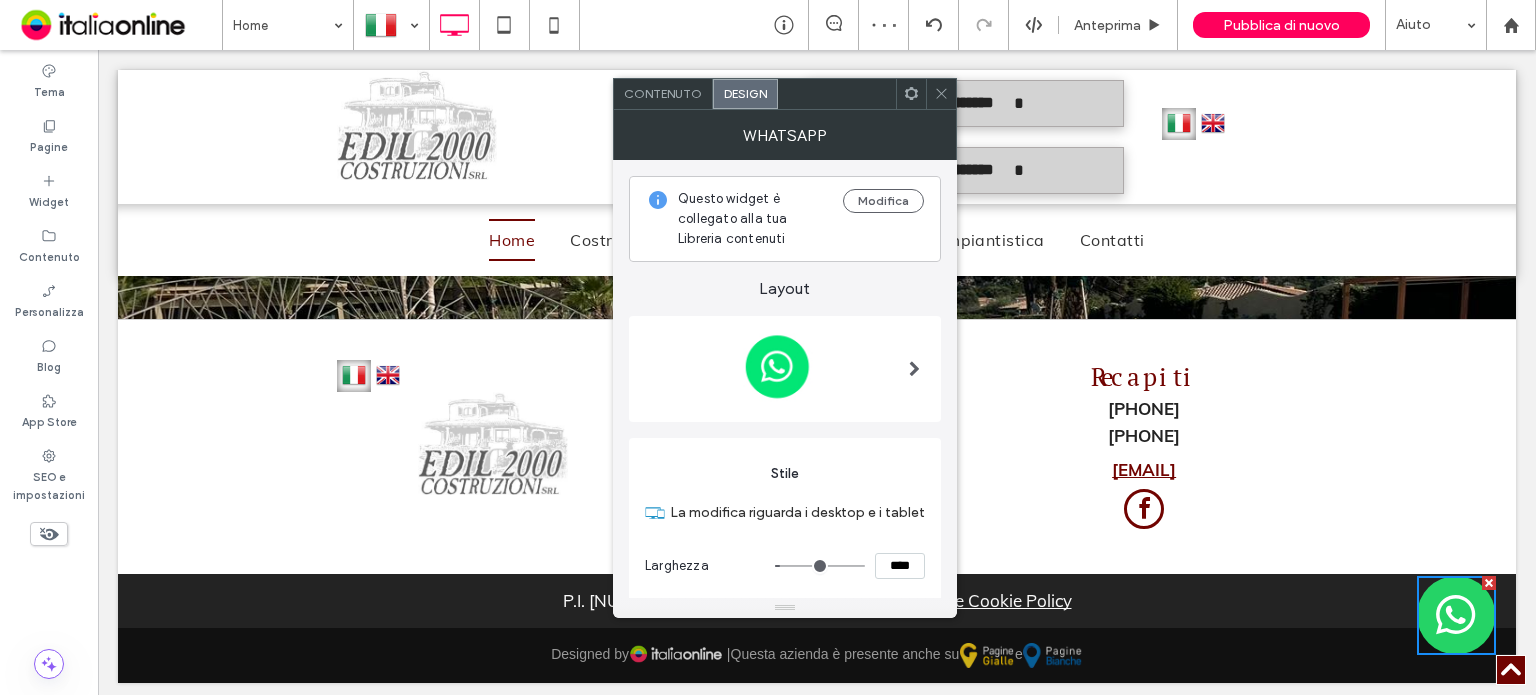 click 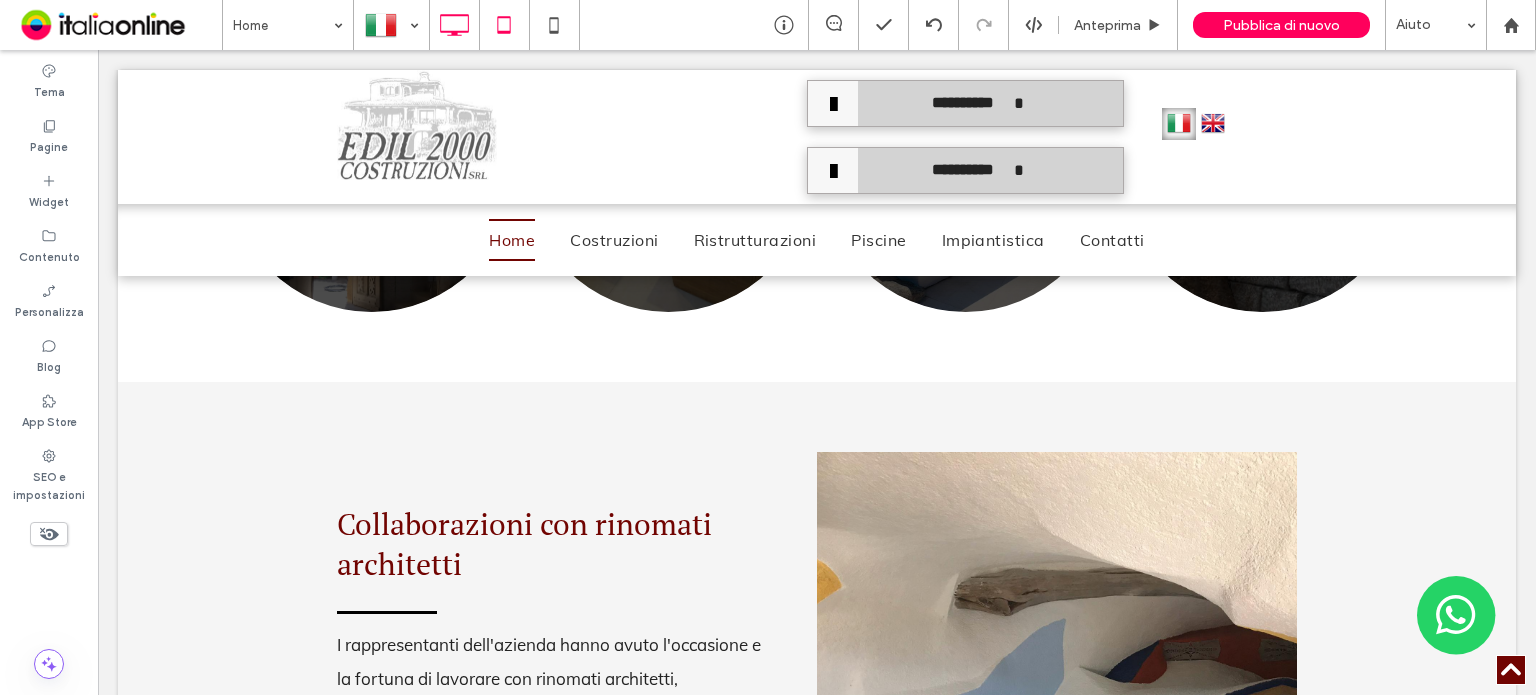 scroll, scrollTop: 1530, scrollLeft: 0, axis: vertical 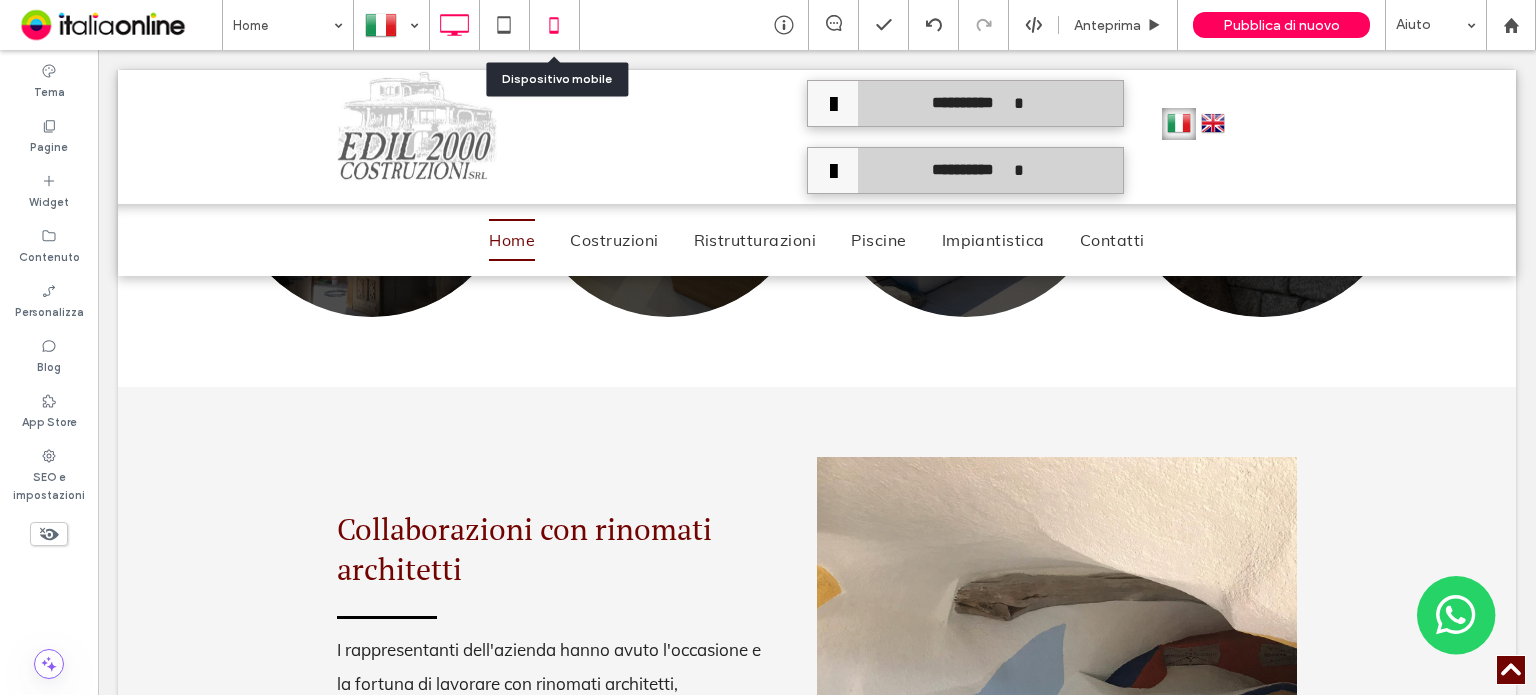 click 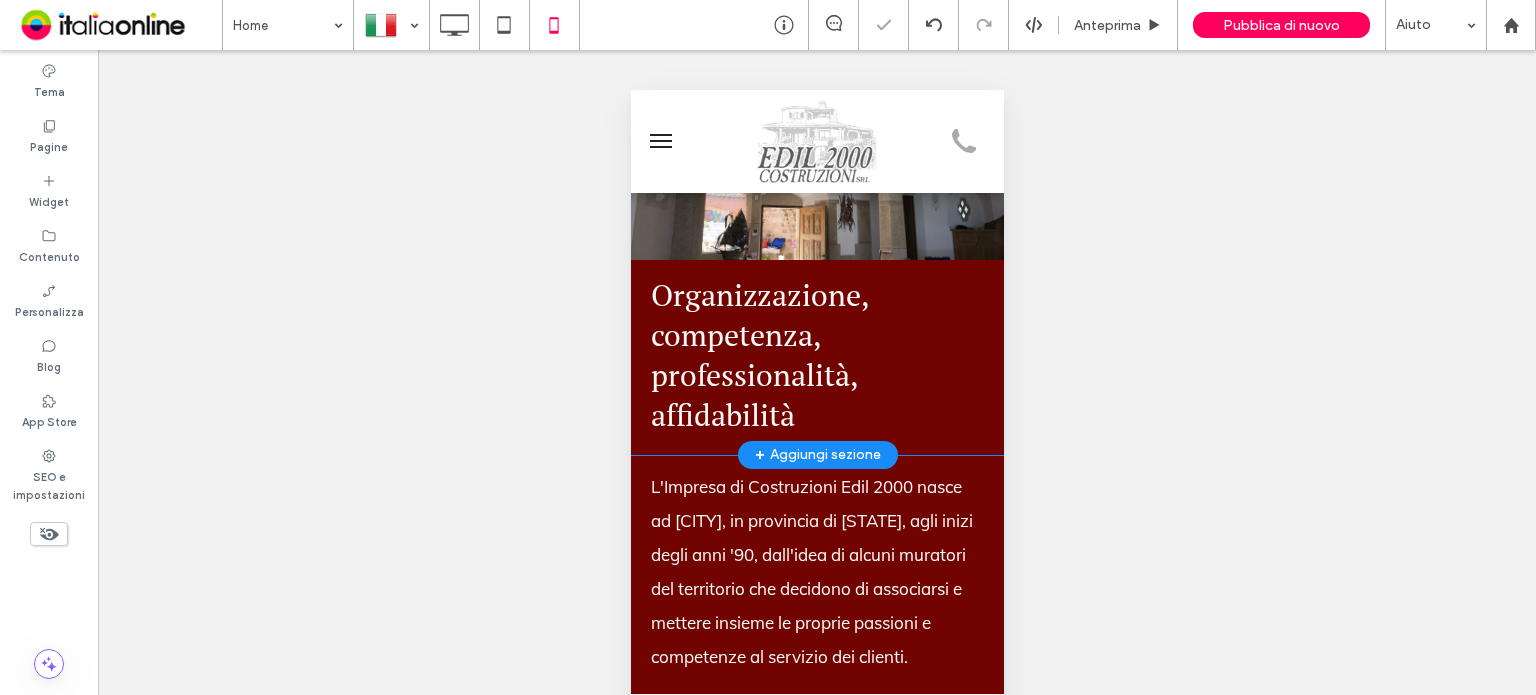 scroll, scrollTop: 100, scrollLeft: 0, axis: vertical 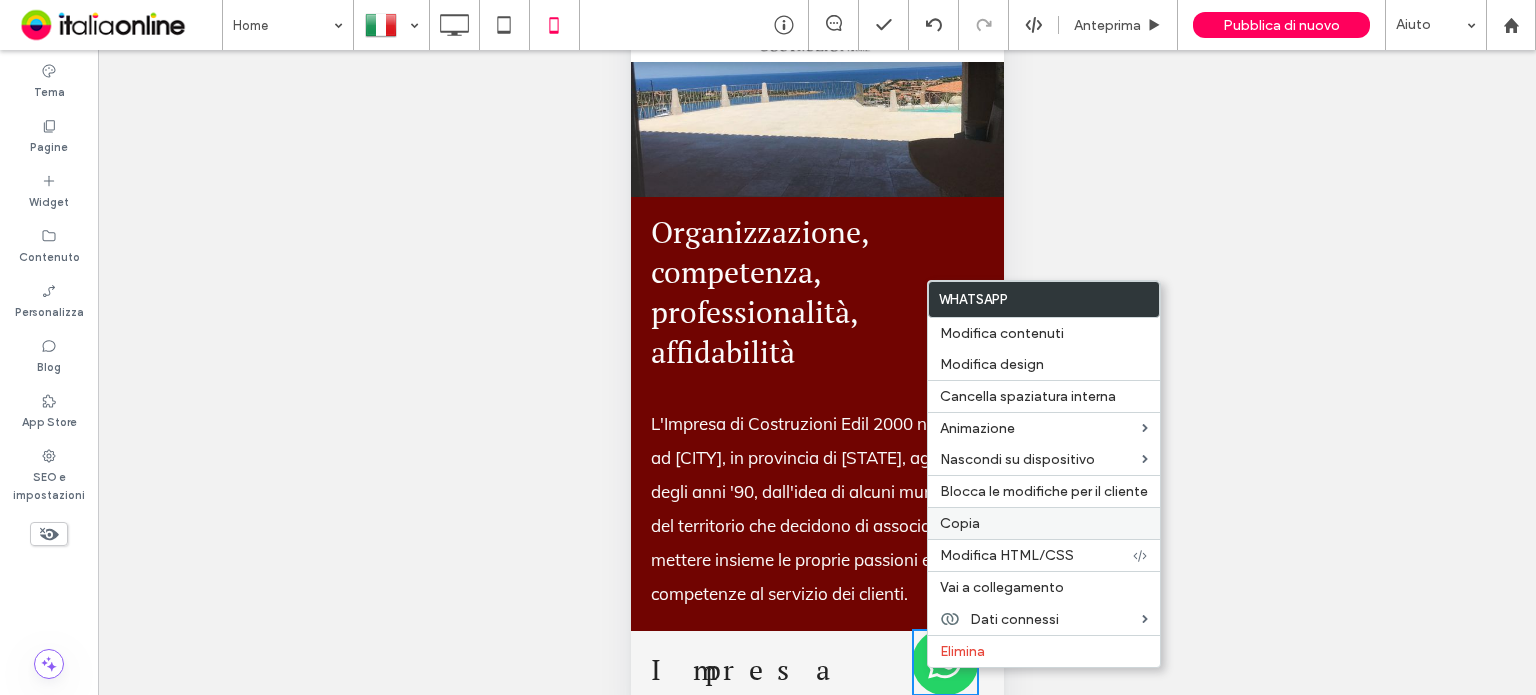 click on "Copia" at bounding box center (1044, 523) 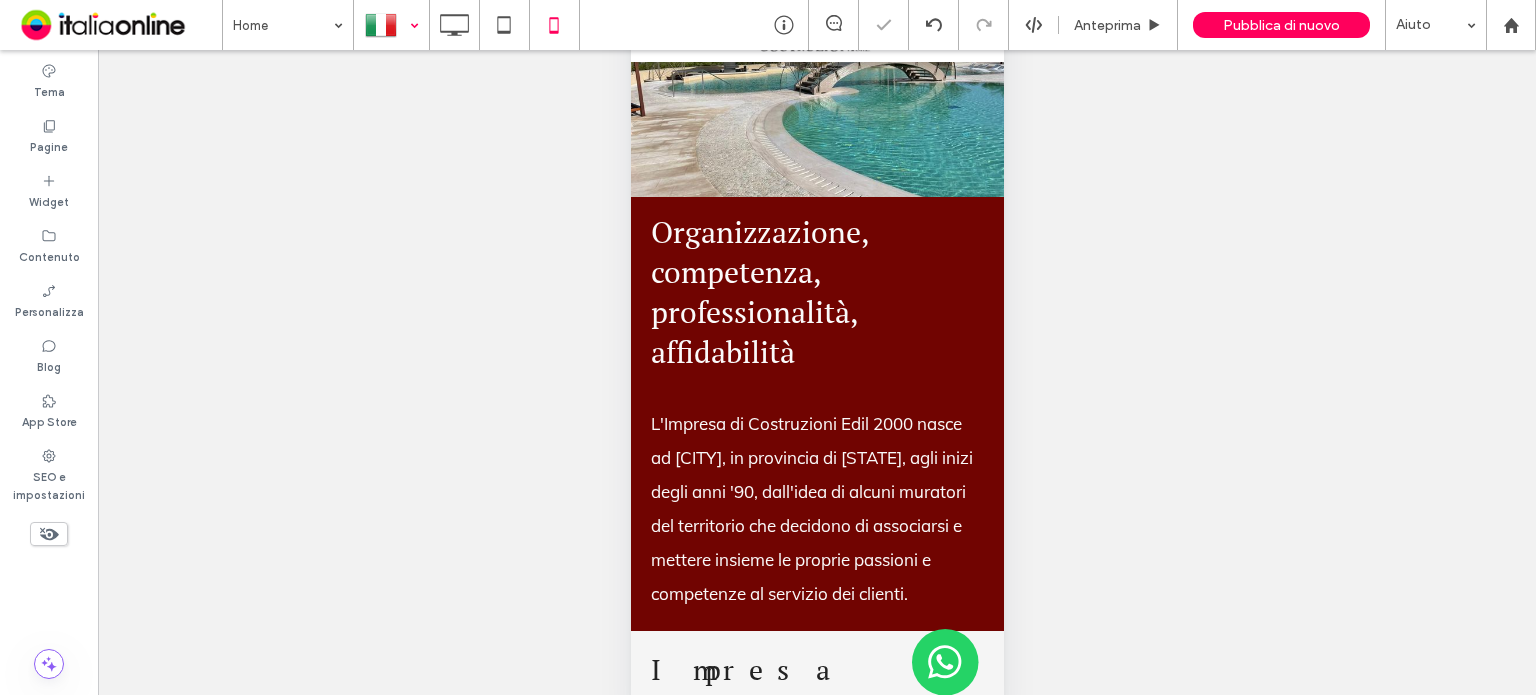 click at bounding box center [391, 25] 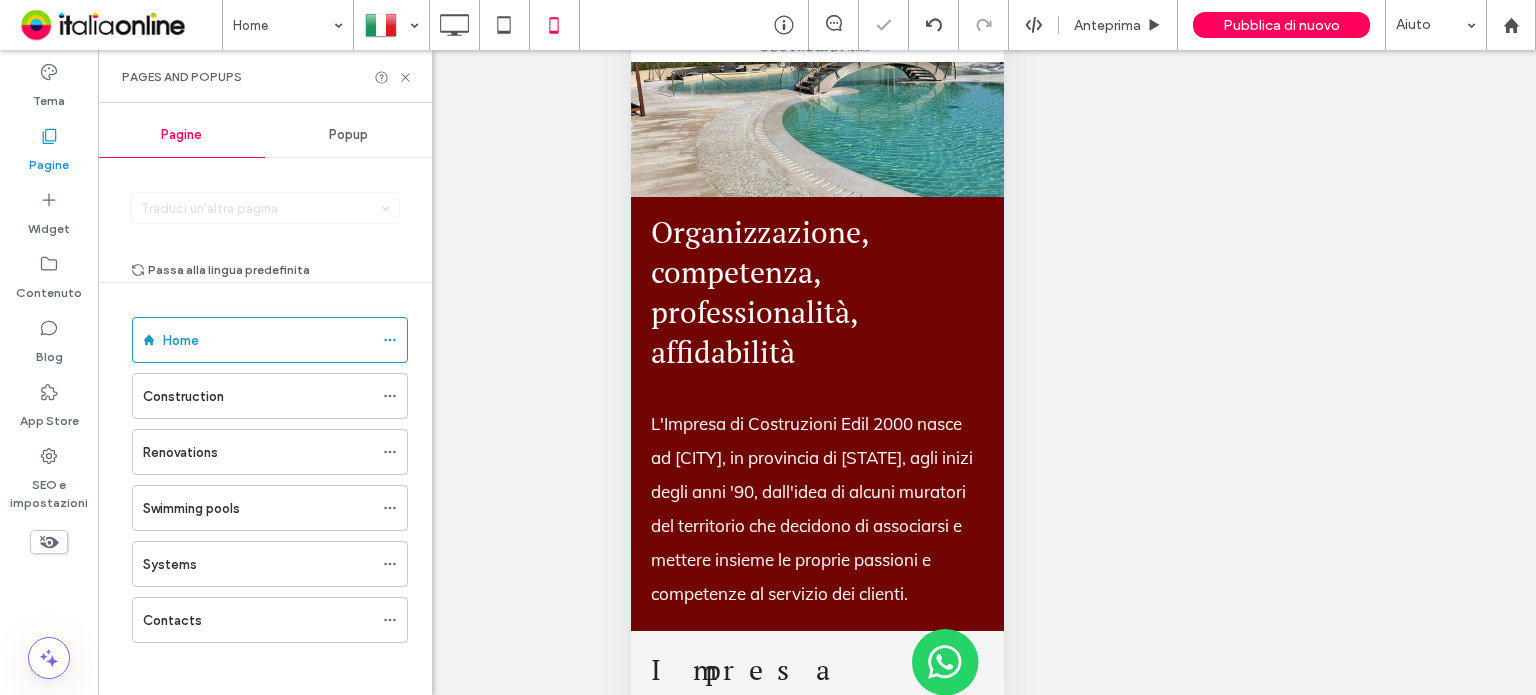 drag, startPoint x: 454, startPoint y: 30, endPoint x: 410, endPoint y: 75, distance: 62.936478 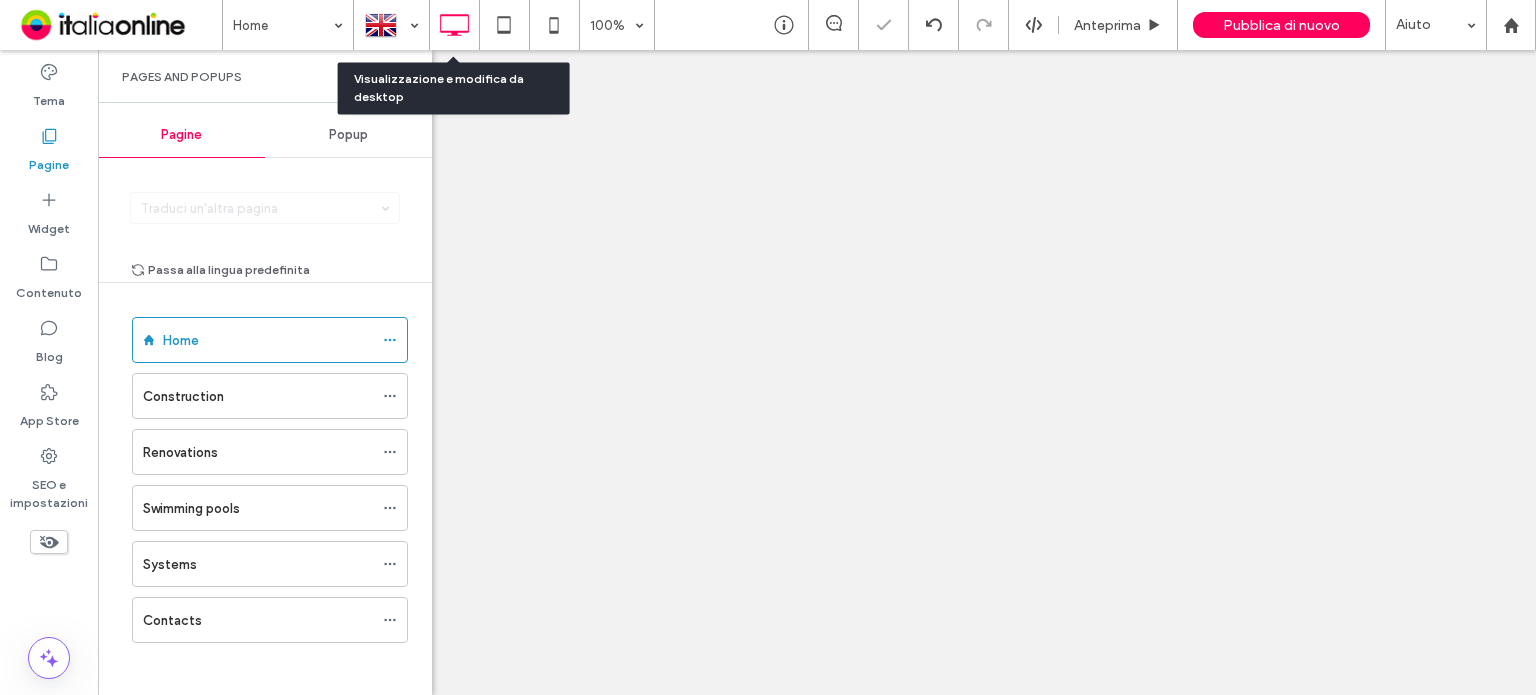 drag, startPoint x: 410, startPoint y: 75, endPoint x: 677, endPoint y: 124, distance: 271.459 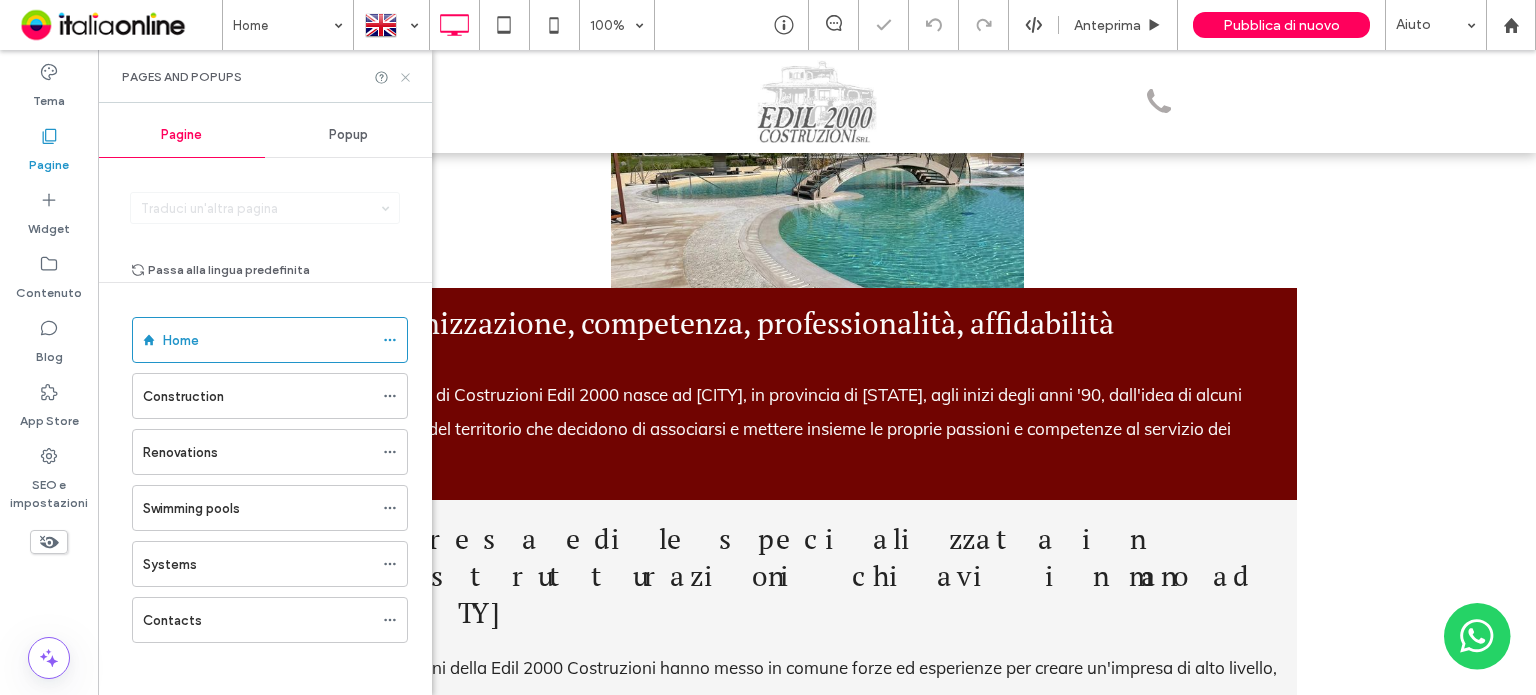click 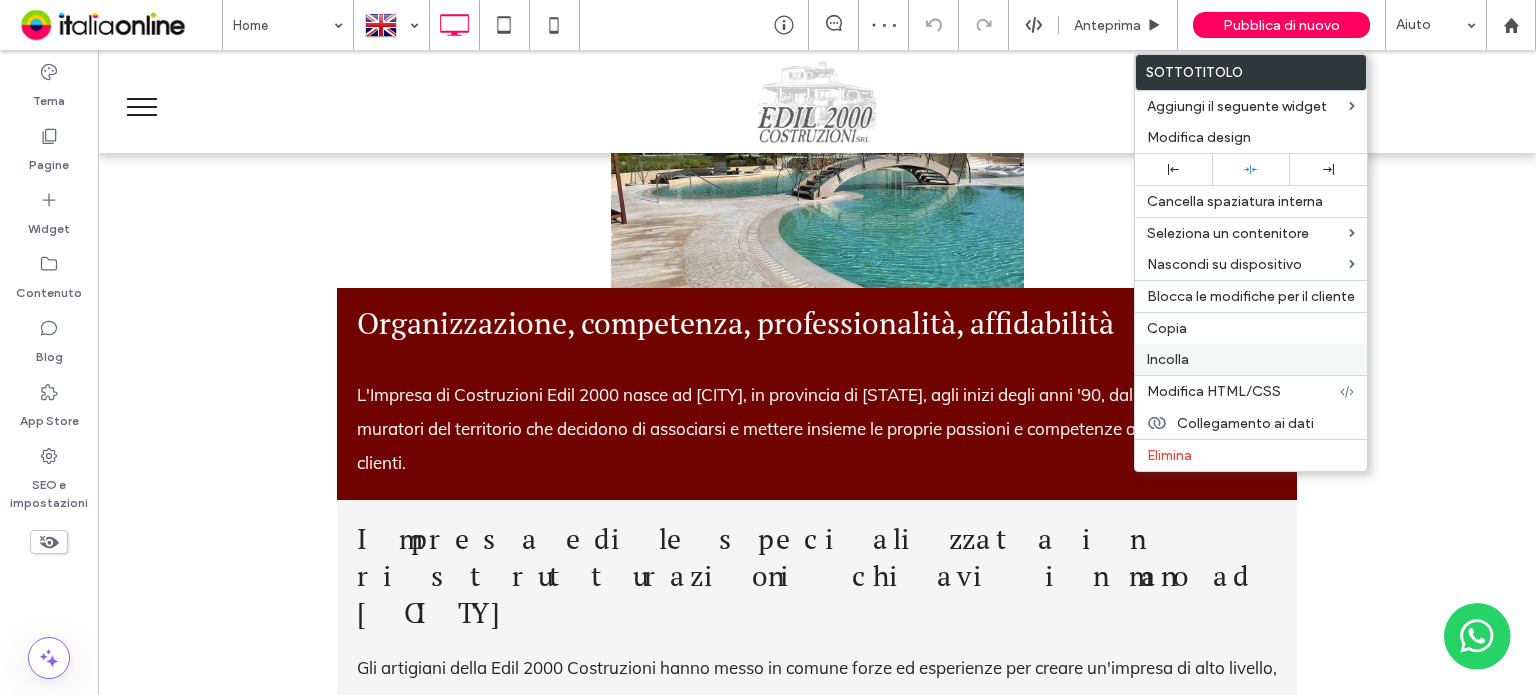 click on "Incolla" at bounding box center [1168, 359] 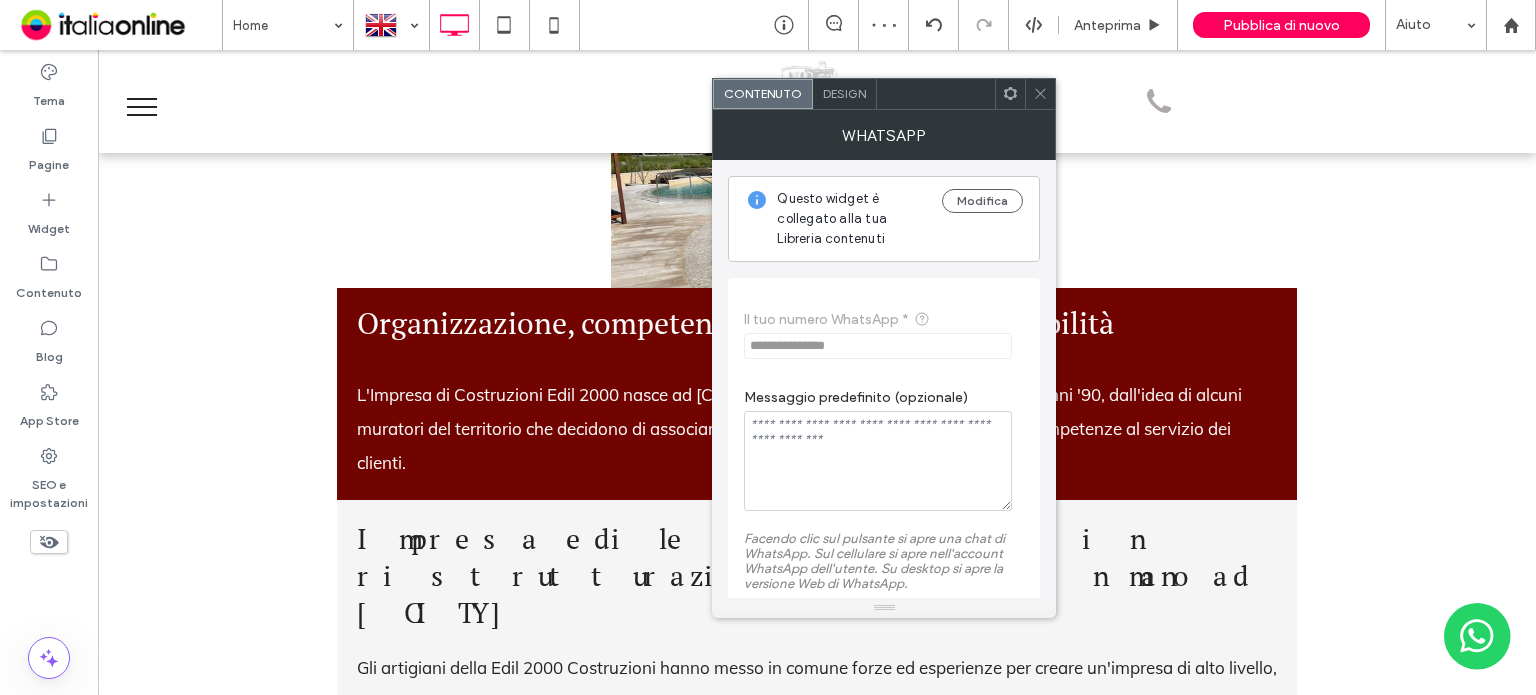click on "Design" at bounding box center (845, 94) 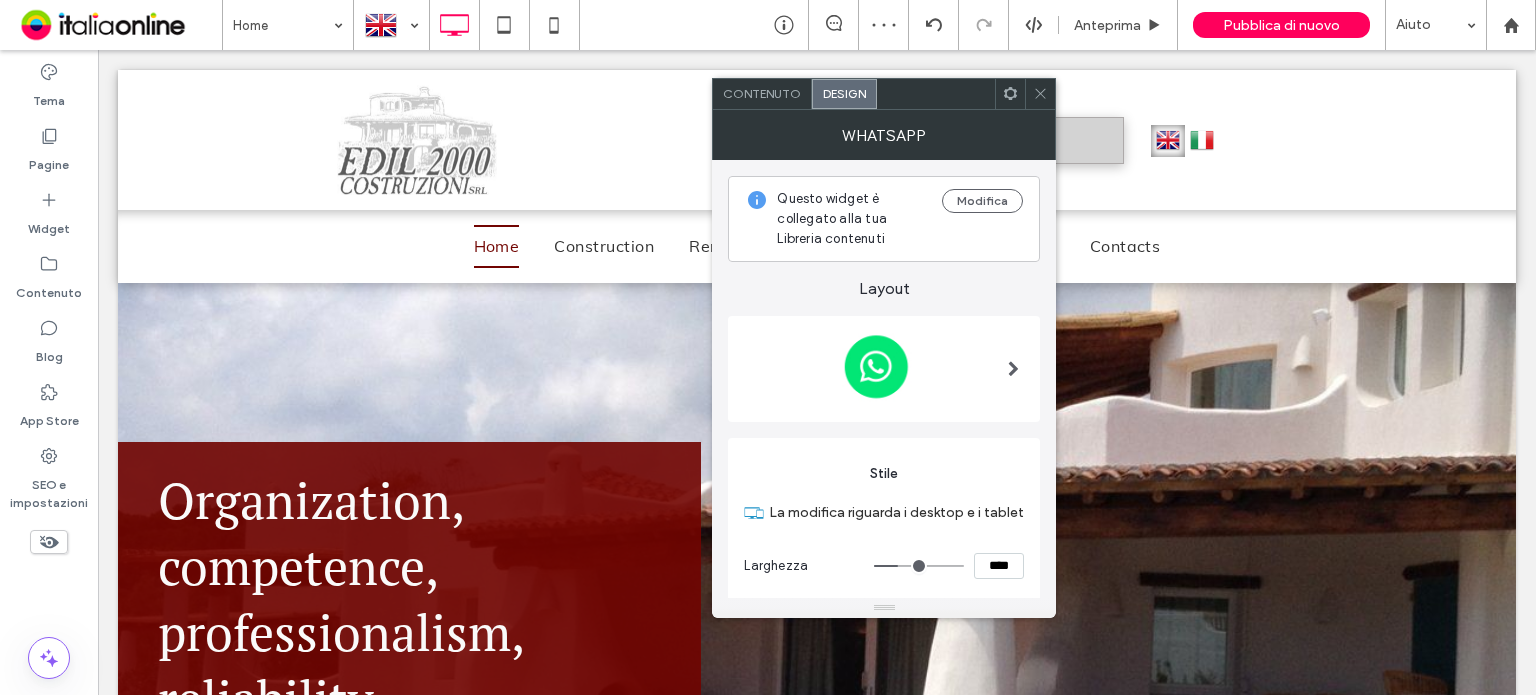 scroll, scrollTop: 3247, scrollLeft: 0, axis: vertical 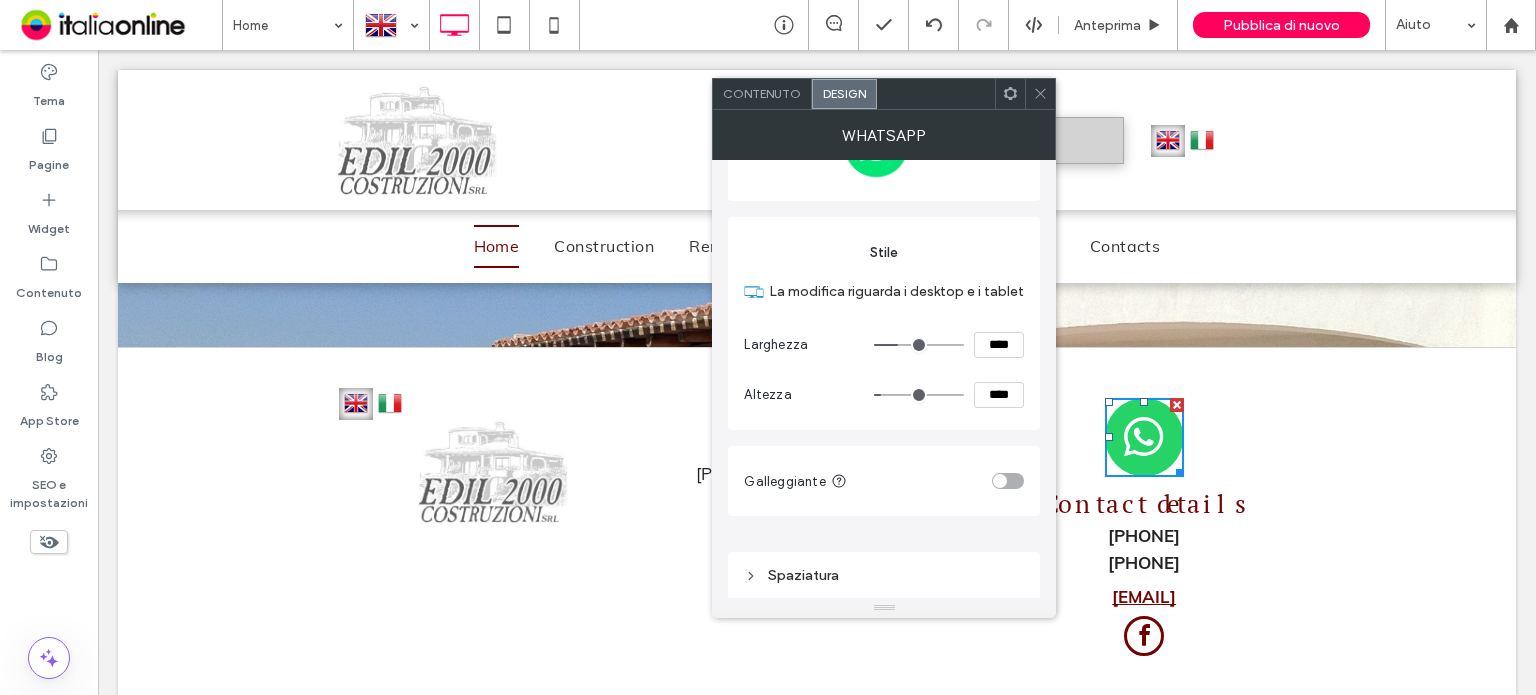 click at bounding box center [1000, 481] 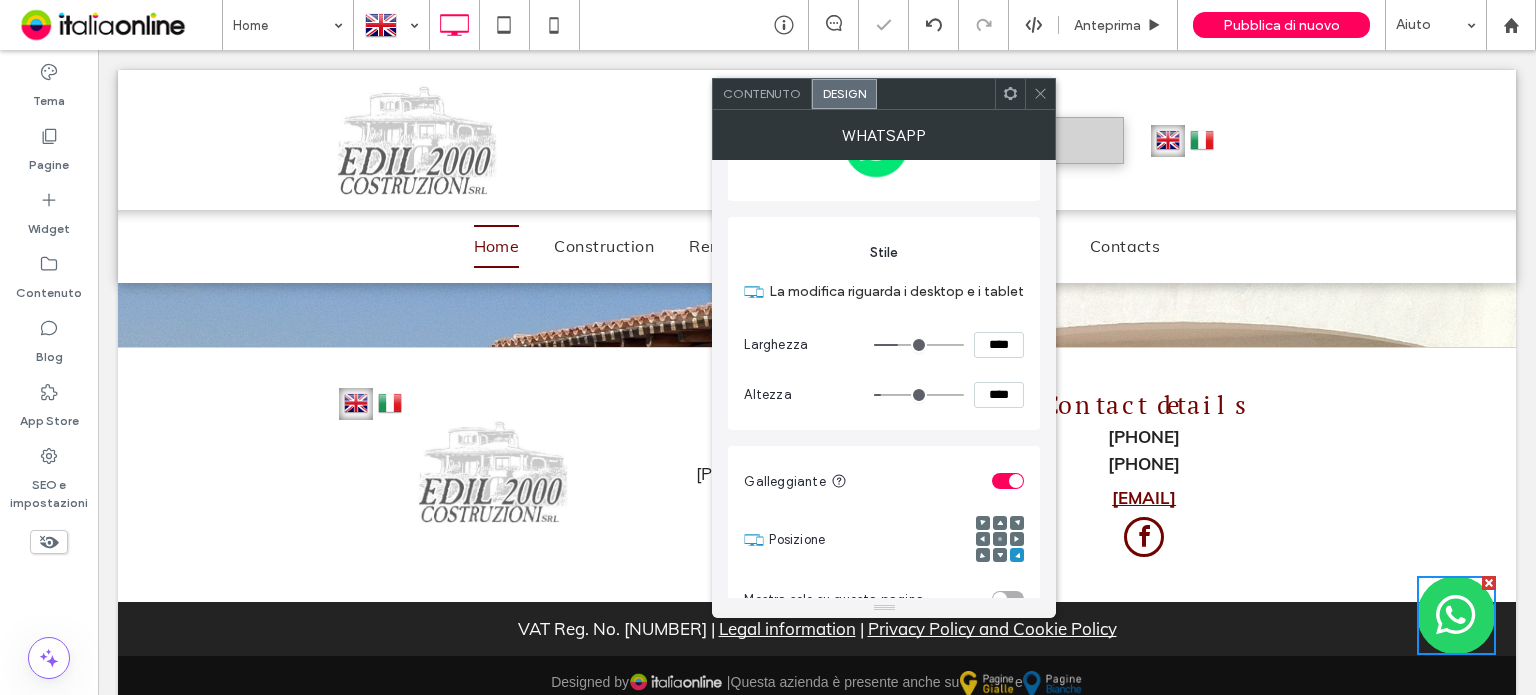 click 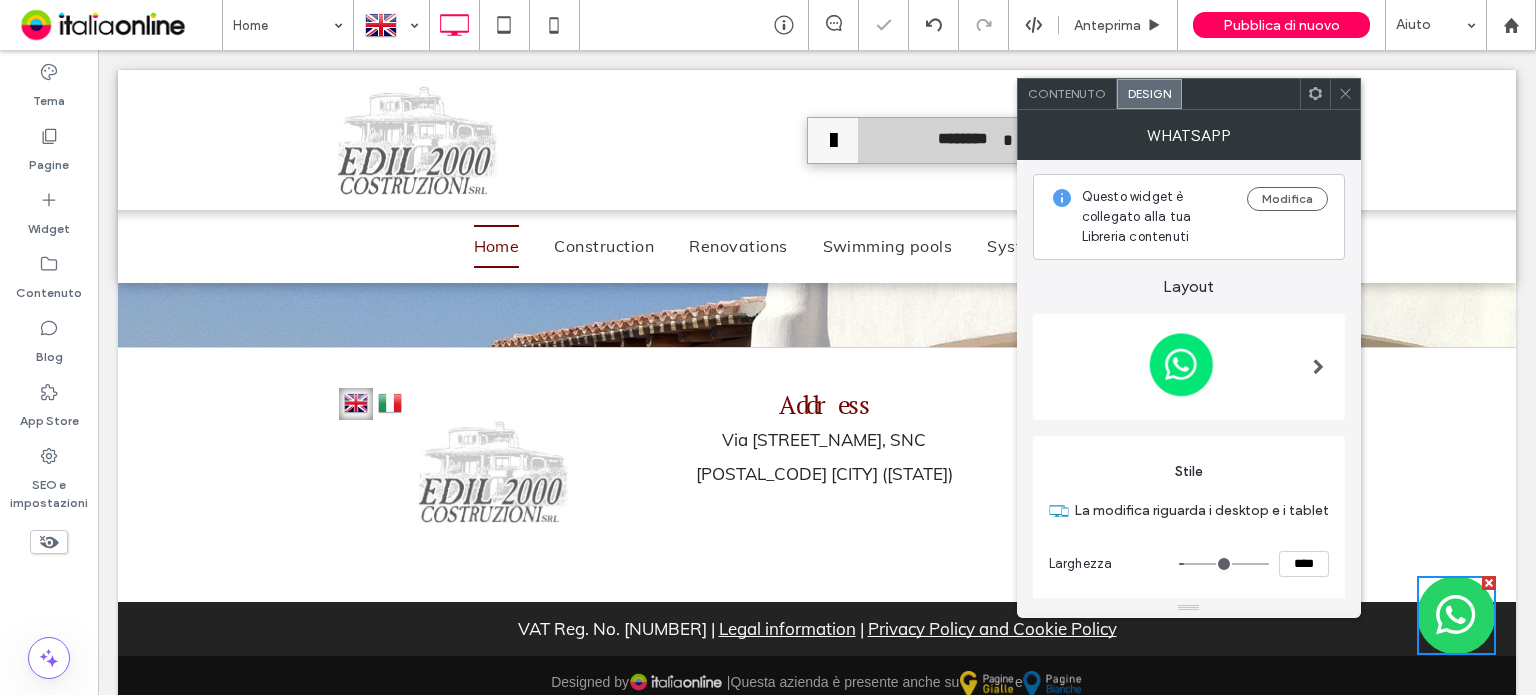 scroll, scrollTop: 0, scrollLeft: 0, axis: both 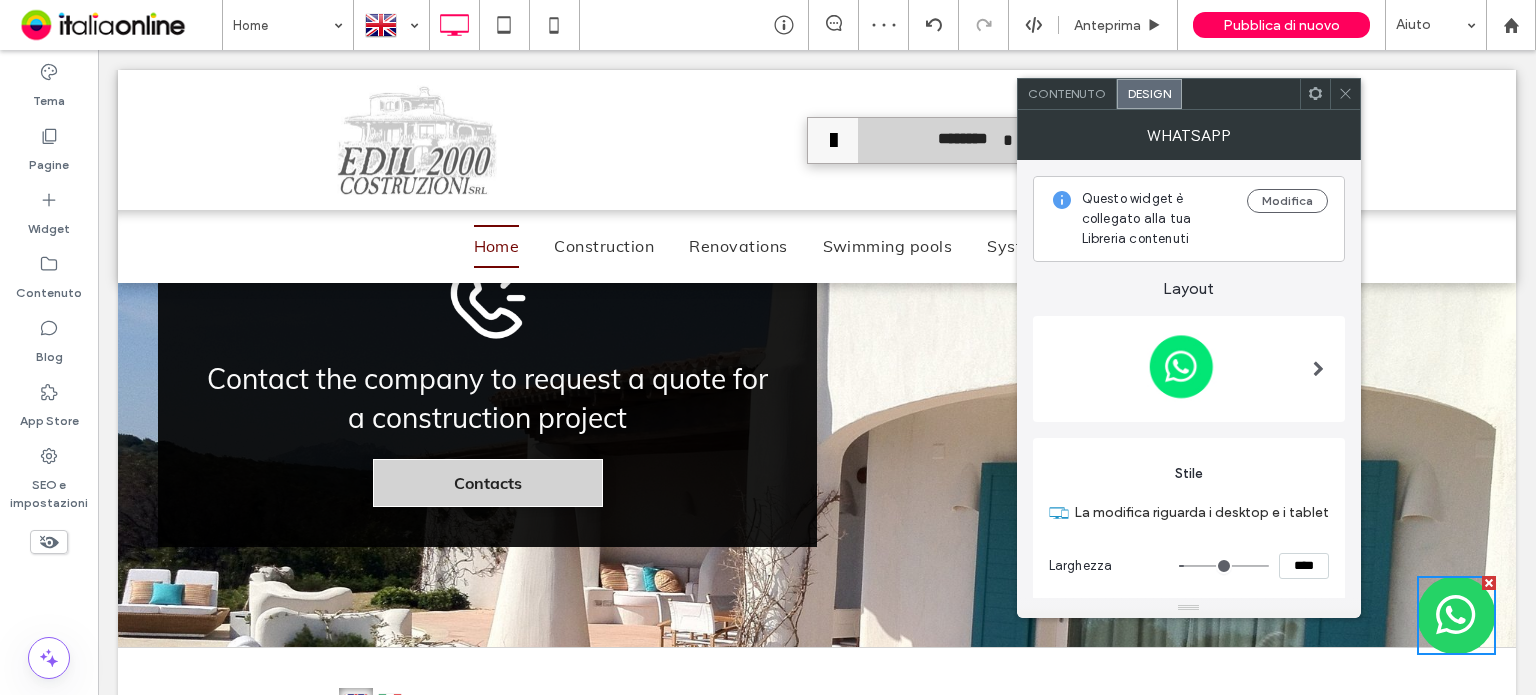 click 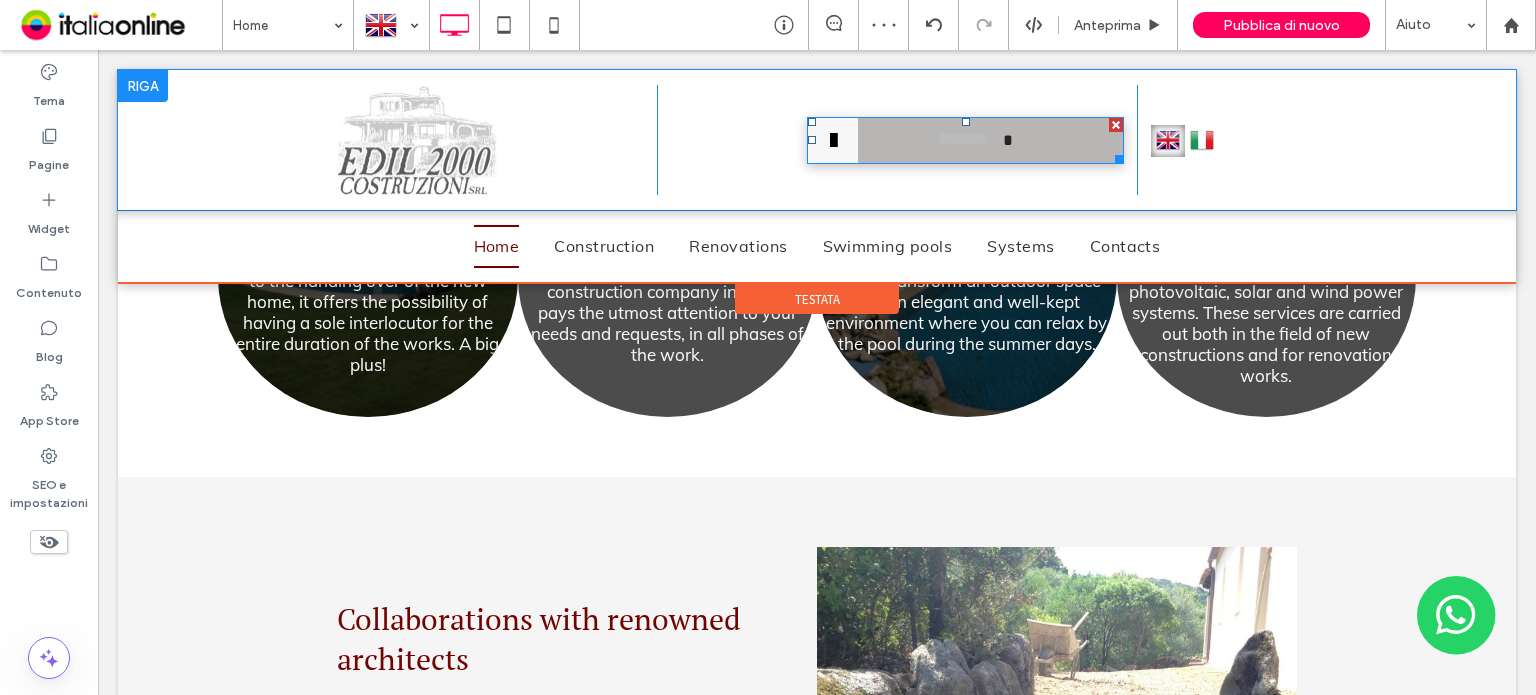 scroll, scrollTop: 1247, scrollLeft: 0, axis: vertical 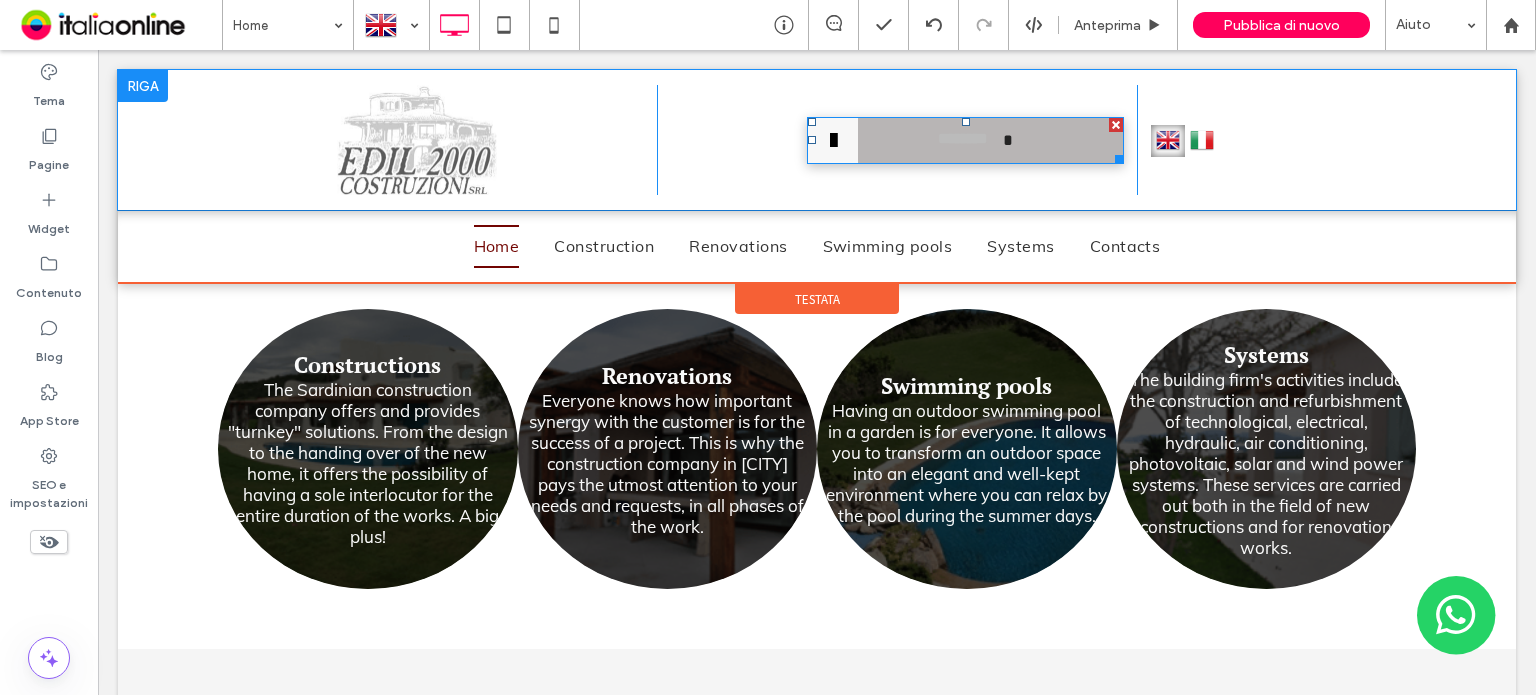 click on "********" at bounding box center [963, 140] 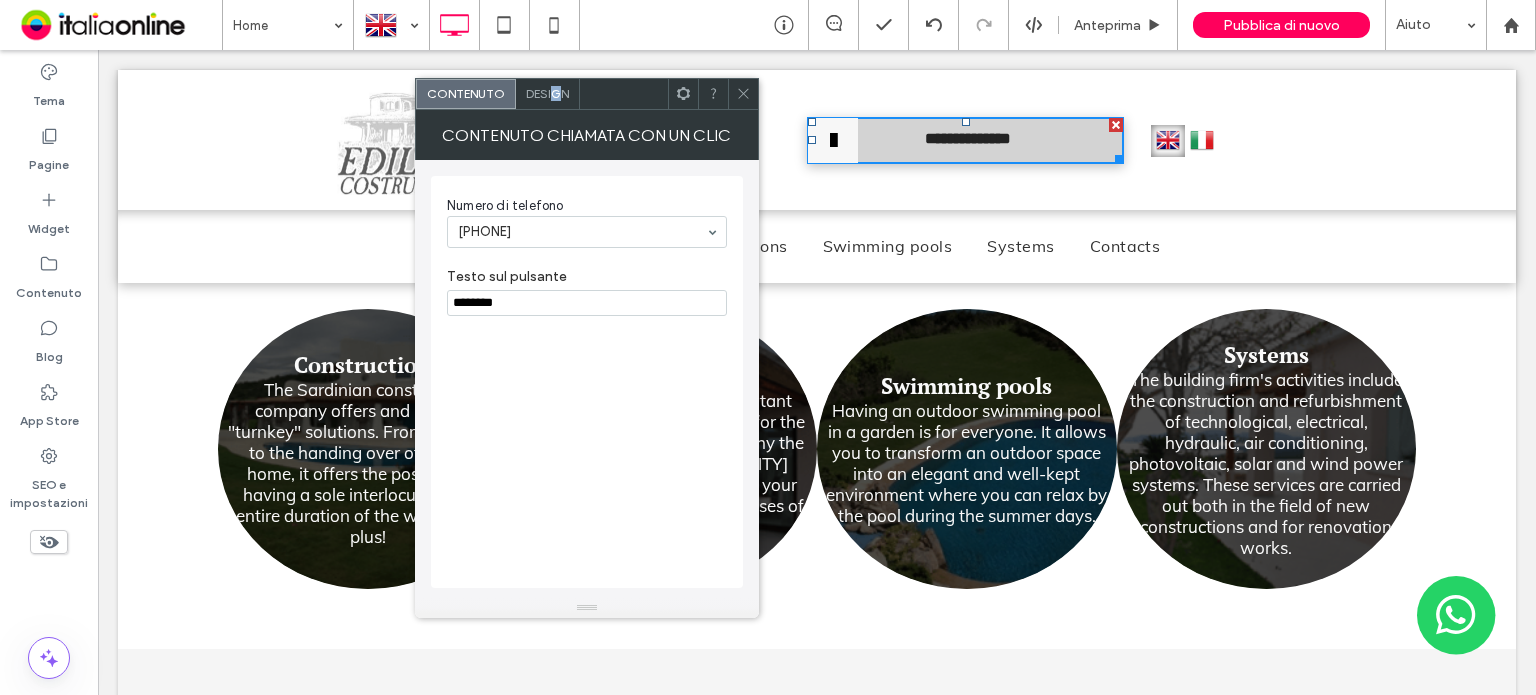 click on "Design" at bounding box center [547, 93] 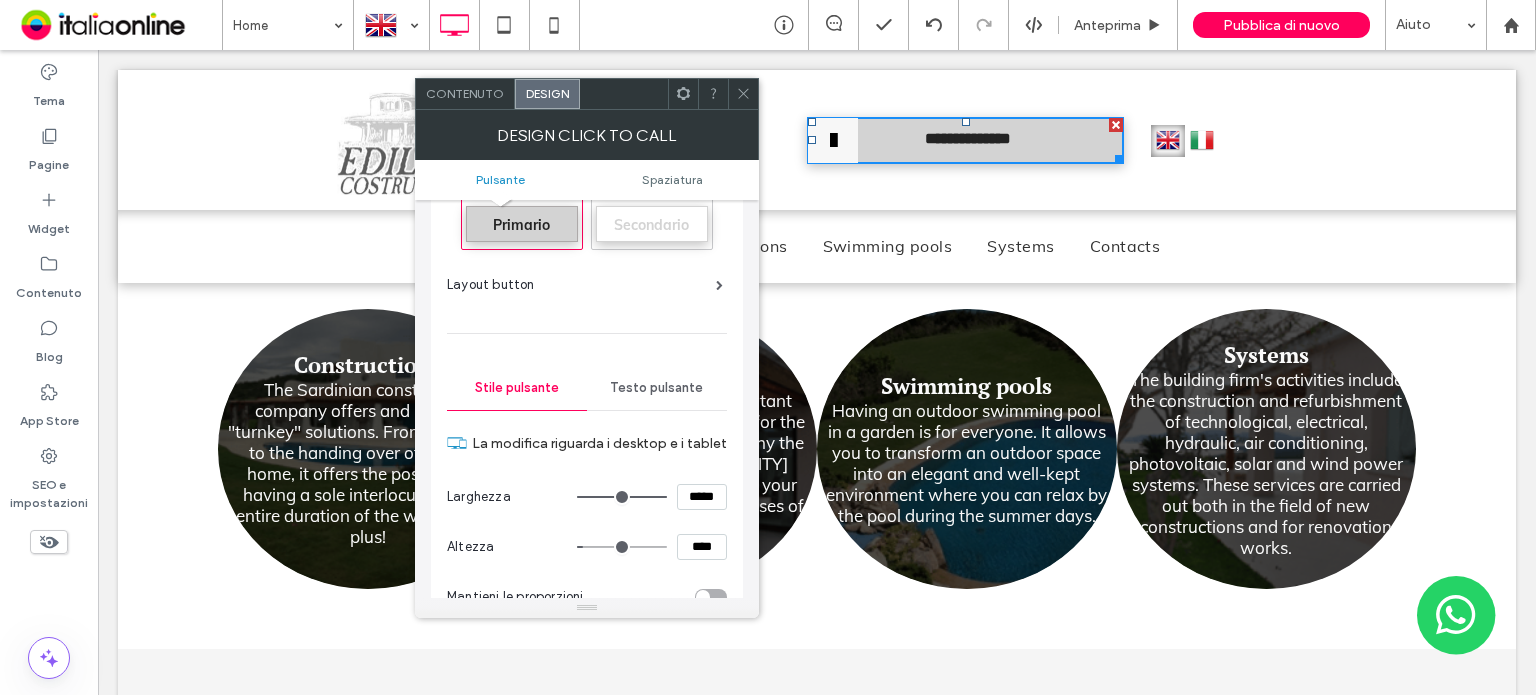 scroll, scrollTop: 200, scrollLeft: 0, axis: vertical 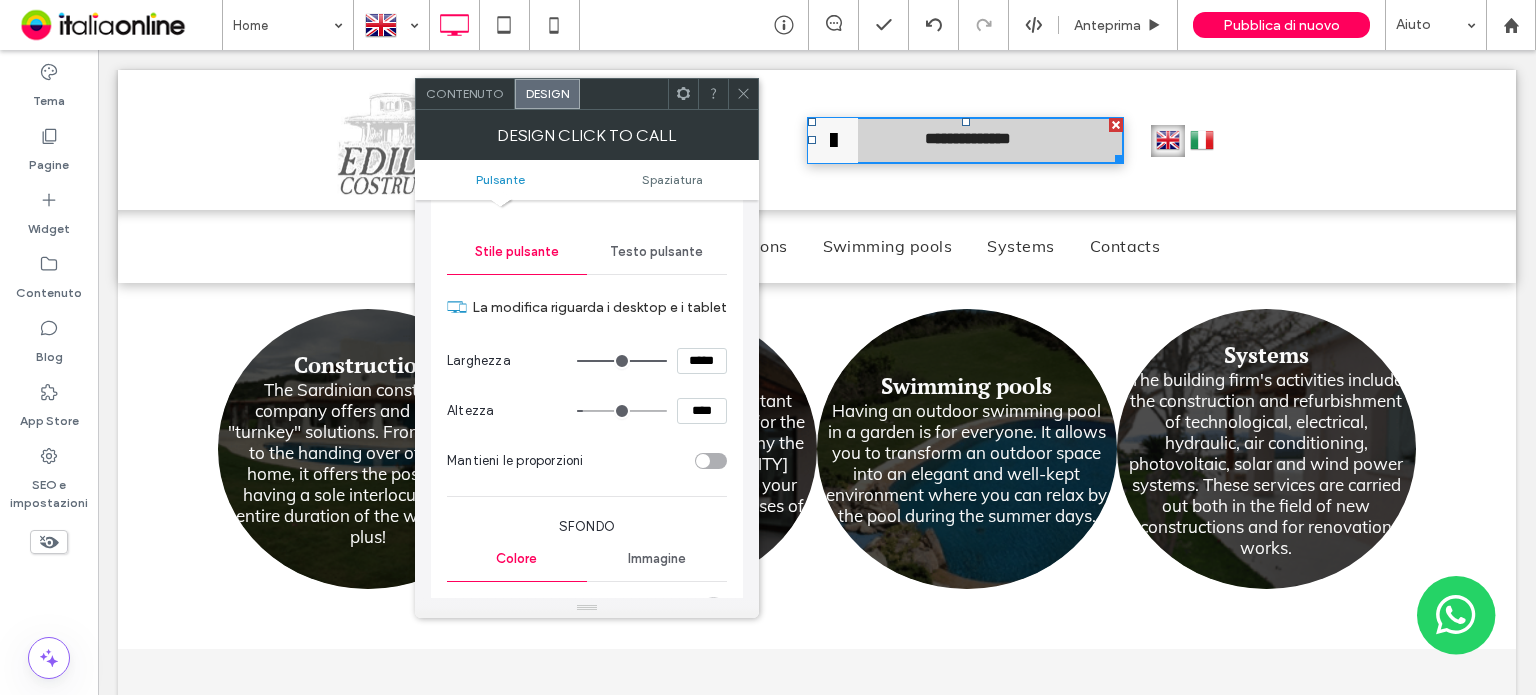 click on "Testo pulsante" at bounding box center [656, 252] 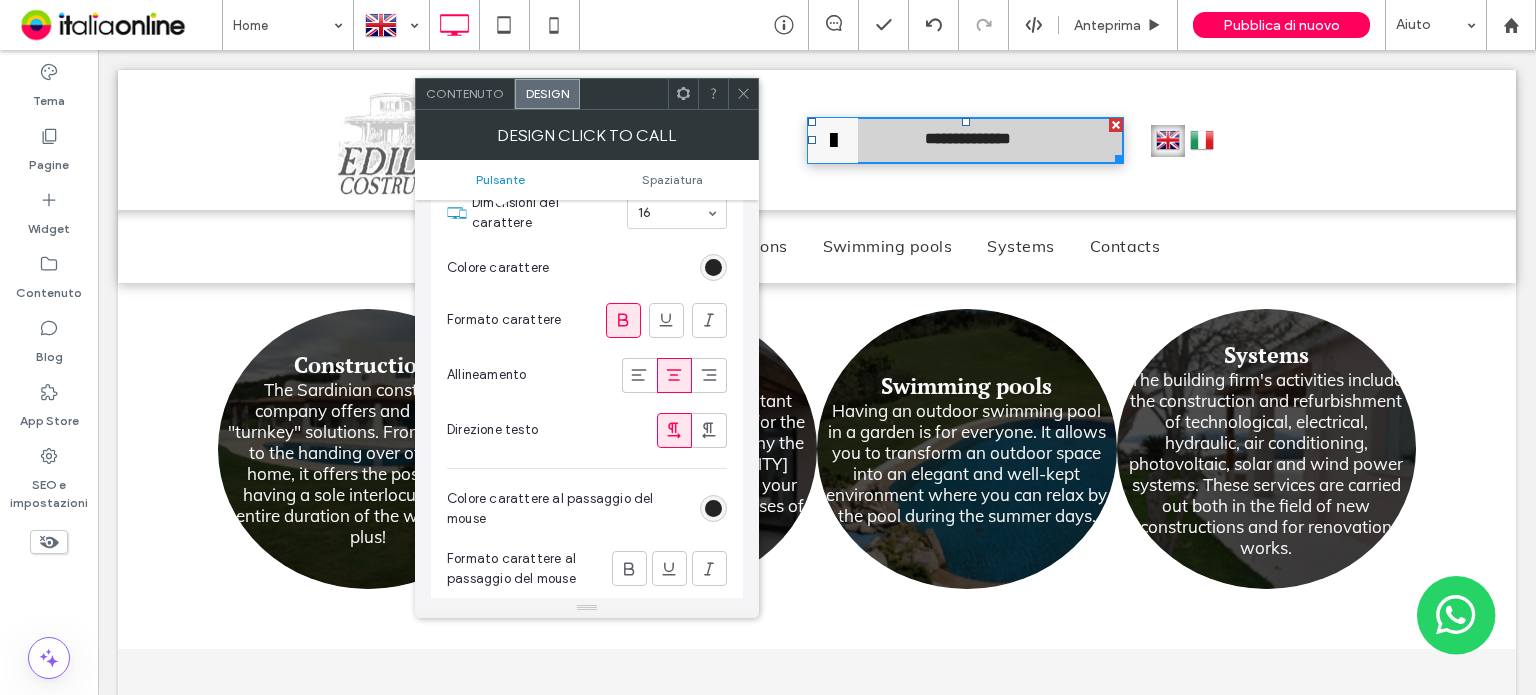 scroll, scrollTop: 400, scrollLeft: 0, axis: vertical 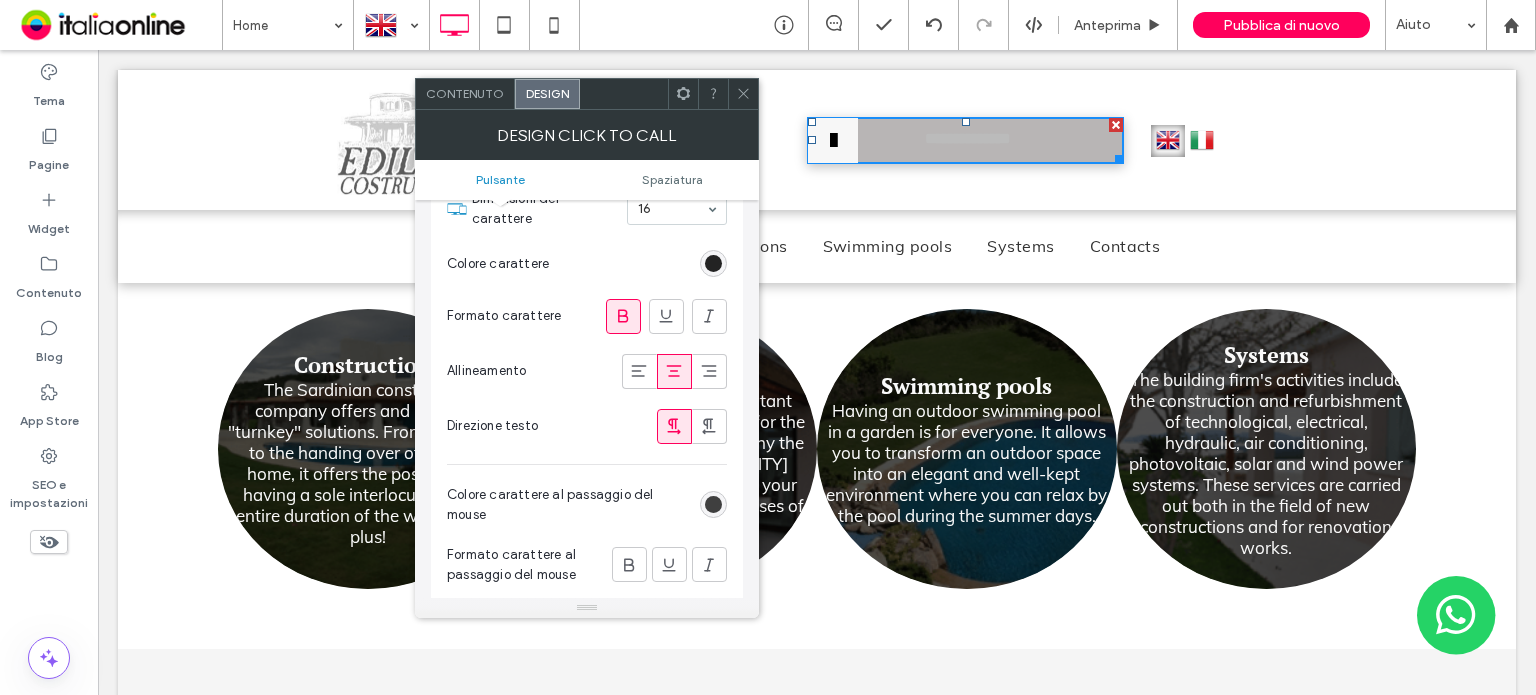 click at bounding box center (713, 504) 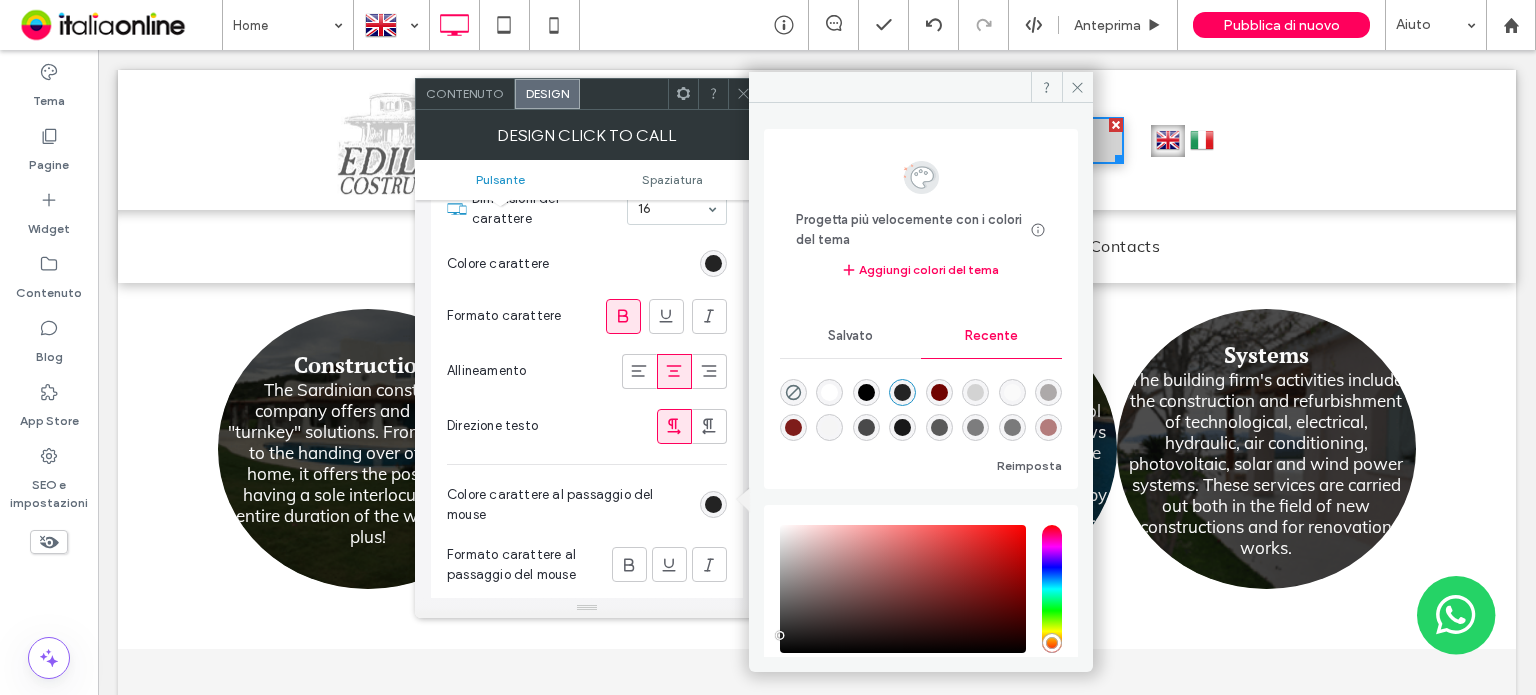 click at bounding box center (866, 392) 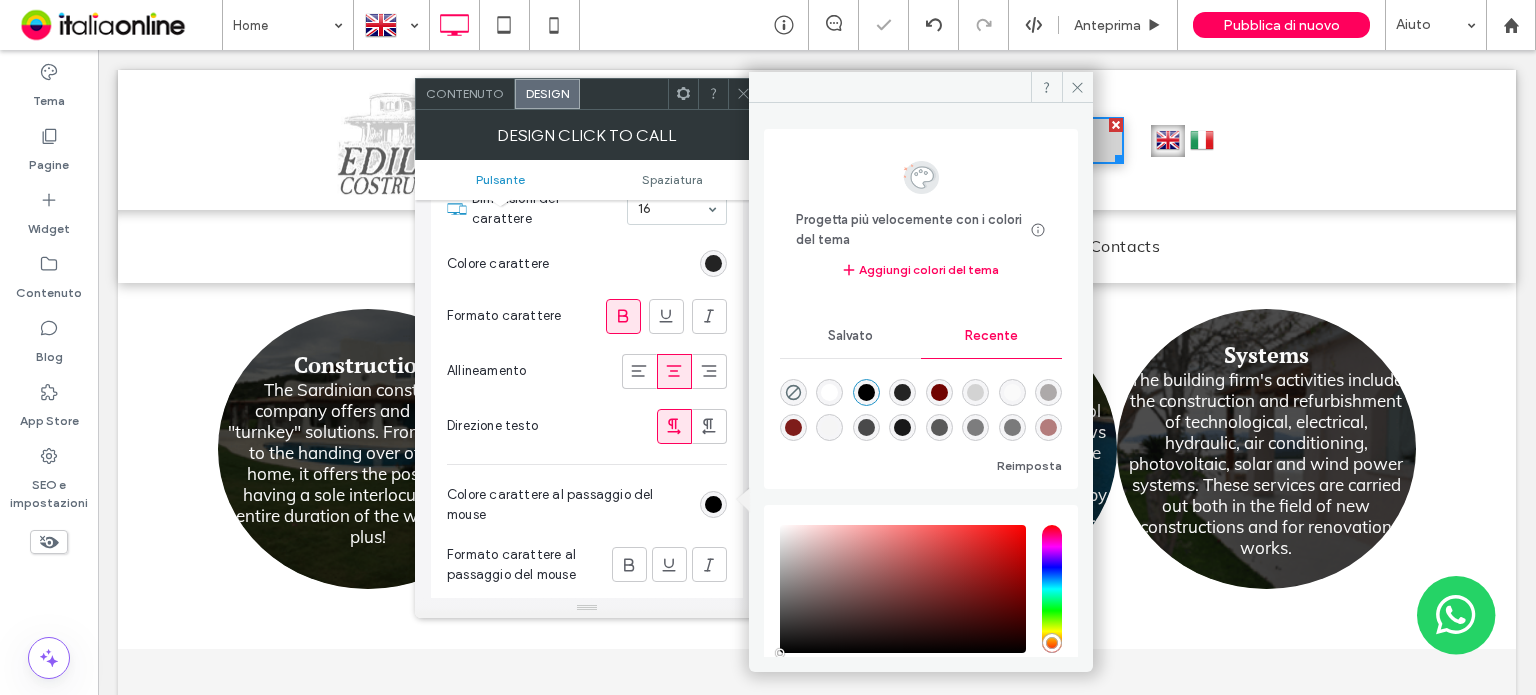 type on "*******" 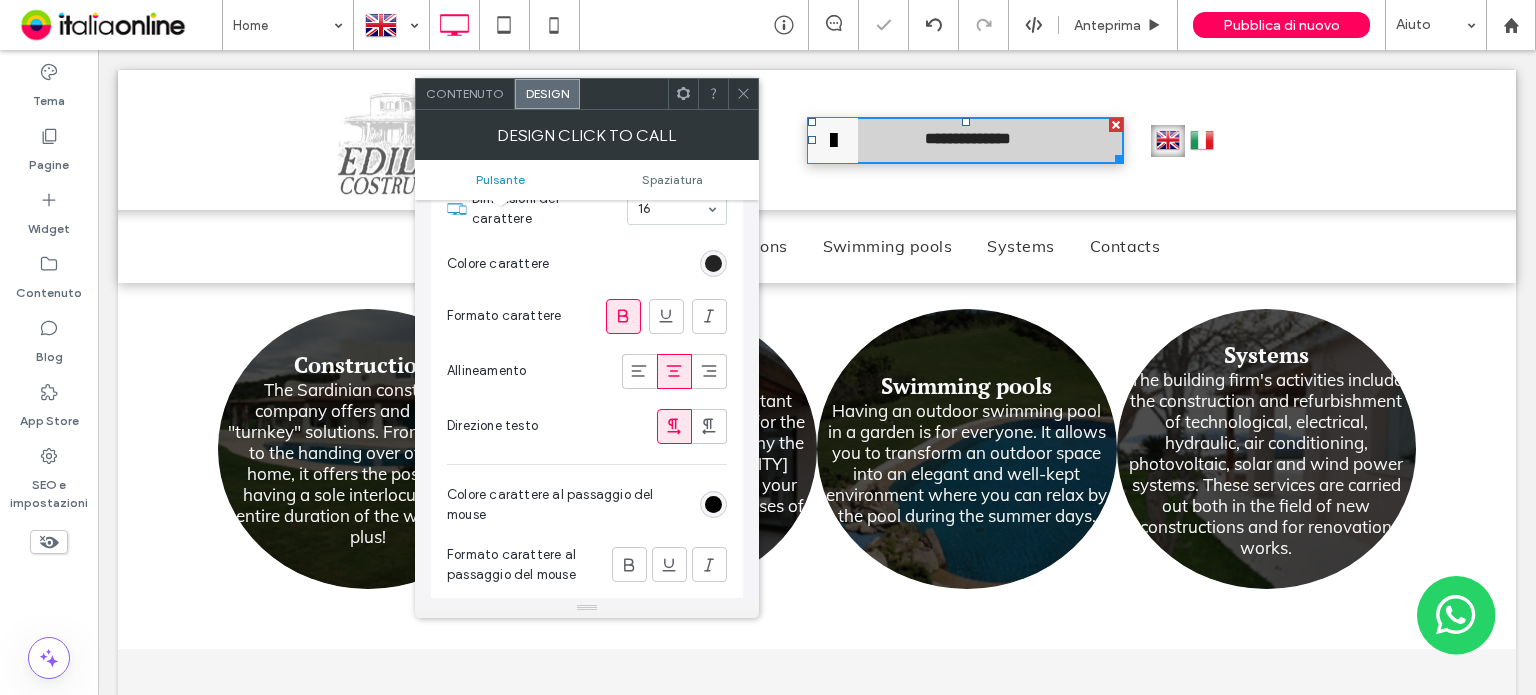 click 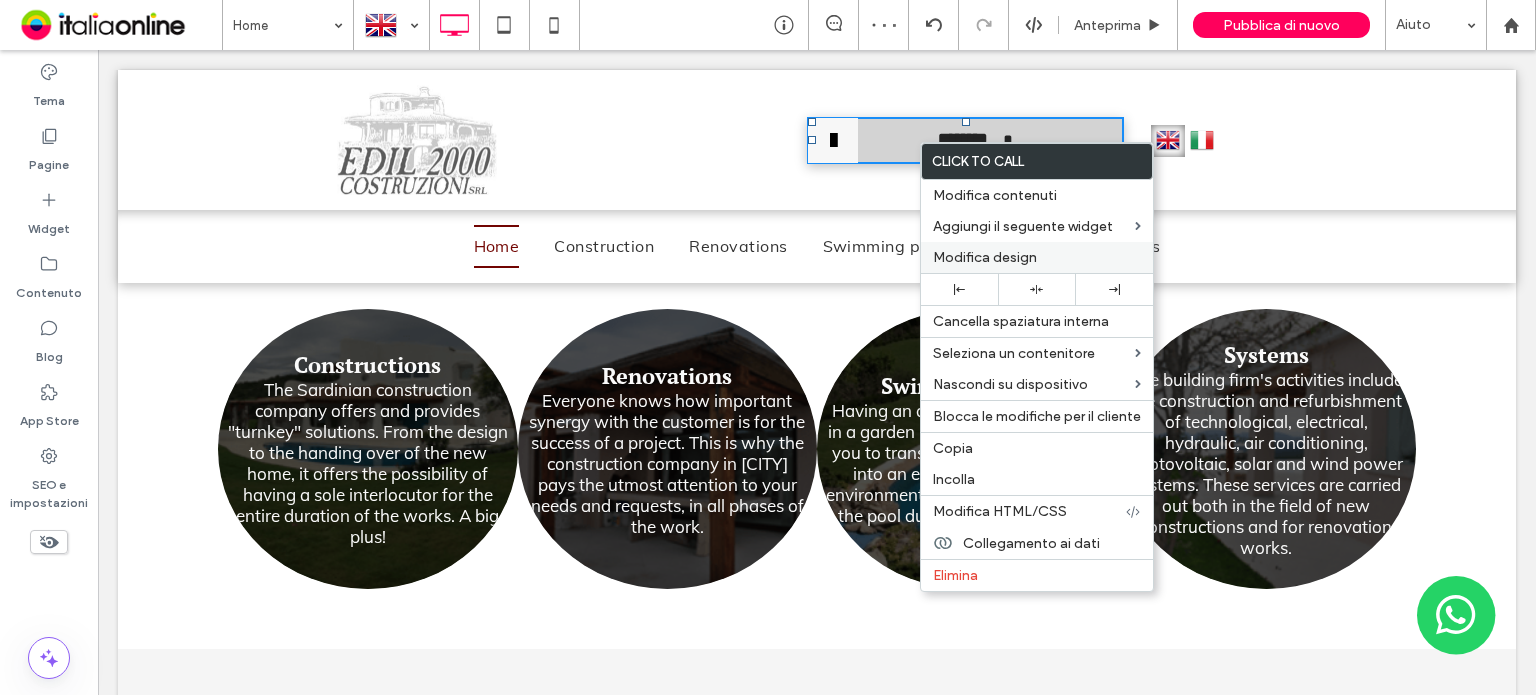 drag, startPoint x: 993, startPoint y: 447, endPoint x: 959, endPoint y: 266, distance: 184.16568 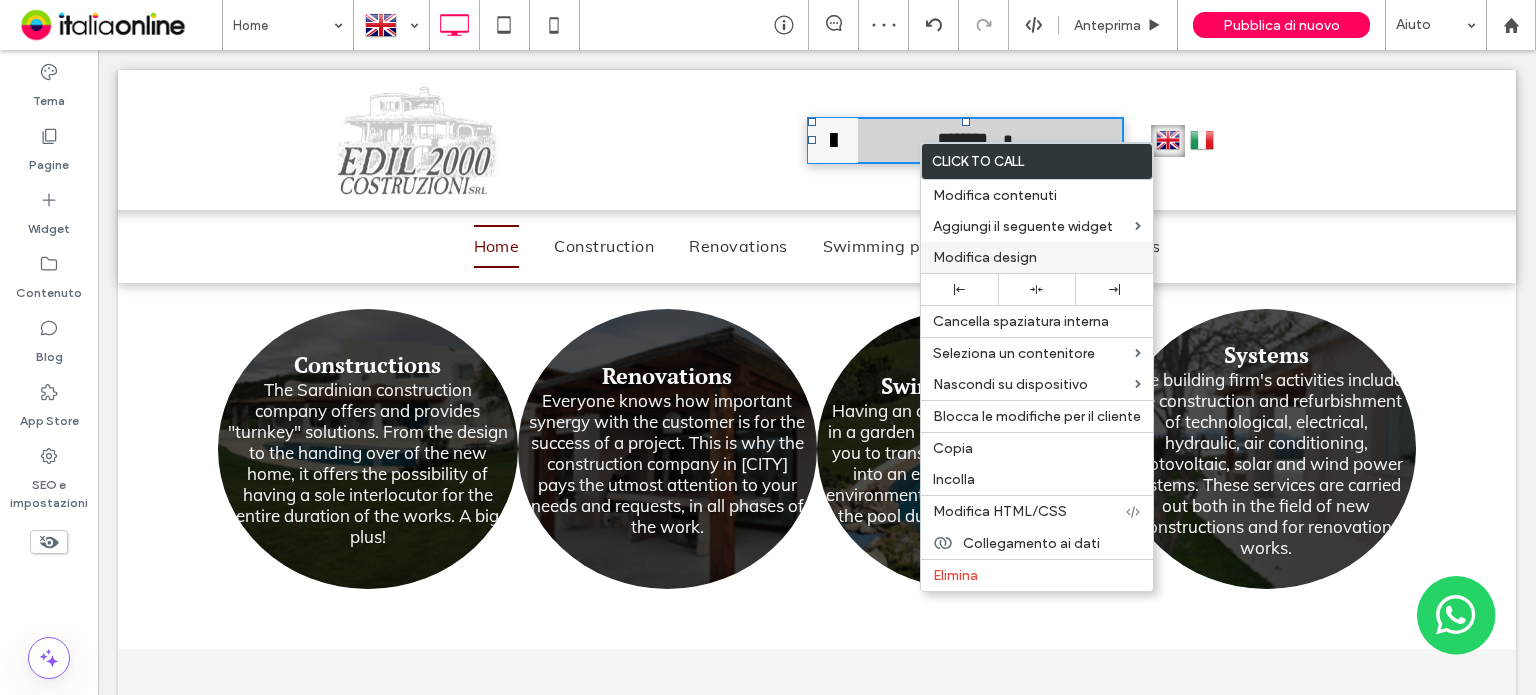 click on "Copia" at bounding box center [1037, 448] 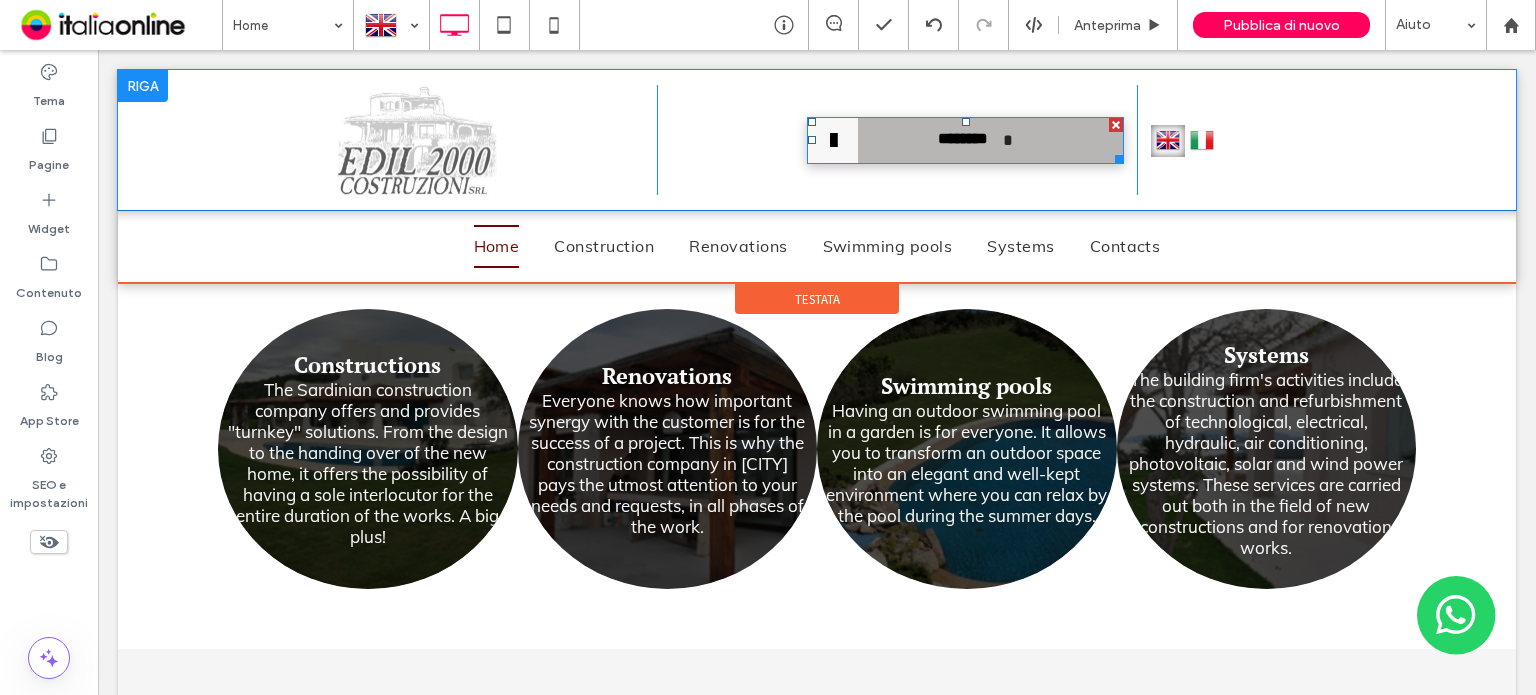 drag, startPoint x: 1037, startPoint y: 192, endPoint x: 902, endPoint y: 148, distance: 141.98944 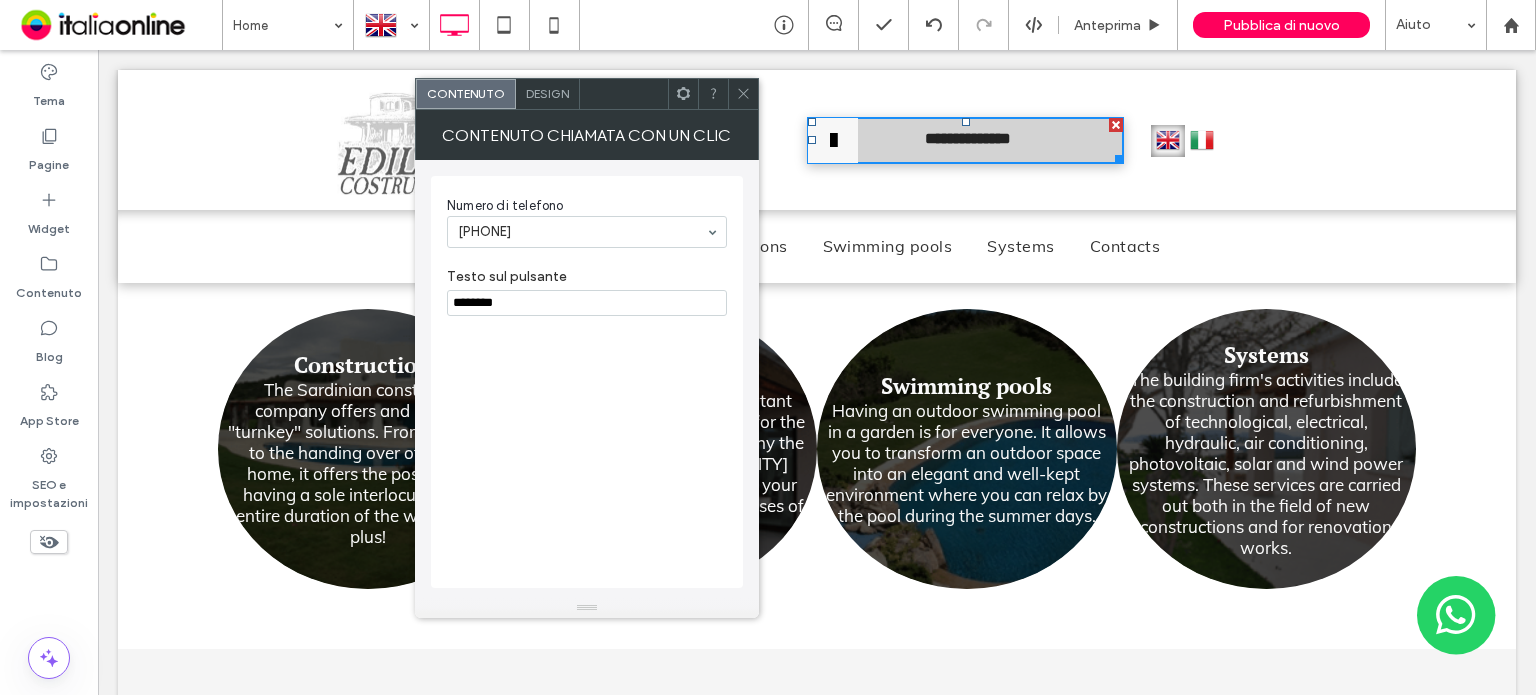 drag, startPoint x: 752, startPoint y: 91, endPoint x: 797, endPoint y: 107, distance: 47.759815 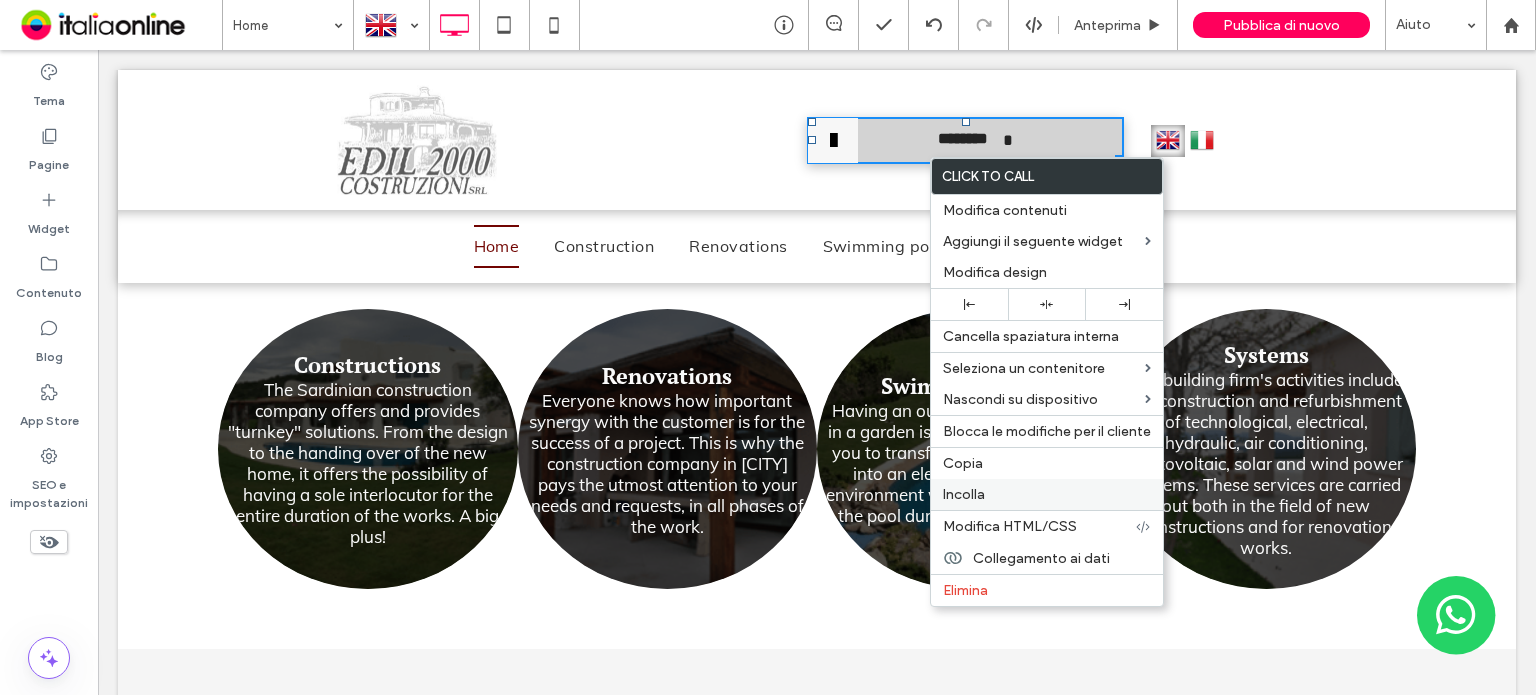 click on "Incolla" at bounding box center (1047, 494) 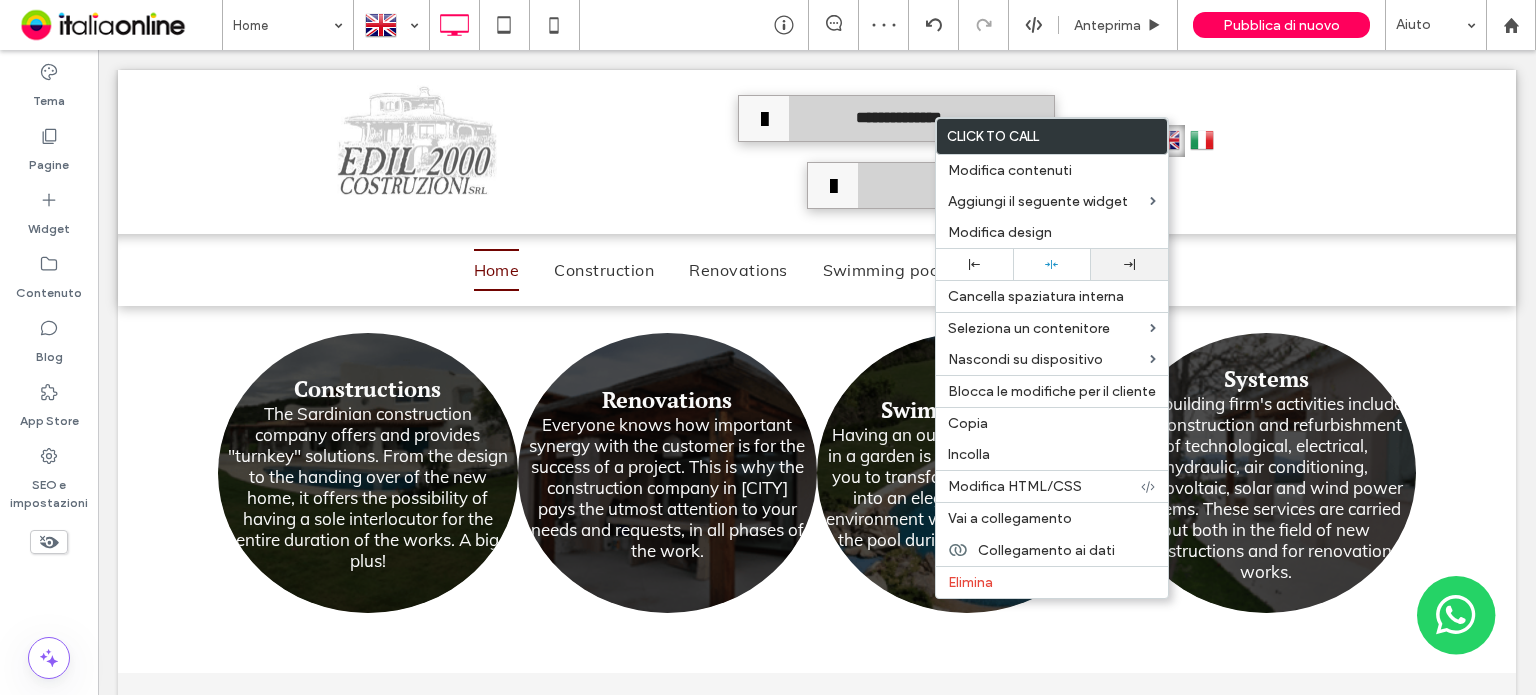 scroll, scrollTop: 1271, scrollLeft: 0, axis: vertical 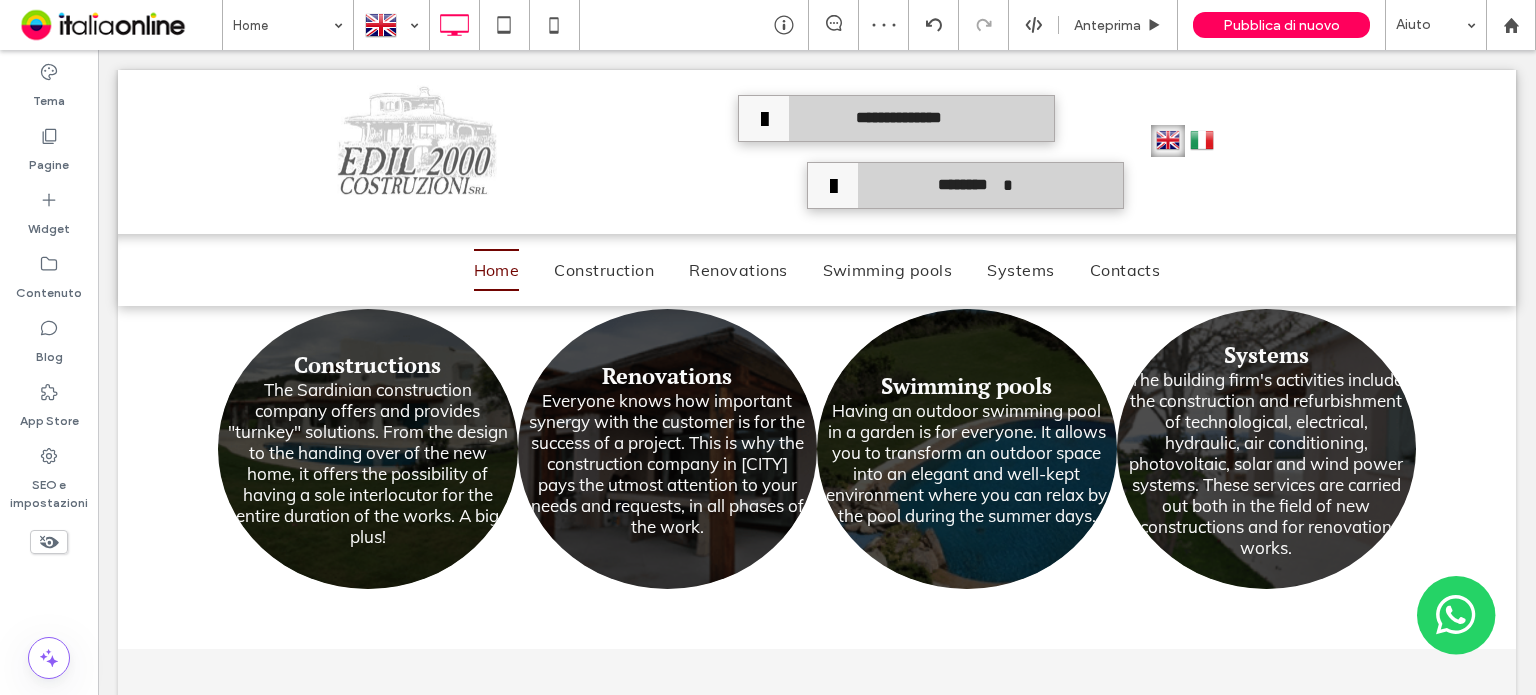 drag, startPoint x: 1118, startPoint y: 268, endPoint x: 810, endPoint y: 124, distance: 340 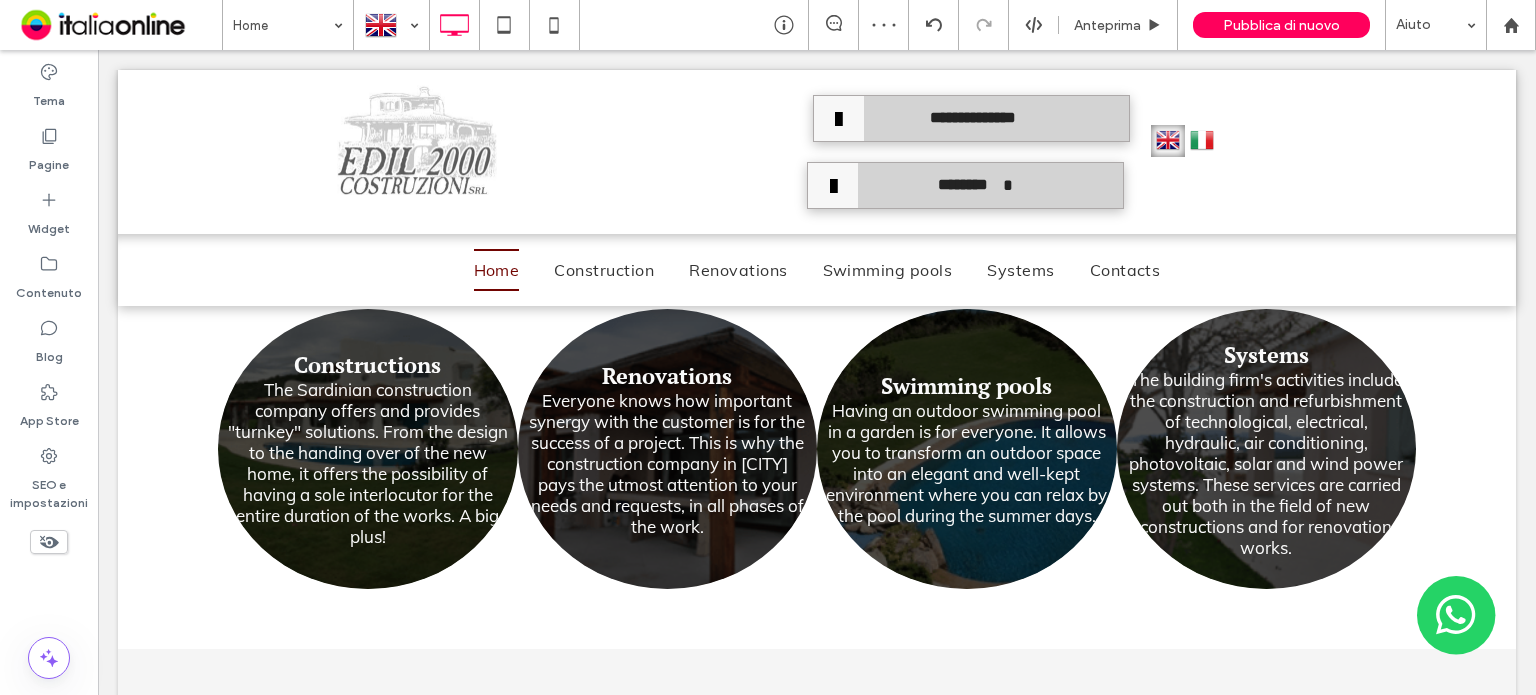 drag, startPoint x: 784, startPoint y: 125, endPoint x: 690, endPoint y: 77, distance: 105.546196 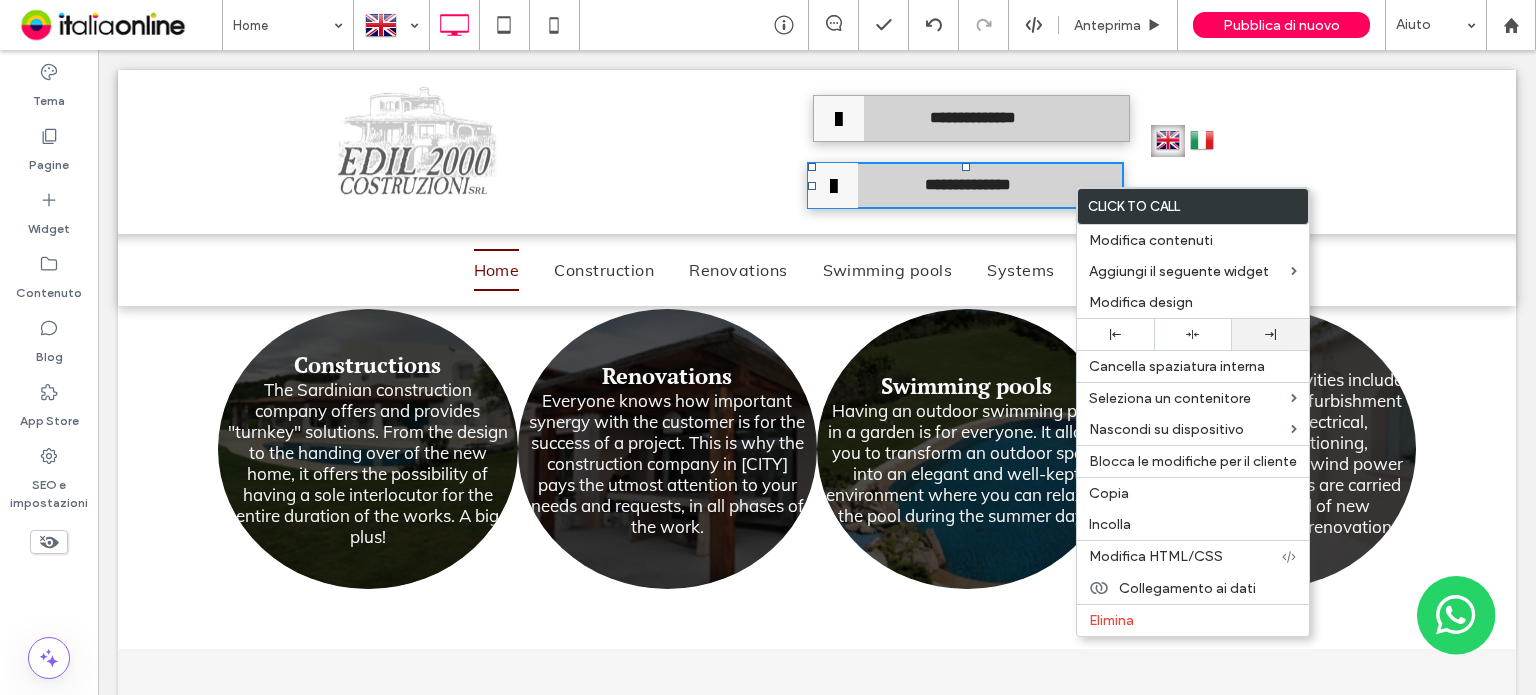 drag, startPoint x: 1278, startPoint y: 345, endPoint x: 1250, endPoint y: 346, distance: 28.01785 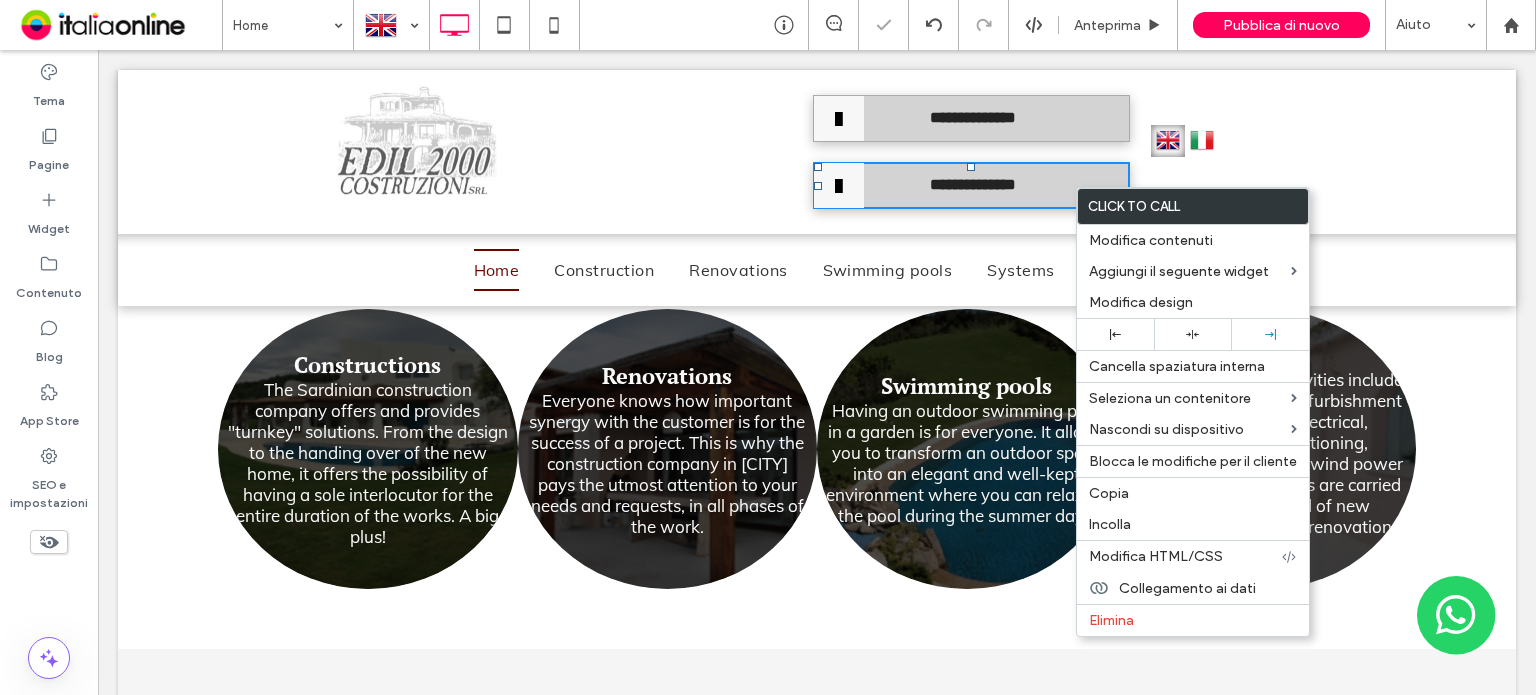 click at bounding box center (768, 347) 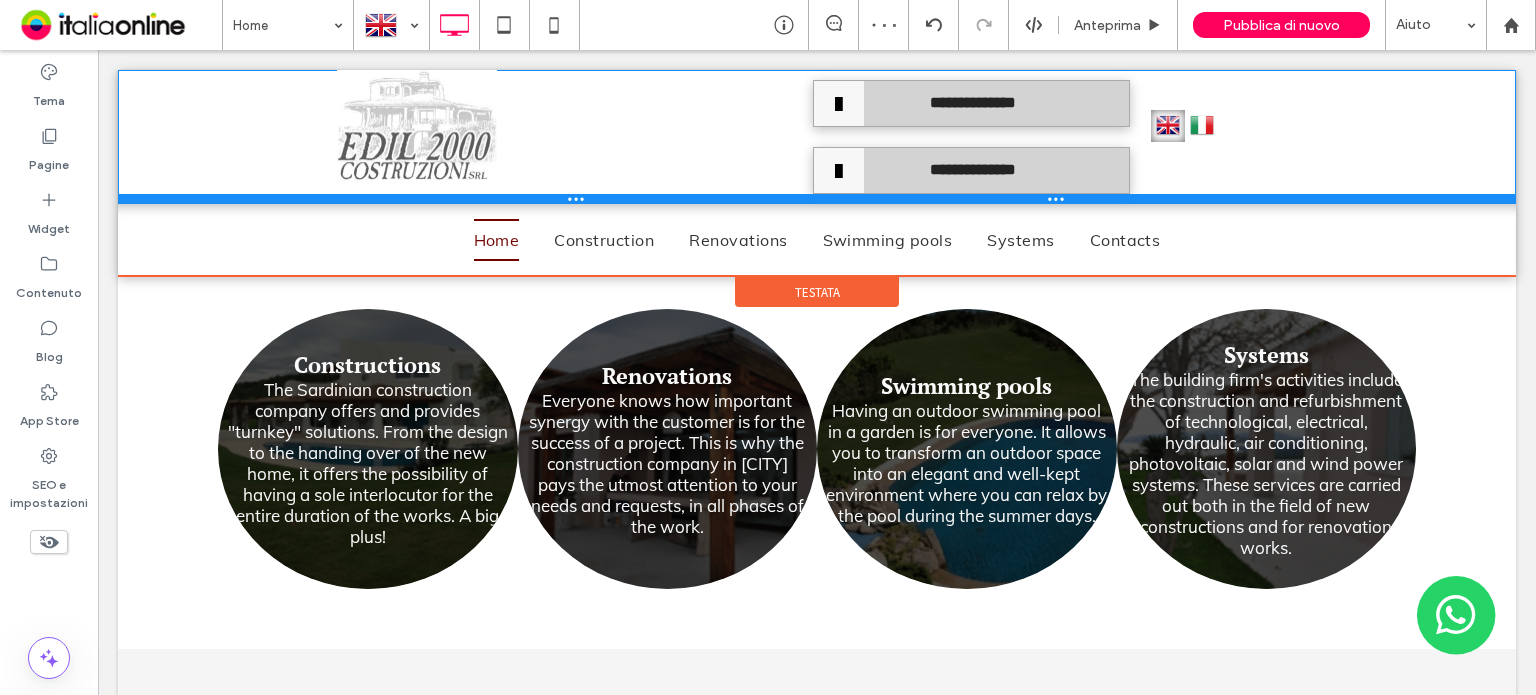 drag, startPoint x: 753, startPoint y: 230, endPoint x: 738, endPoint y: 142, distance: 89.26926 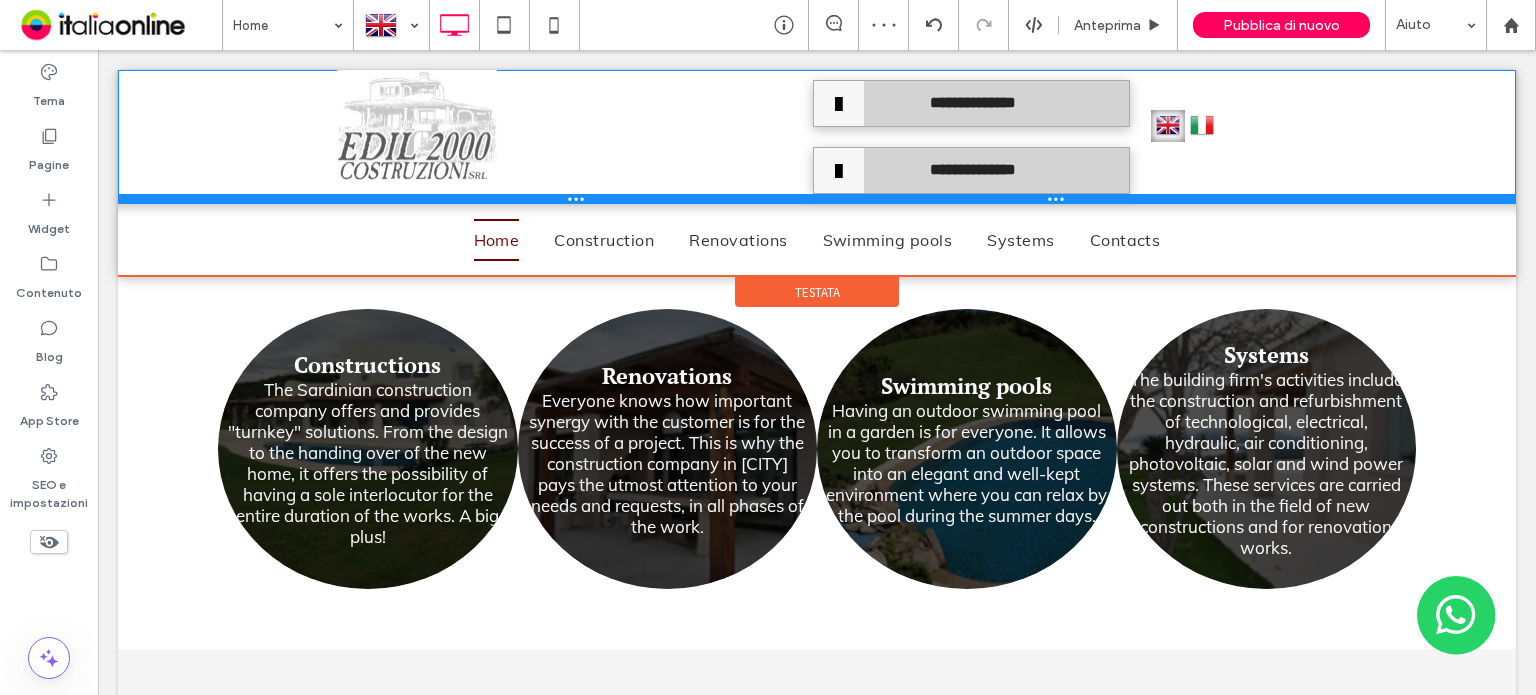 click on "**********" at bounding box center (817, 137) 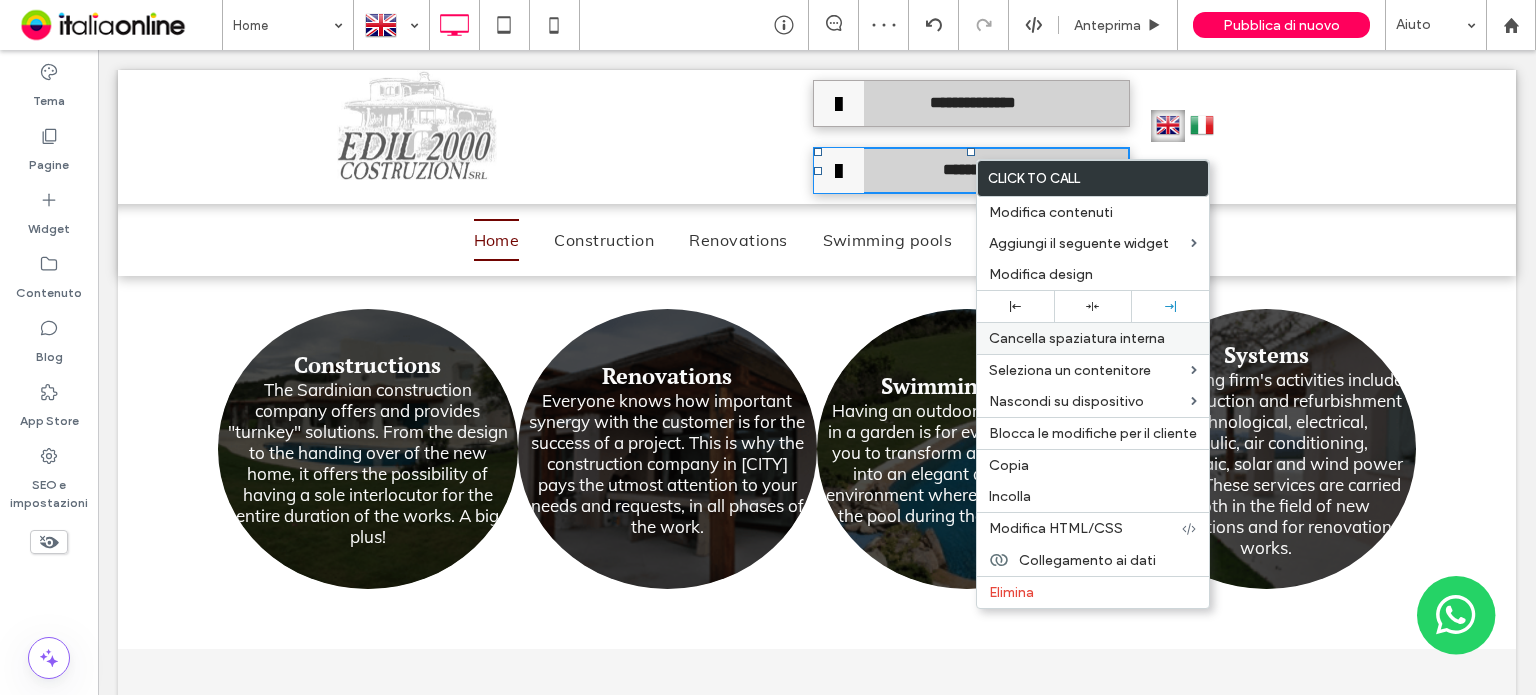 scroll, scrollTop: 1241, scrollLeft: 0, axis: vertical 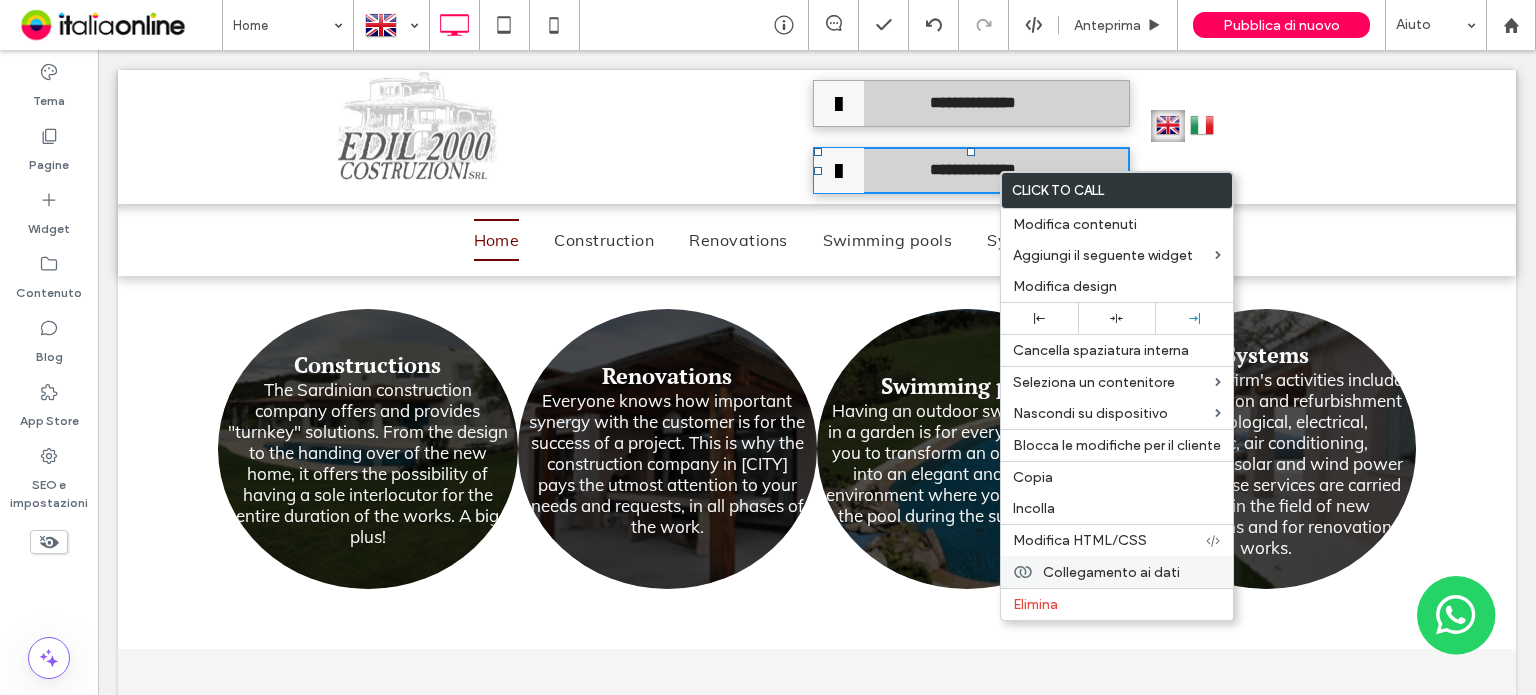 click on "Collegamento ai dati" at bounding box center (1117, 572) 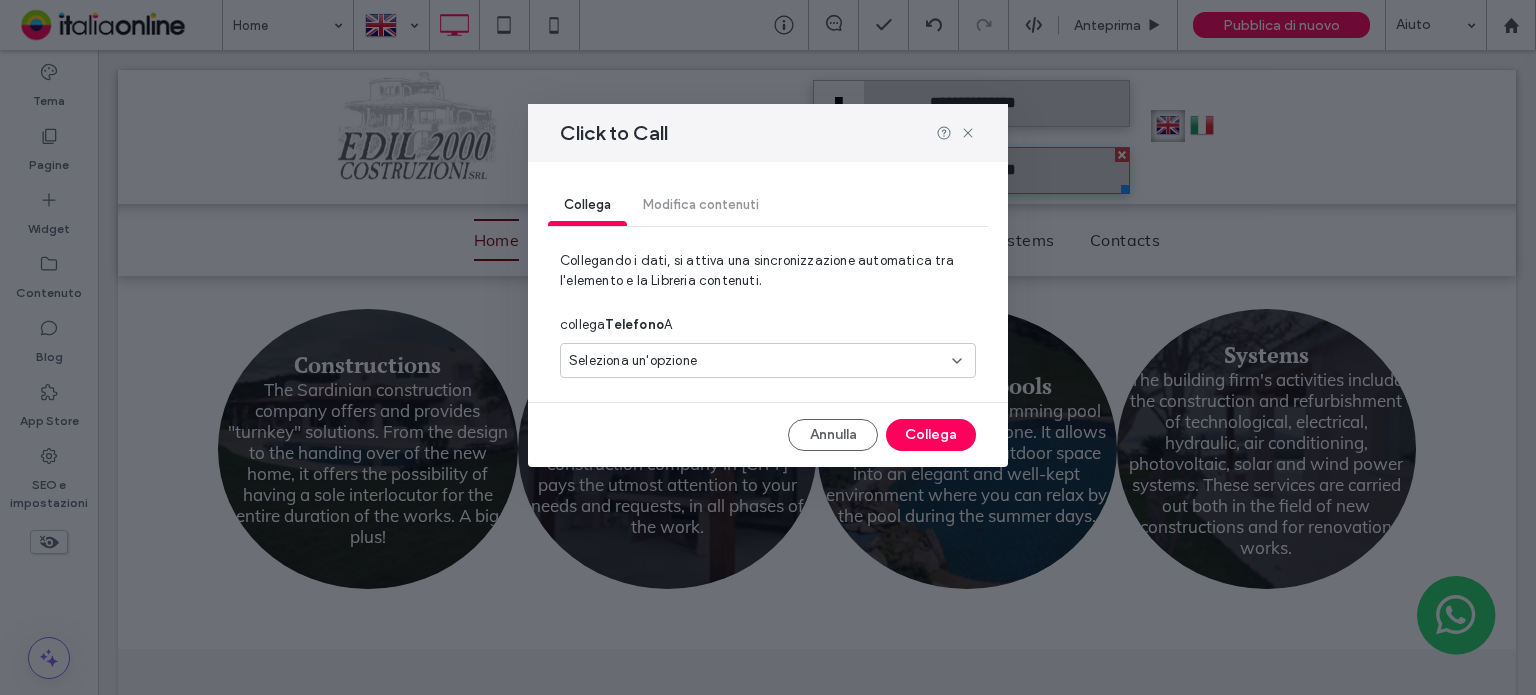 click on "Seleziona un'opzione" at bounding box center [756, 361] 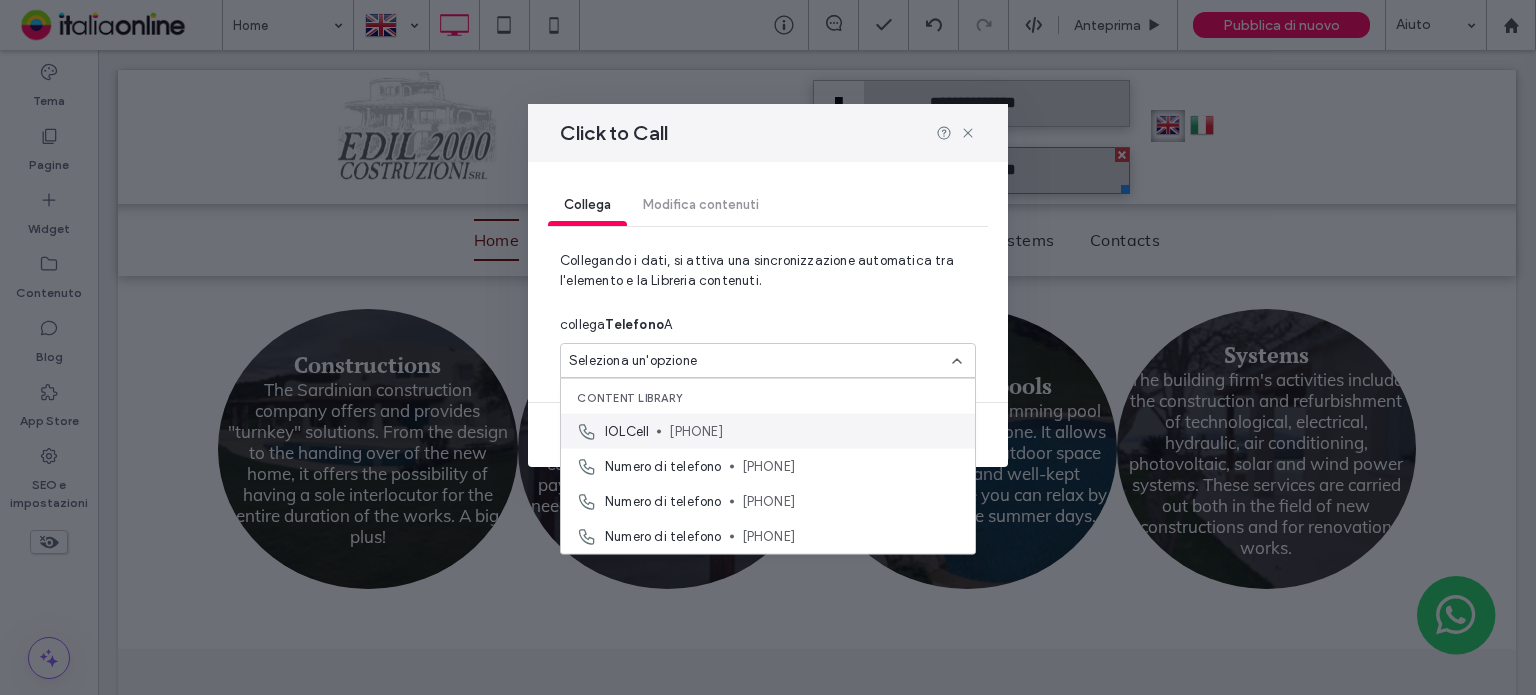 click on "[PHONE]" at bounding box center (814, 431) 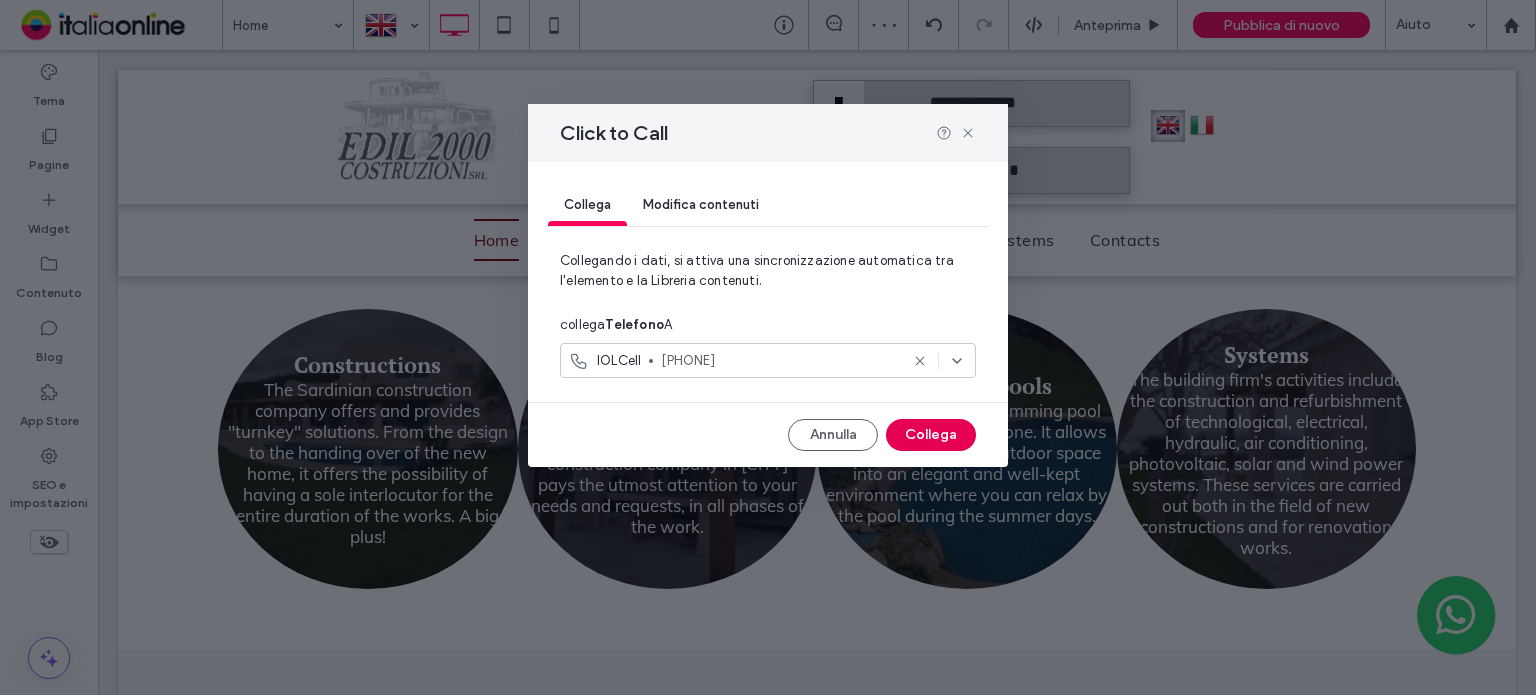 click on "Collega" at bounding box center [931, 435] 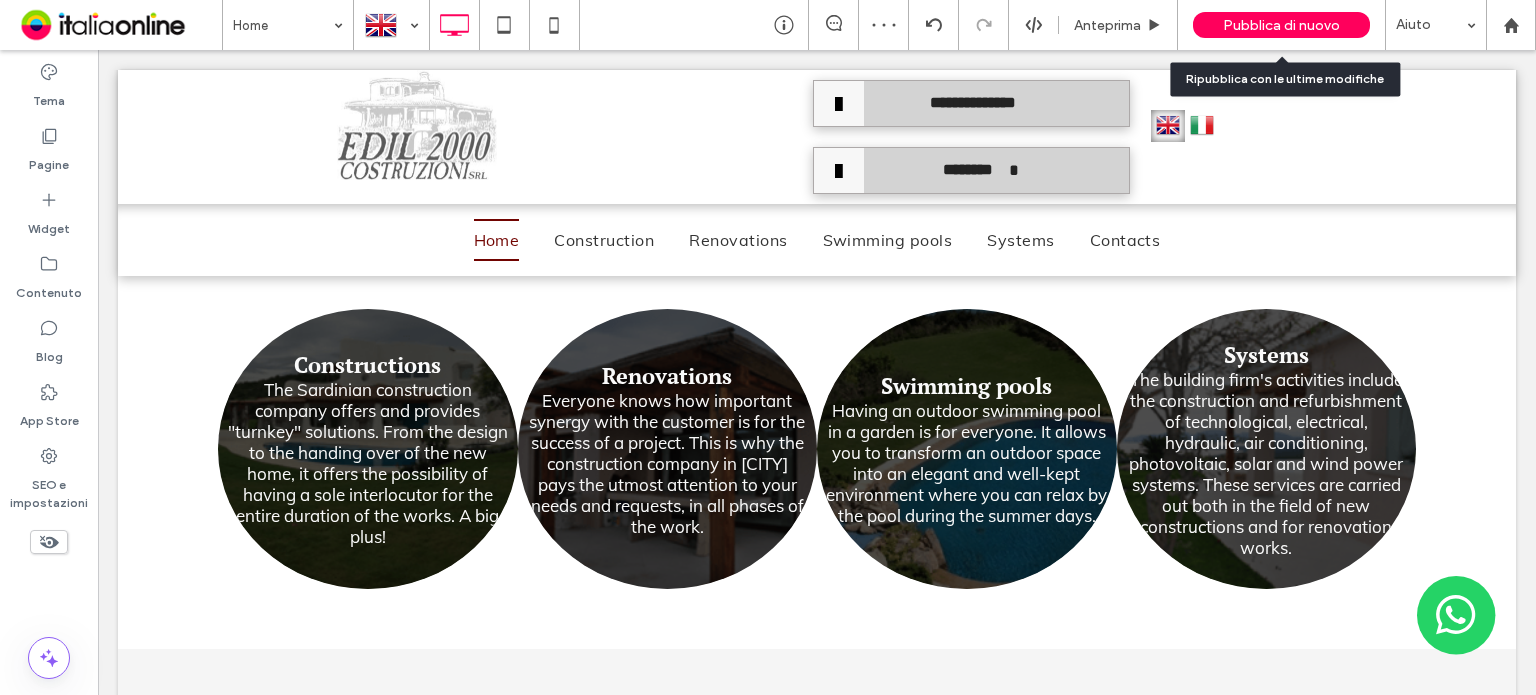 click on "Pubblica di nuovo" at bounding box center [1281, 25] 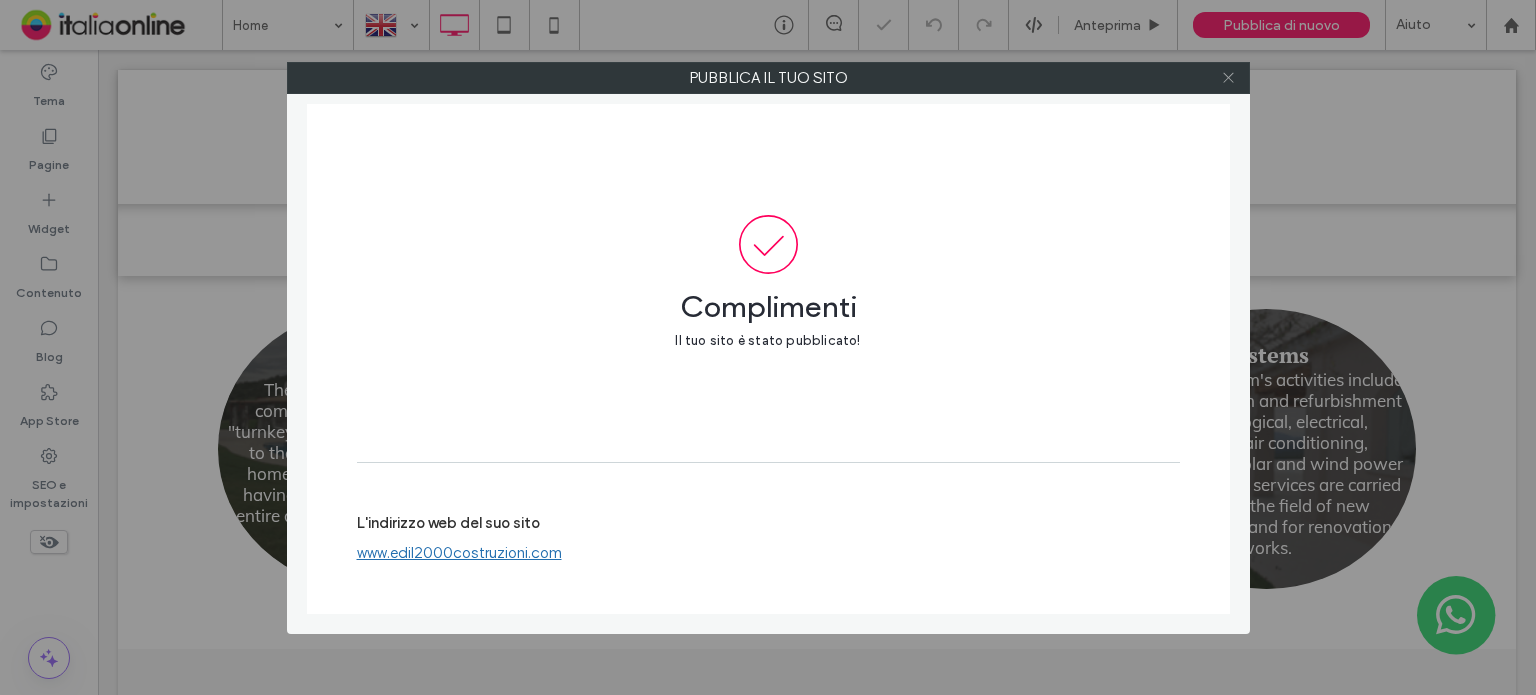 click 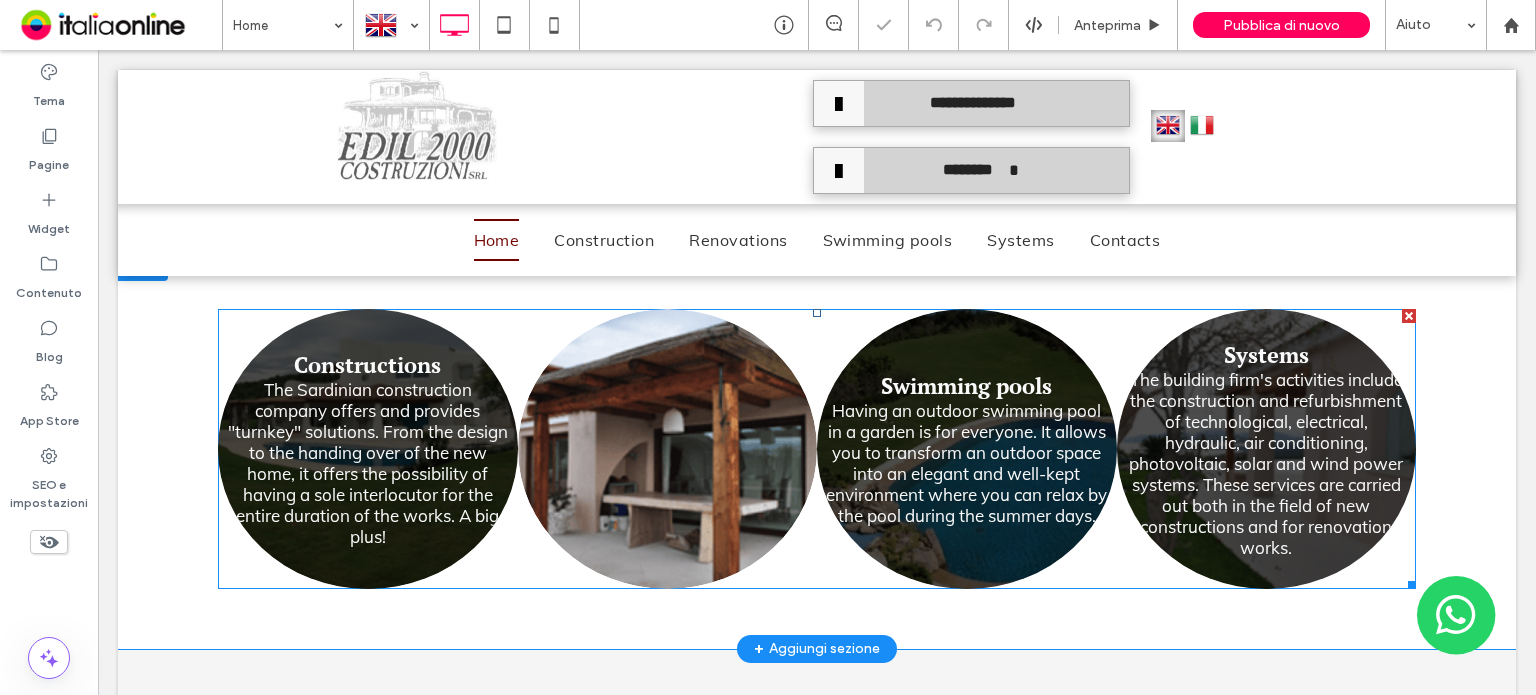 click at bounding box center (667, 448) 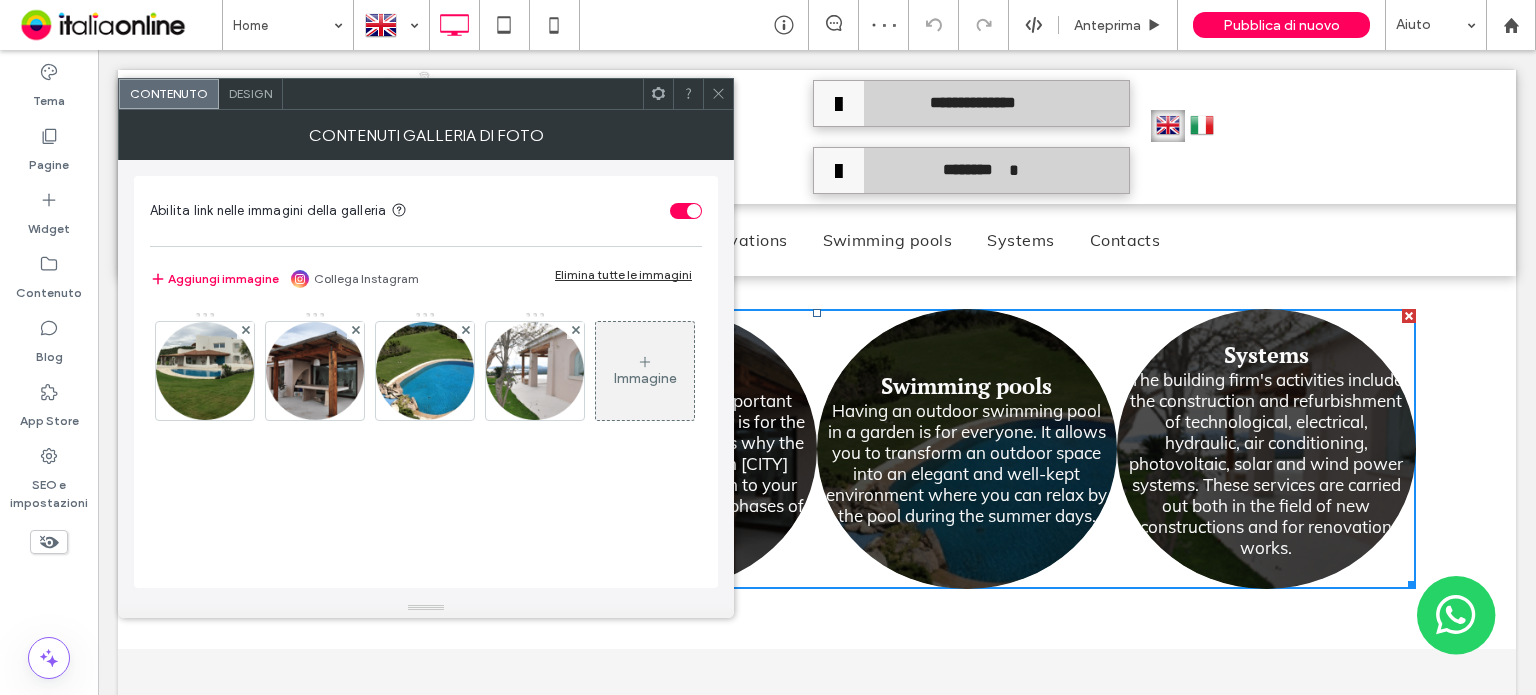 click on "Design" at bounding box center (251, 94) 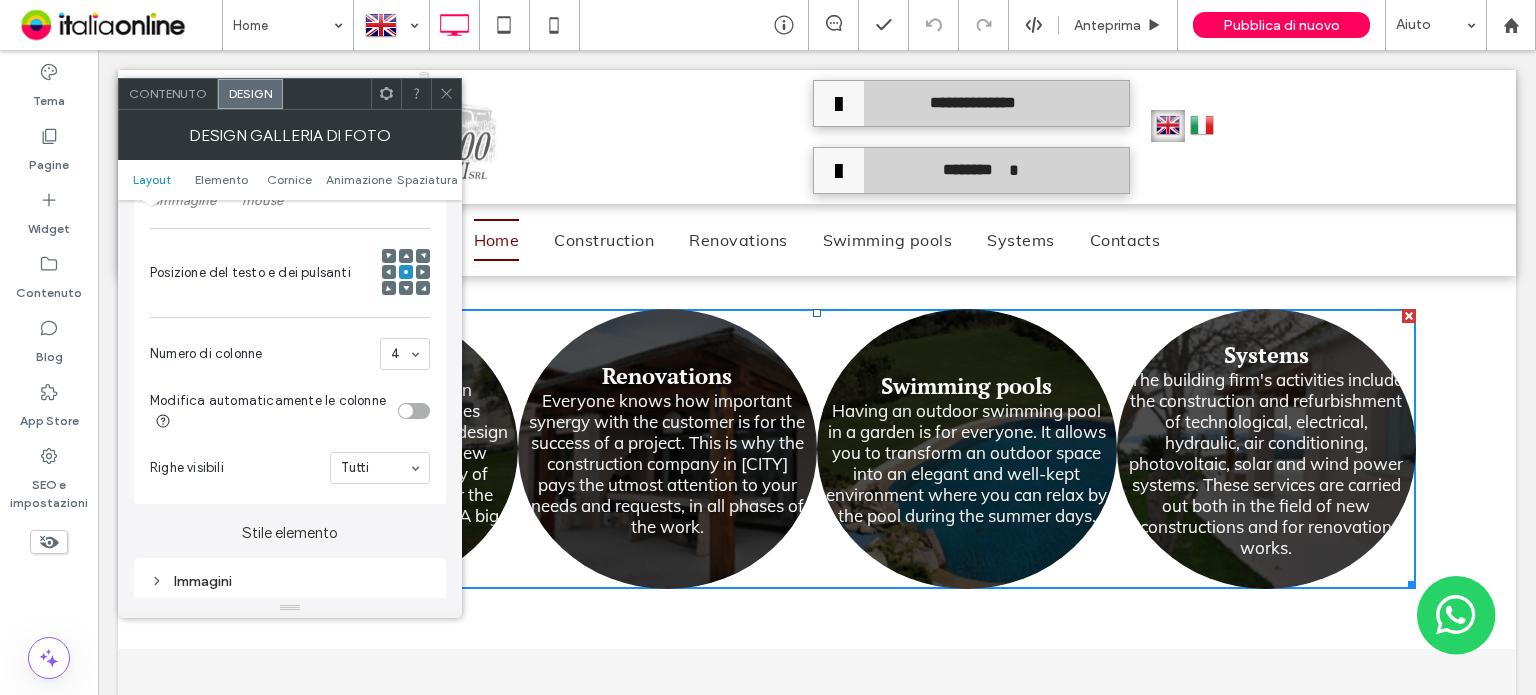 scroll, scrollTop: 600, scrollLeft: 0, axis: vertical 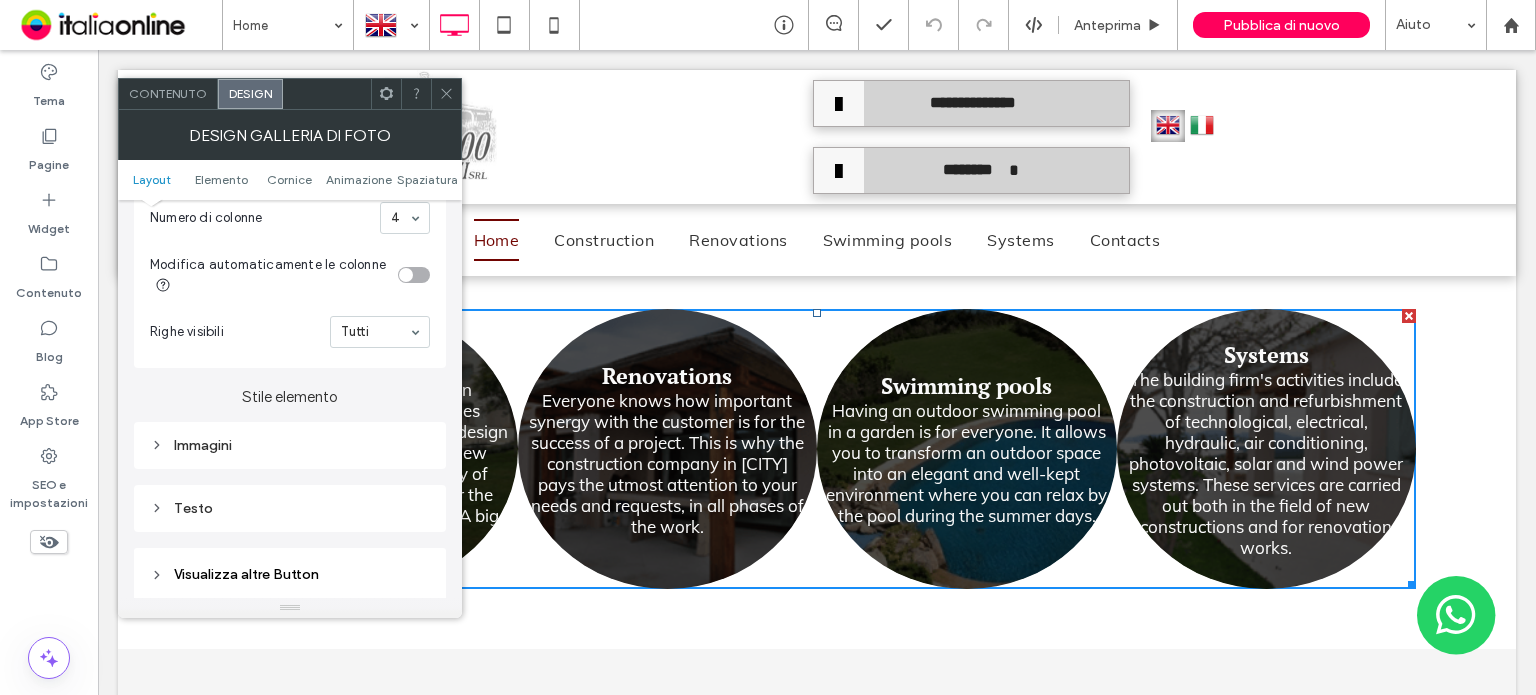 click on "Immagini" at bounding box center [290, 445] 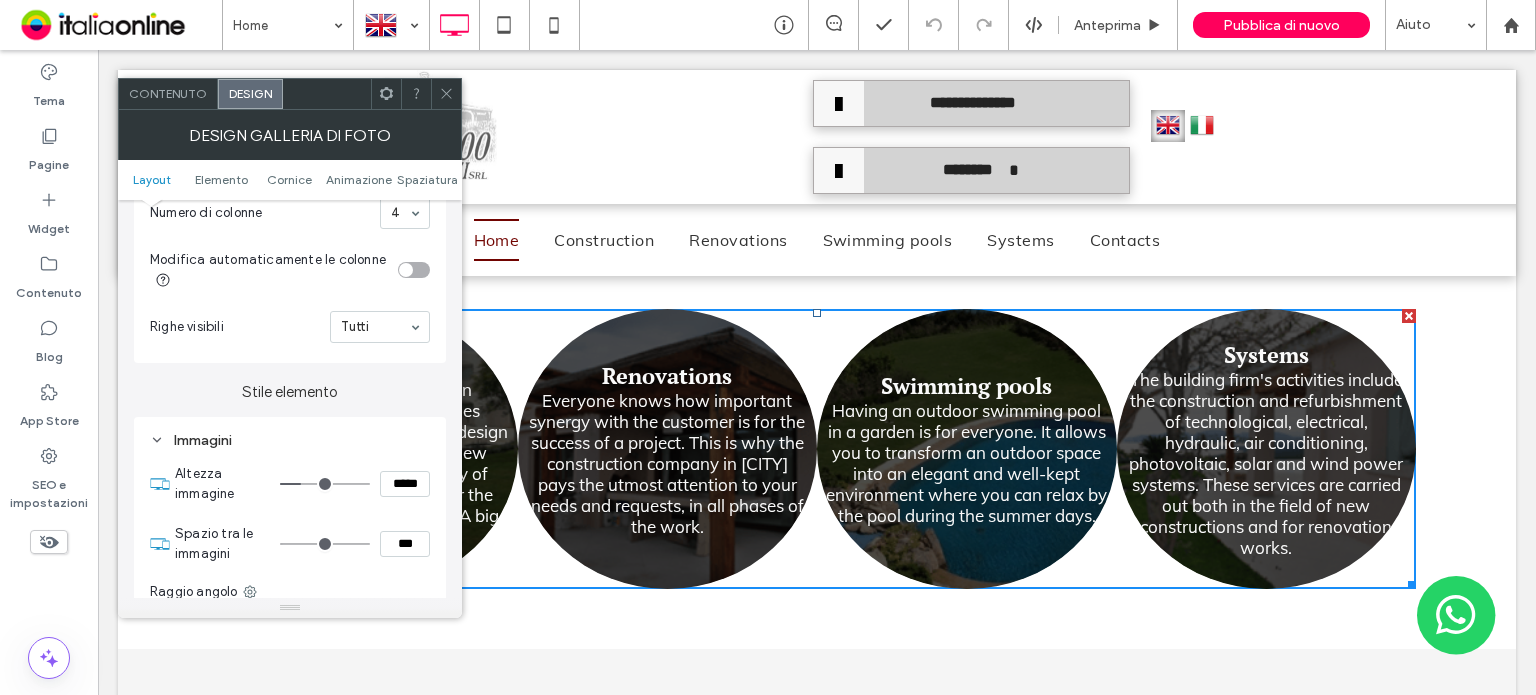 scroll, scrollTop: 600, scrollLeft: 0, axis: vertical 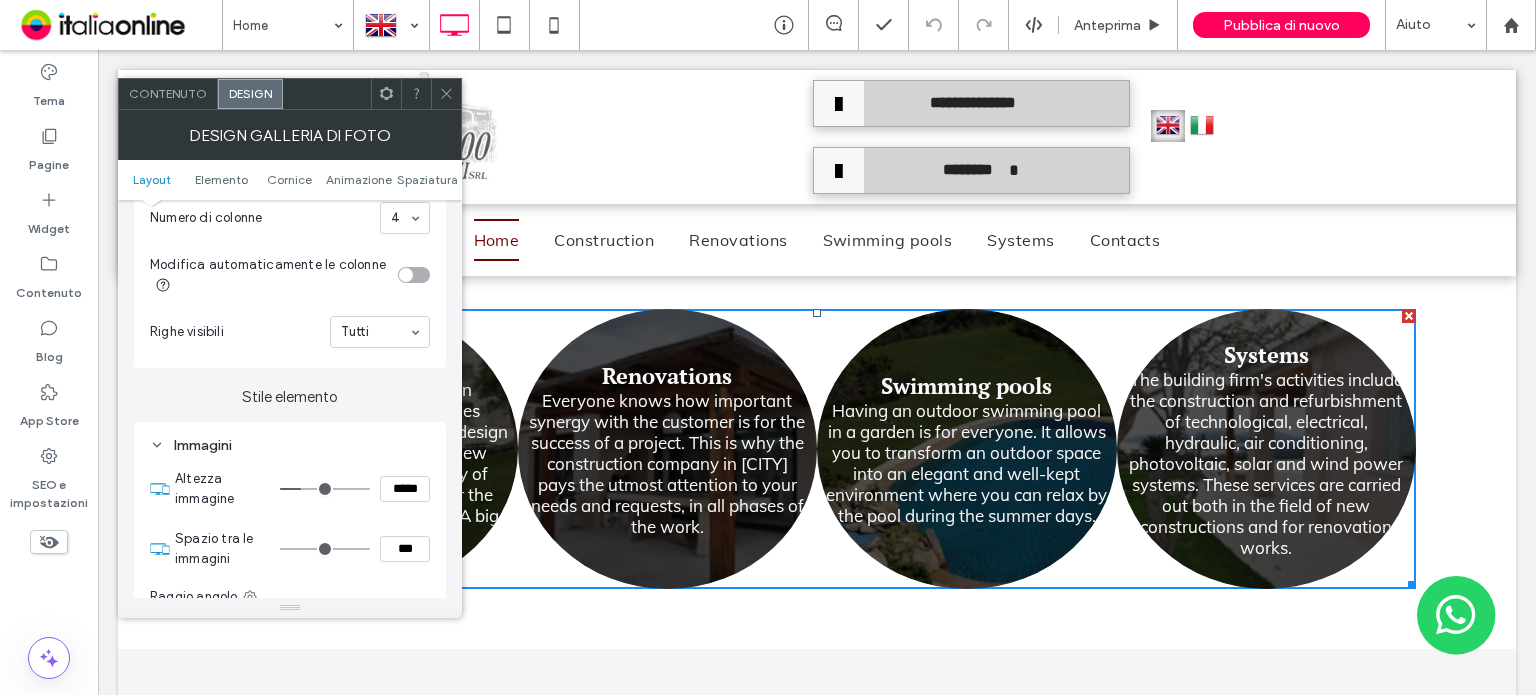 type on "***" 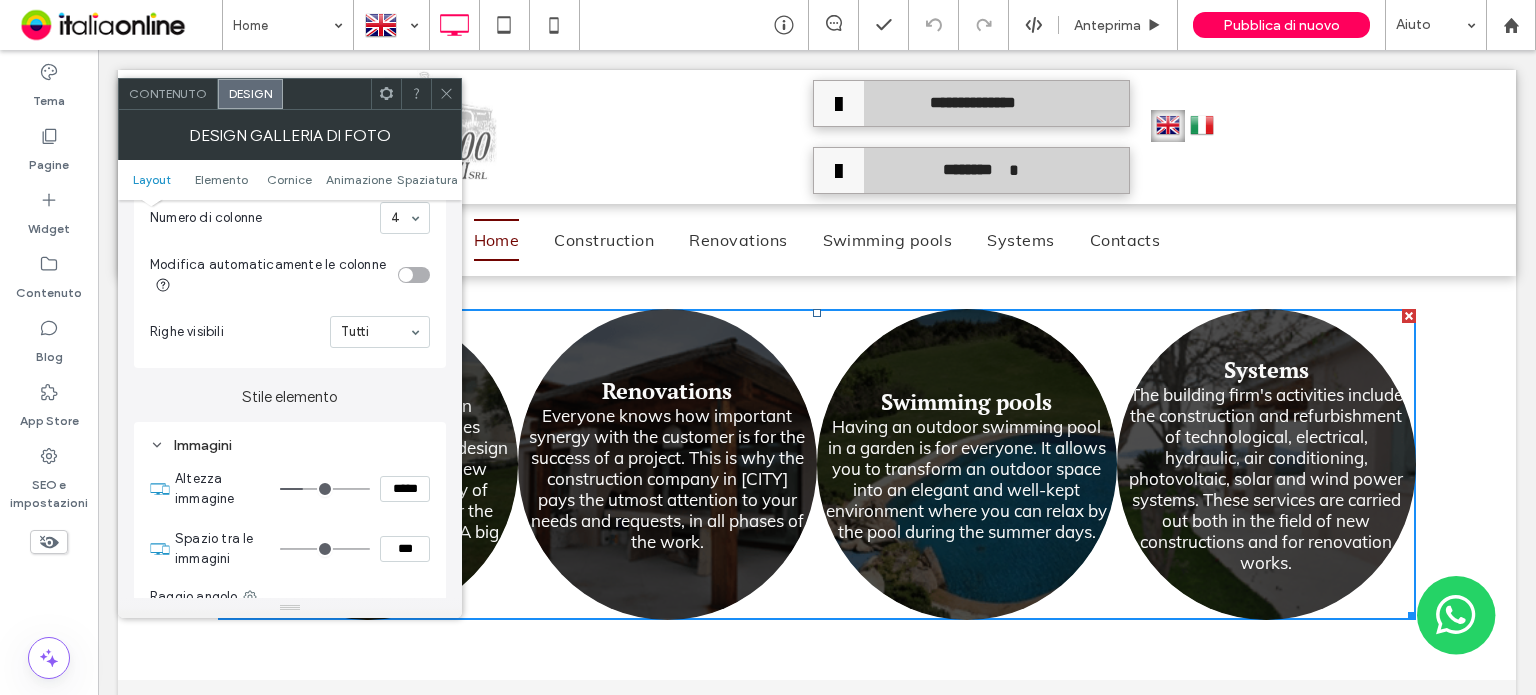 type on "***" 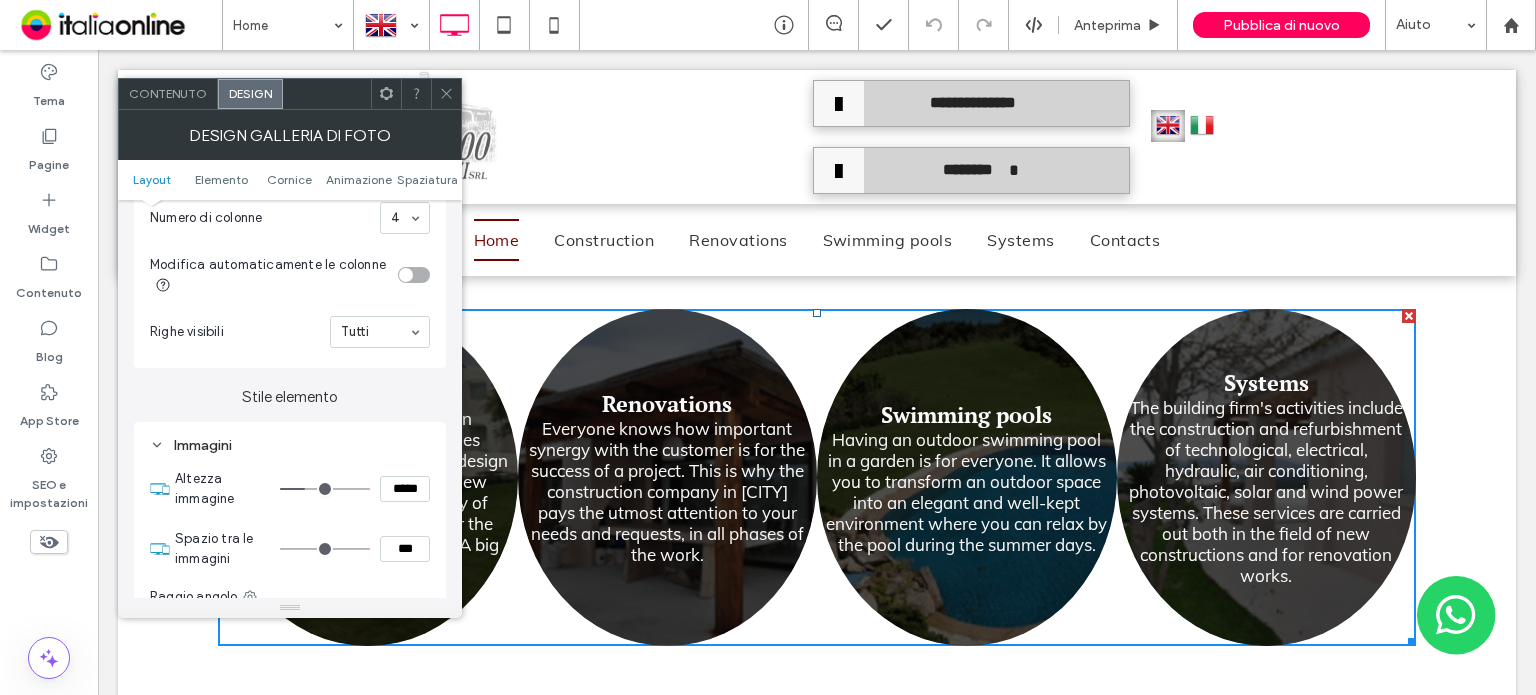 type on "***" 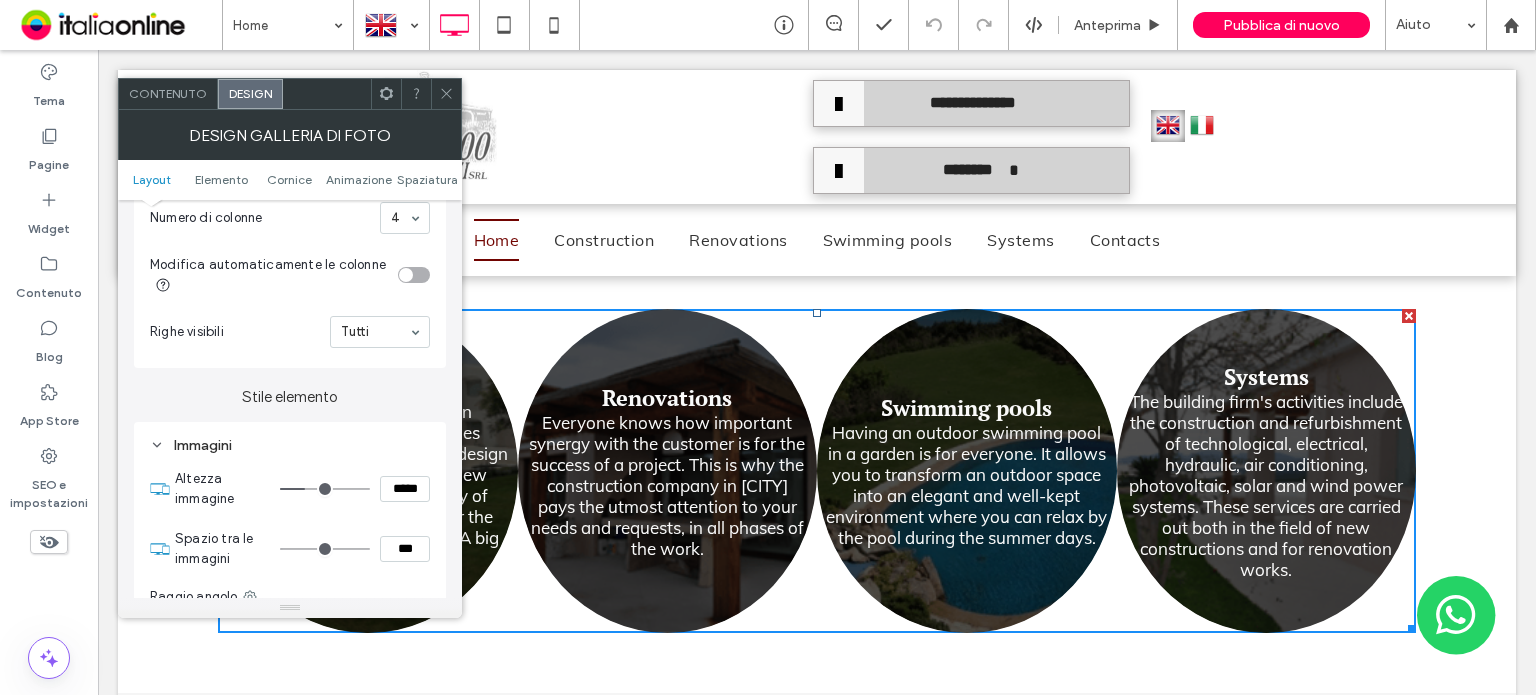 type on "***" 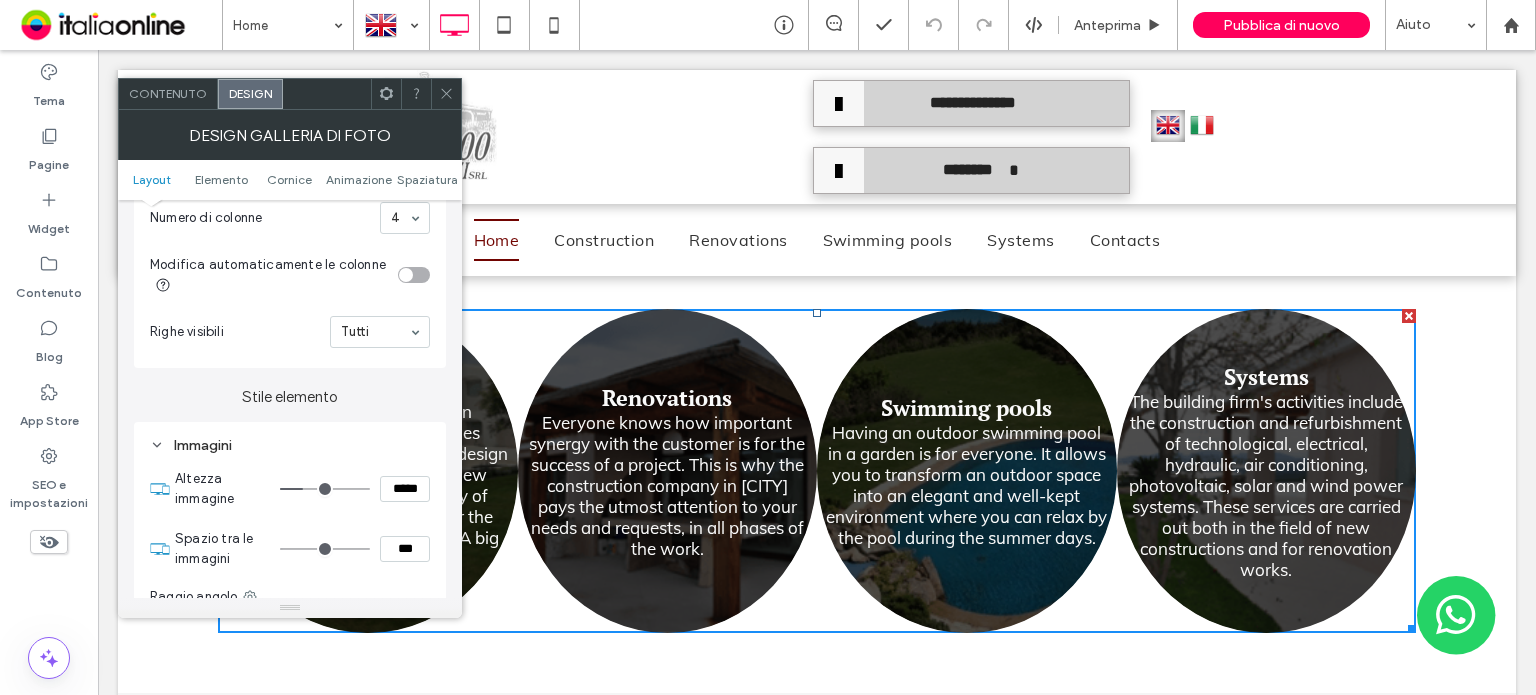 type on "***" 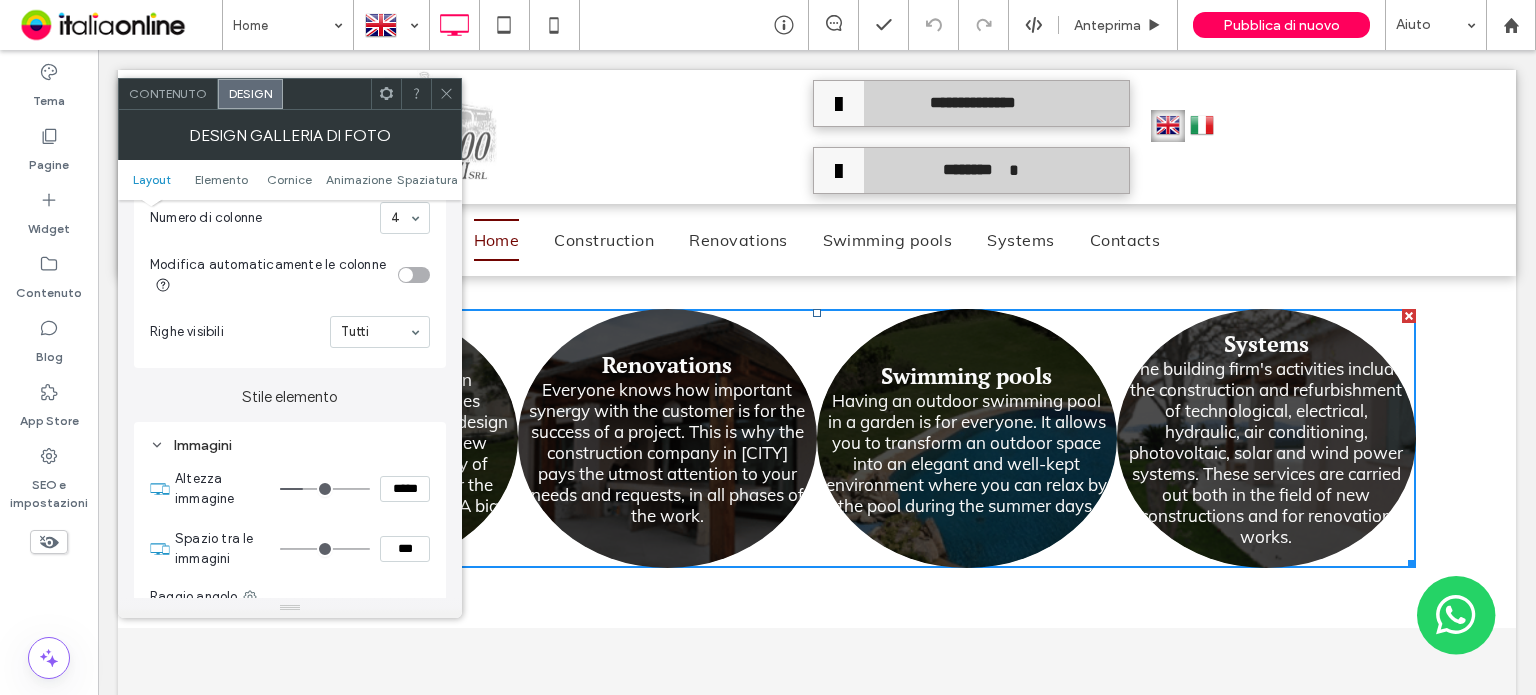 type on "***" 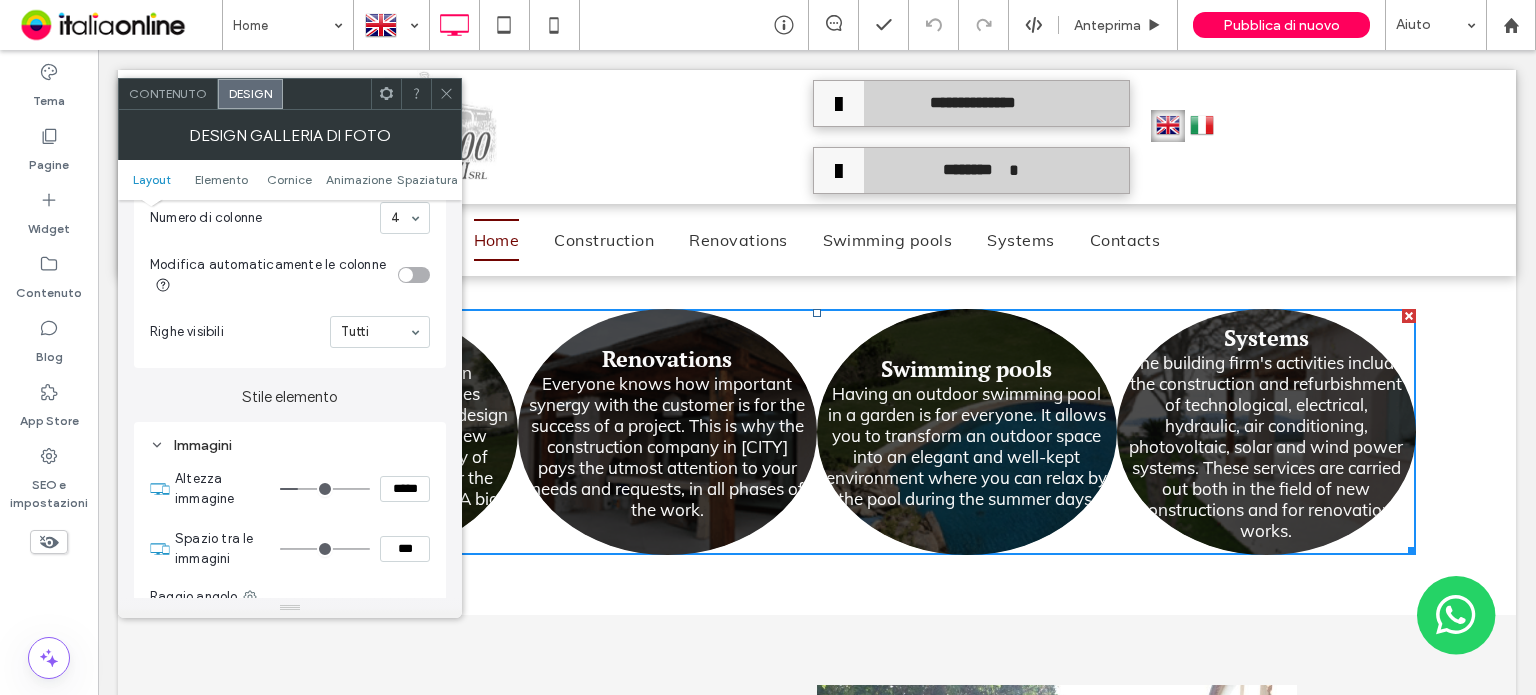 type on "***" 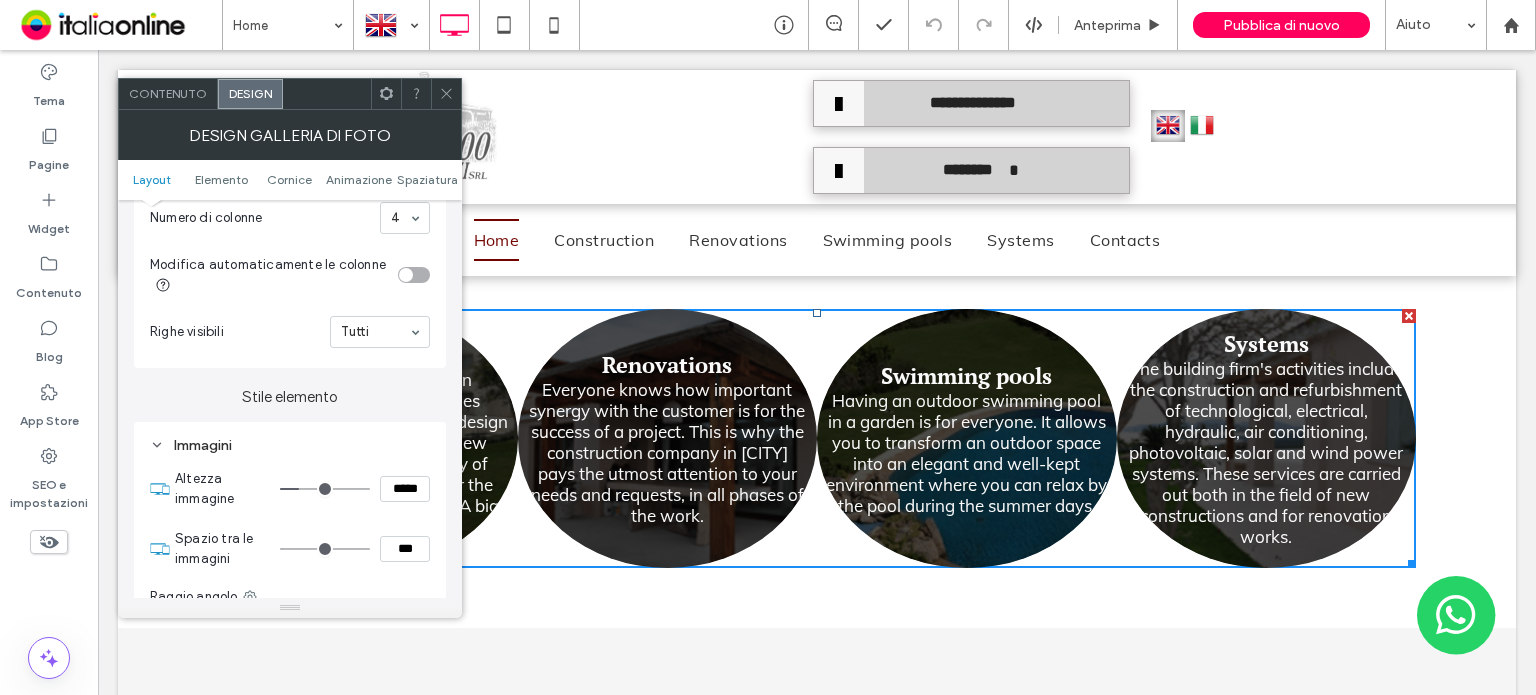 type on "***" 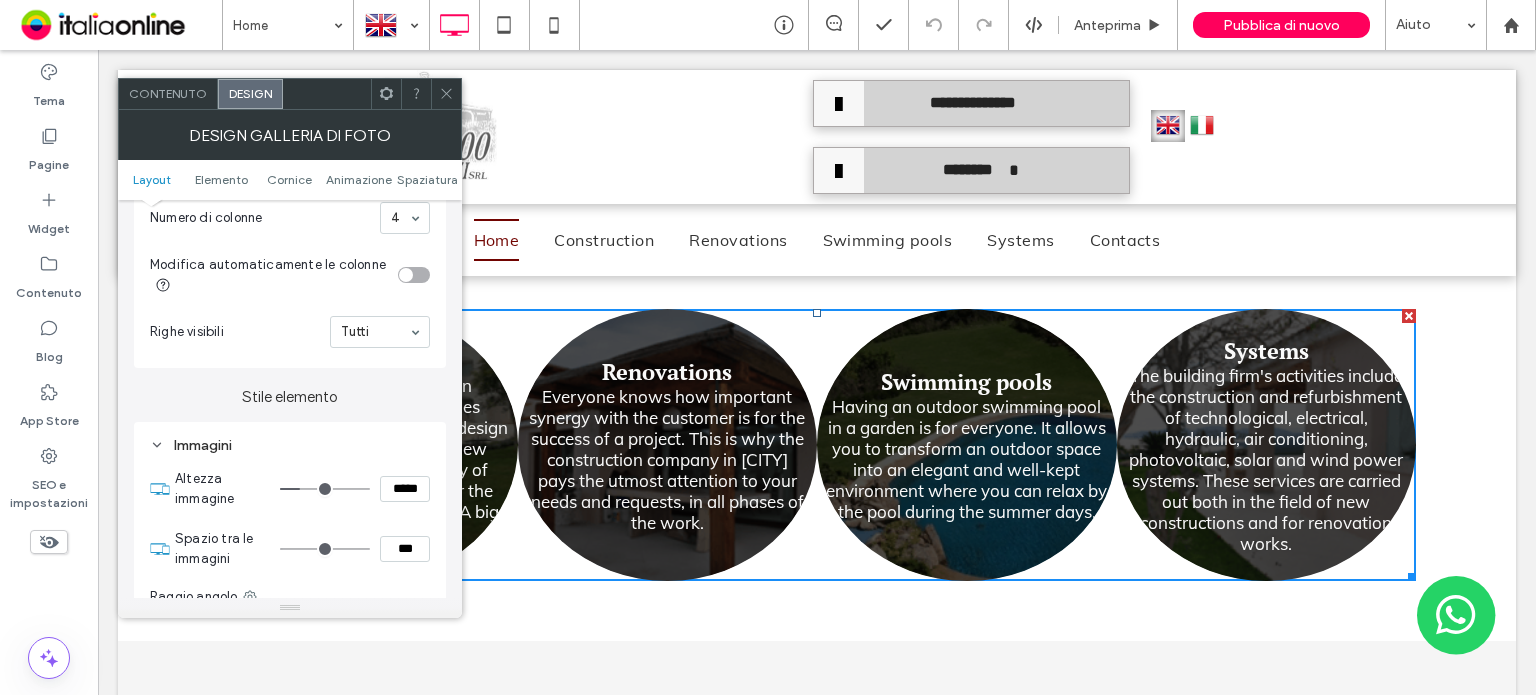 type on "***" 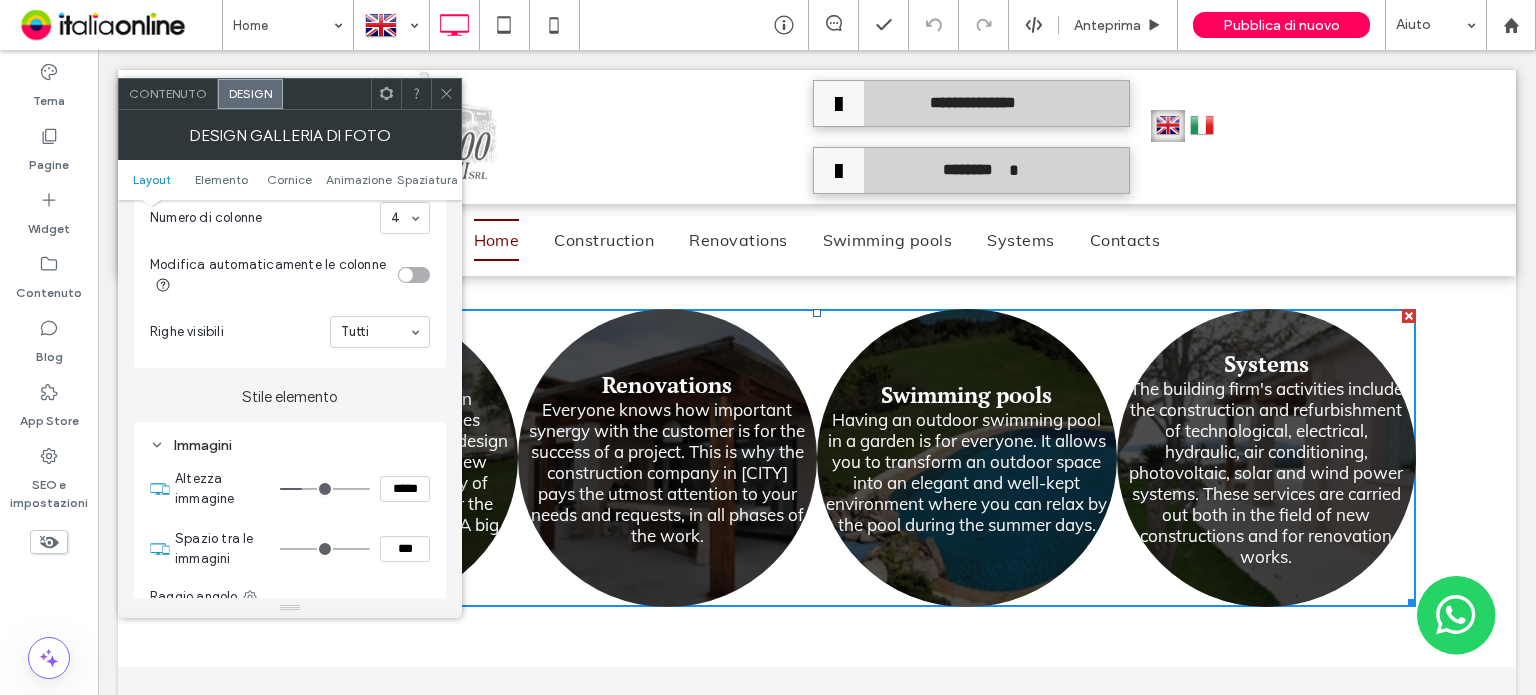 type on "***" 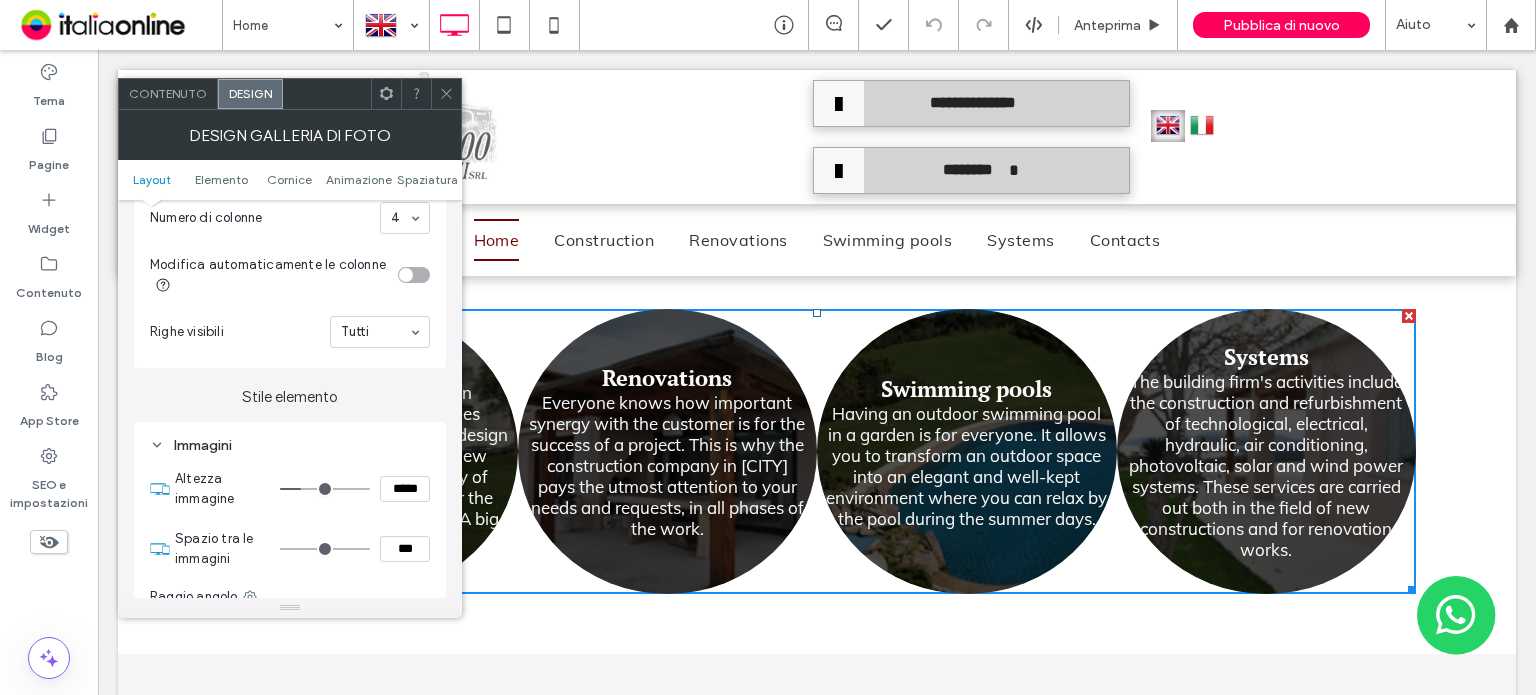 type on "***" 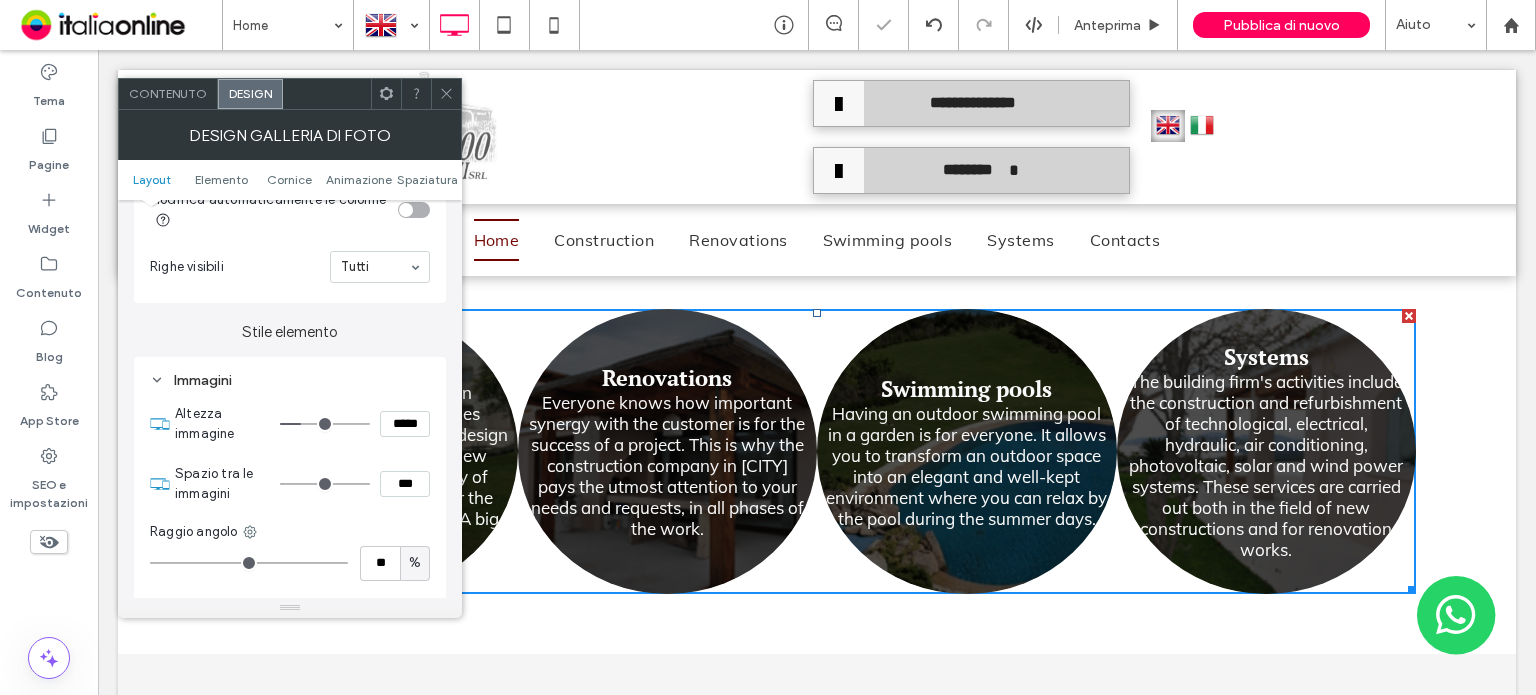scroll, scrollTop: 700, scrollLeft: 0, axis: vertical 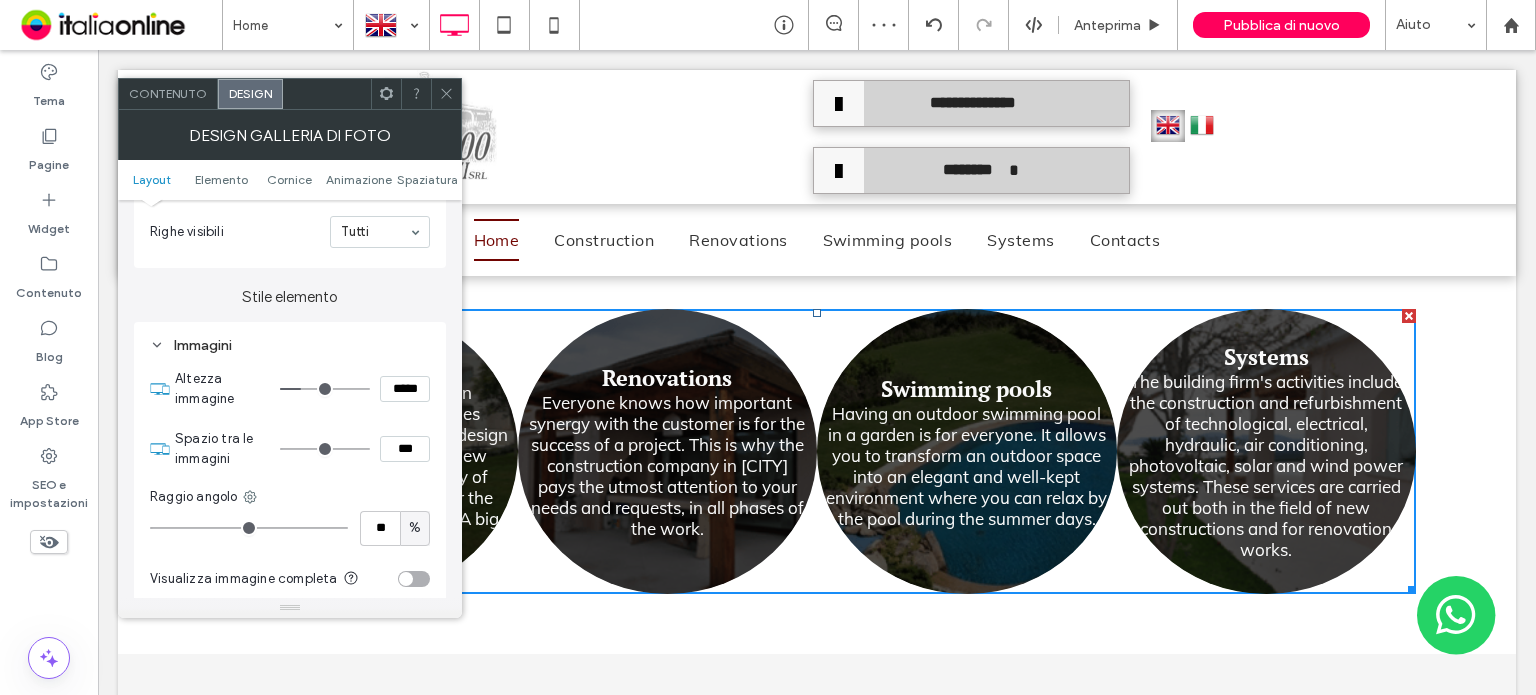 type on "*" 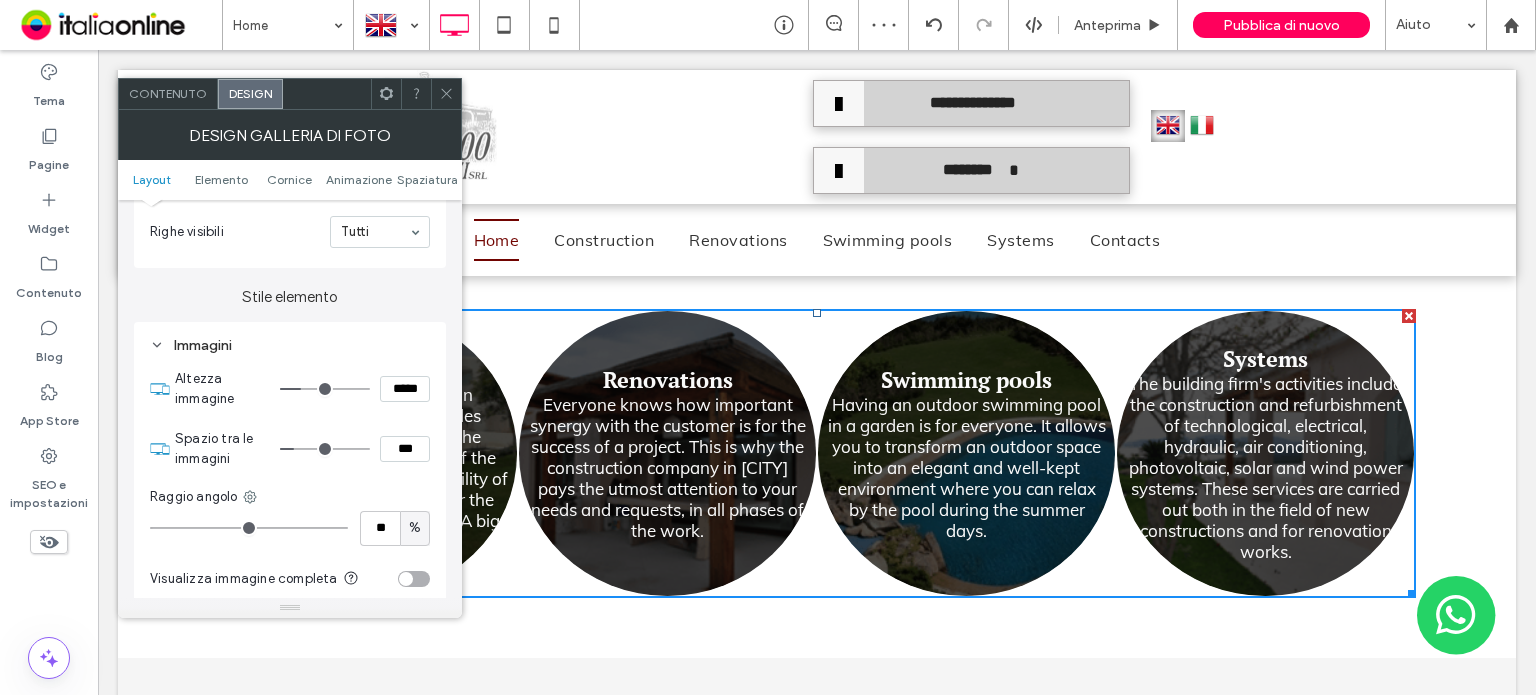 type on "*" 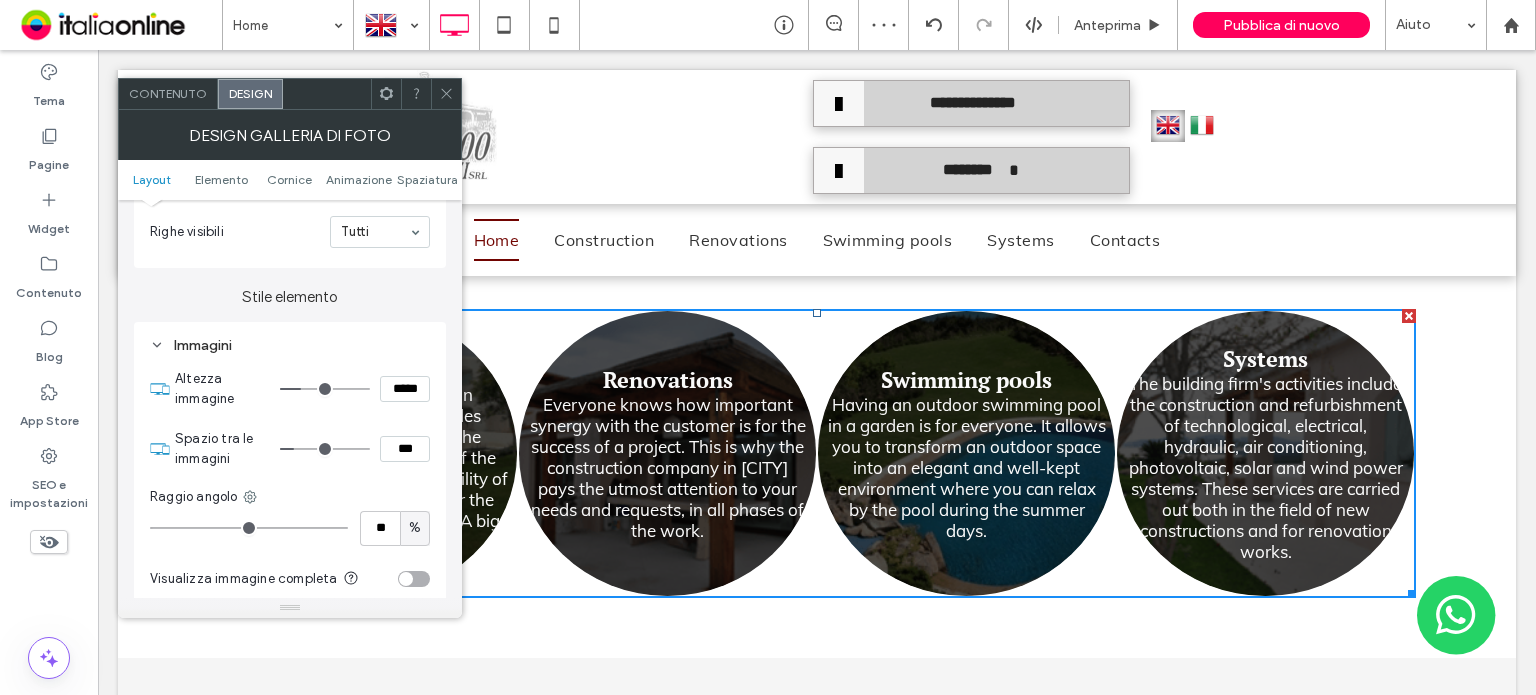 type on "***" 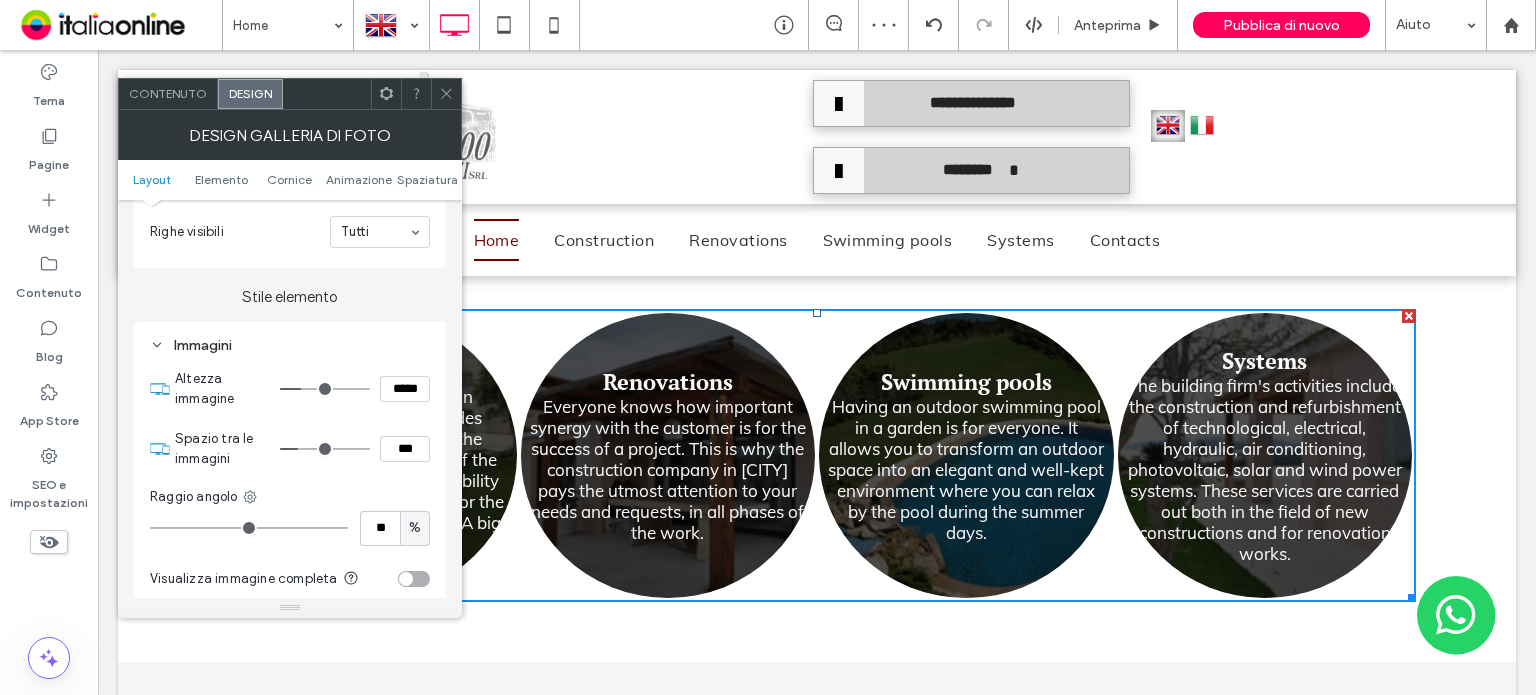 type on "*" 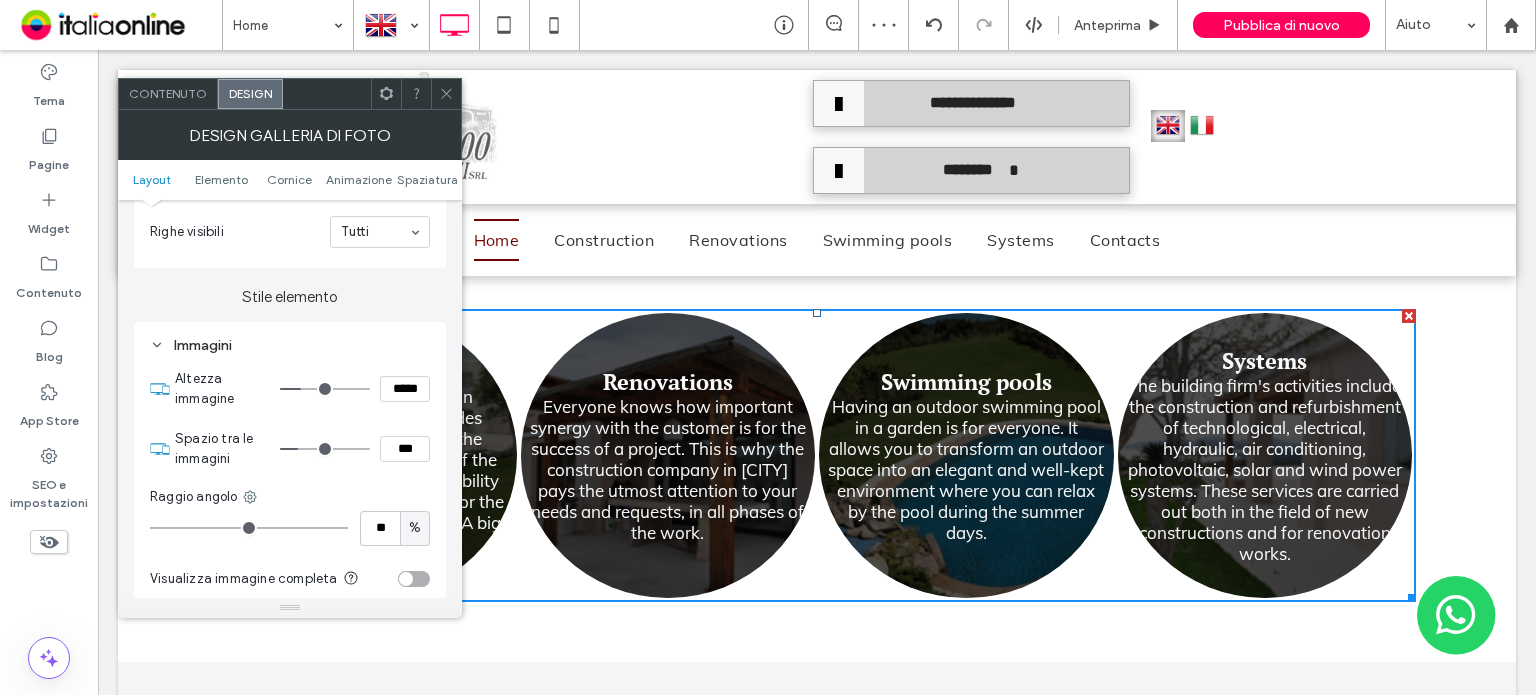 type on "***" 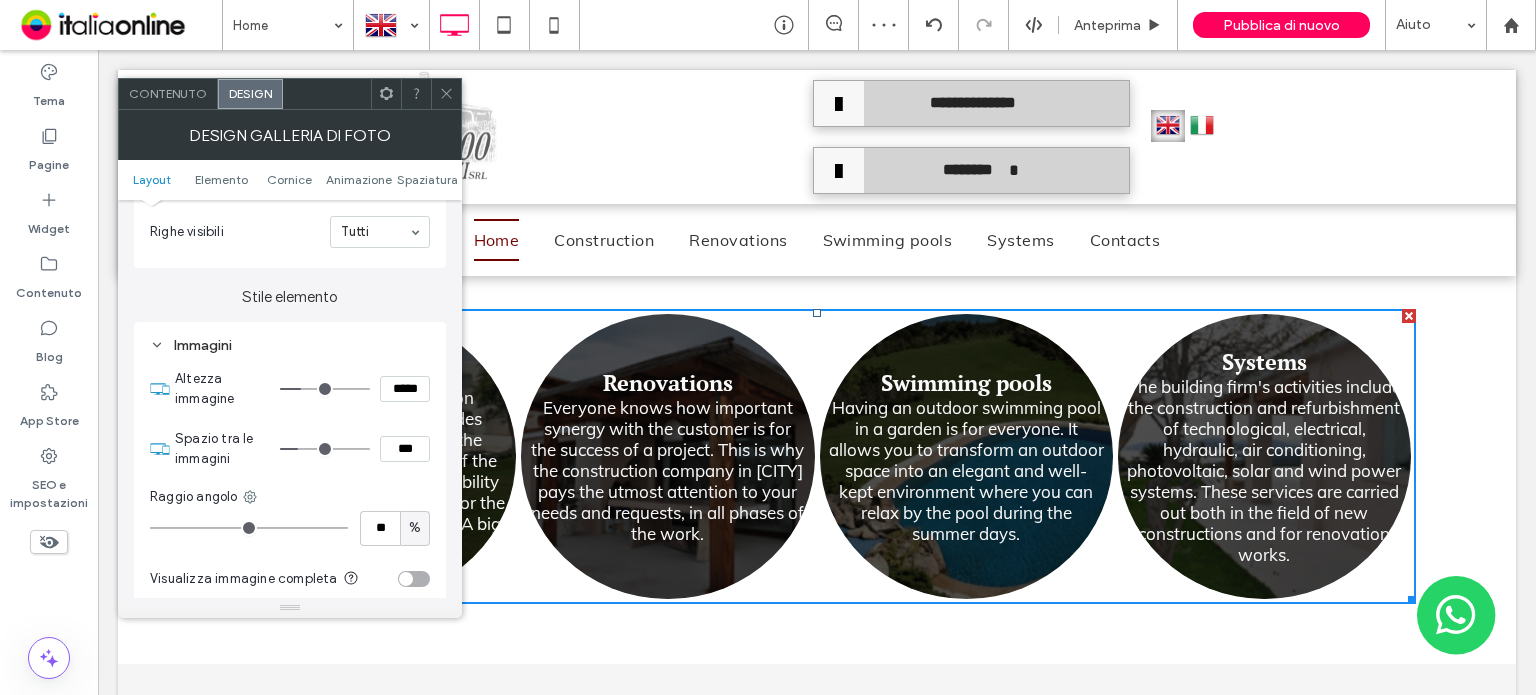 type on "*" 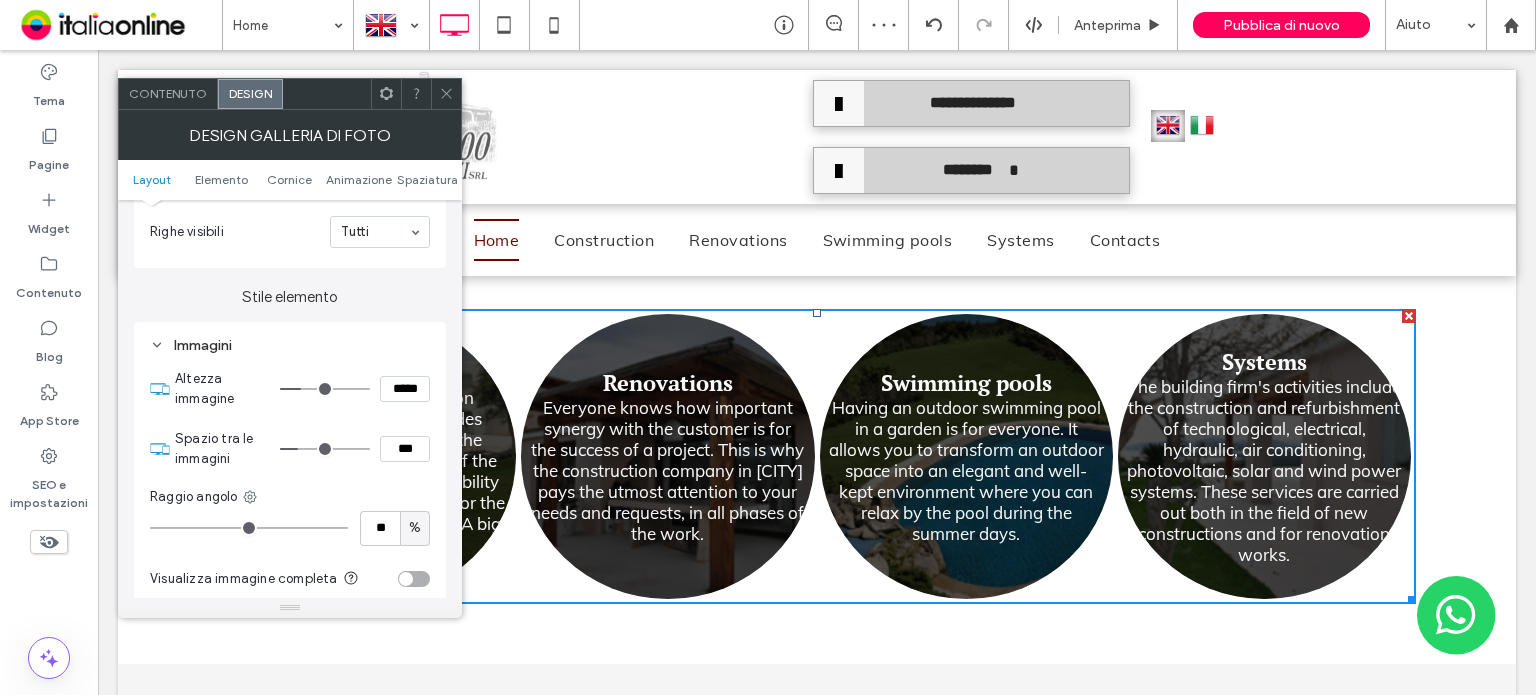type on "***" 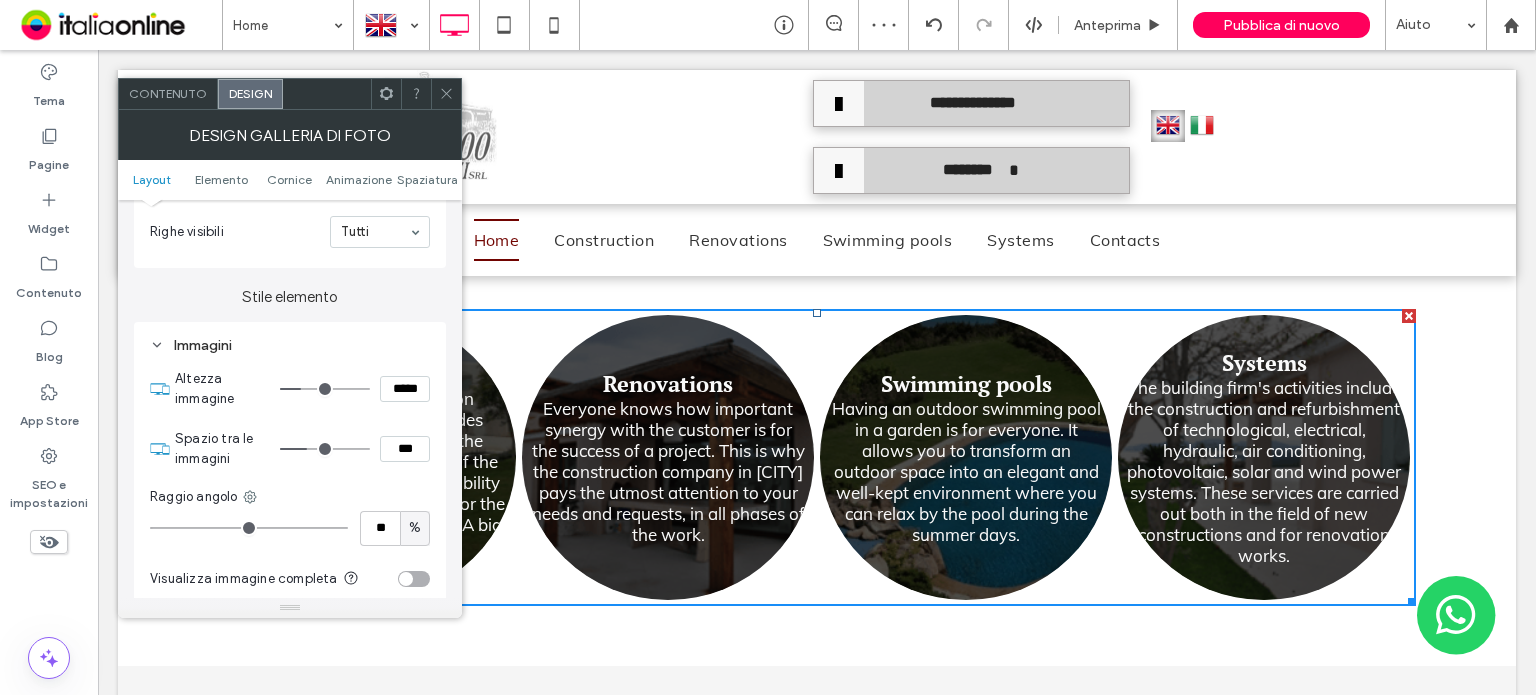 type on "*" 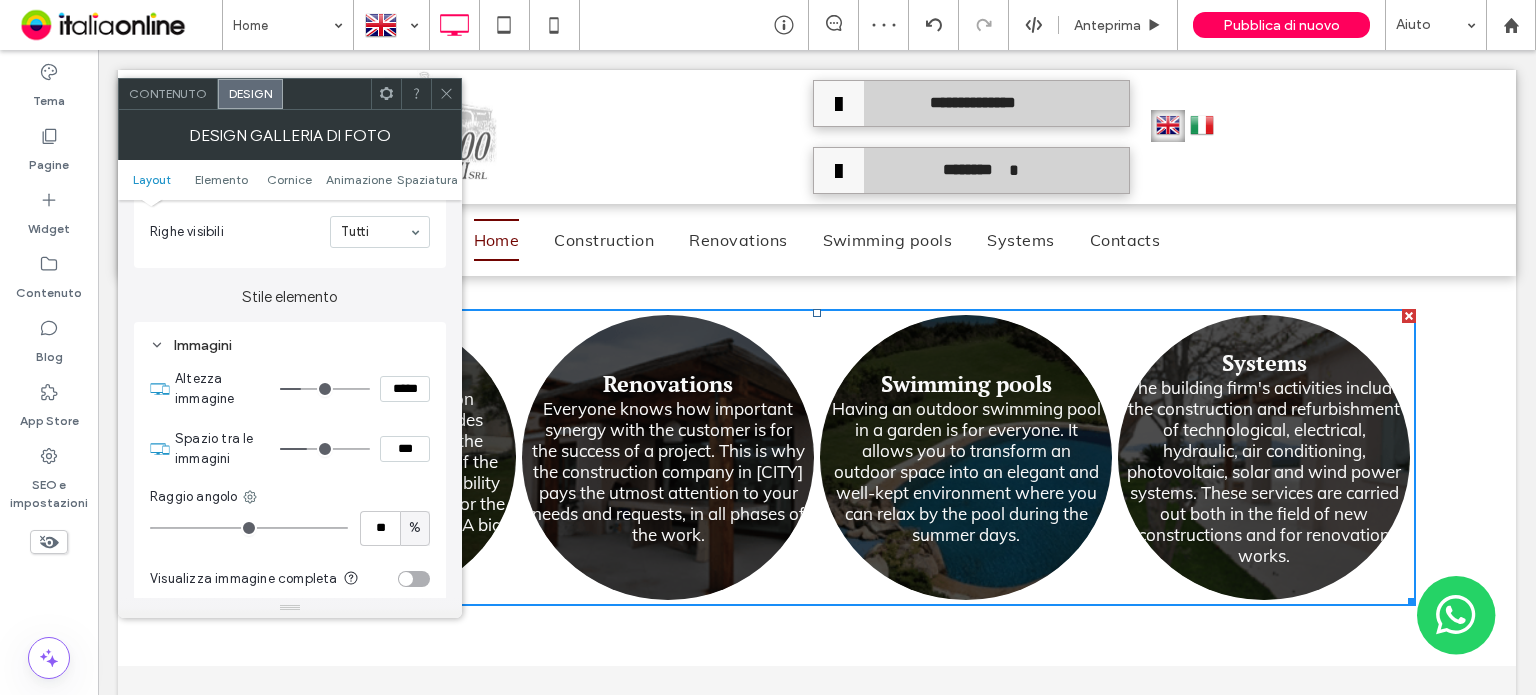 type on "***" 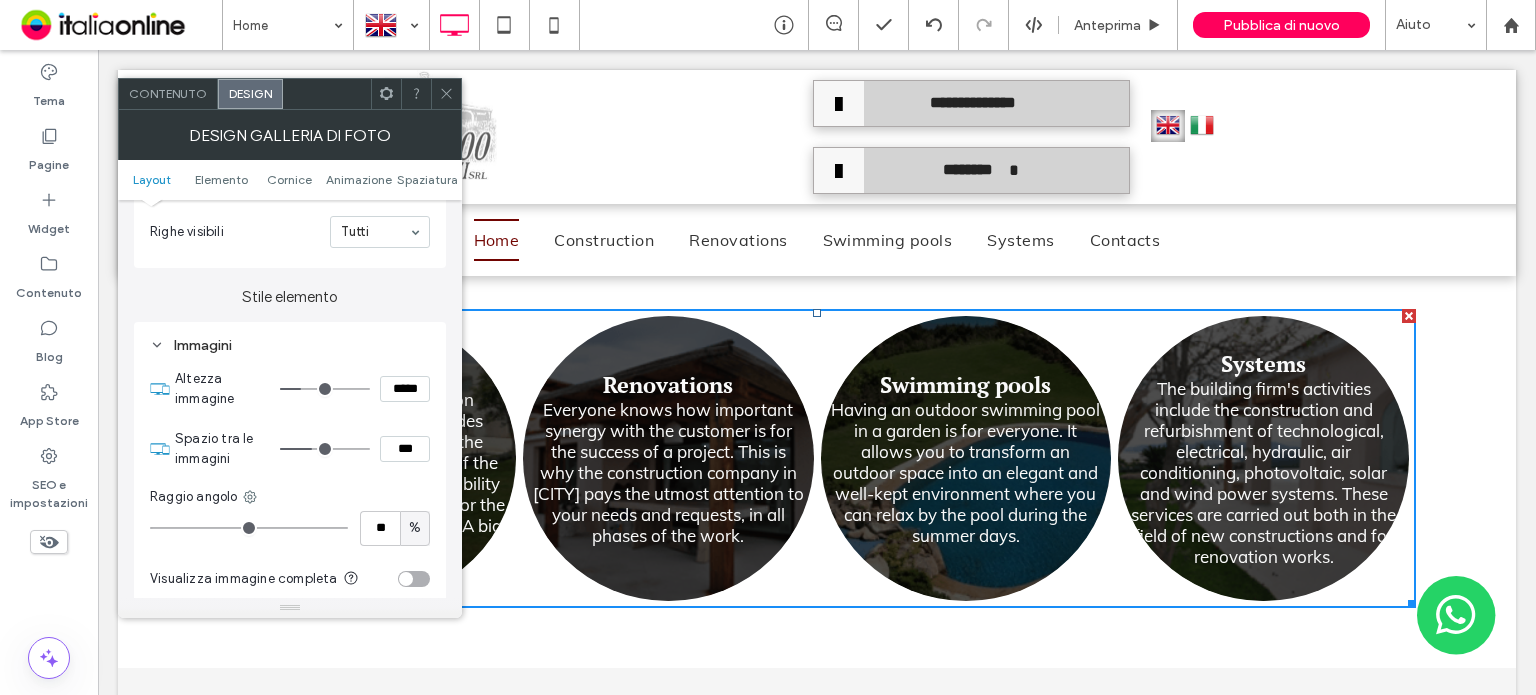 type on "*" 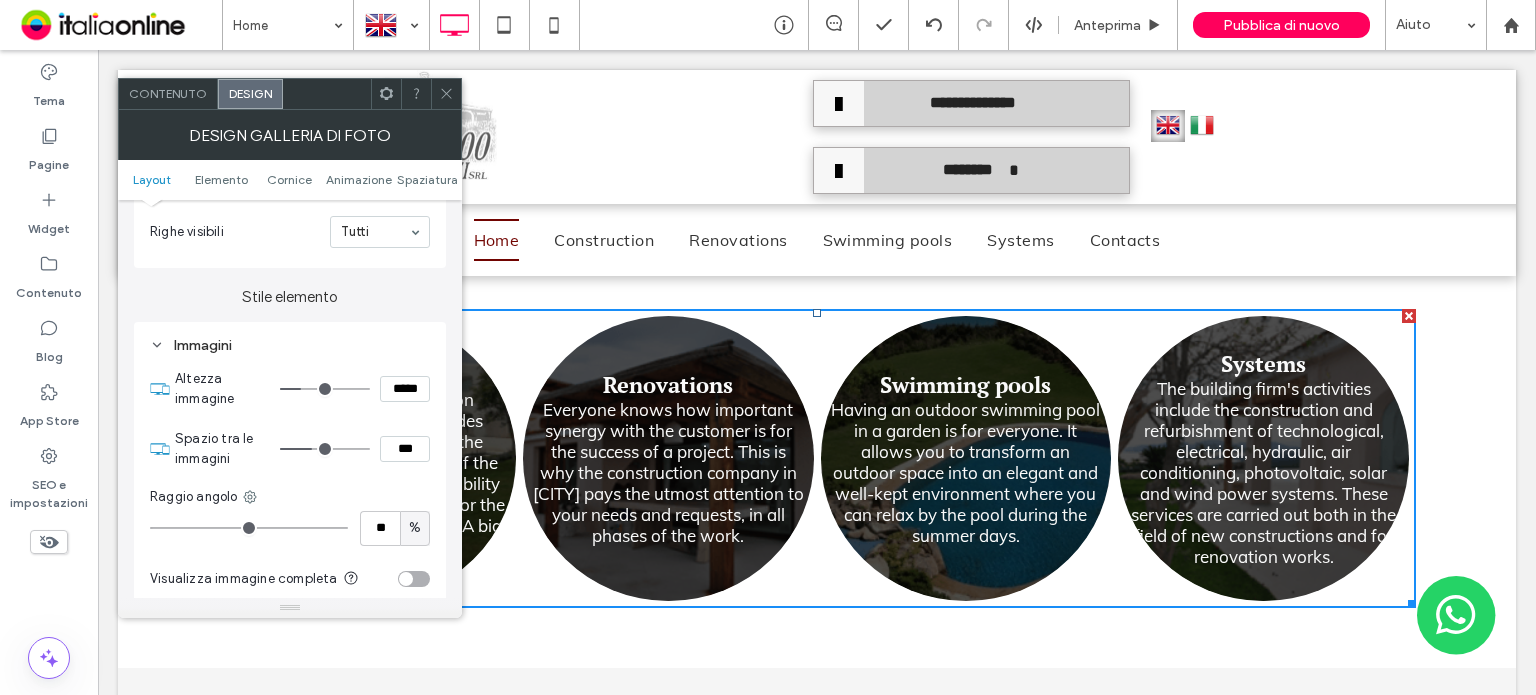 type on "***" 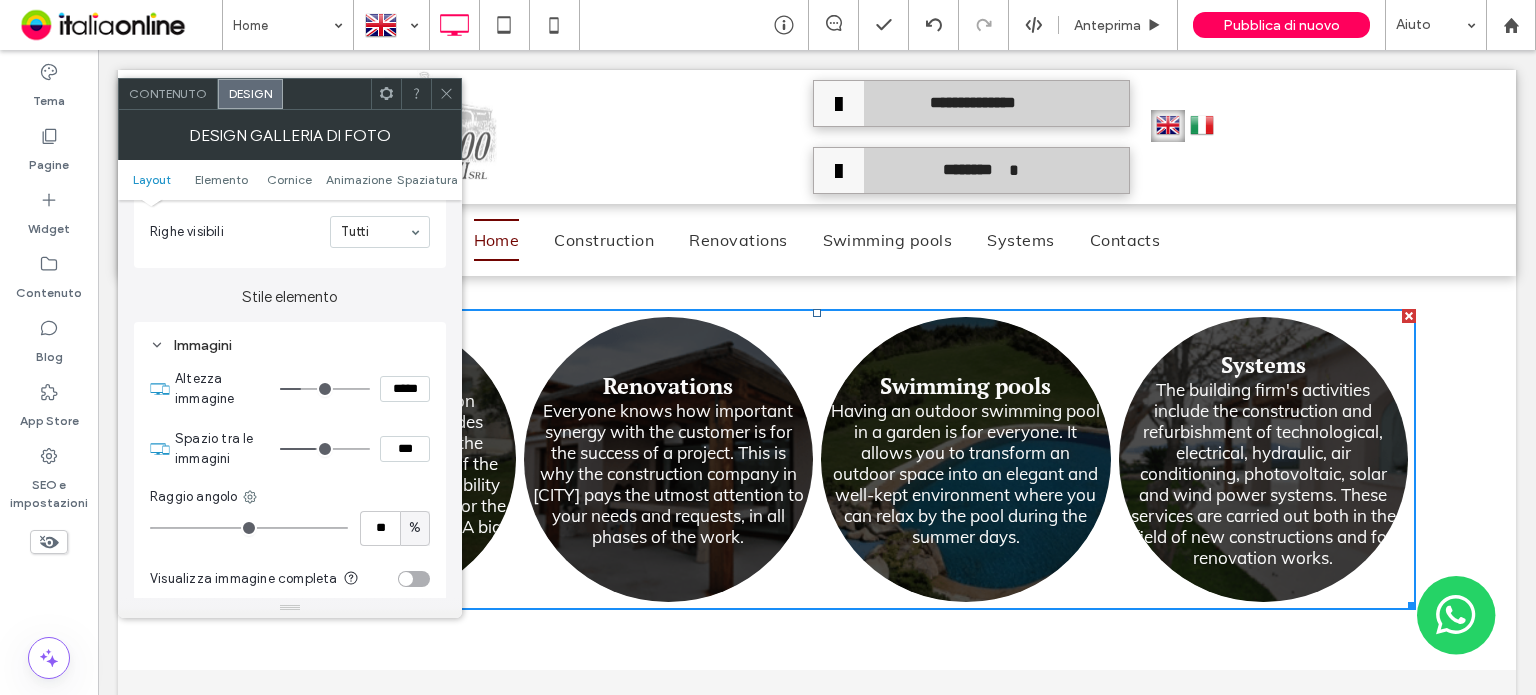 type on "*" 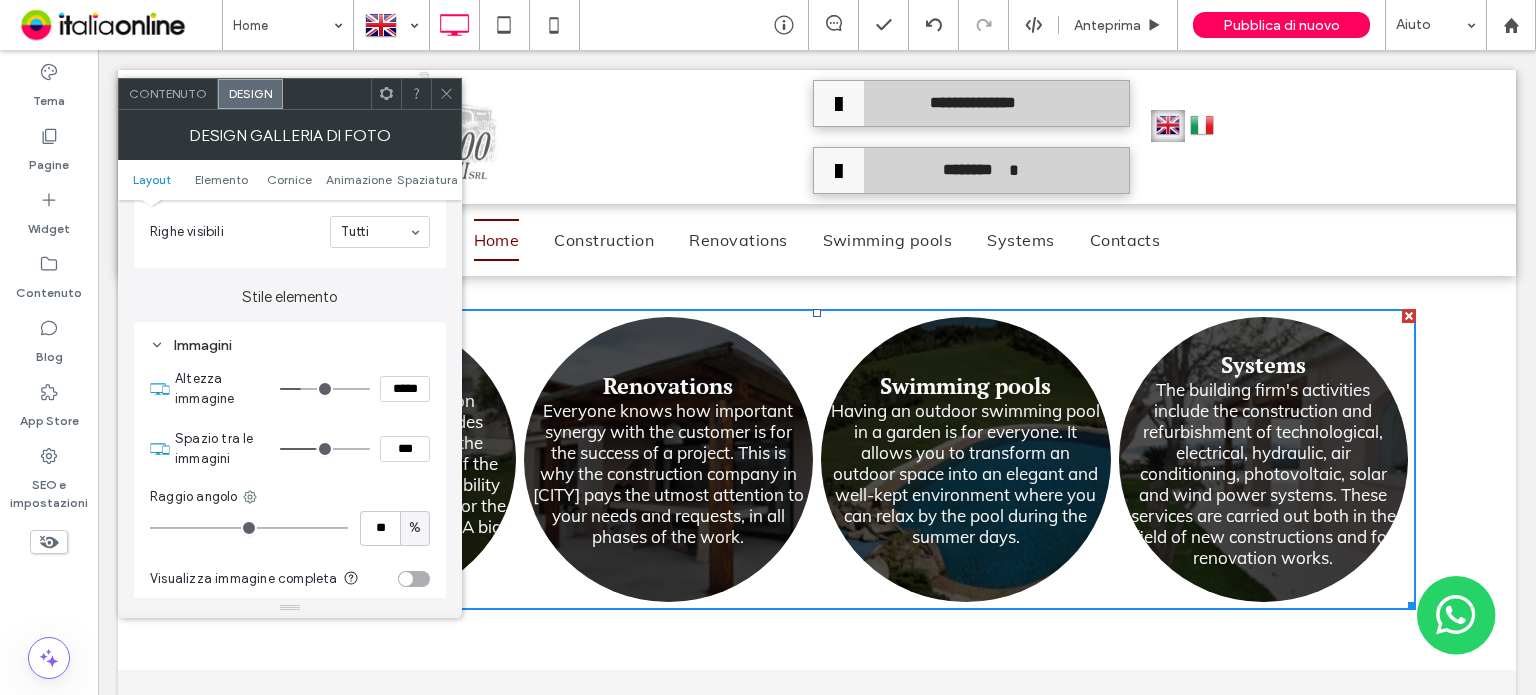 type on "***" 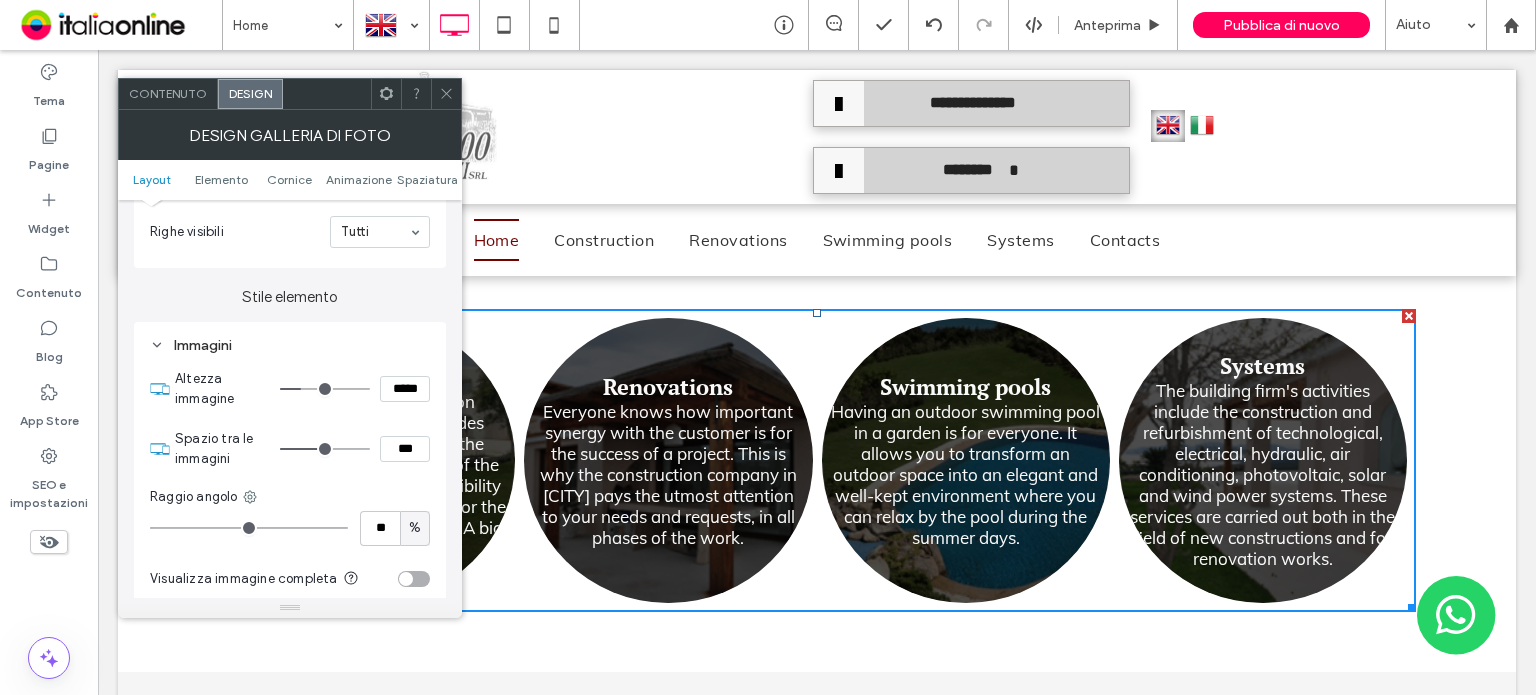 type on "**" 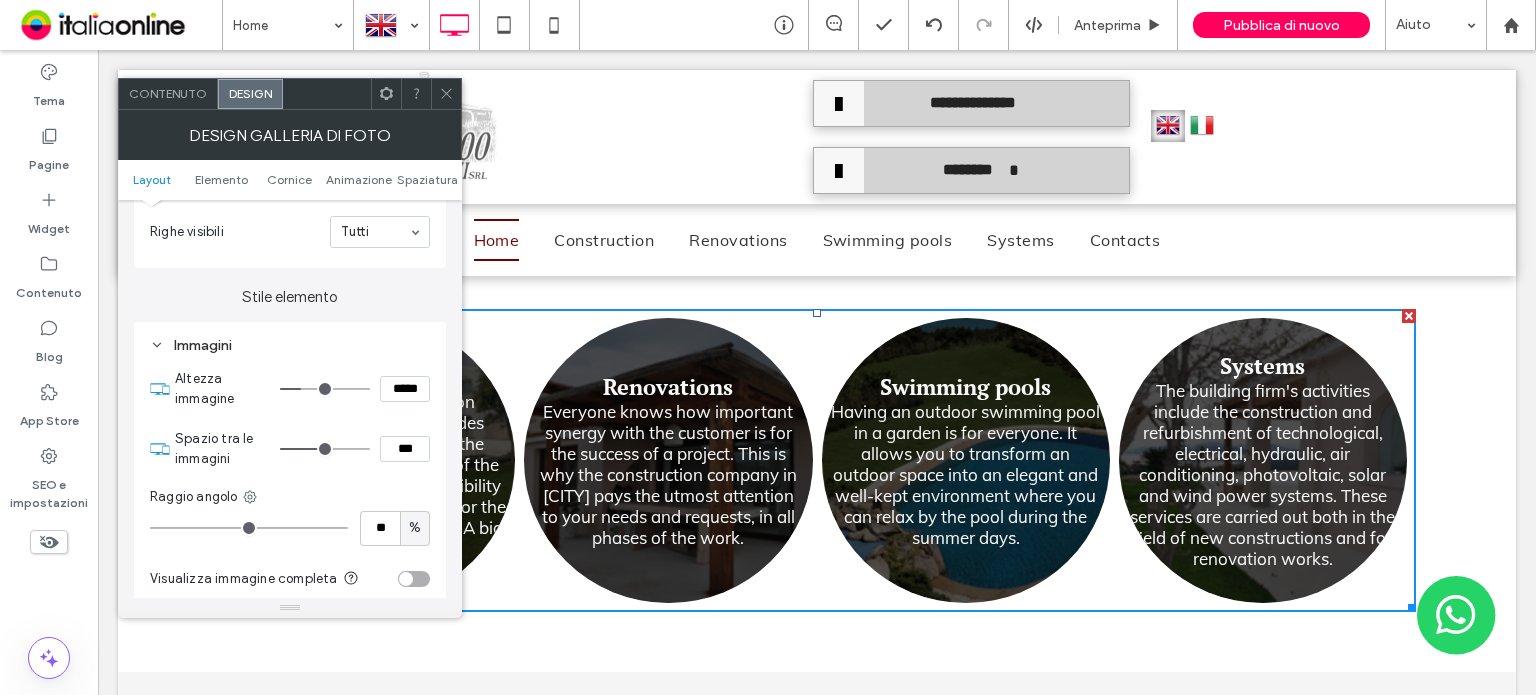 type on "****" 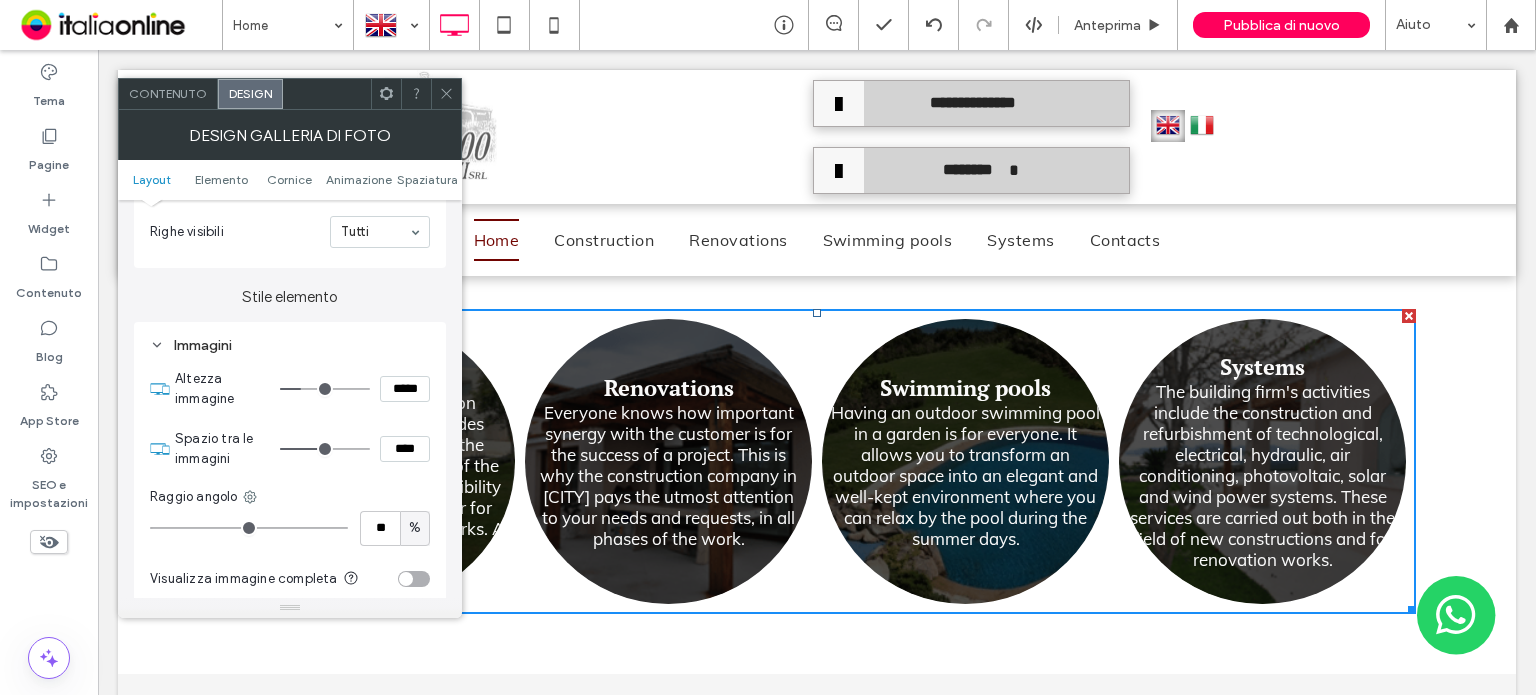 type on "**" 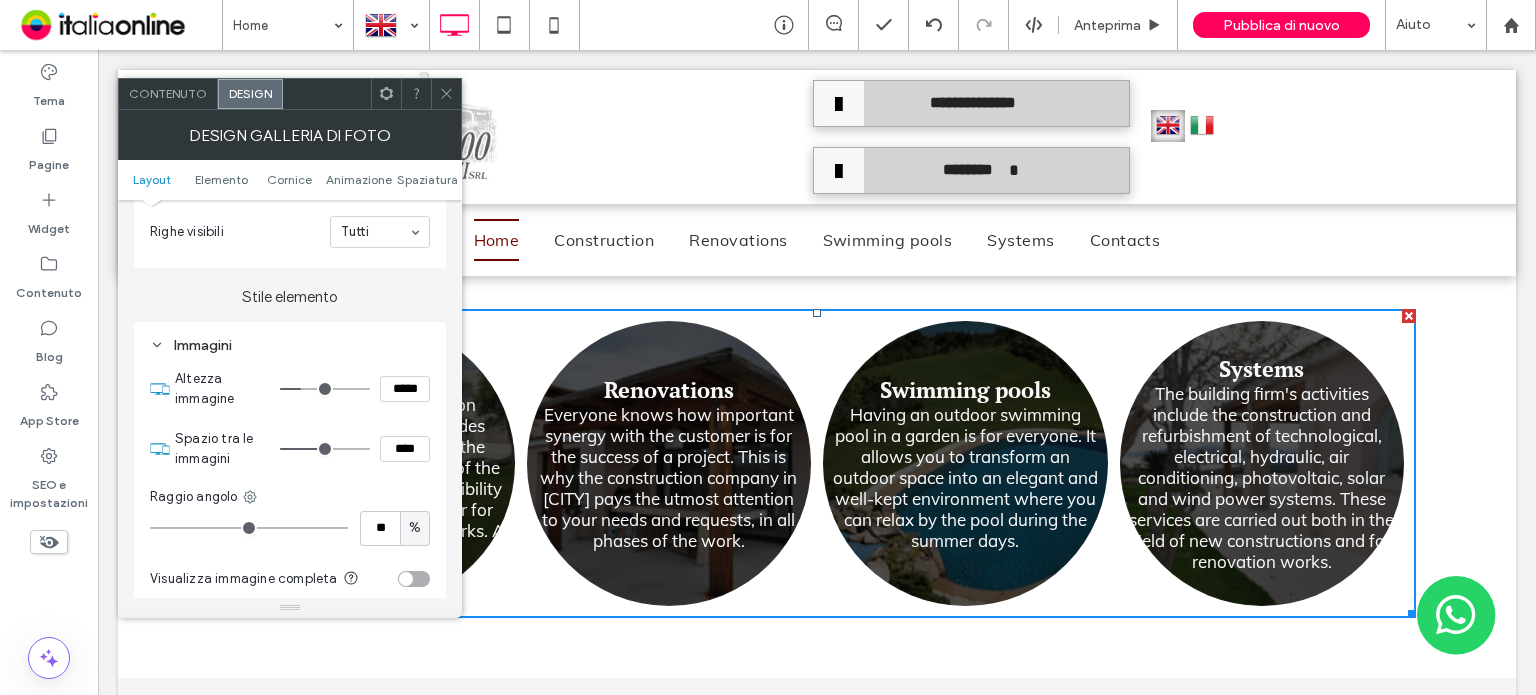 type on "**" 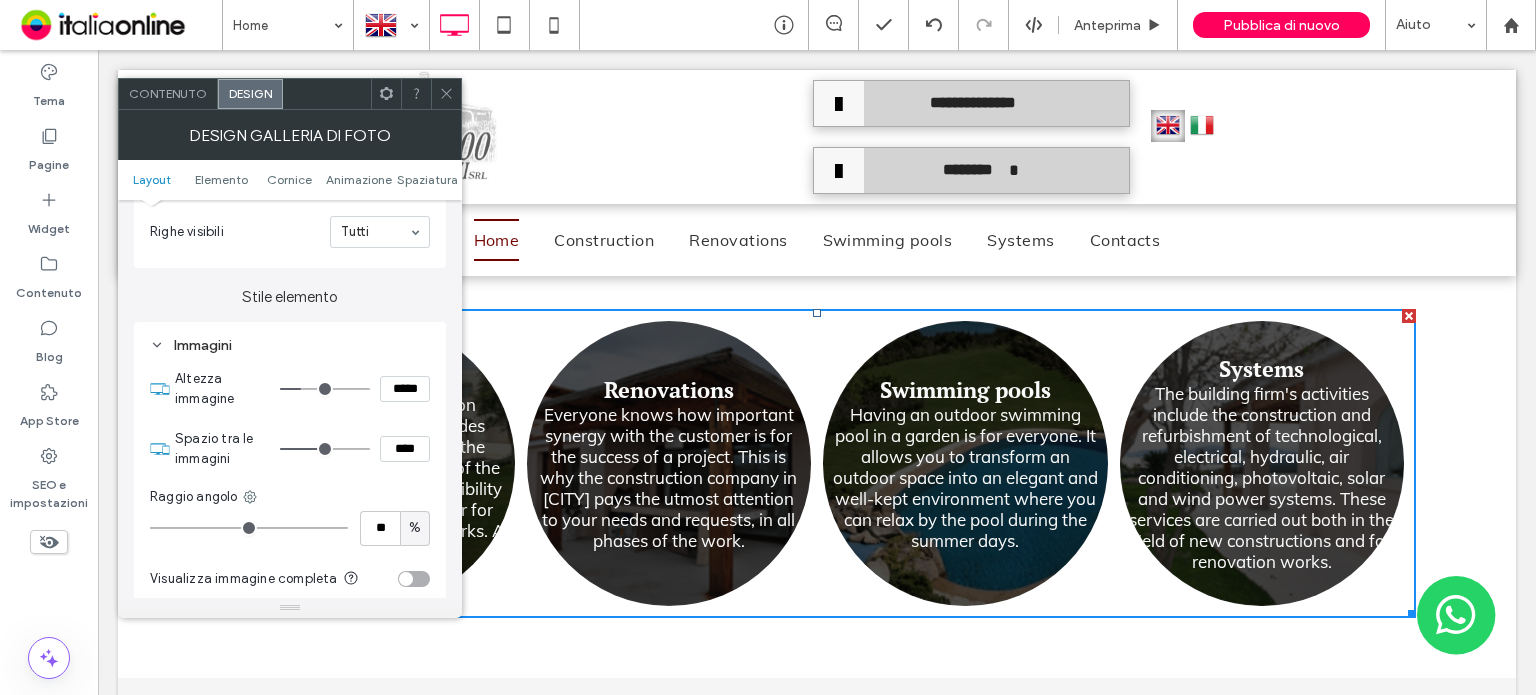 type on "****" 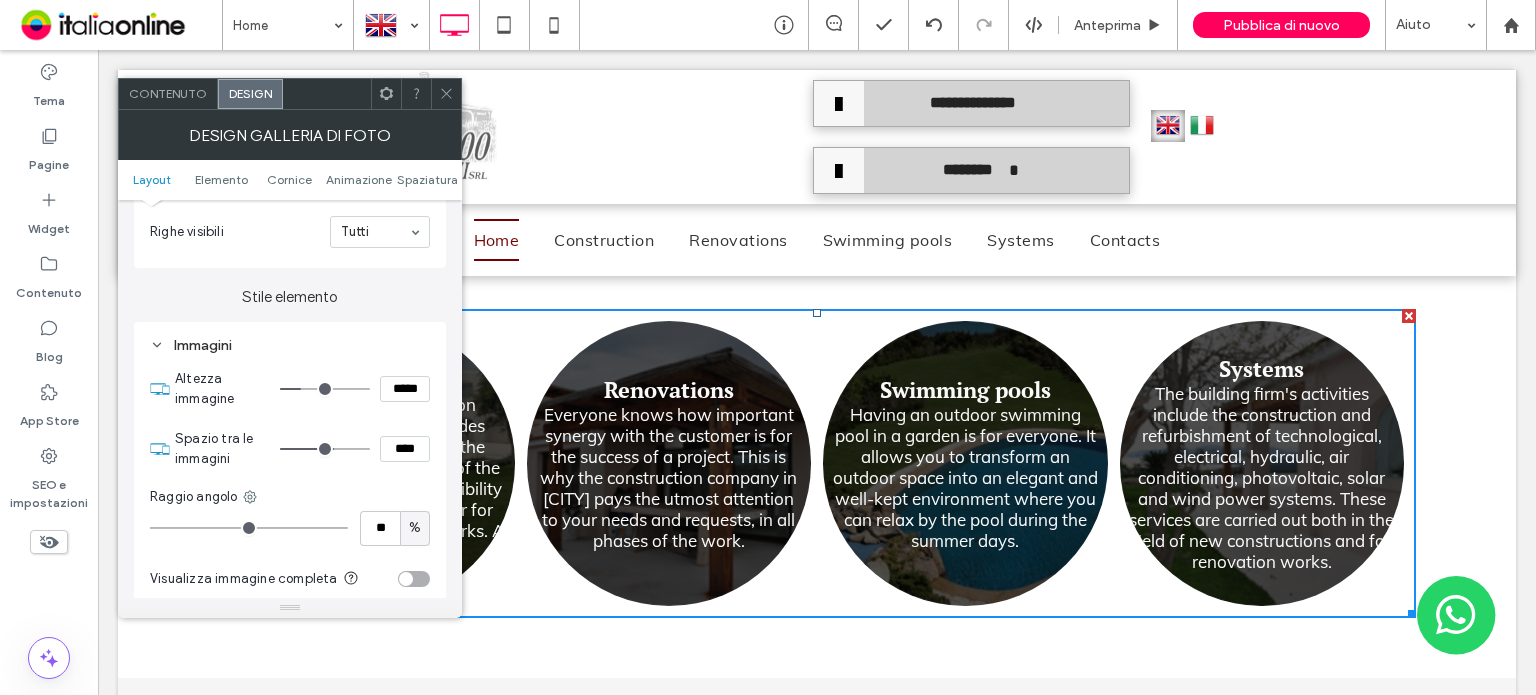 type on "**" 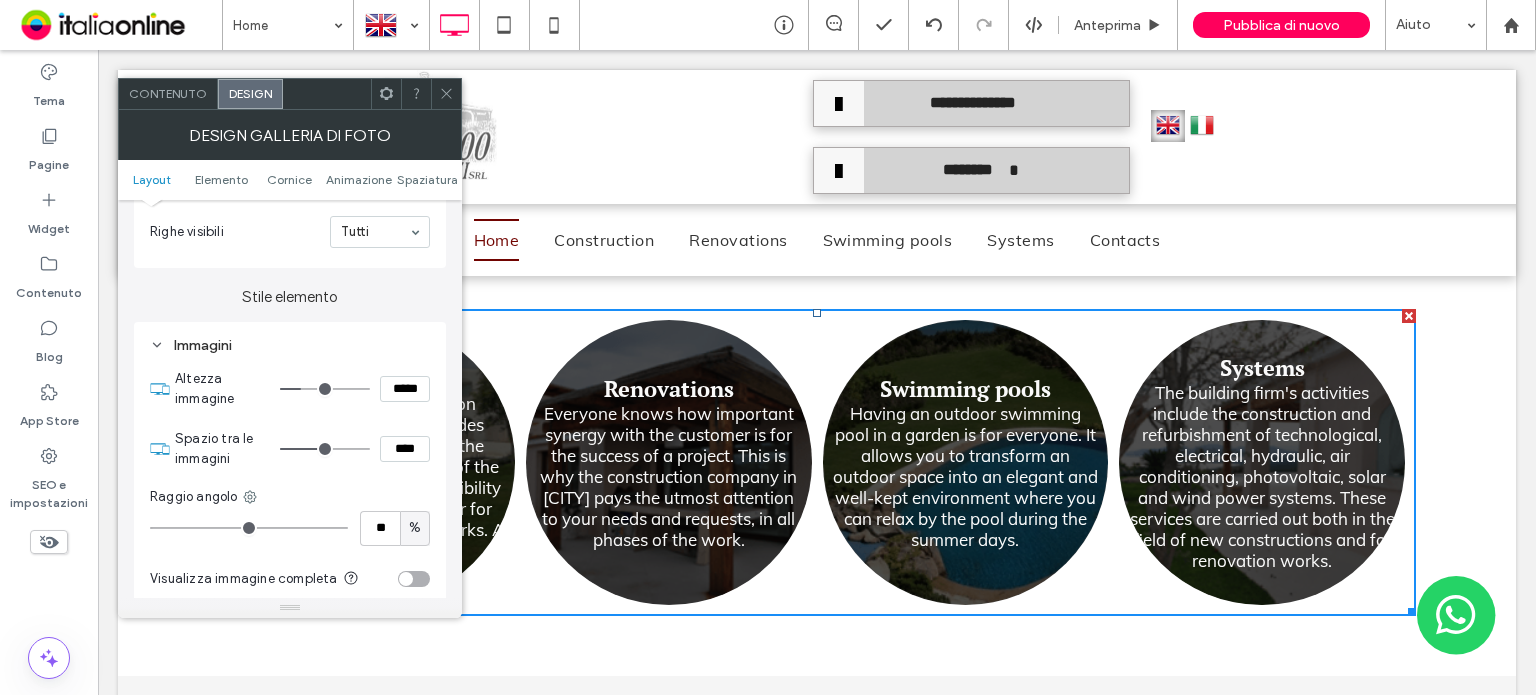 type on "**" 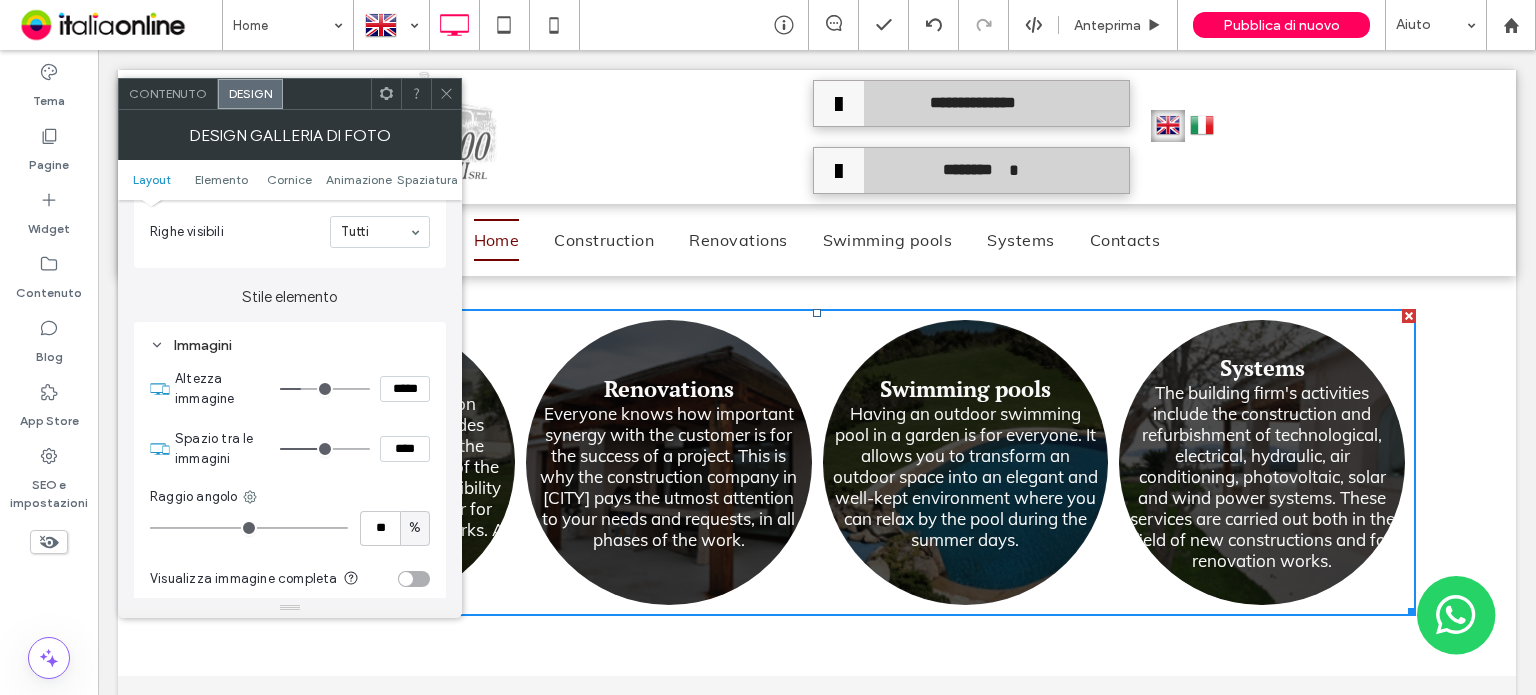 type on "****" 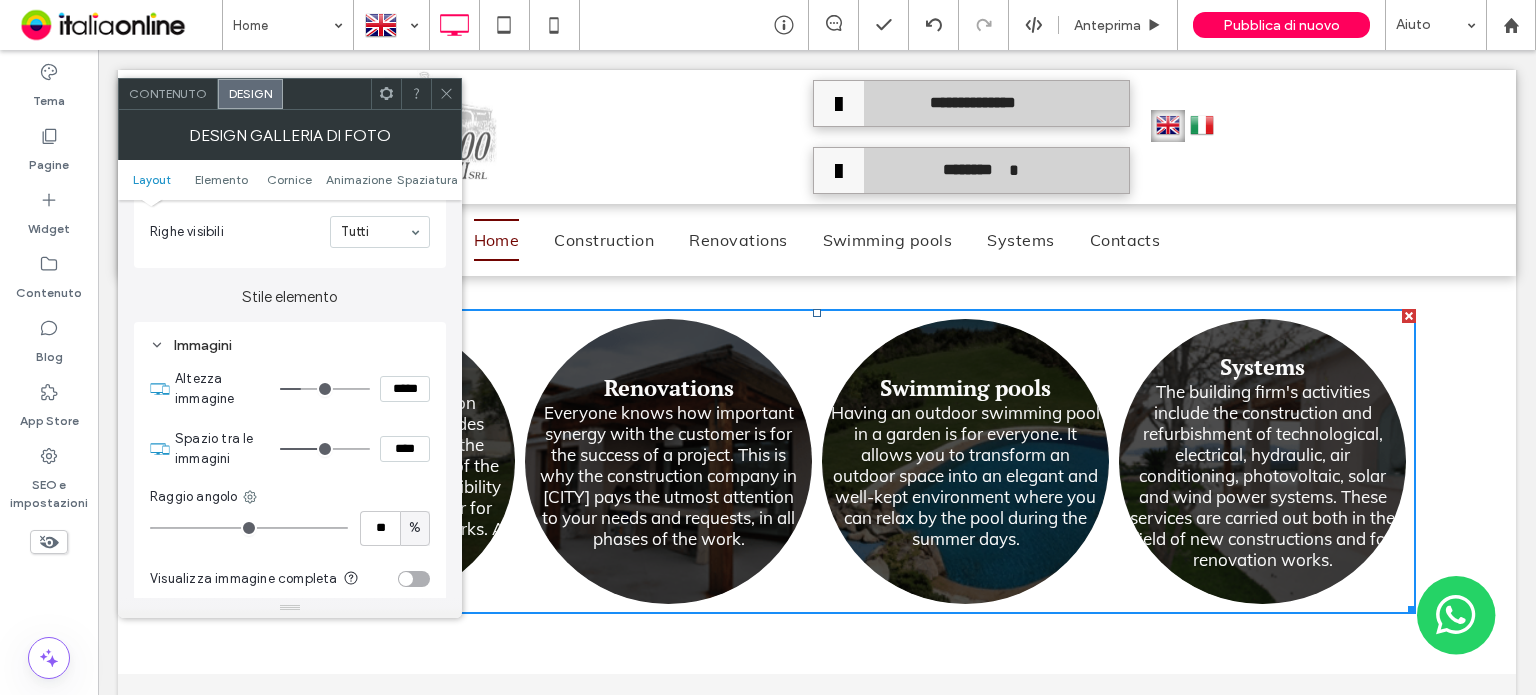 type on "*" 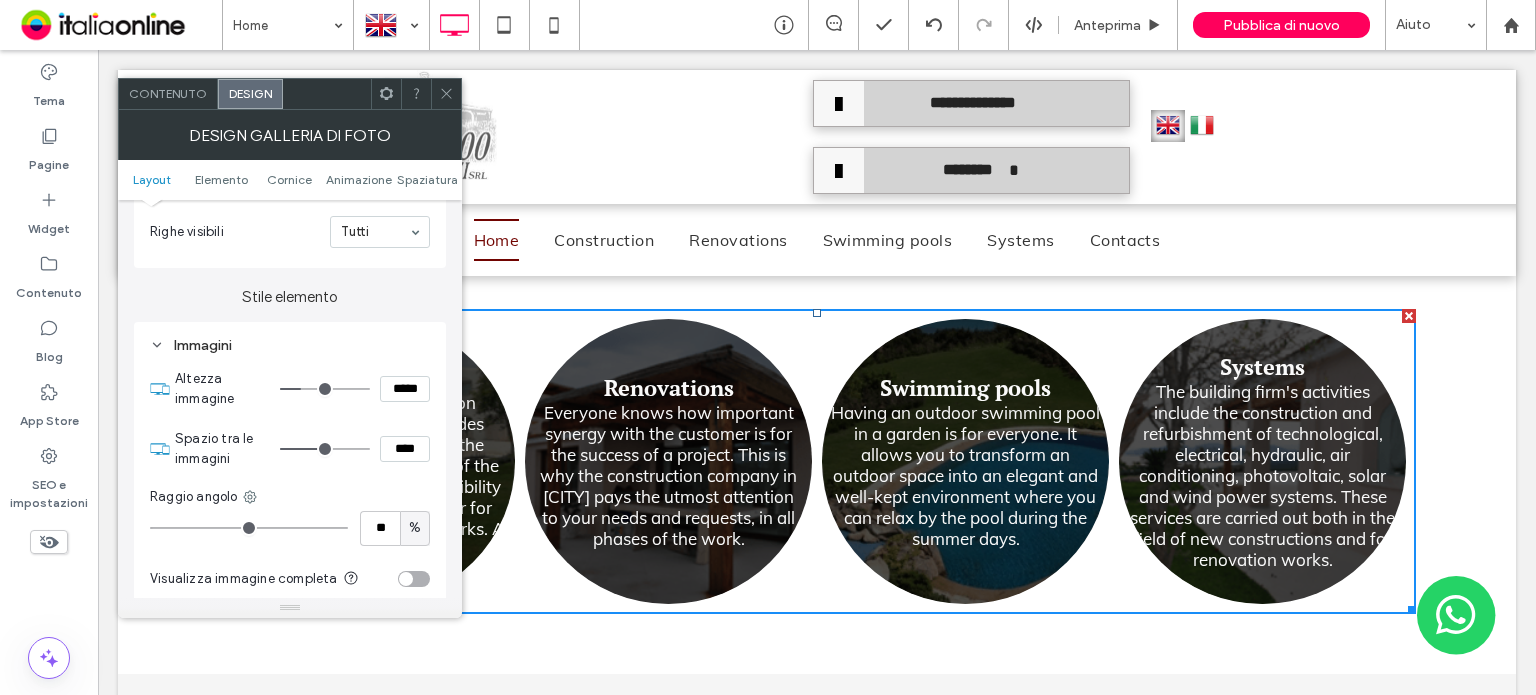 type on "***" 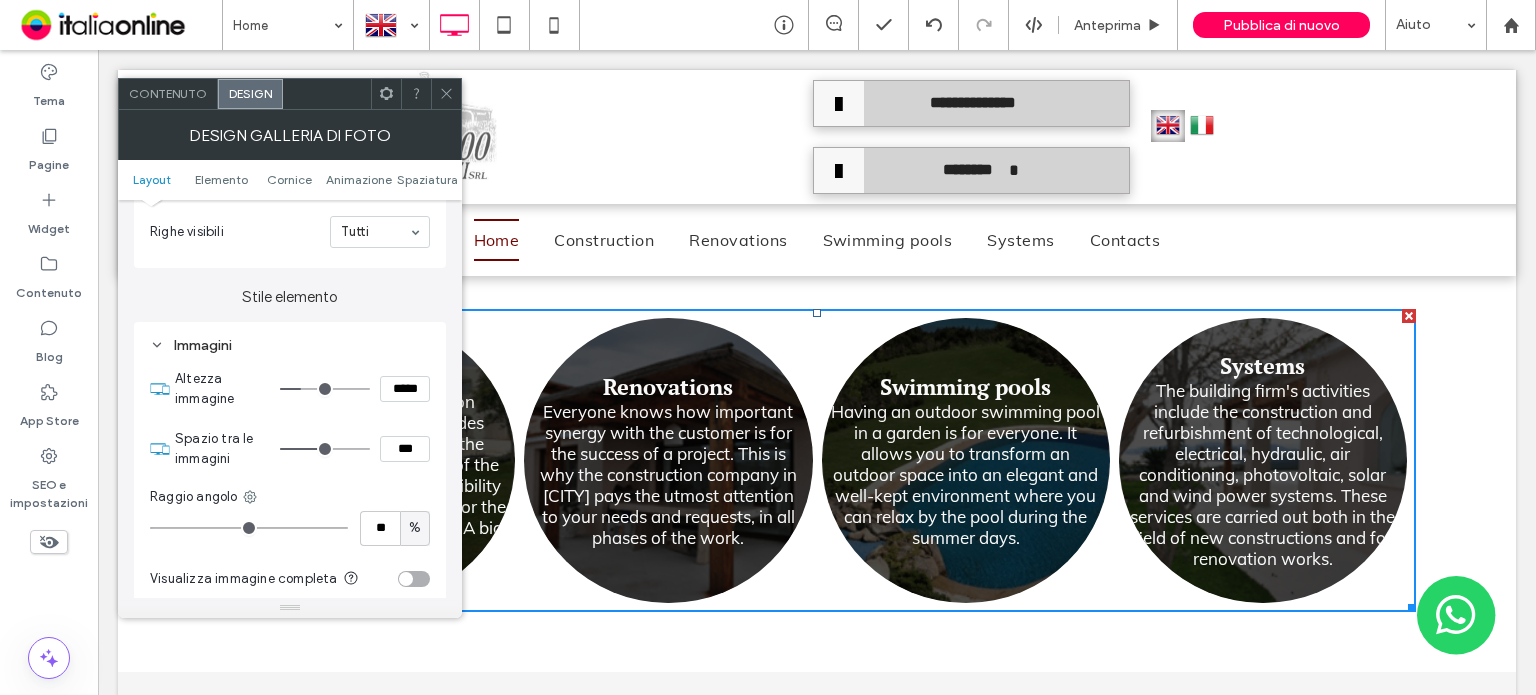 type on "*" 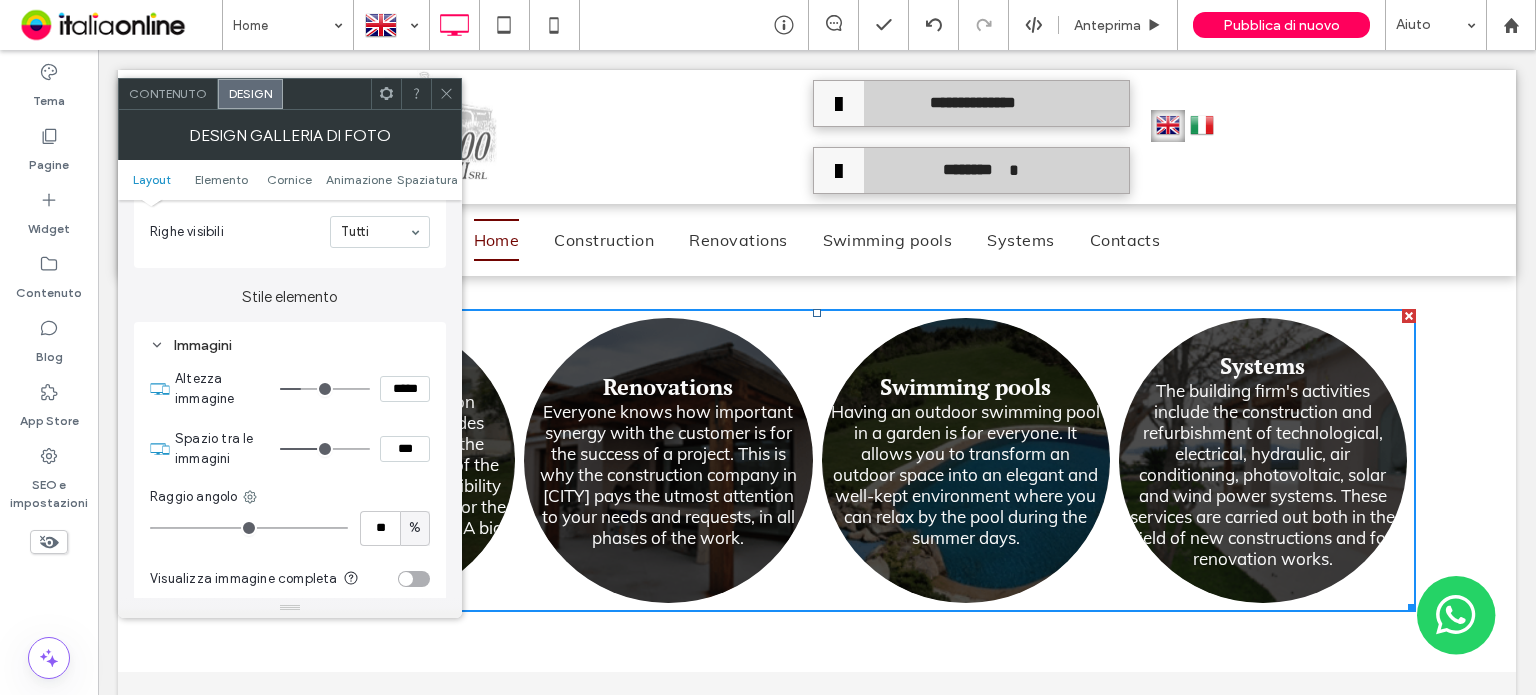 type on "***" 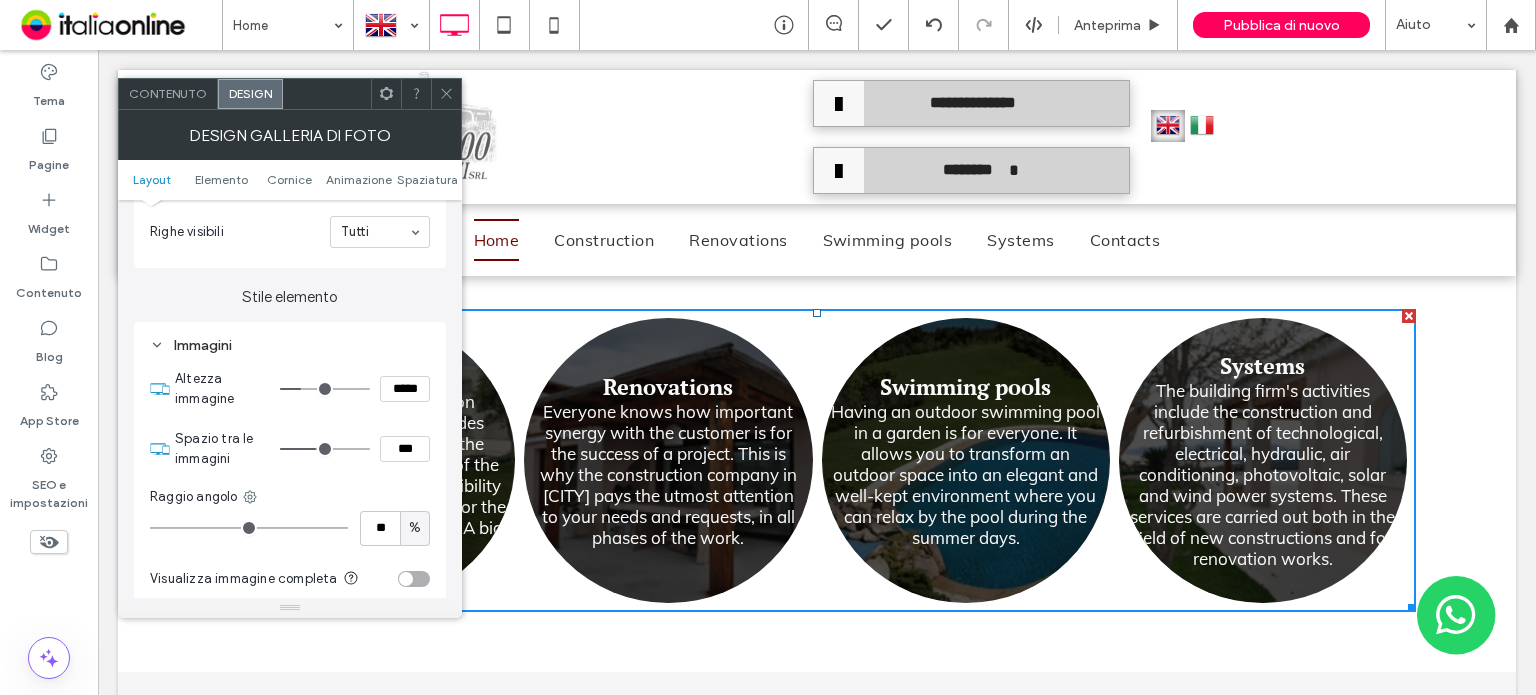 type on "*" 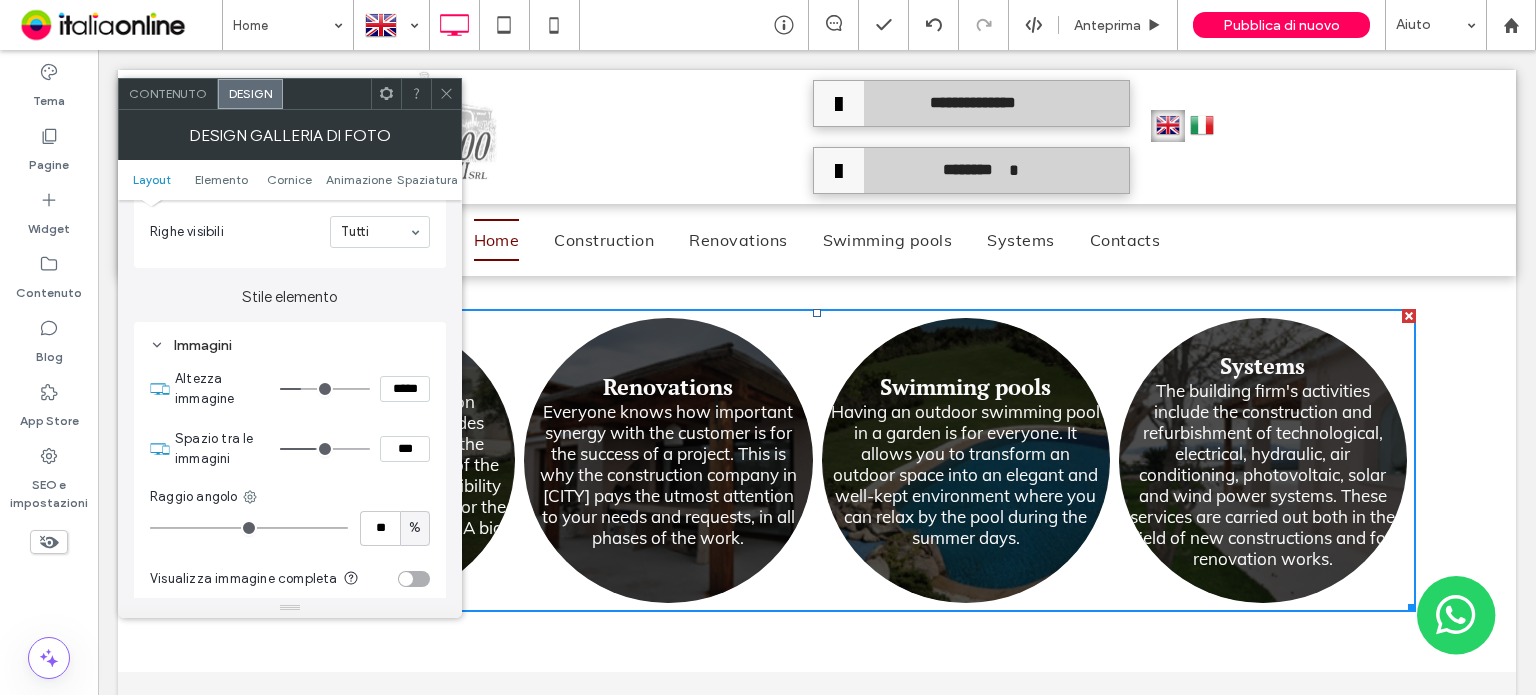 type on "***" 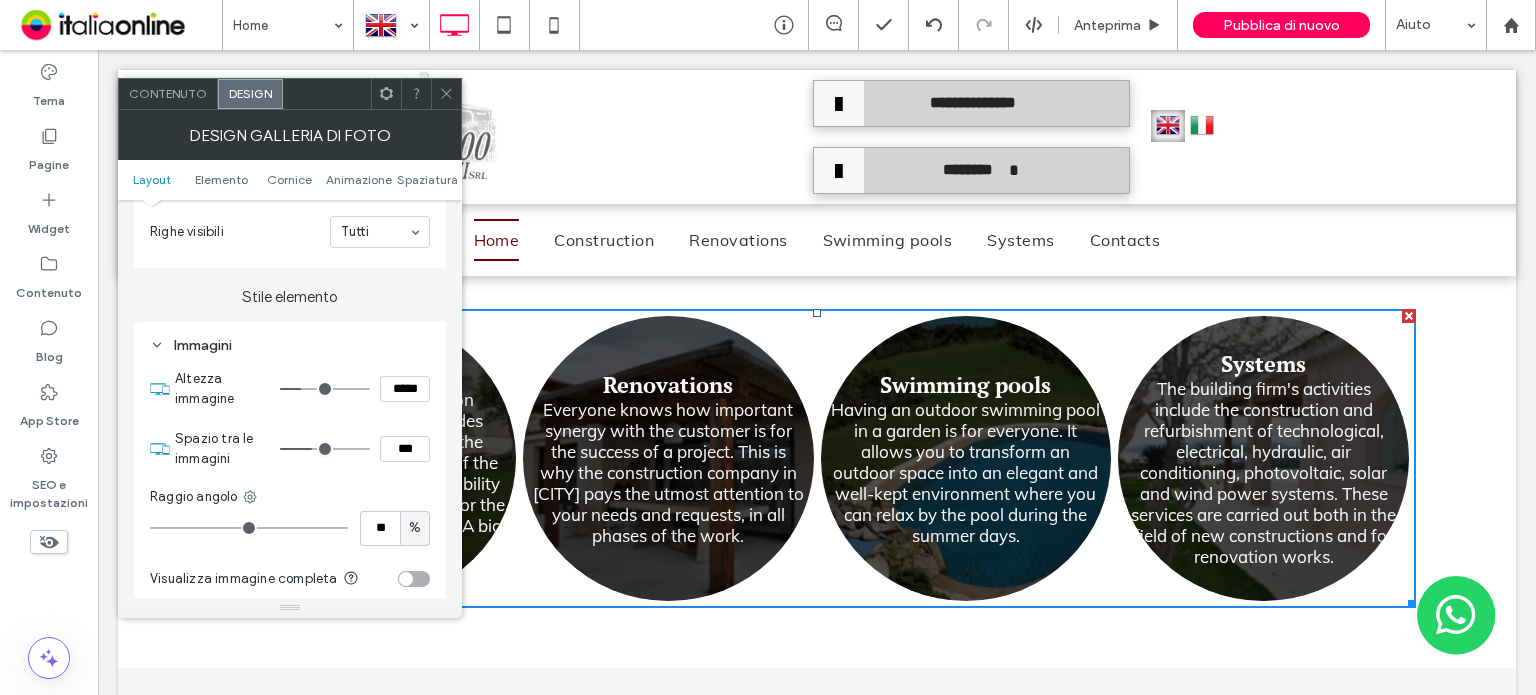 type on "*" 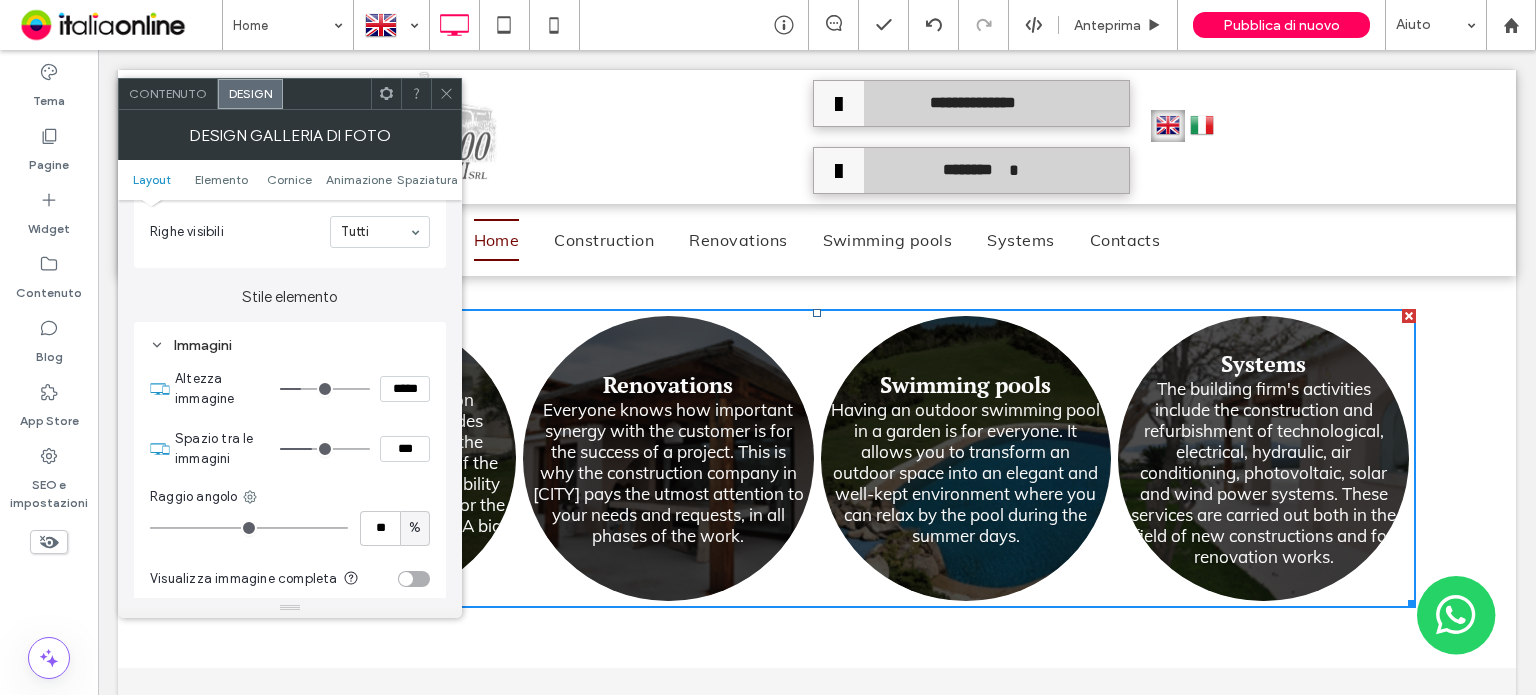 type on "***" 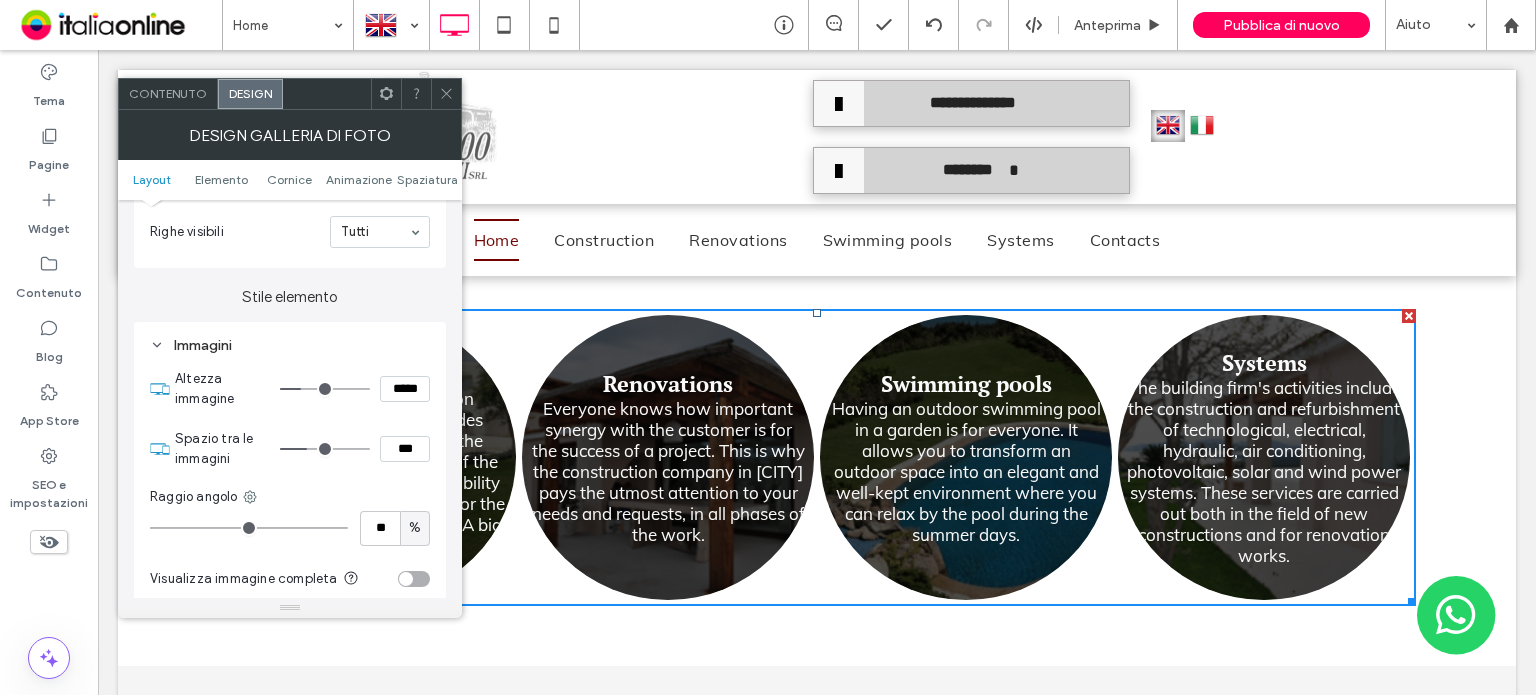 drag, startPoint x: 292, startPoint y: 454, endPoint x: 309, endPoint y: 446, distance: 18.788294 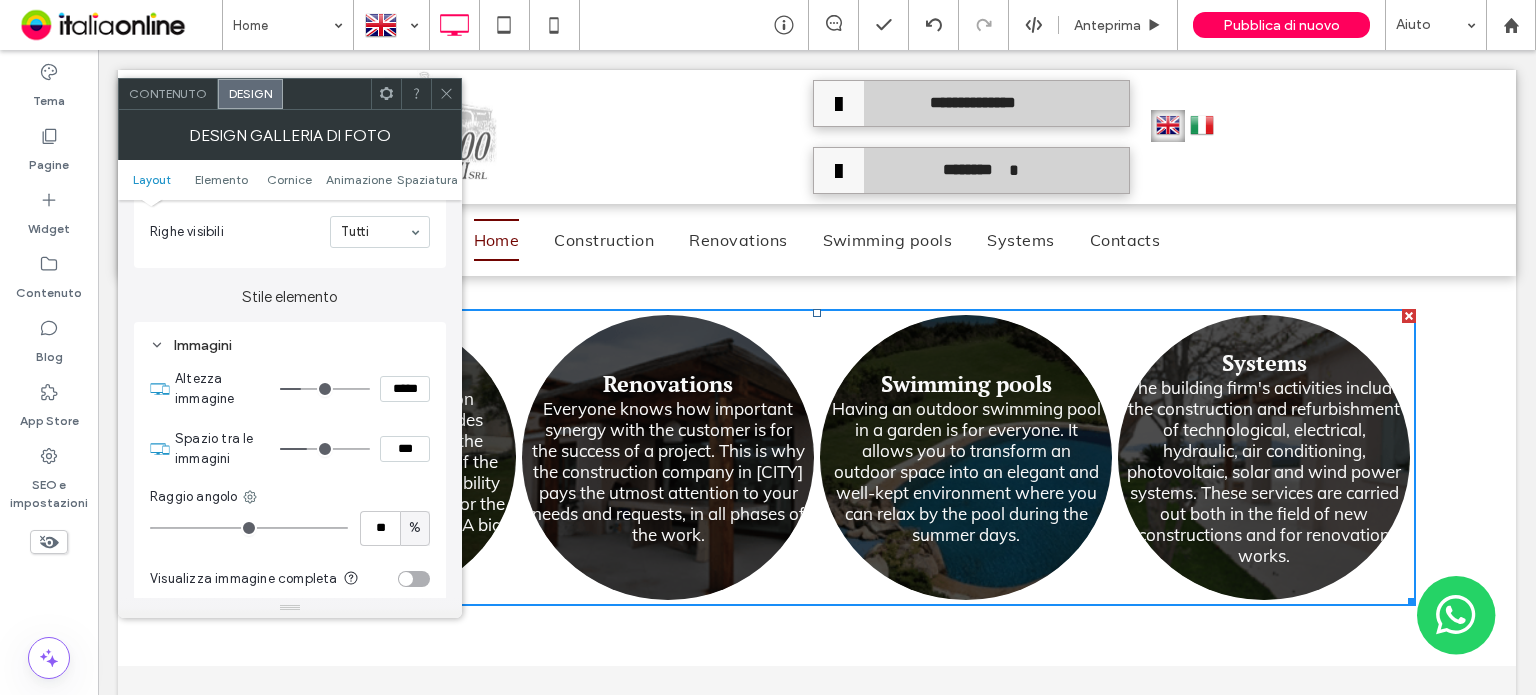 type on "*" 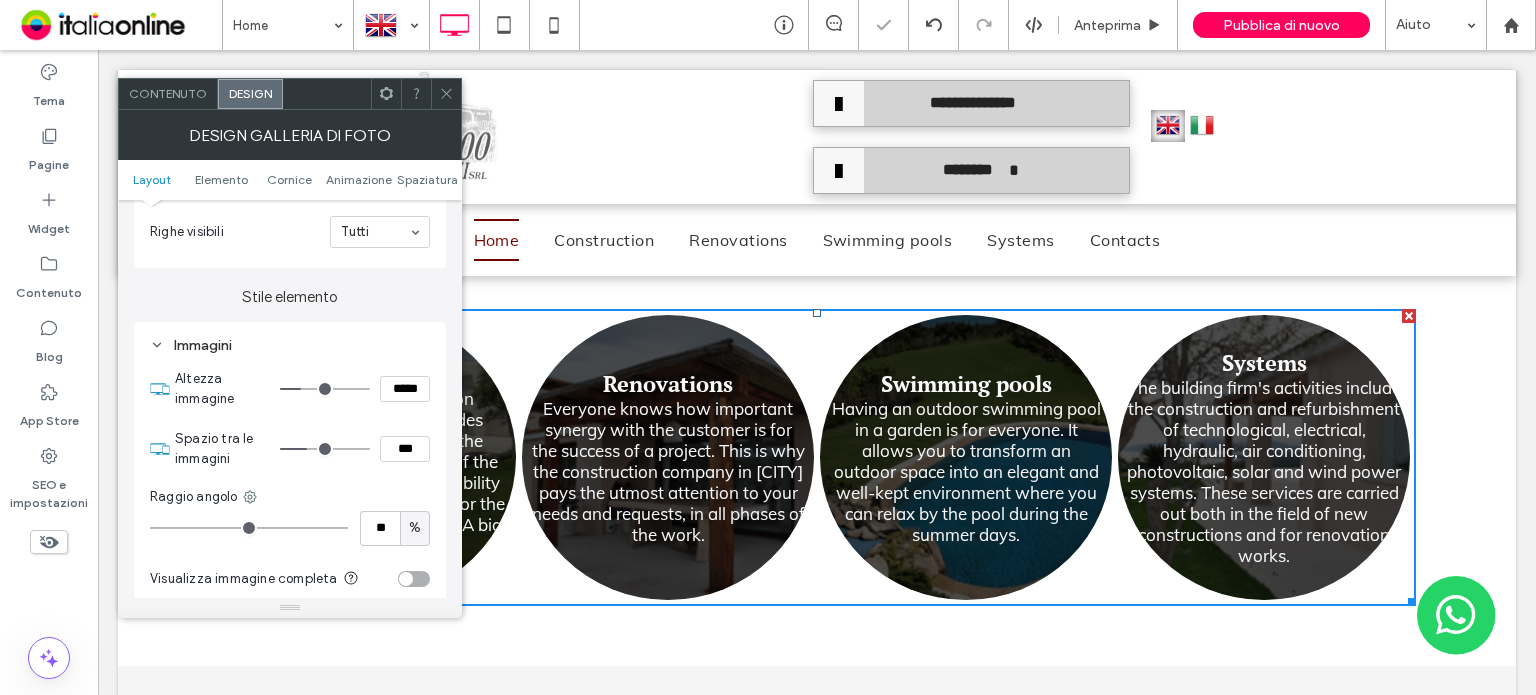 drag, startPoint x: 440, startPoint y: 89, endPoint x: 358, endPoint y: 25, distance: 104.019226 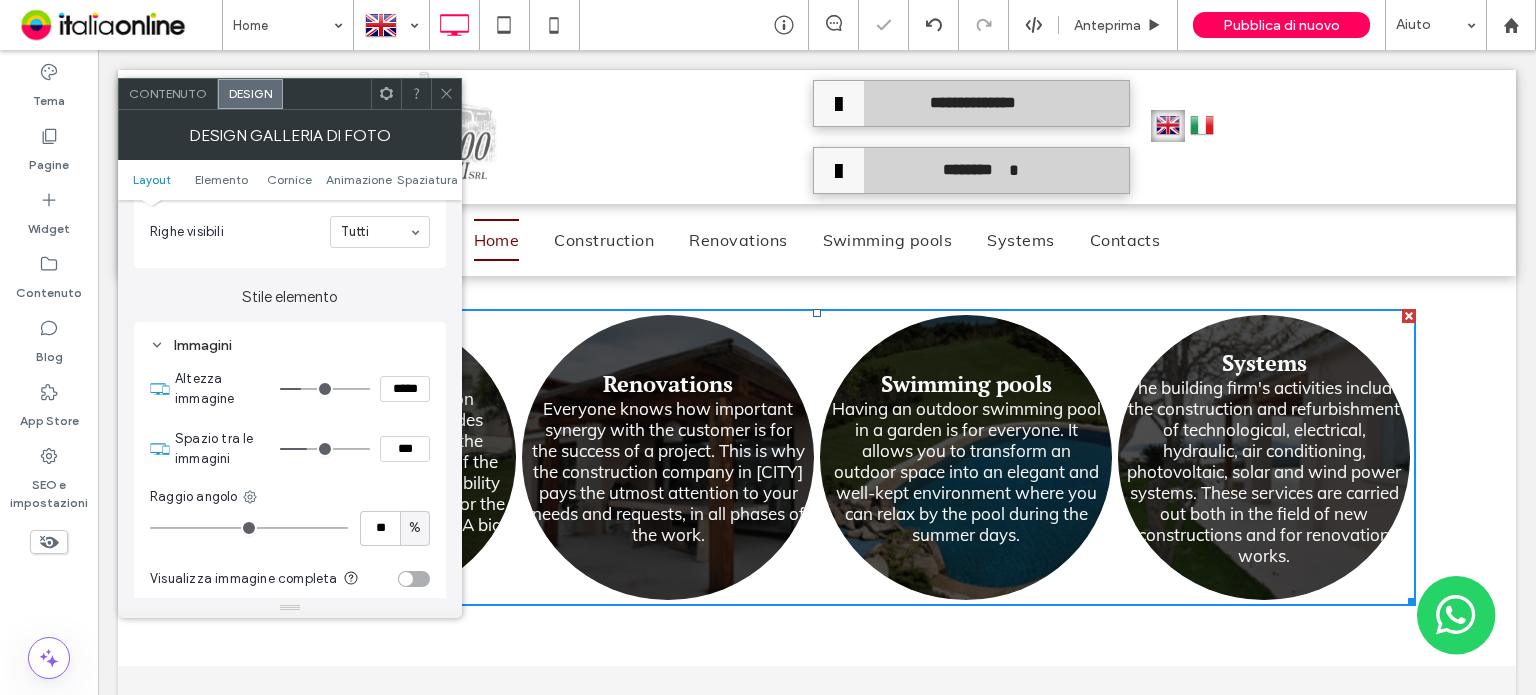 click 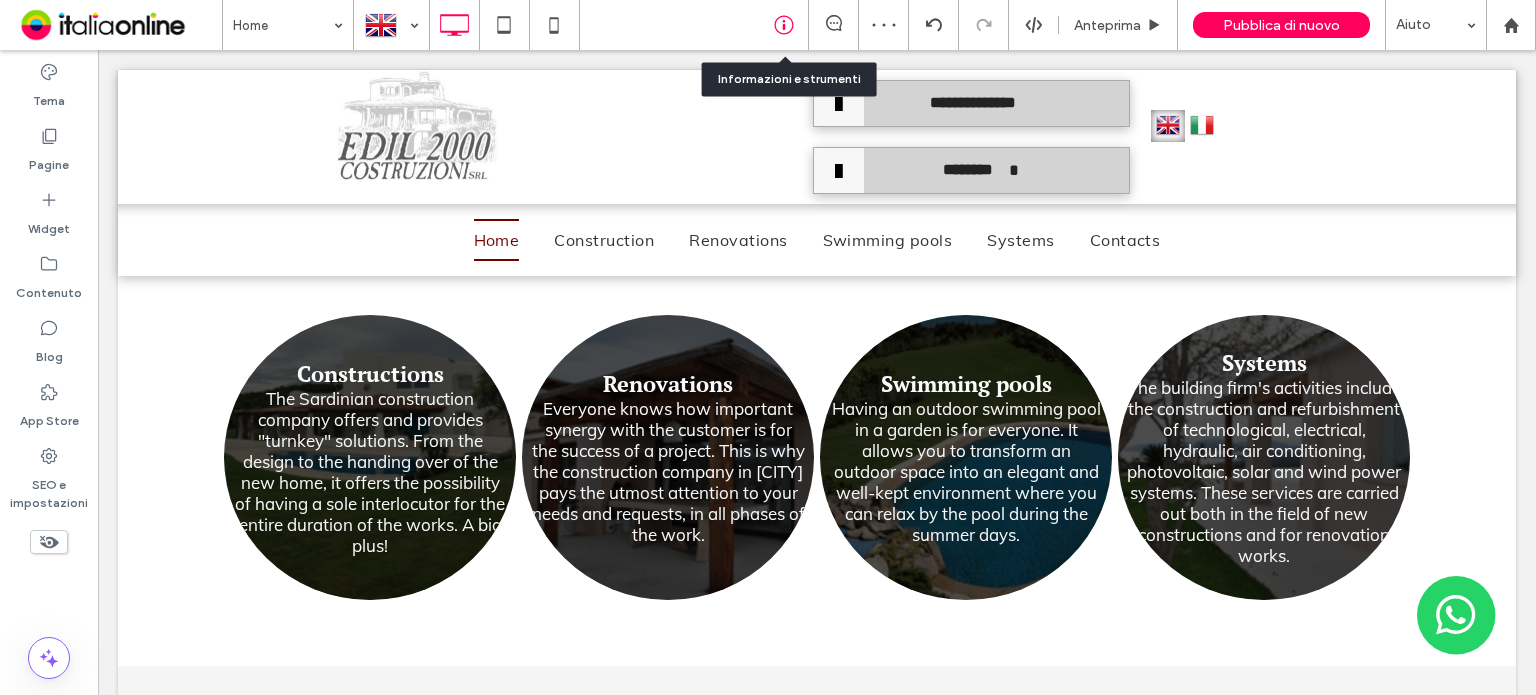 click 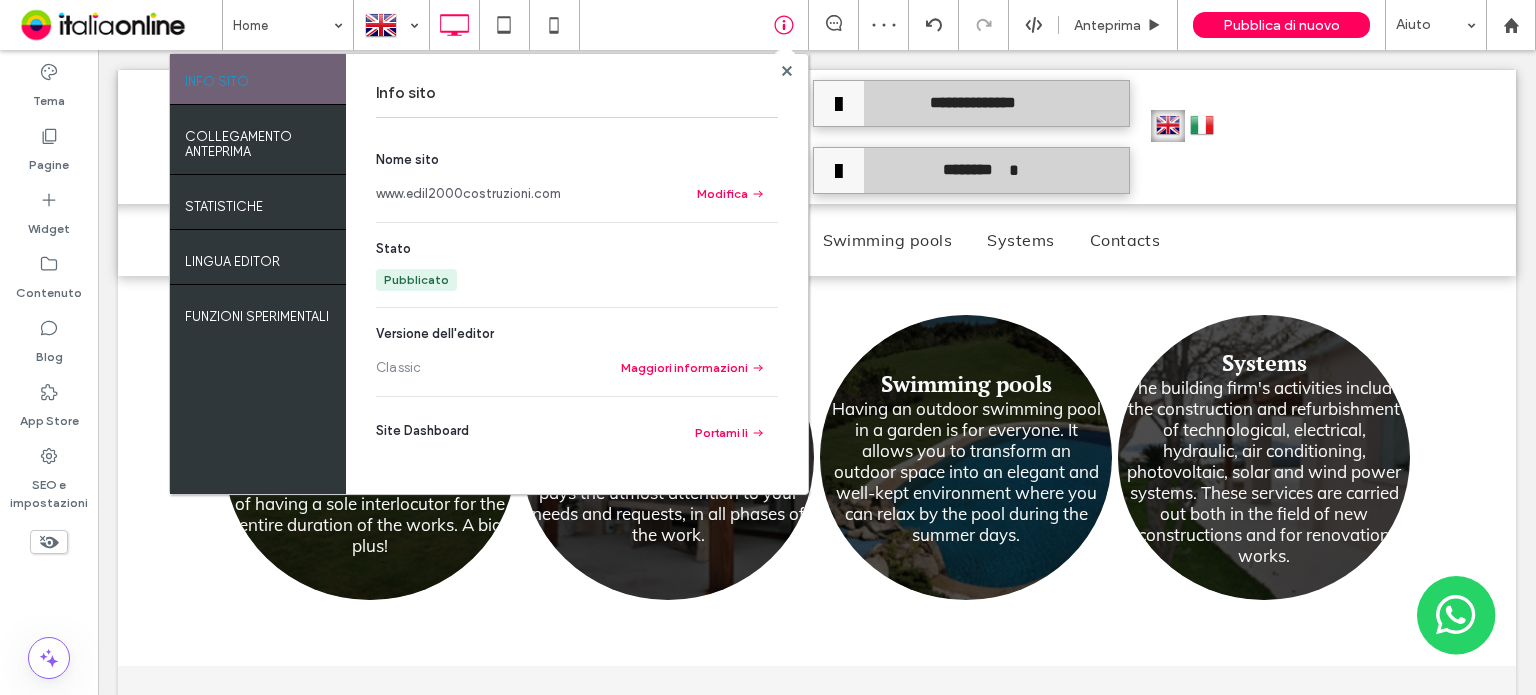 click on "www.edil2000costruzioni.com" at bounding box center (468, 194) 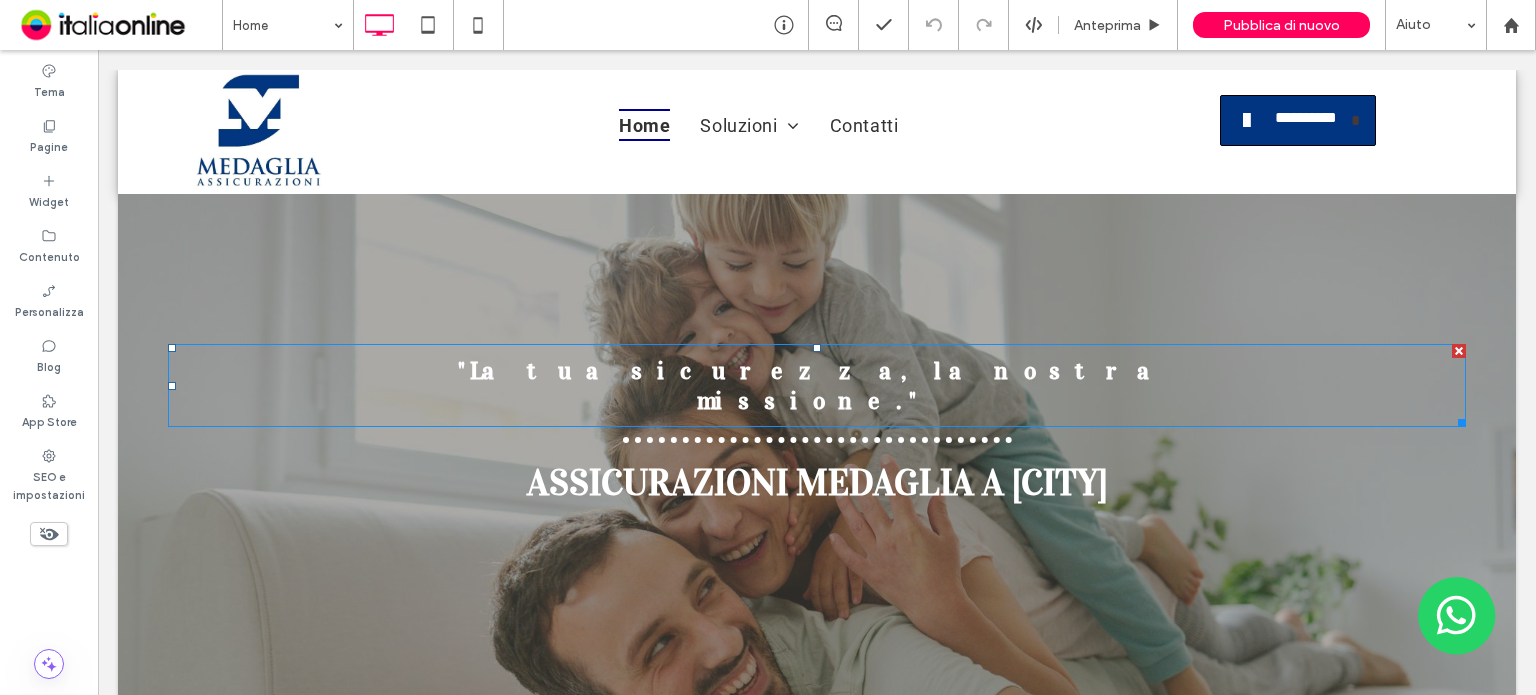 scroll, scrollTop: 0, scrollLeft: 0, axis: both 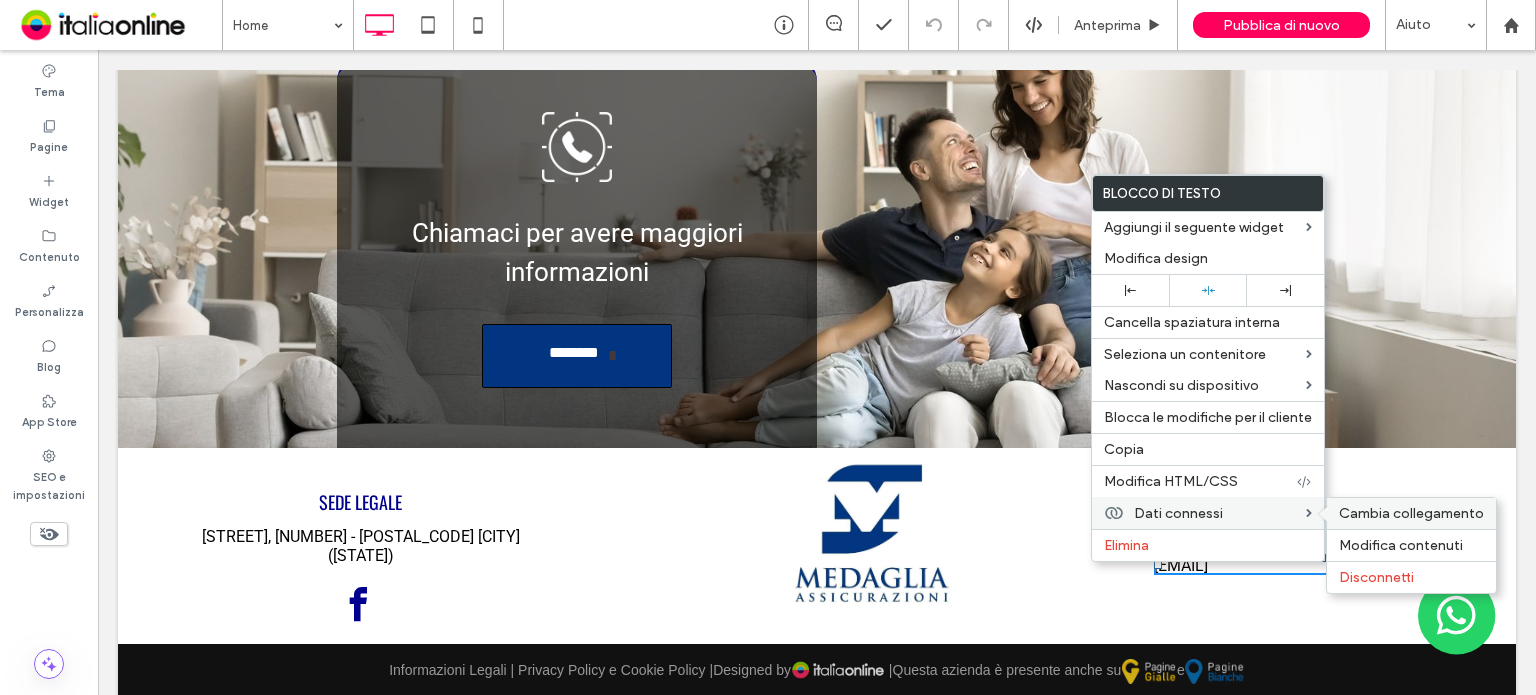 click on "Cambia collegamento" at bounding box center (1411, 513) 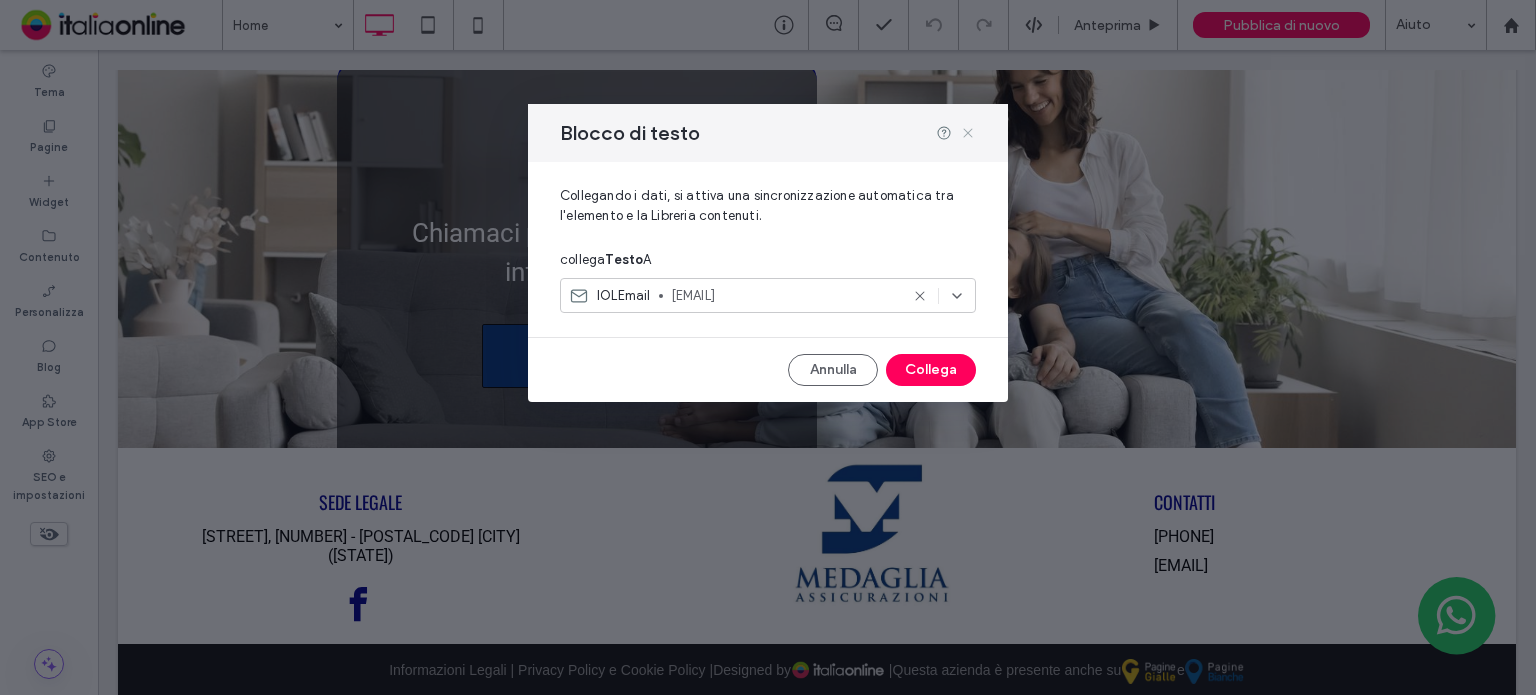 click 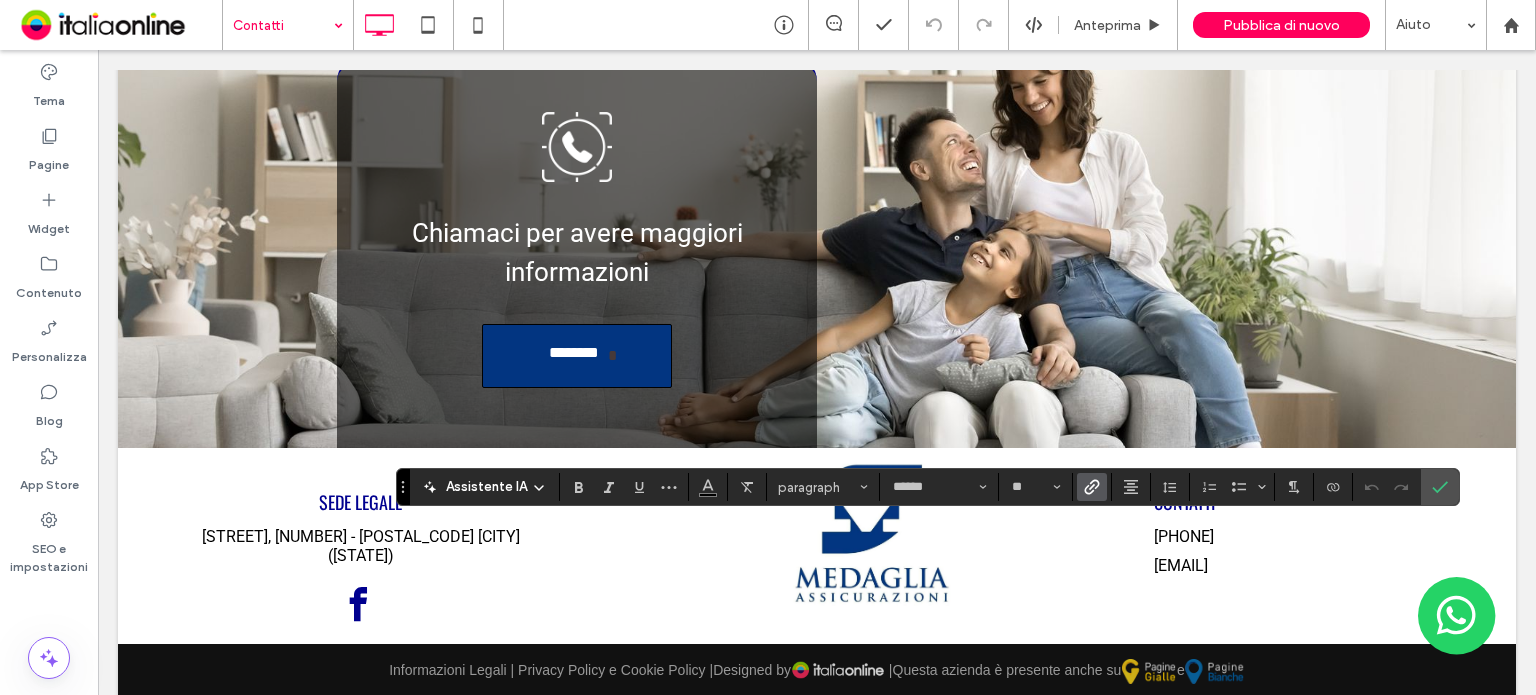 type on "******" 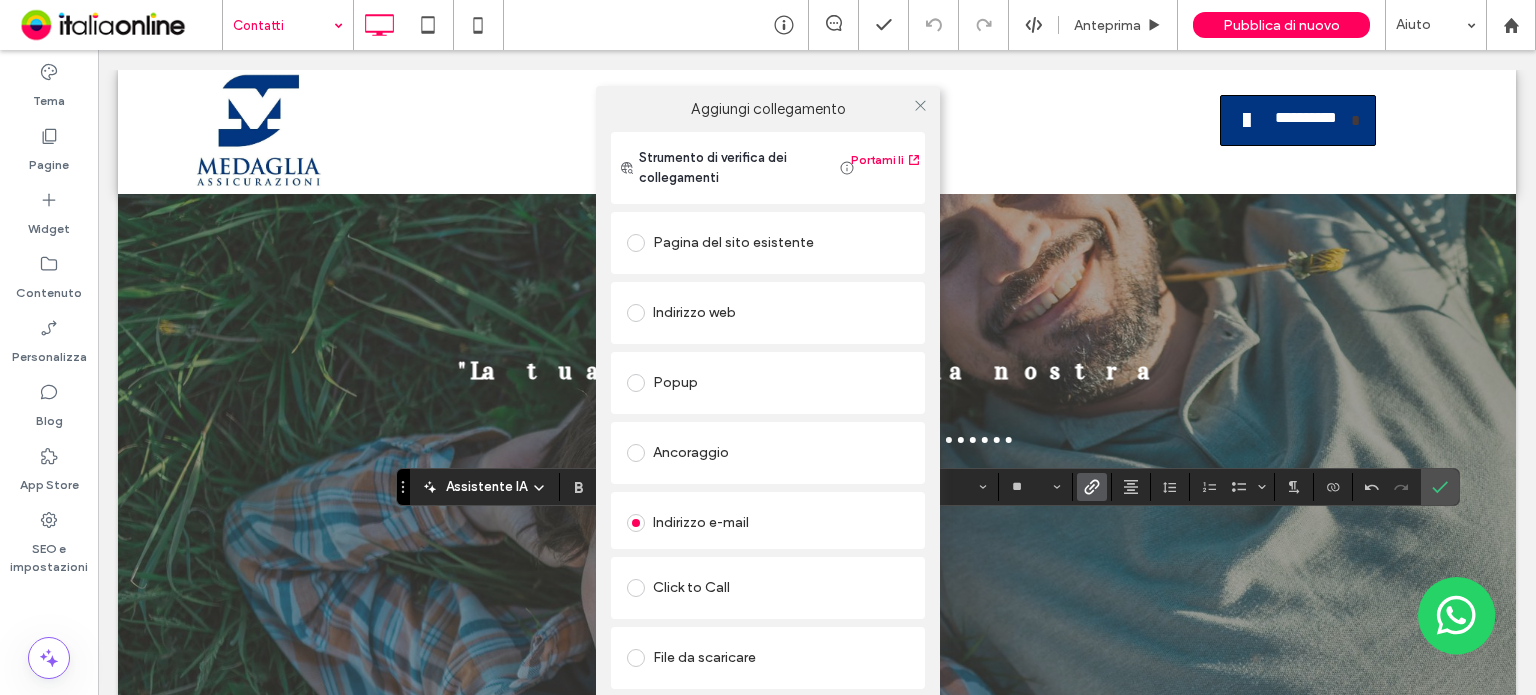 scroll, scrollTop: 900, scrollLeft: 0, axis: vertical 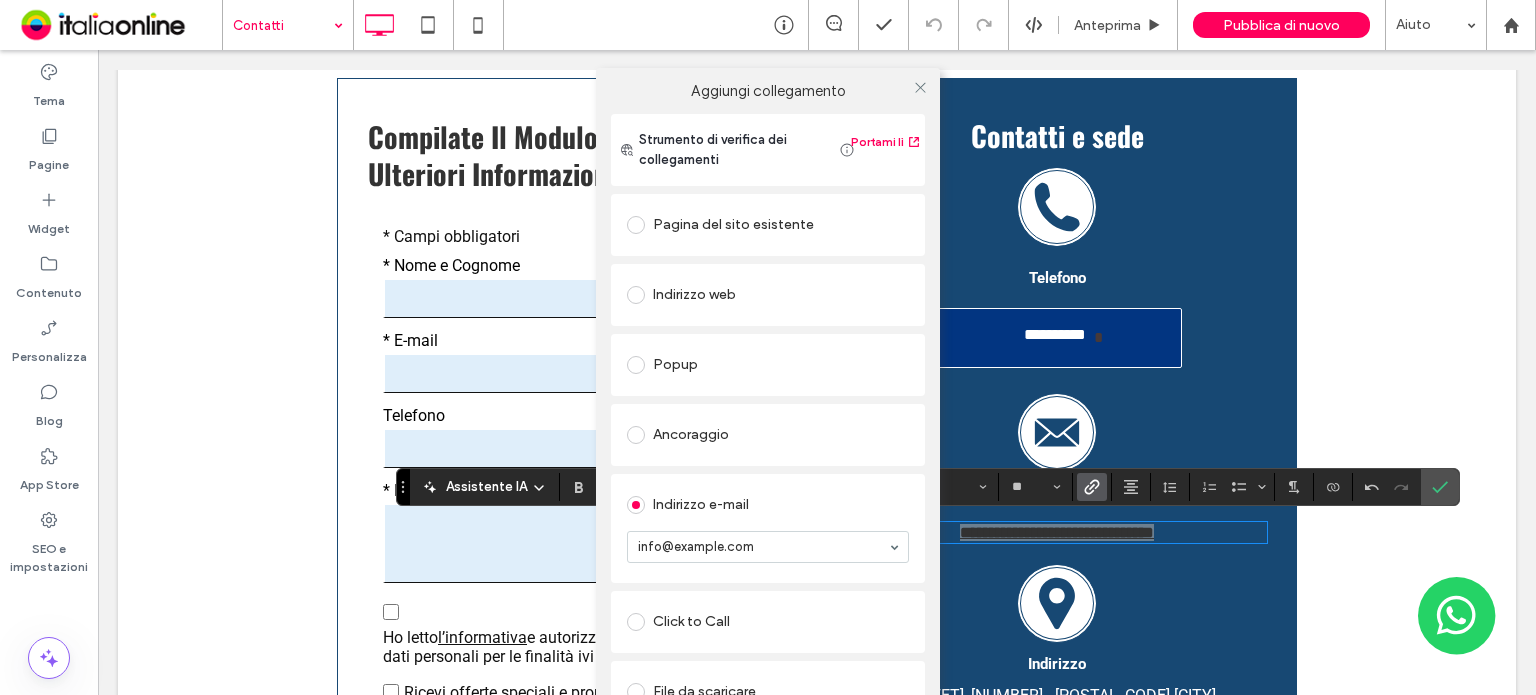 click on "info@prismadiemme.it" at bounding box center (768, 547) 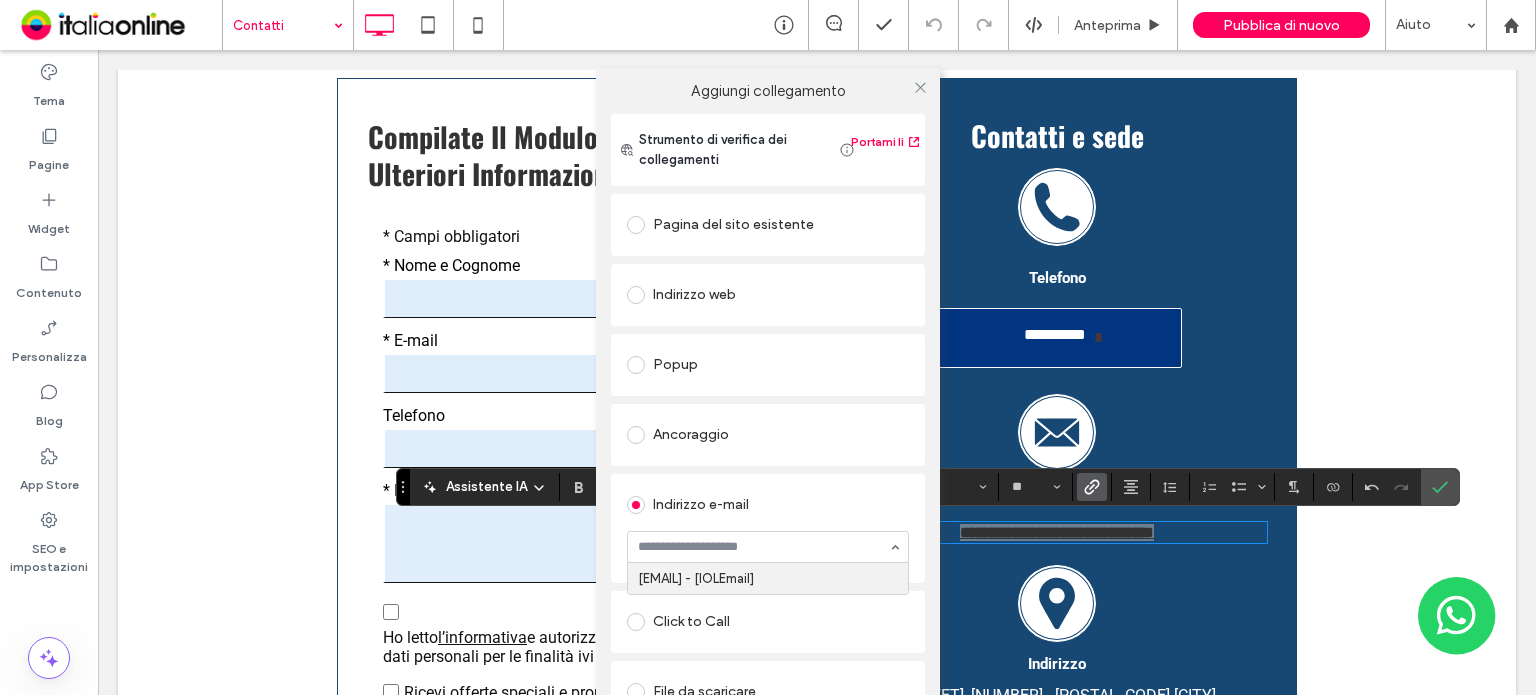 click at bounding box center [763, 547] 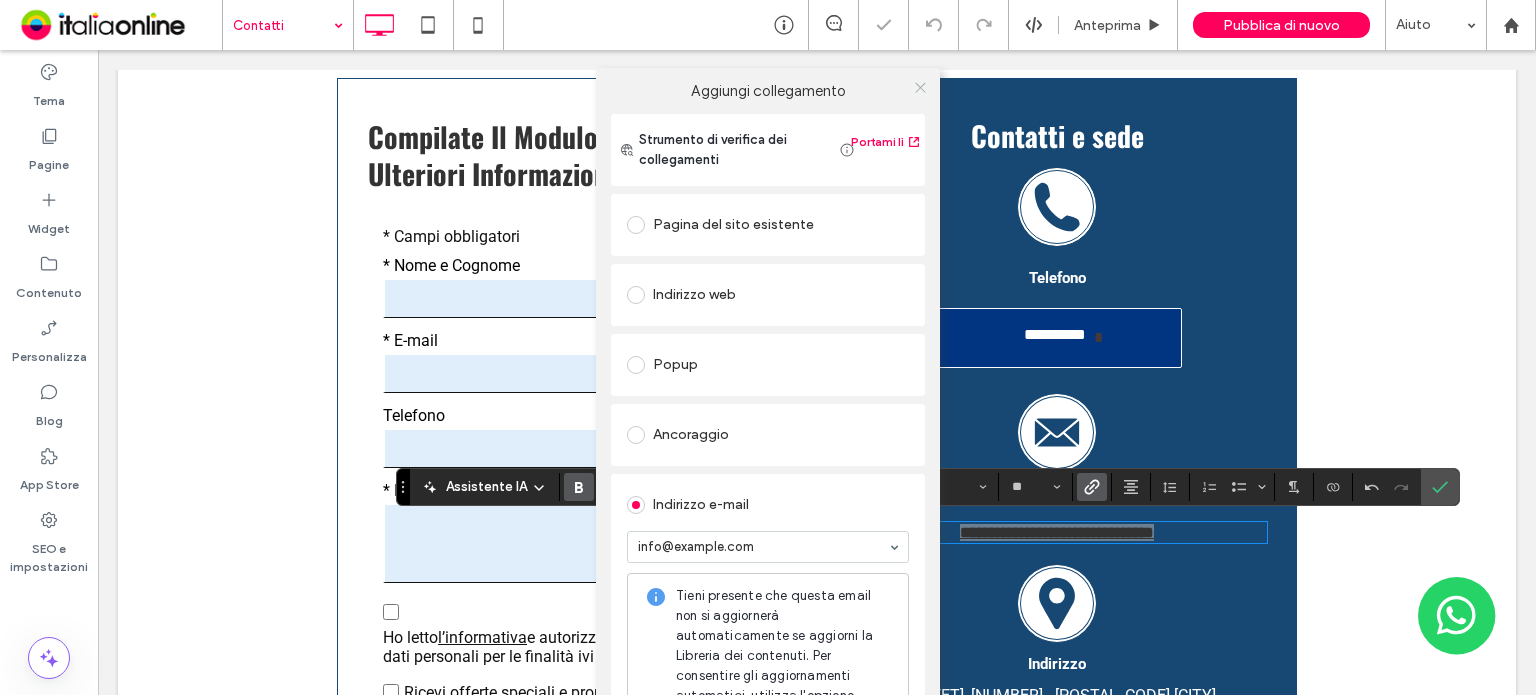 click 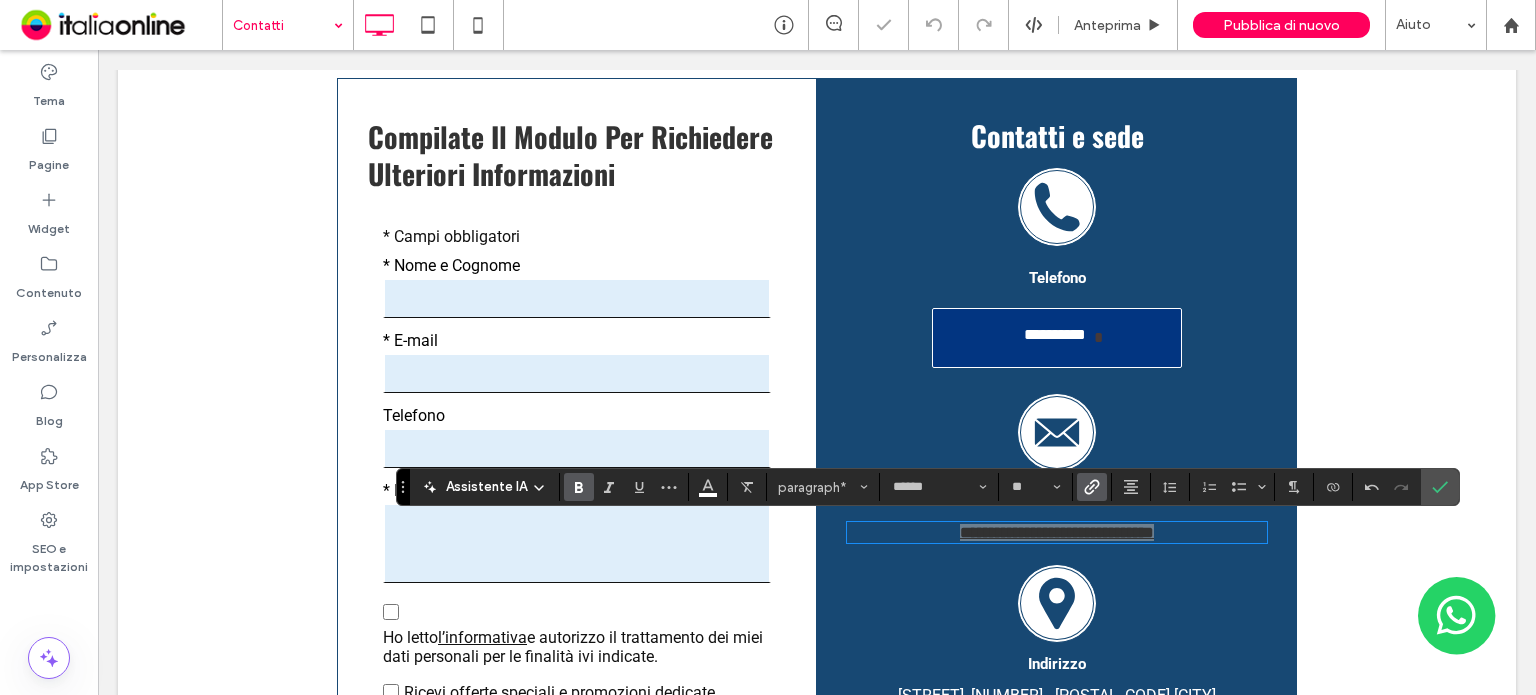 click on "Assistente IA paragraph* ****** **" at bounding box center [928, 487] 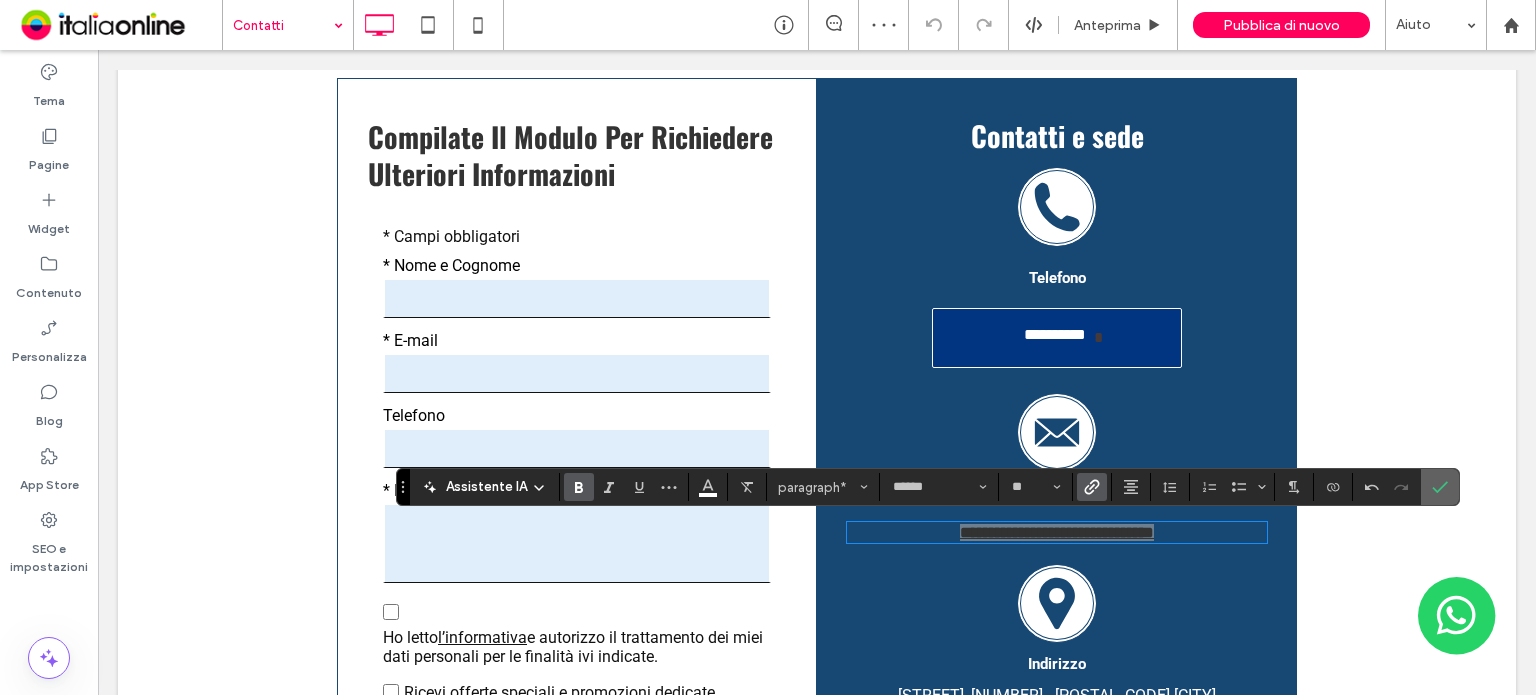 click 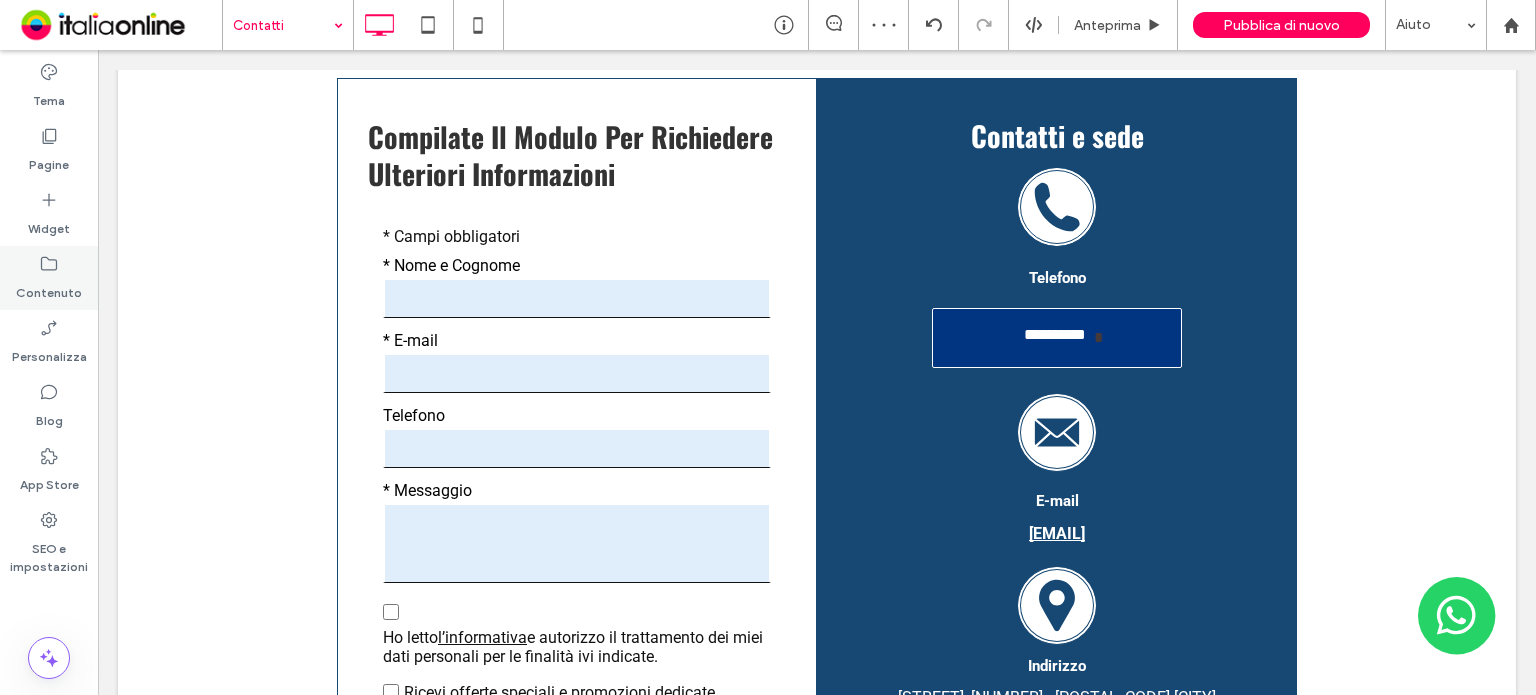 drag, startPoint x: 16, startPoint y: 255, endPoint x: 60, endPoint y: 280, distance: 50.606323 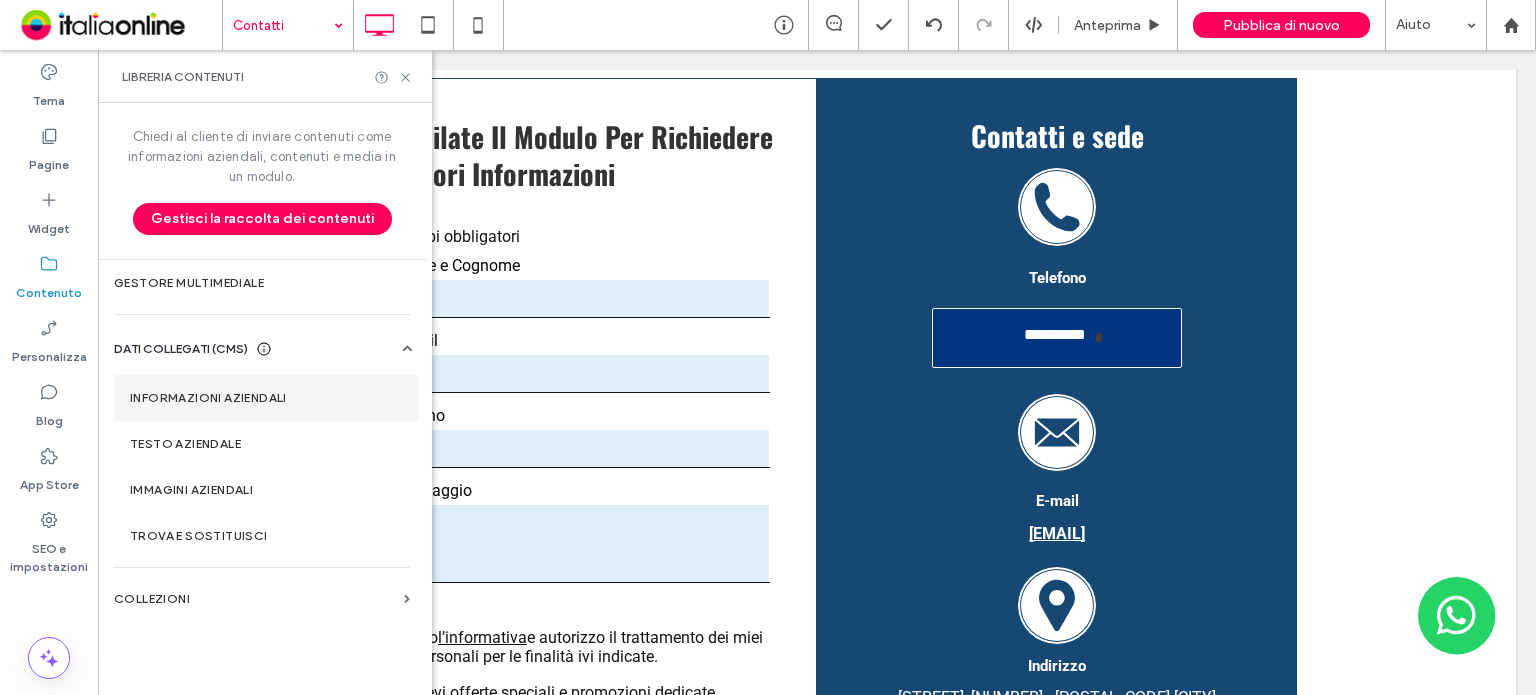click on "Informazioni aziendali" at bounding box center (266, 398) 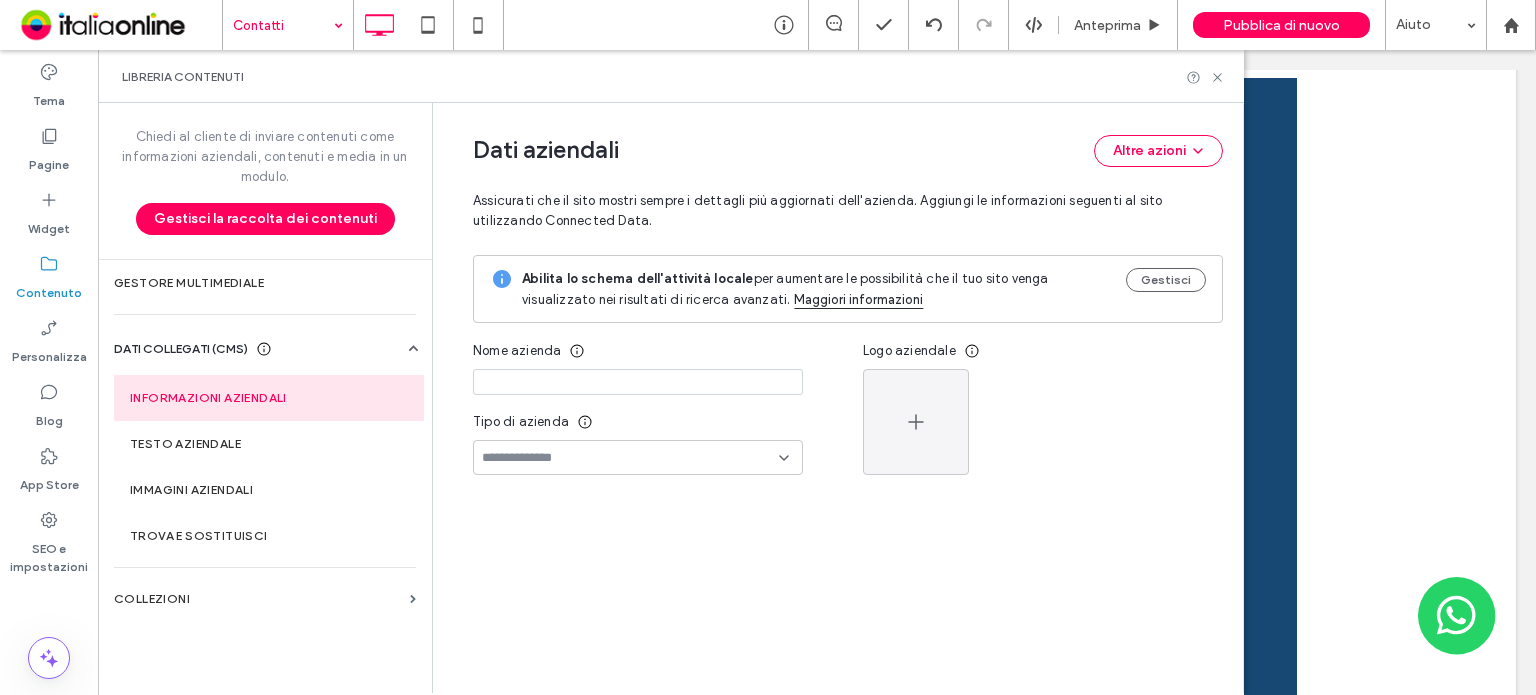 type on "**********" 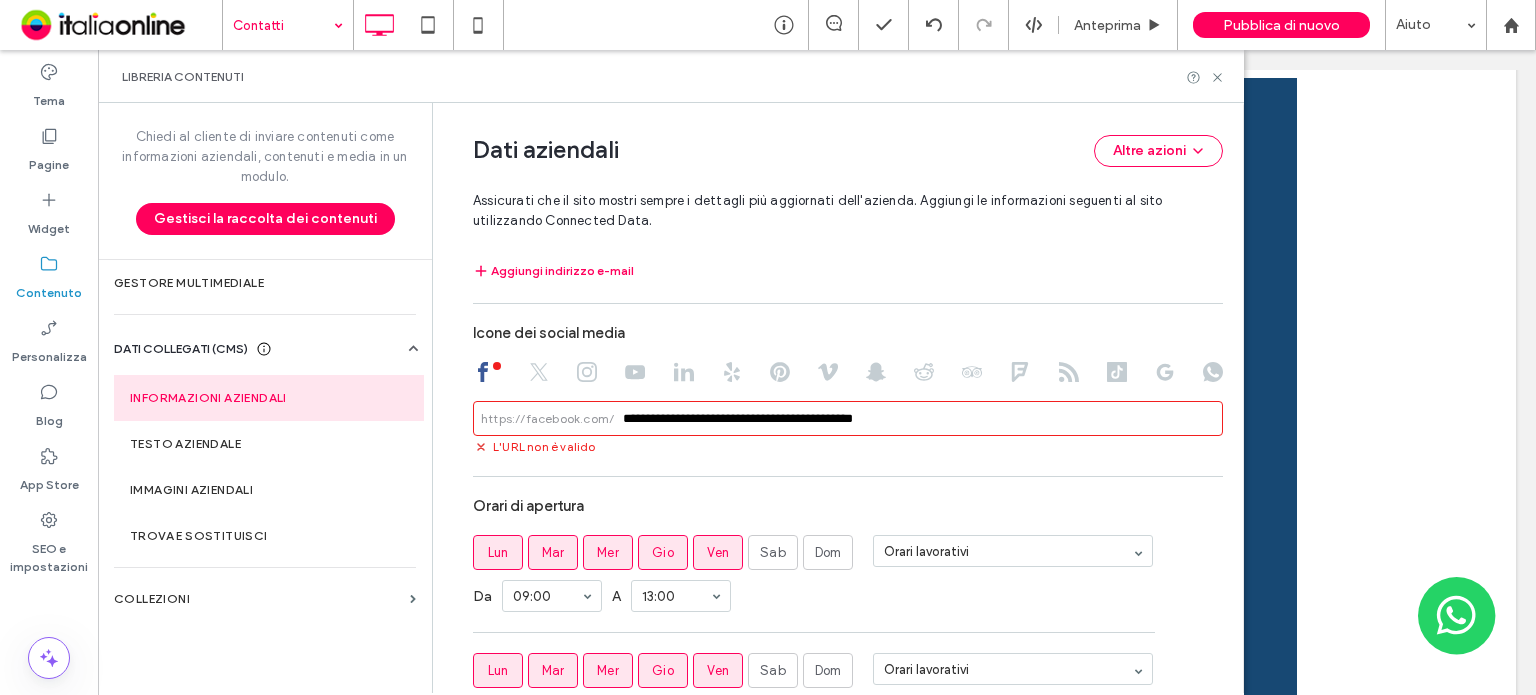 scroll, scrollTop: 611, scrollLeft: 0, axis: vertical 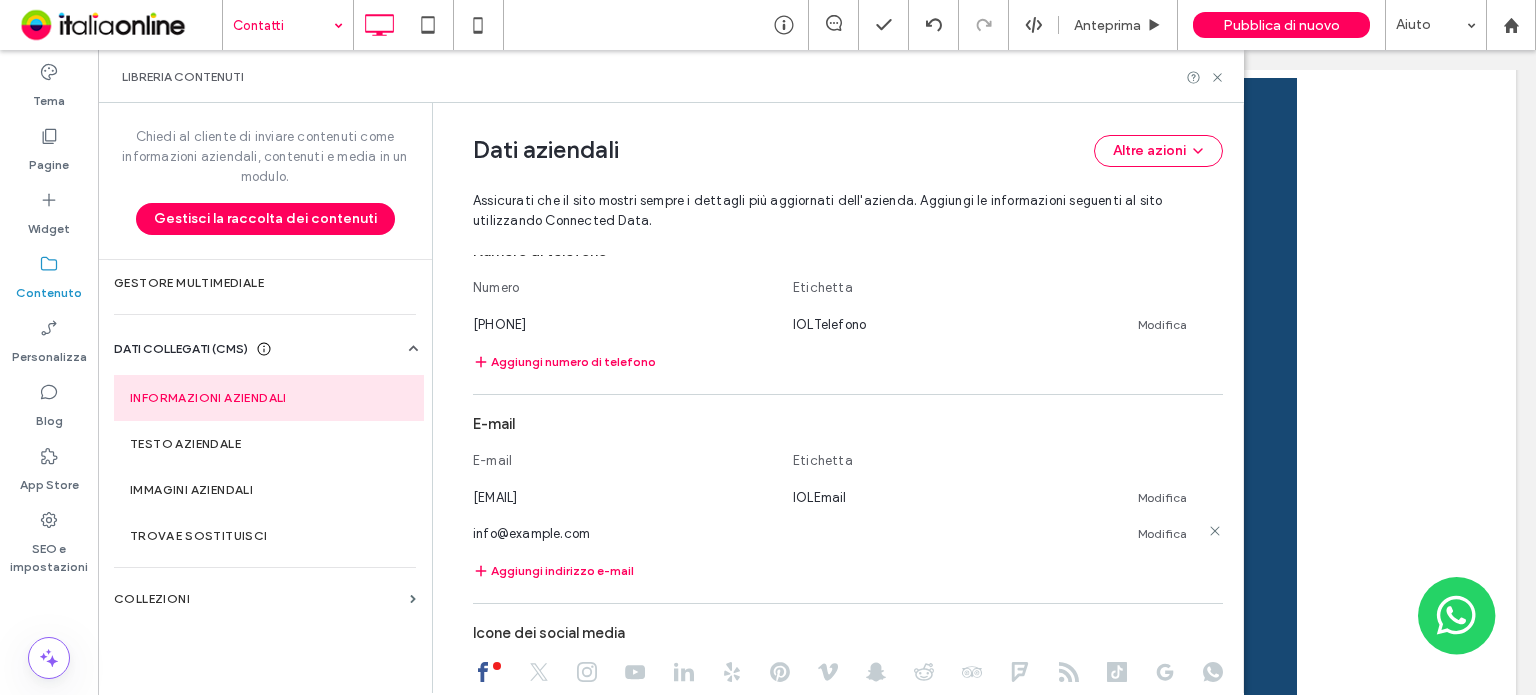 click 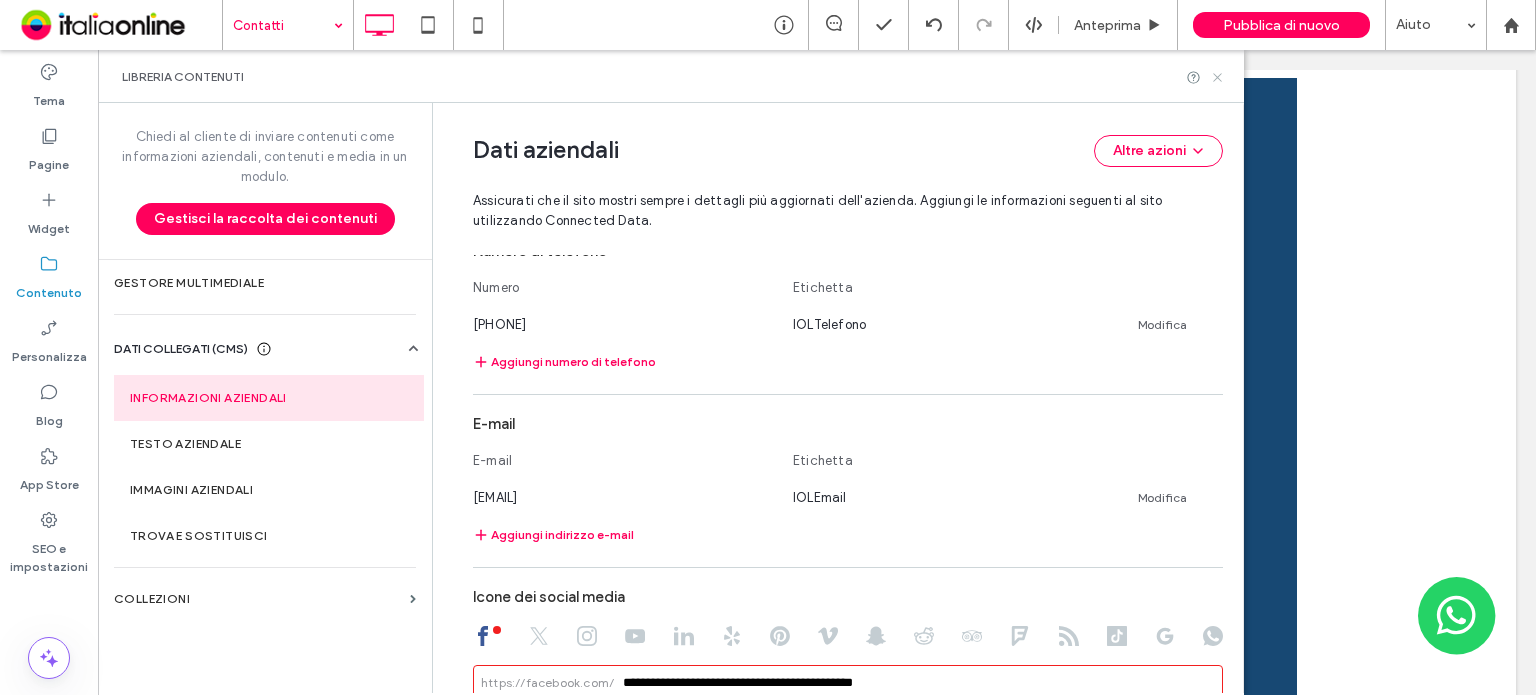 click 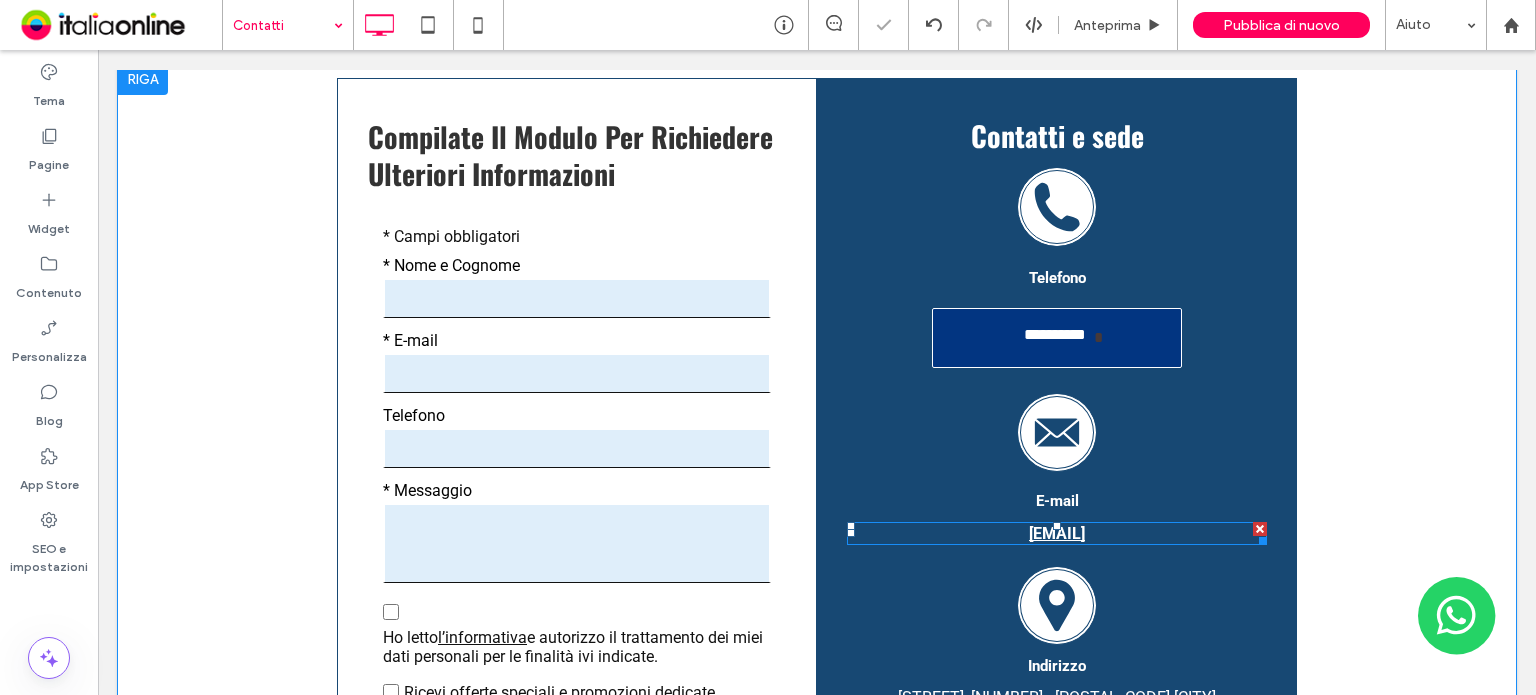 click on "medaglia.assicurazioni@gmail.com" at bounding box center [1057, 533] 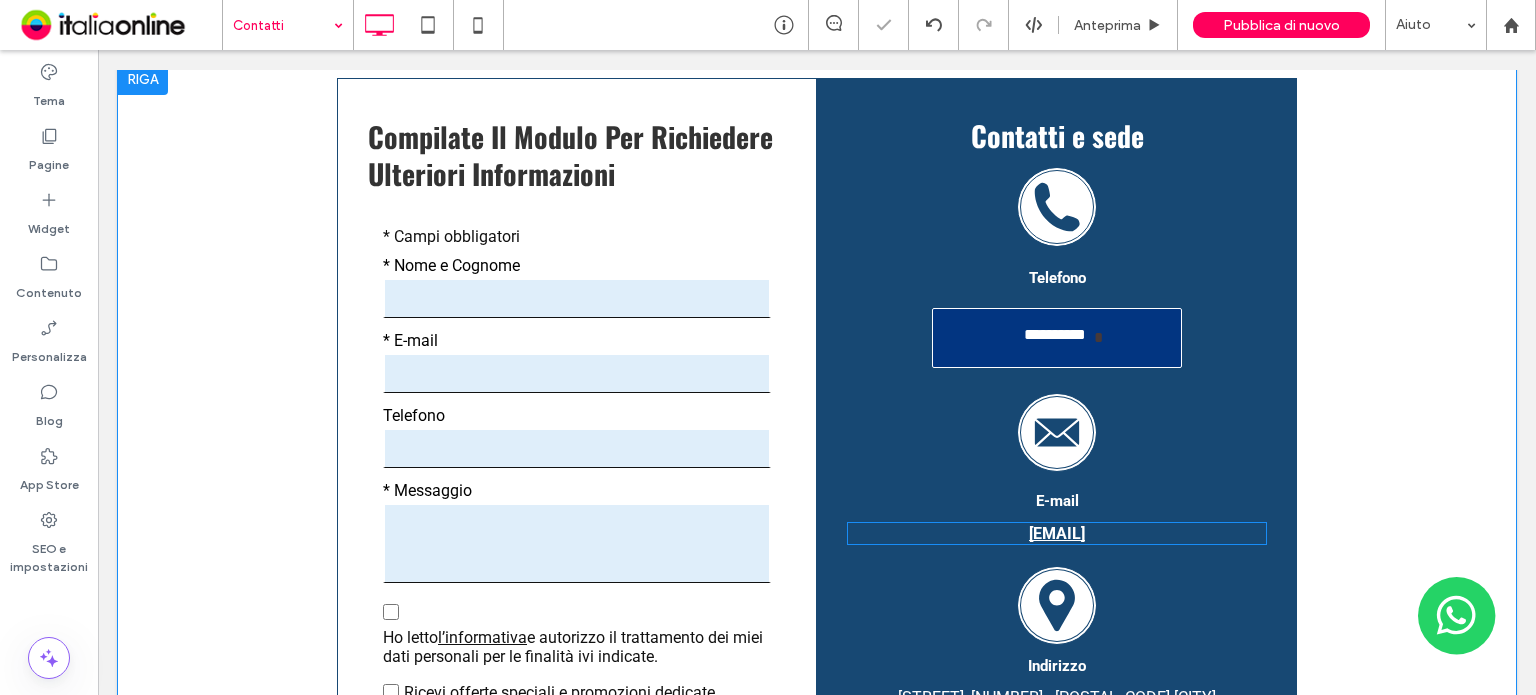 drag, startPoint x: 1213, startPoint y: 532, endPoint x: 1192, endPoint y: 535, distance: 21.213203 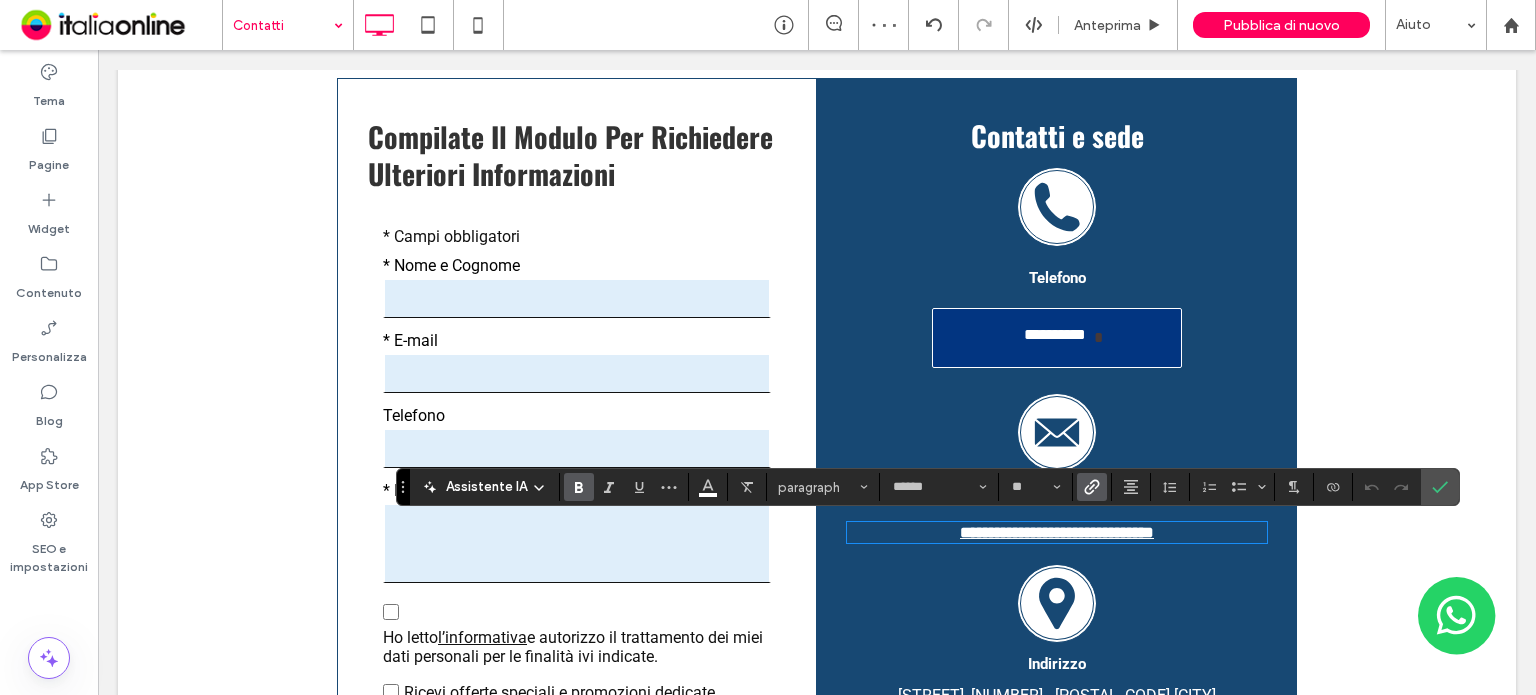 click on "**********" at bounding box center (1057, 532) 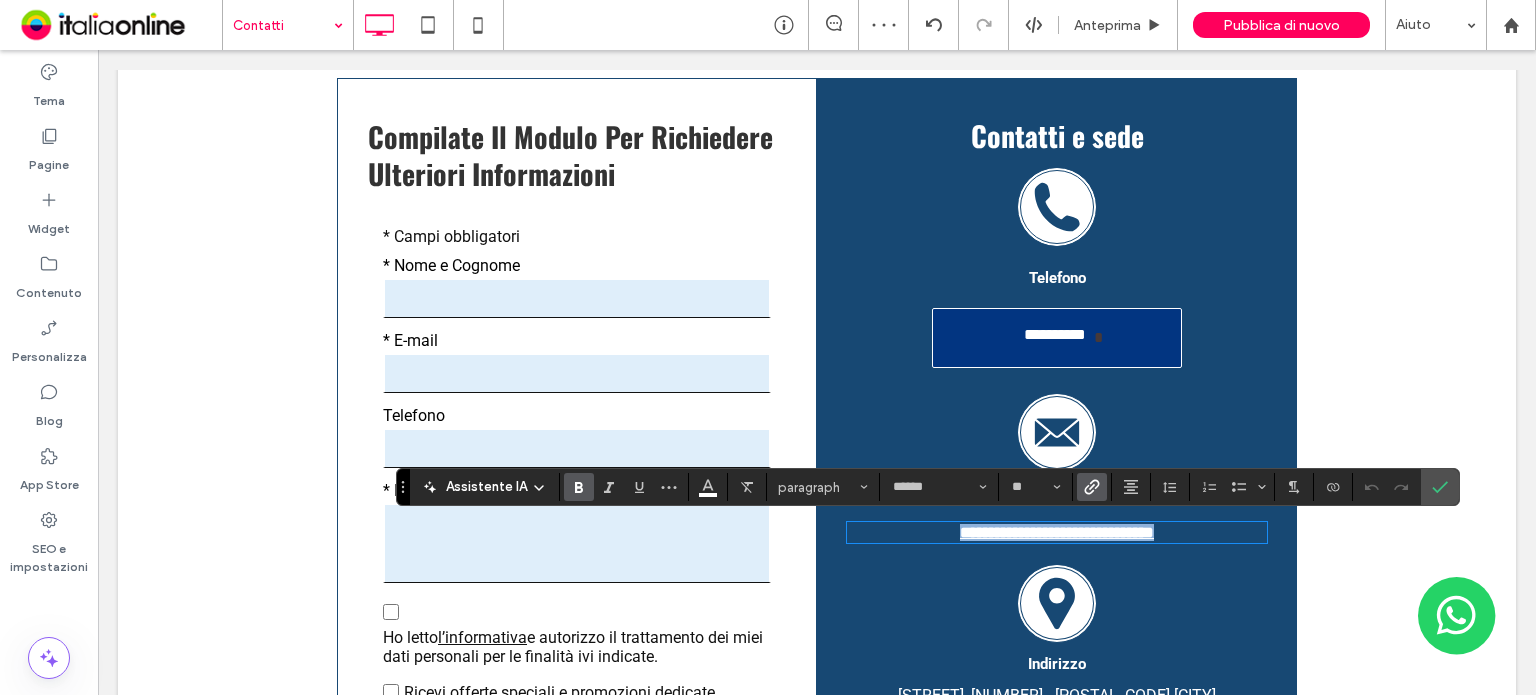 click on "**********" at bounding box center [1057, 532] 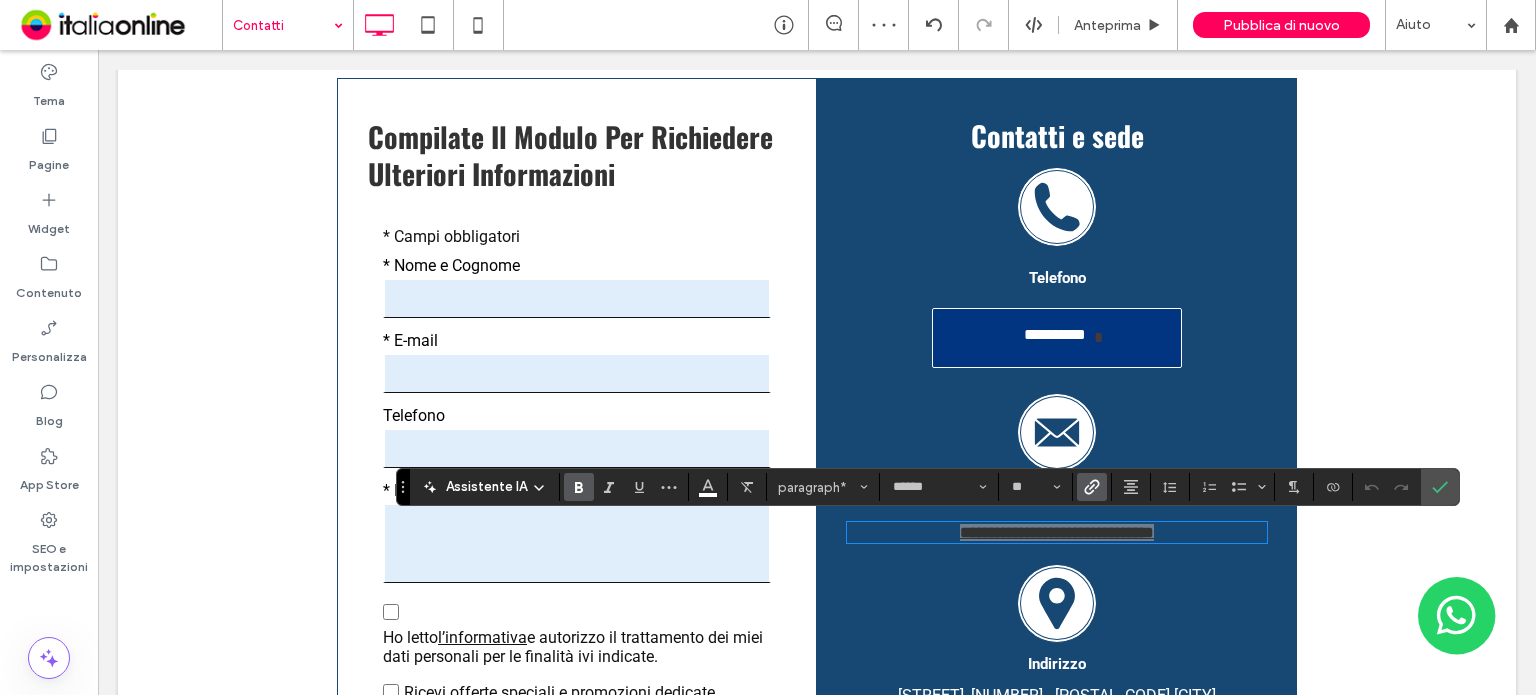 click 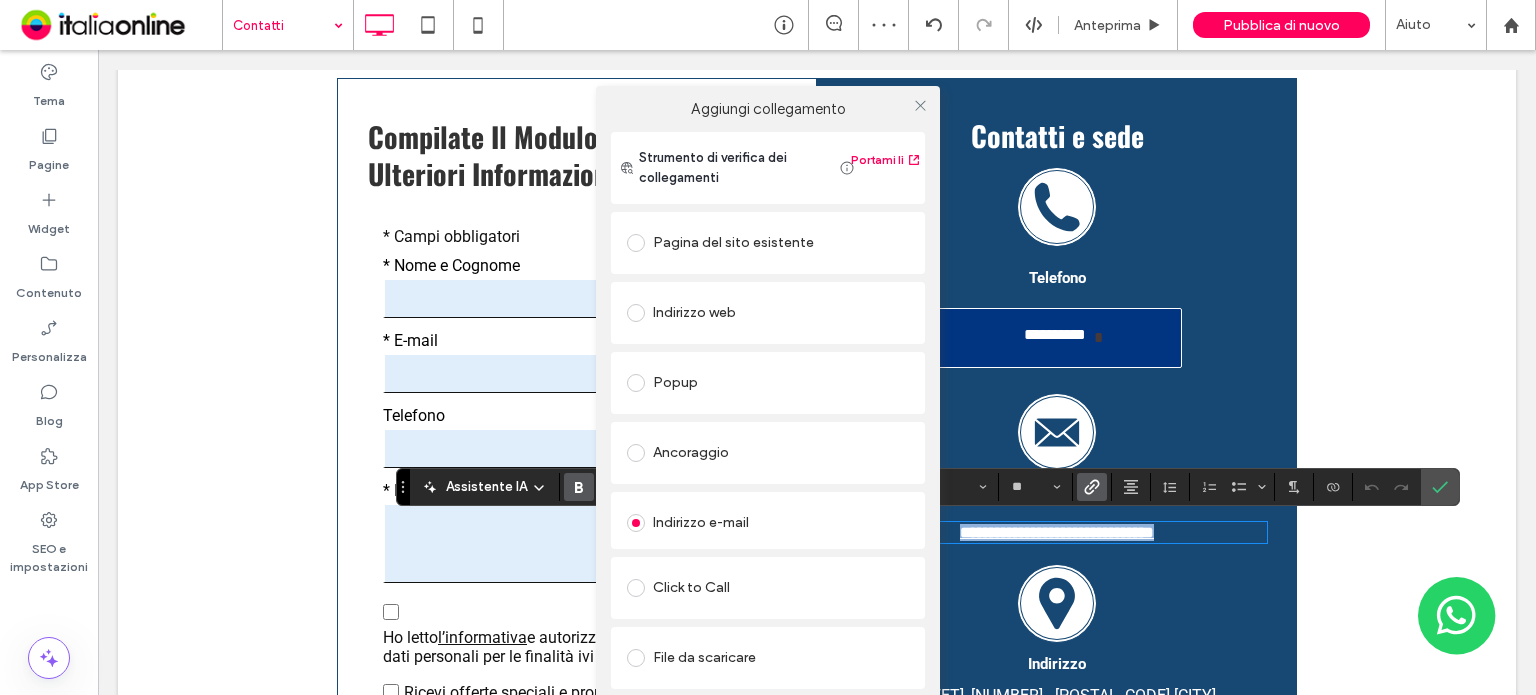click on "Indirizzo e-mail" at bounding box center (768, 523) 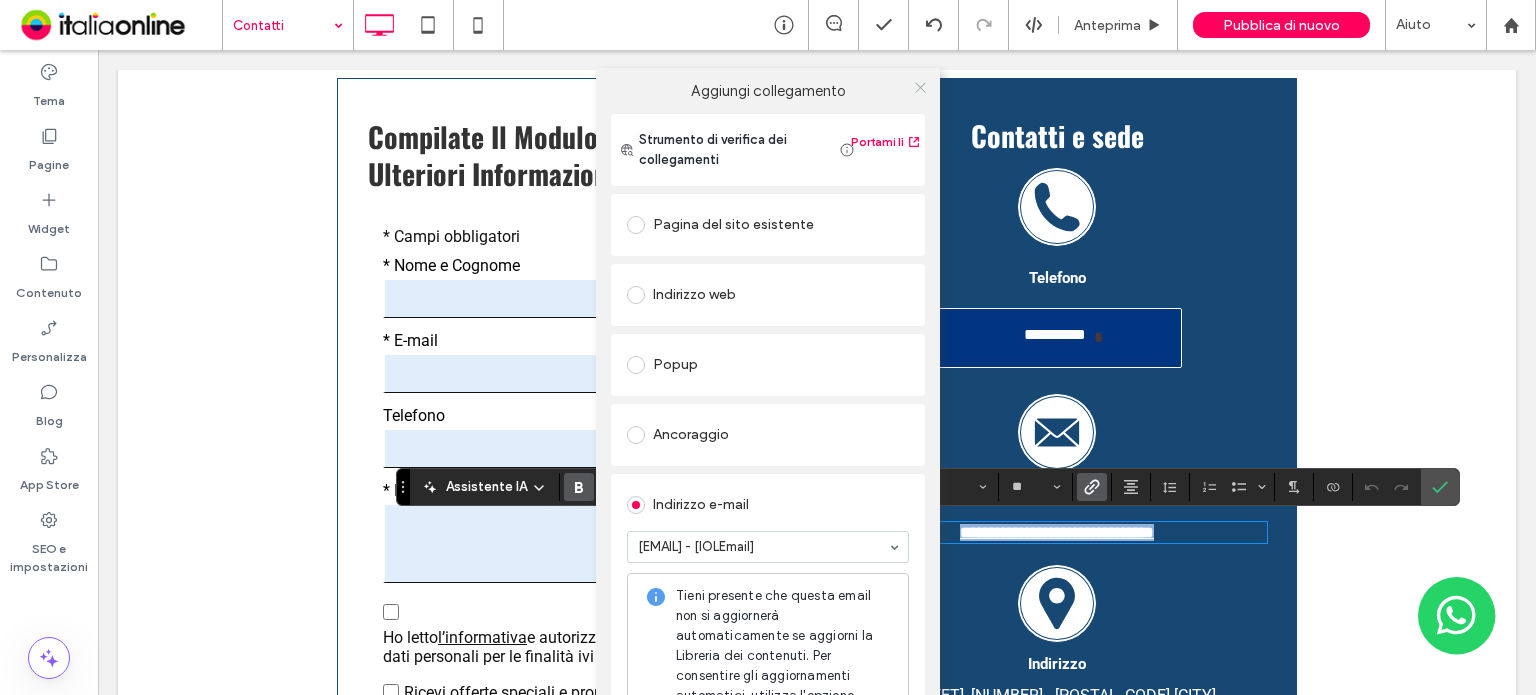 click 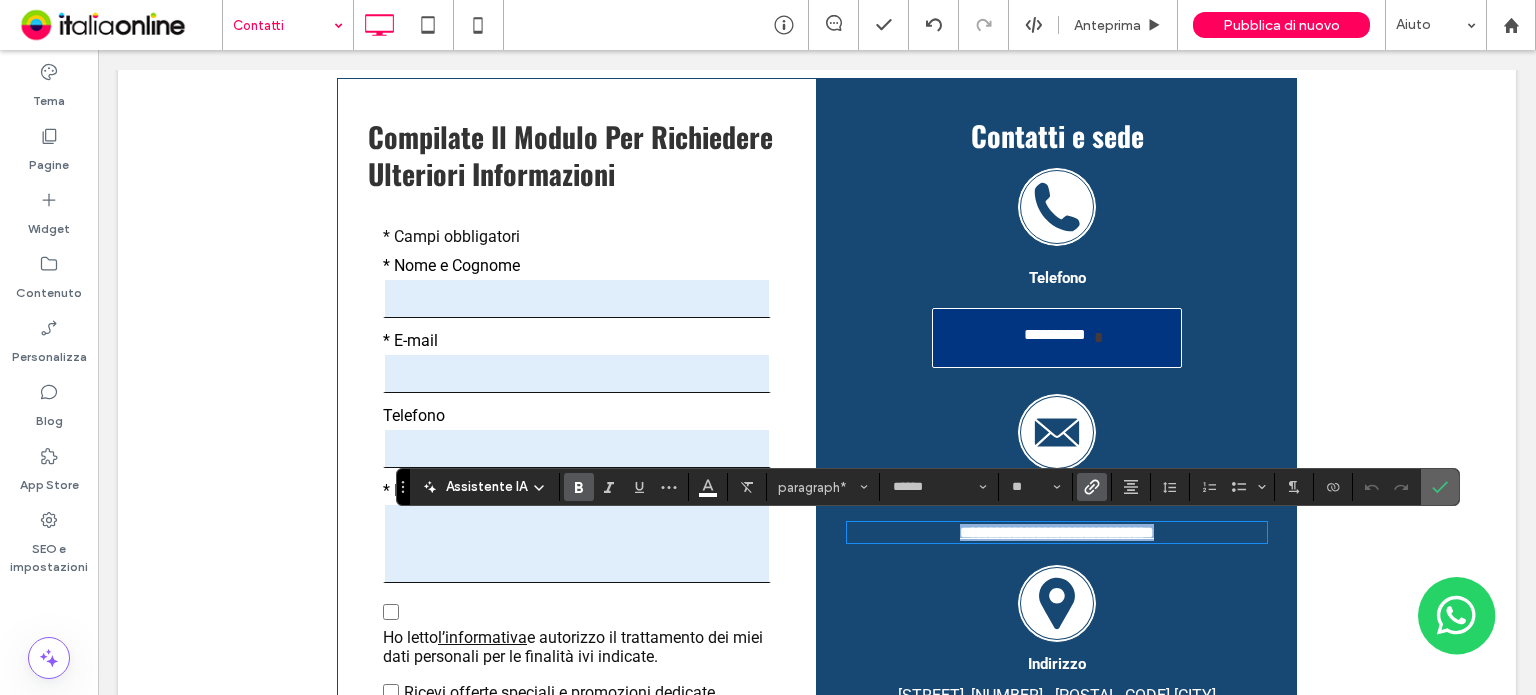 click 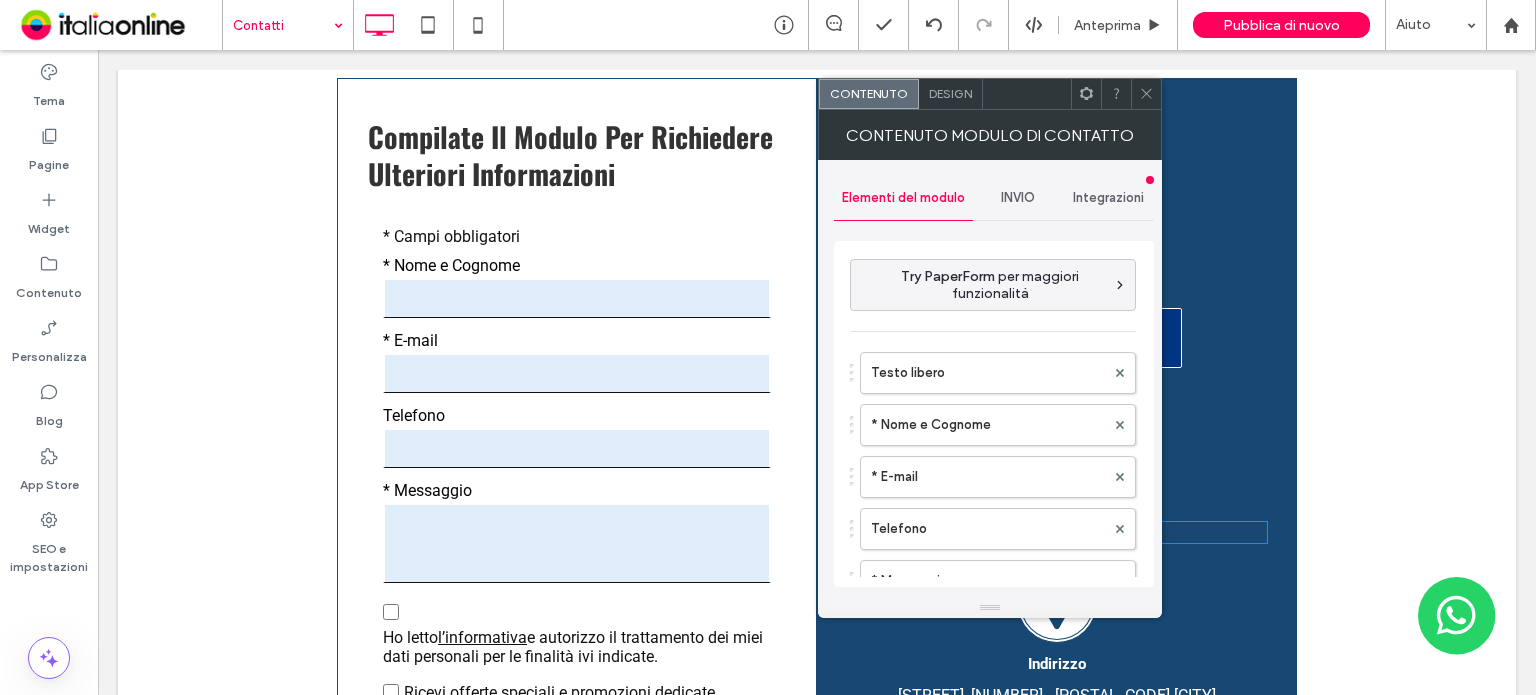 click on "INVIO" at bounding box center [1018, 198] 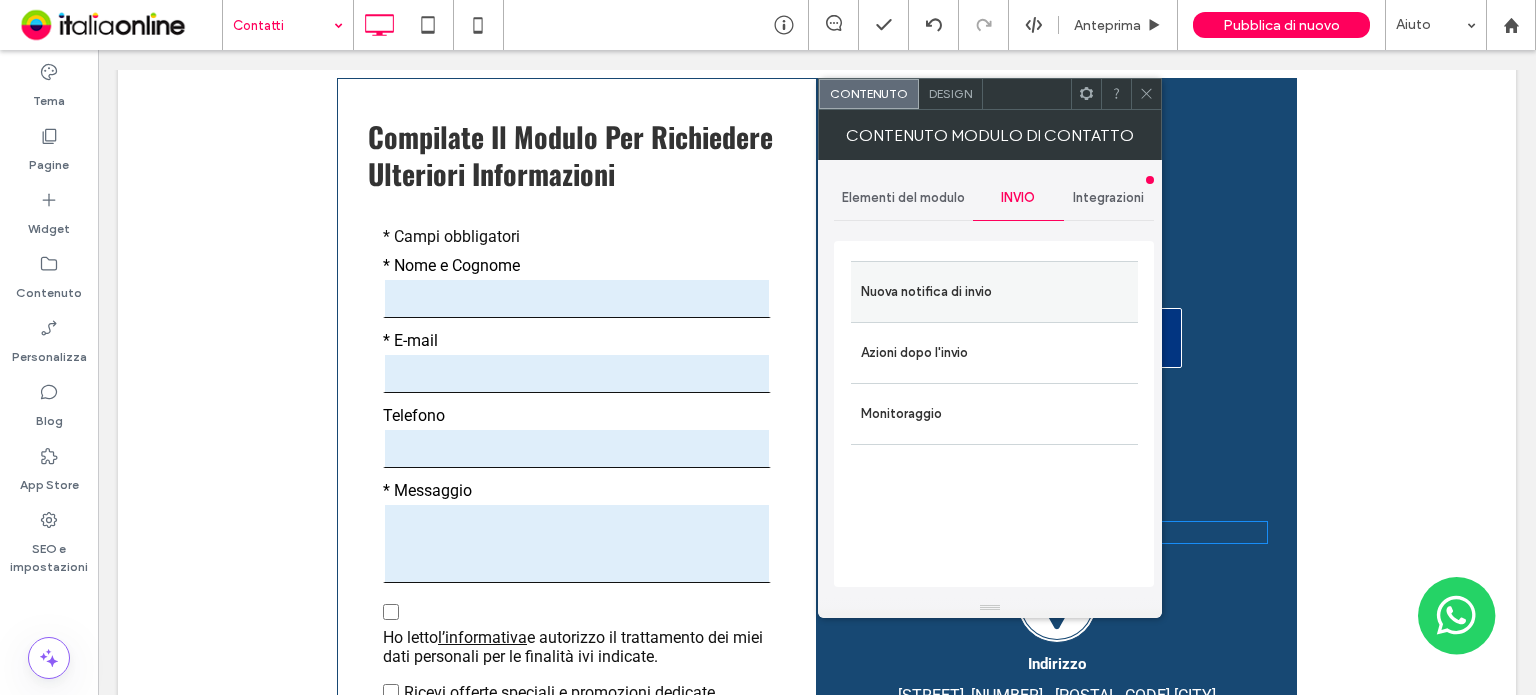 click on "Nuova notifica di invio" at bounding box center (994, 292) 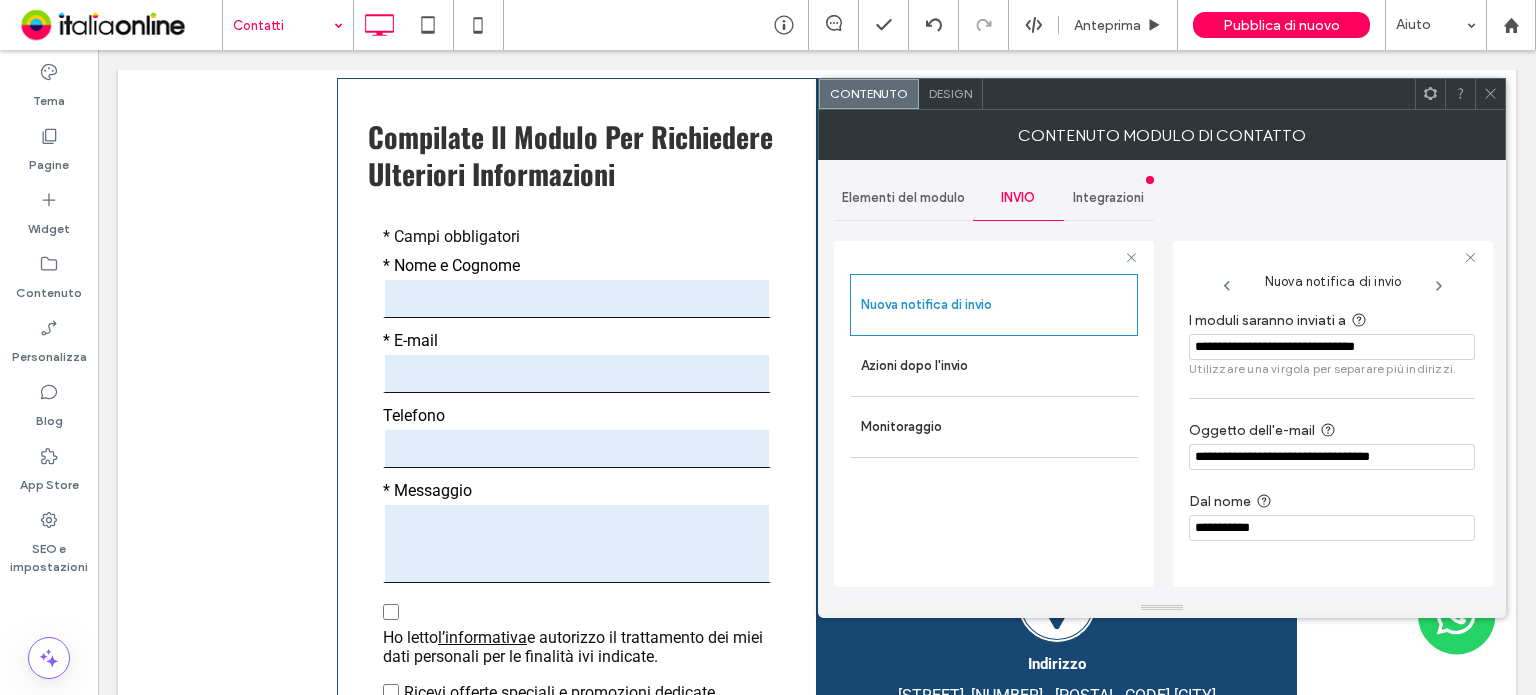 click on "**********" at bounding box center (1332, 347) 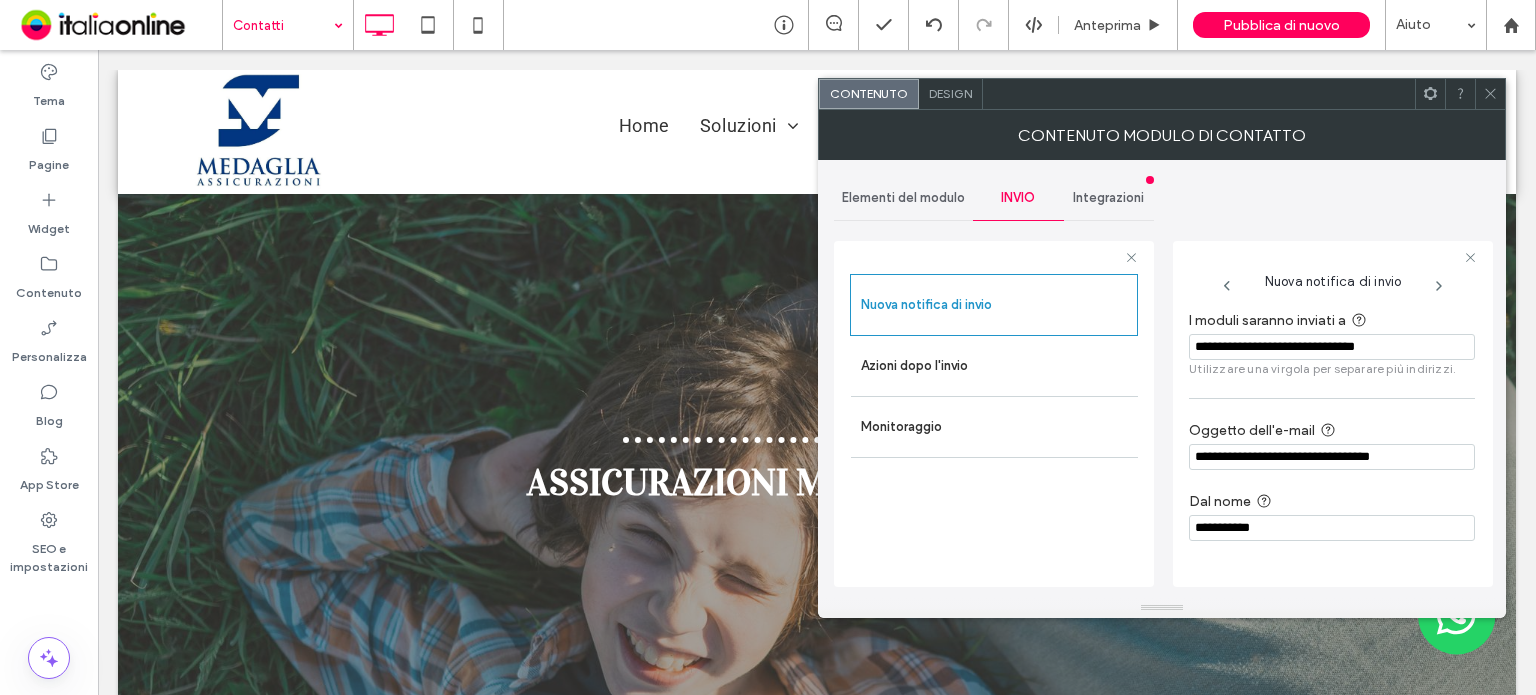 scroll, scrollTop: 856, scrollLeft: 0, axis: vertical 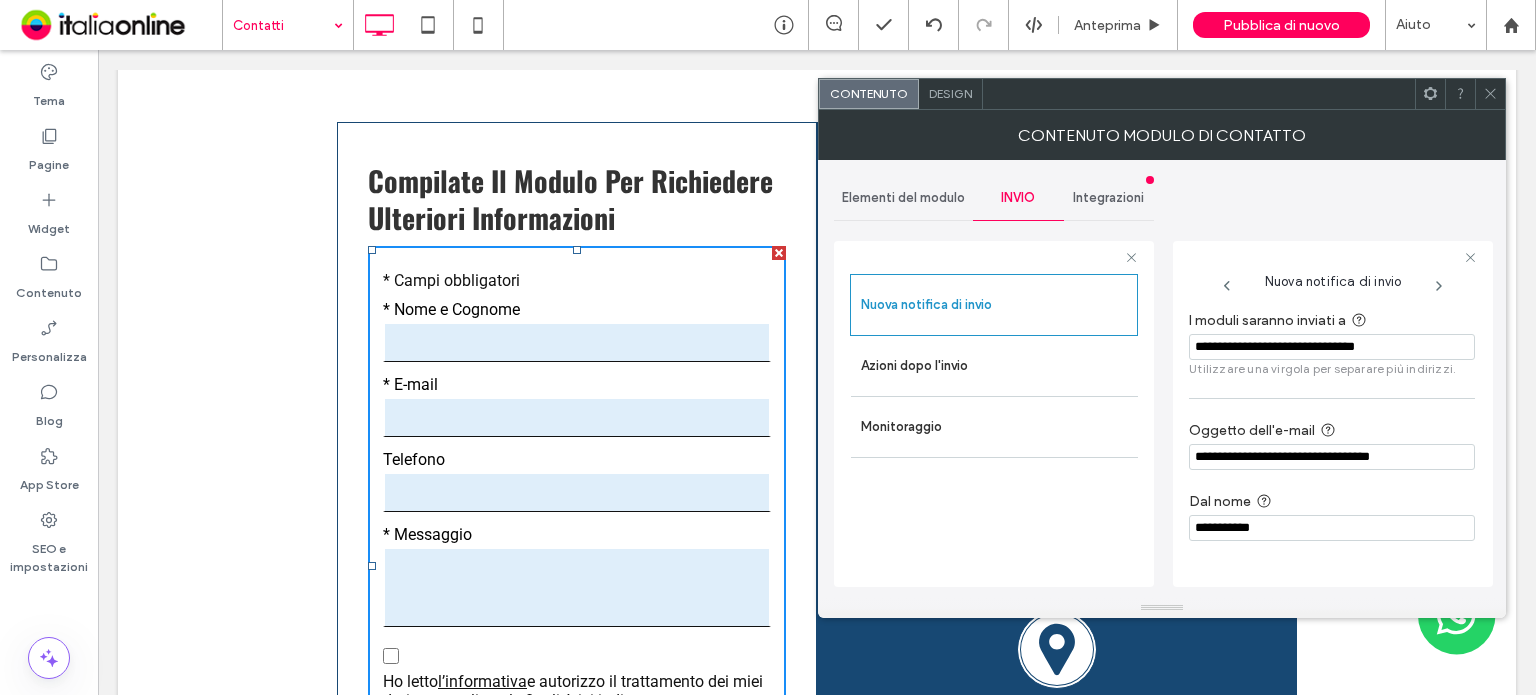 click on "**********" at bounding box center (1332, 457) 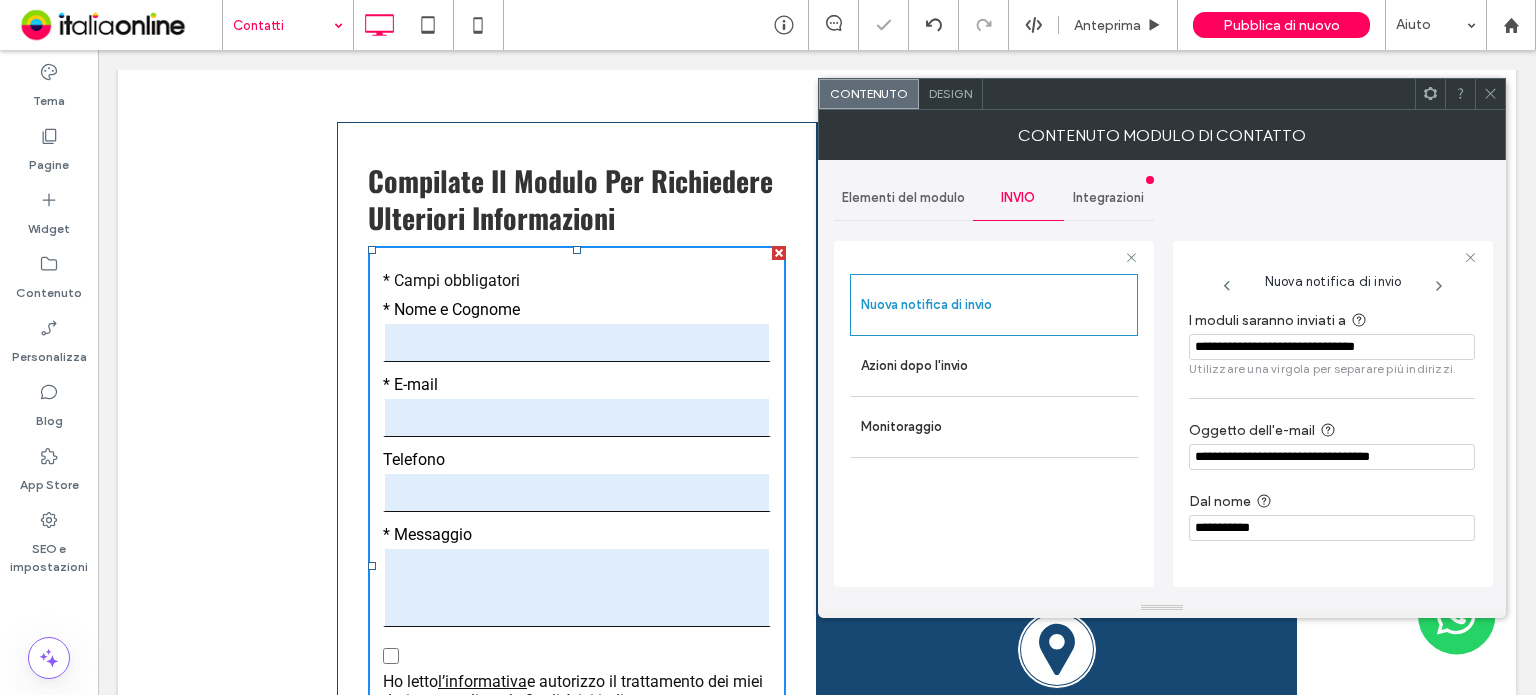 click on "**********" at bounding box center [1332, 457] 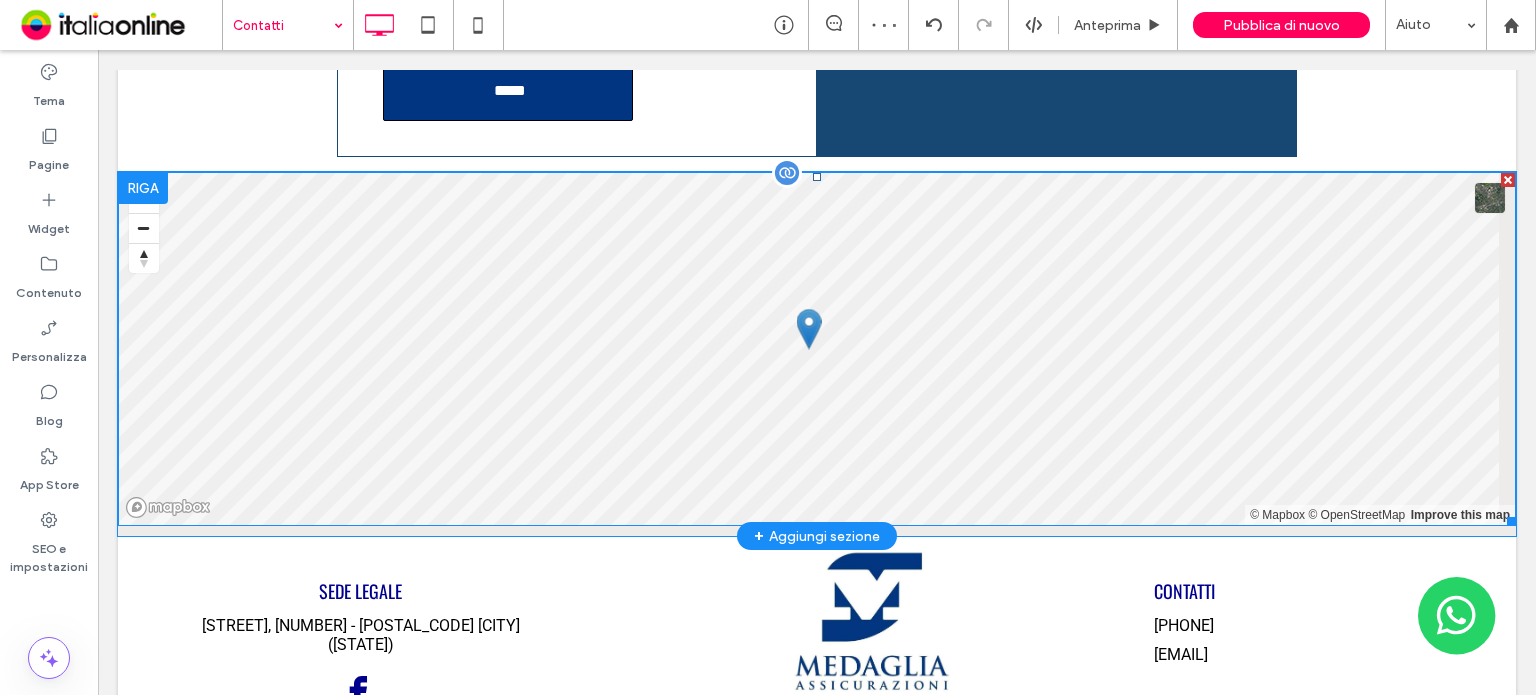 scroll, scrollTop: 1681, scrollLeft: 0, axis: vertical 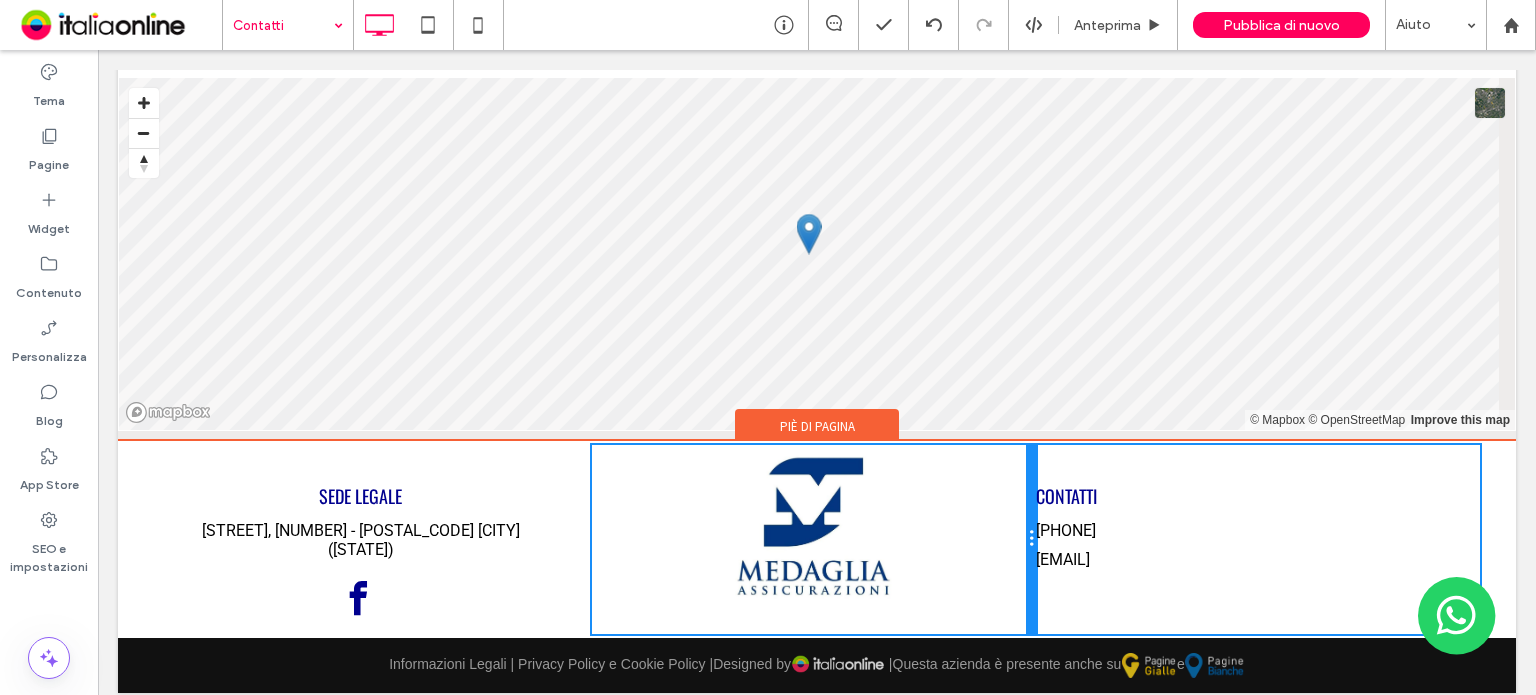 drag, startPoint x: 1136, startPoint y: 508, endPoint x: 1038, endPoint y: 511, distance: 98.045906 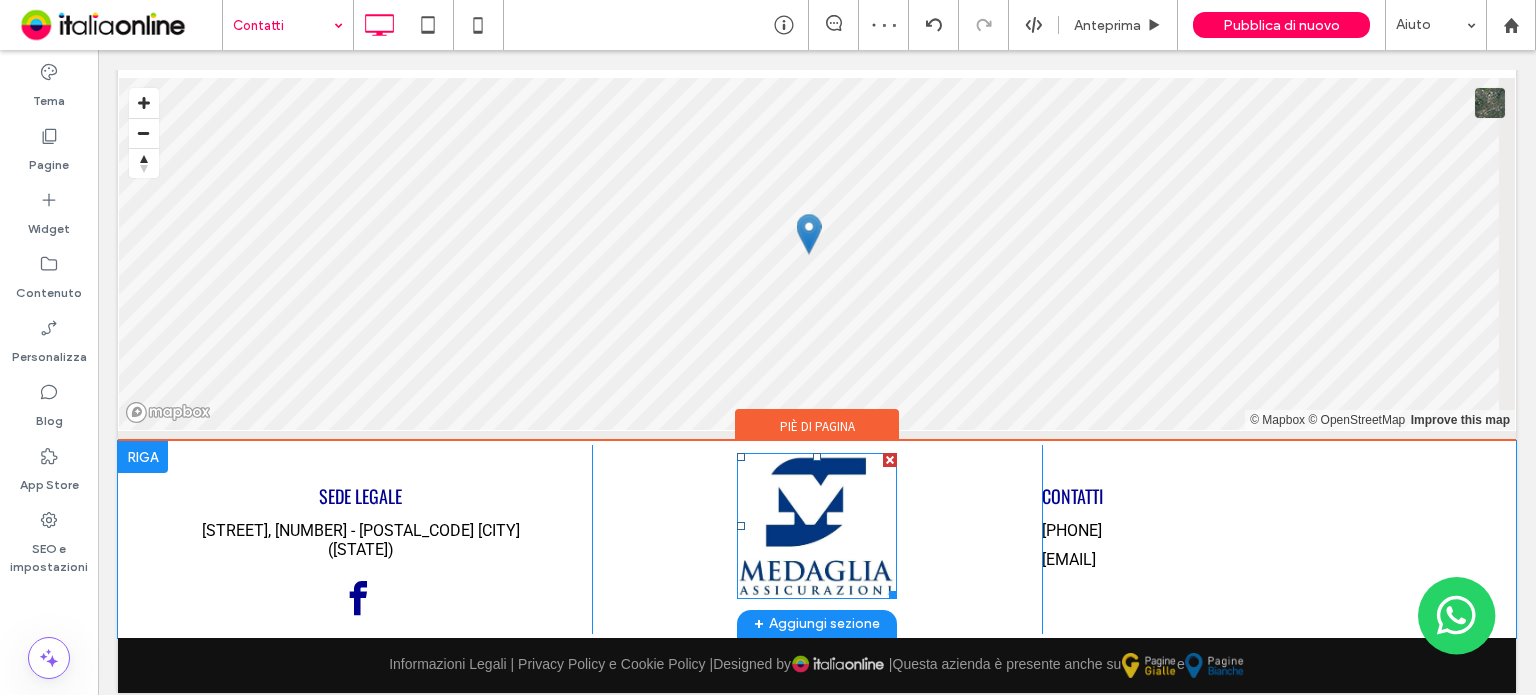 click at bounding box center [817, 526] 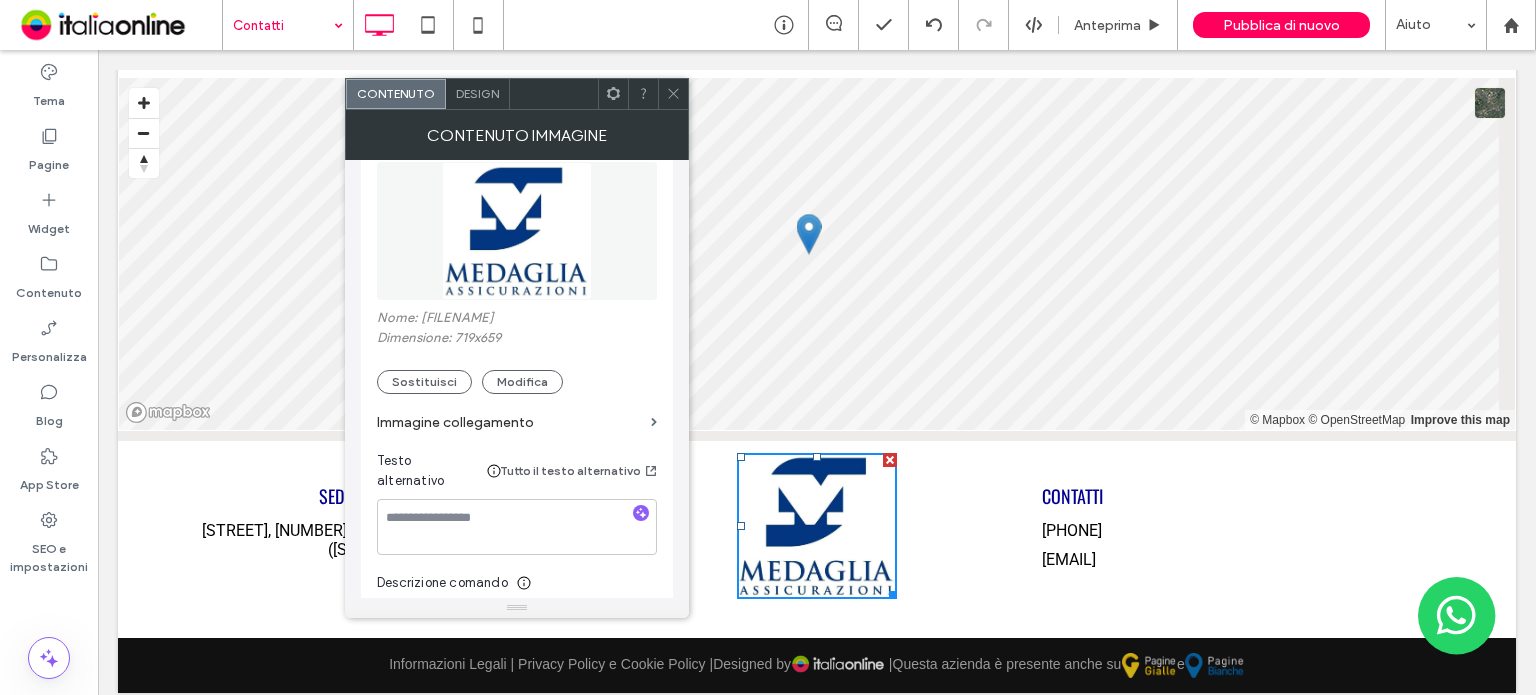 scroll, scrollTop: 300, scrollLeft: 0, axis: vertical 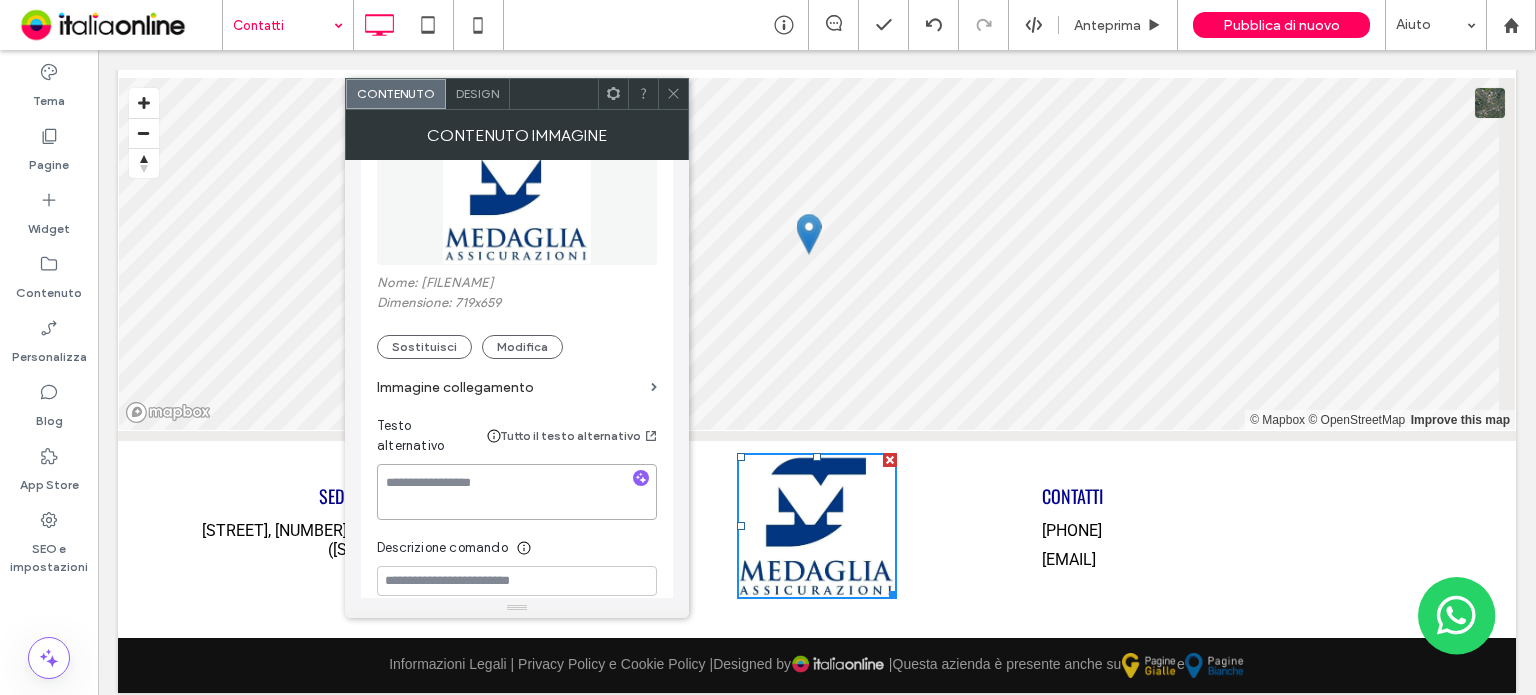 click at bounding box center [517, 492] 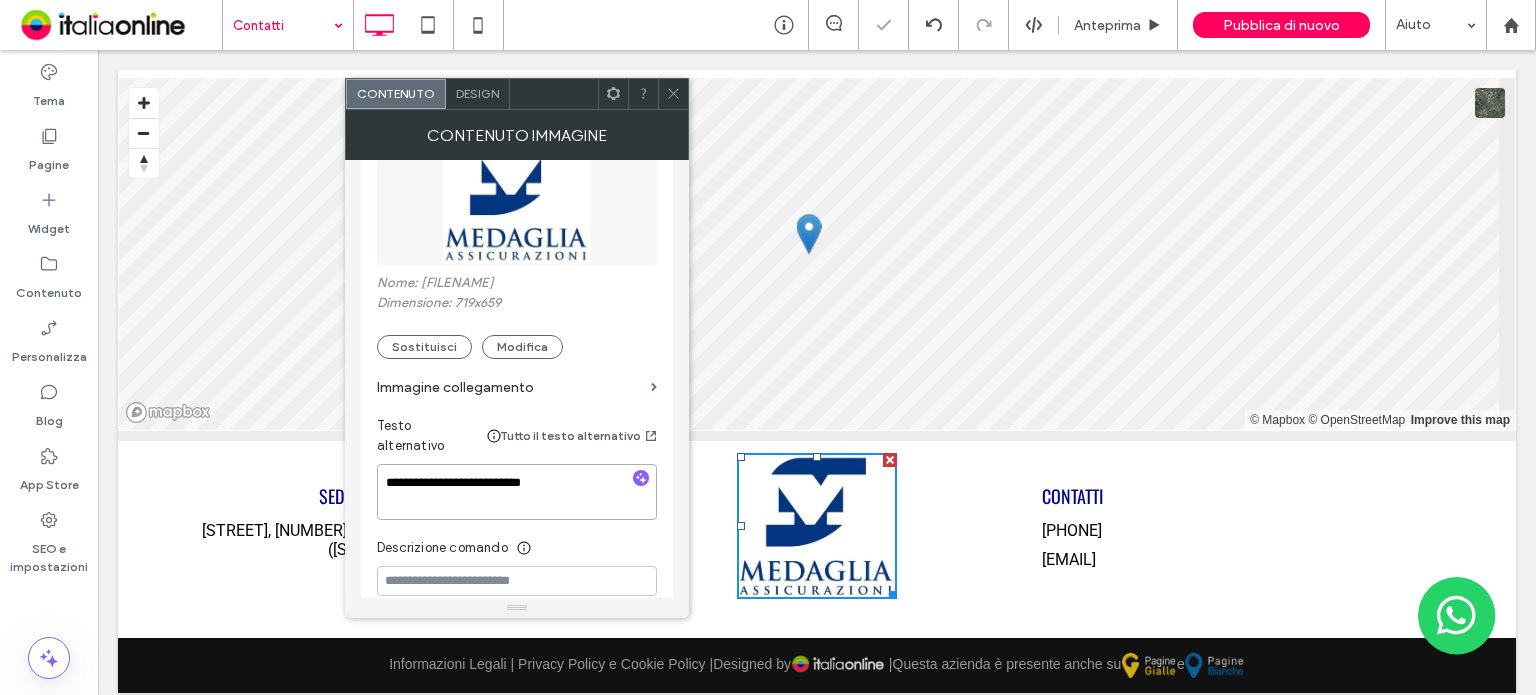 click on "**********" at bounding box center [517, 492] 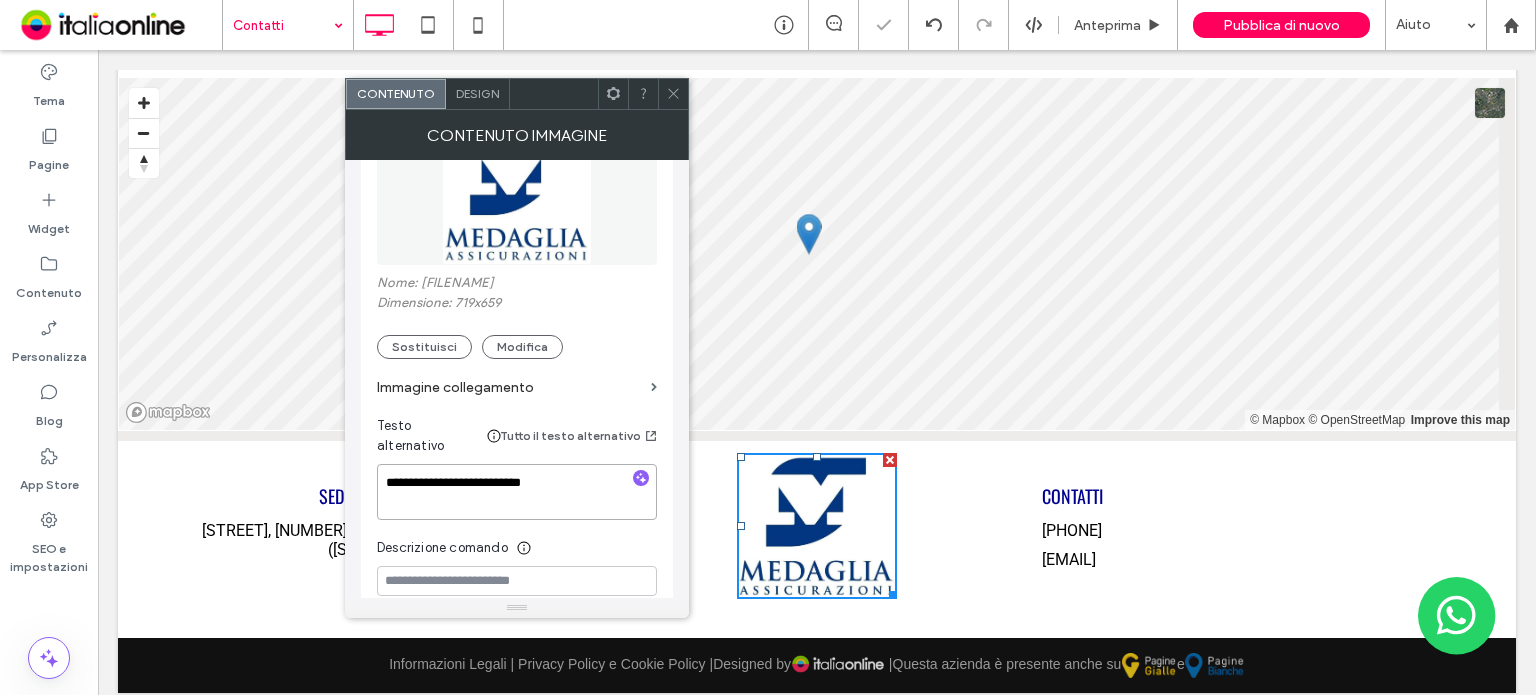 click on "**********" at bounding box center (517, 492) 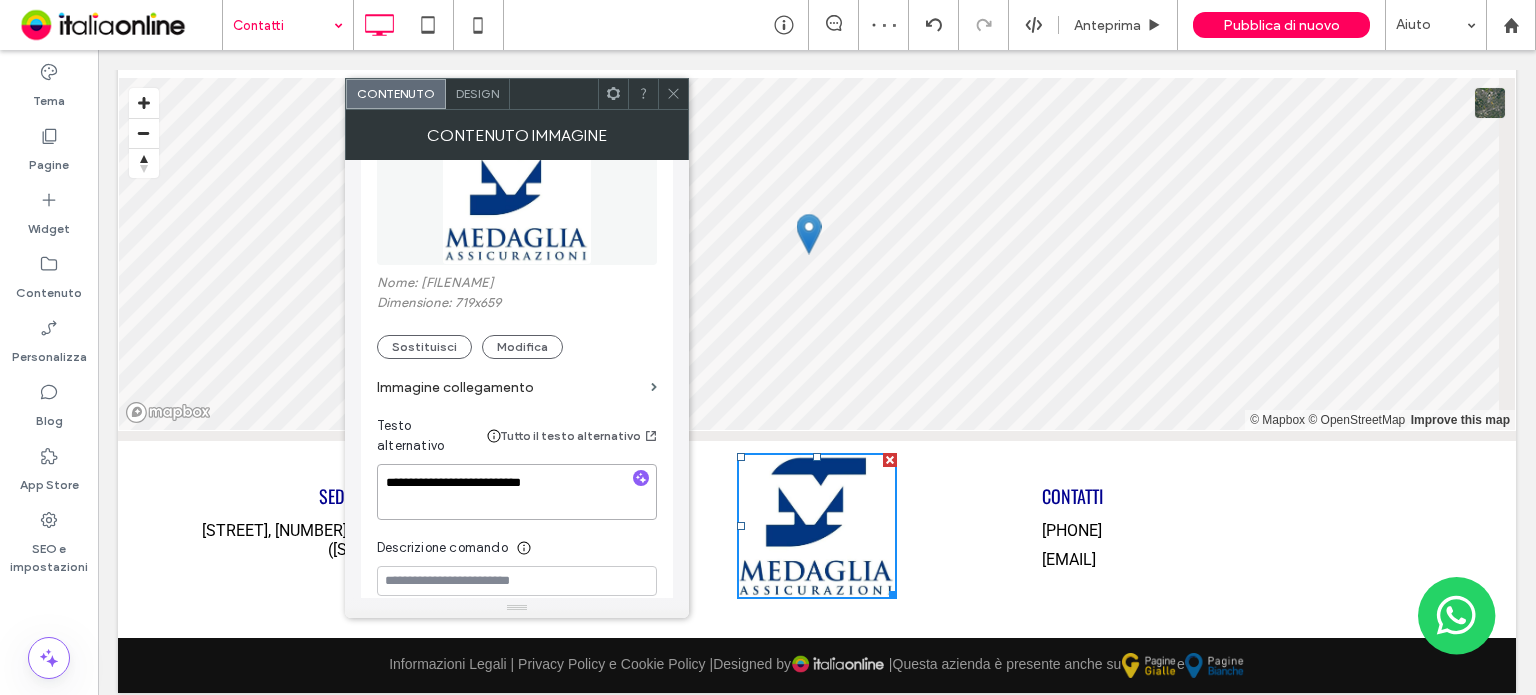 type on "**********" 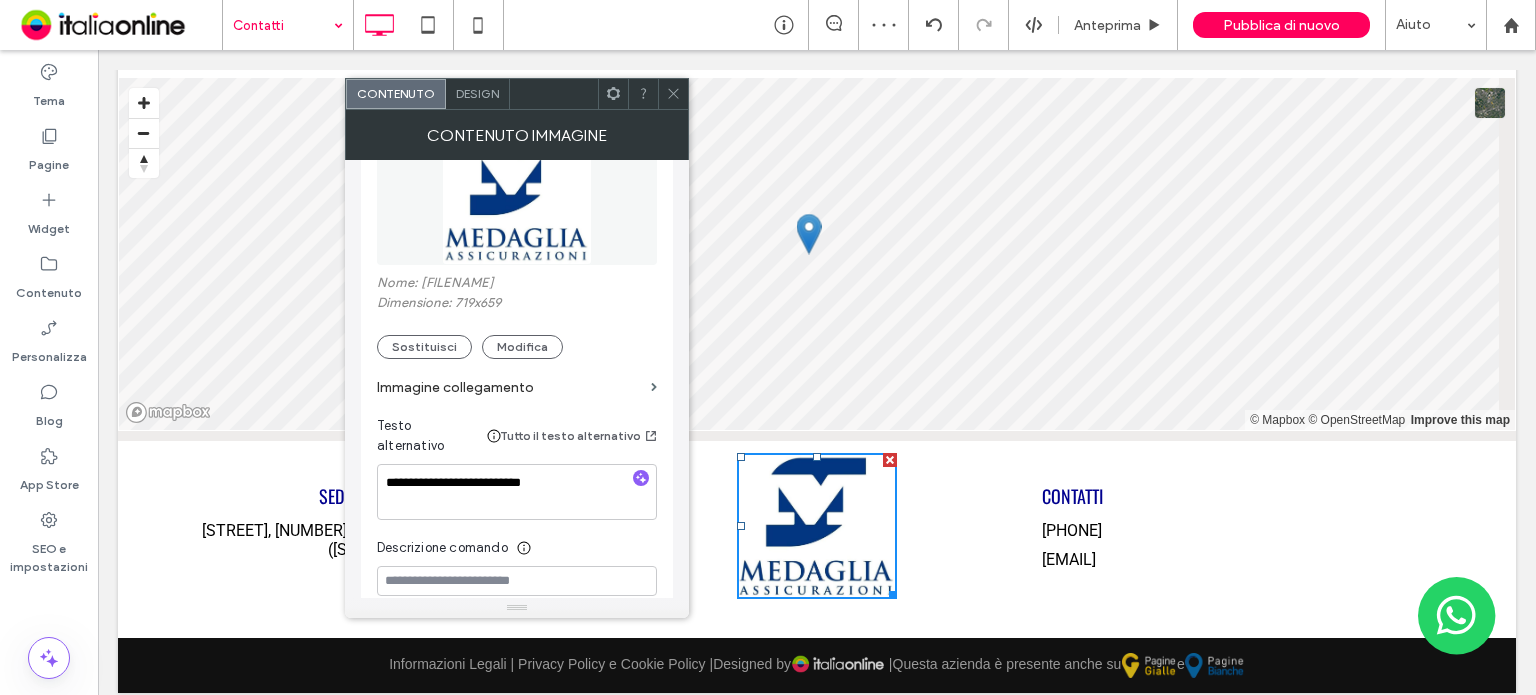 click at bounding box center [673, 94] 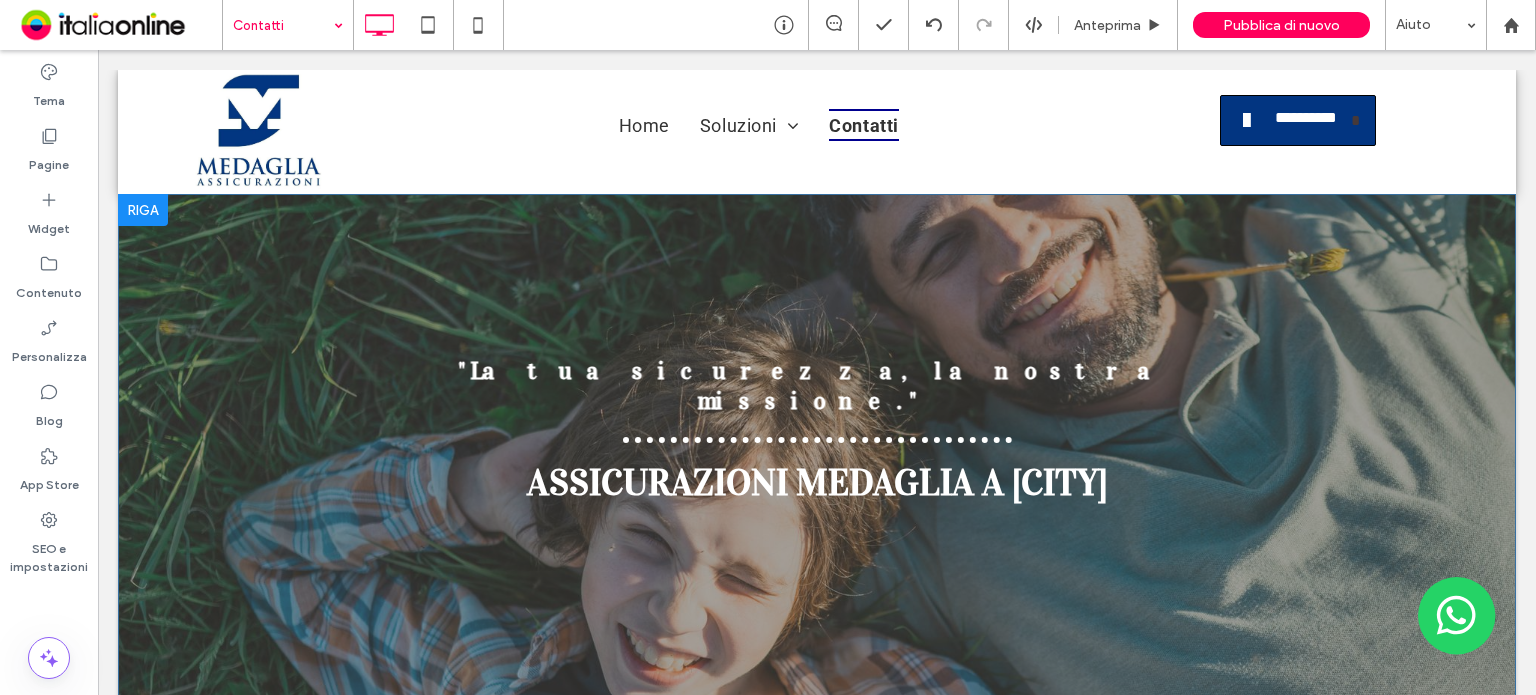 scroll, scrollTop: 0, scrollLeft: 0, axis: both 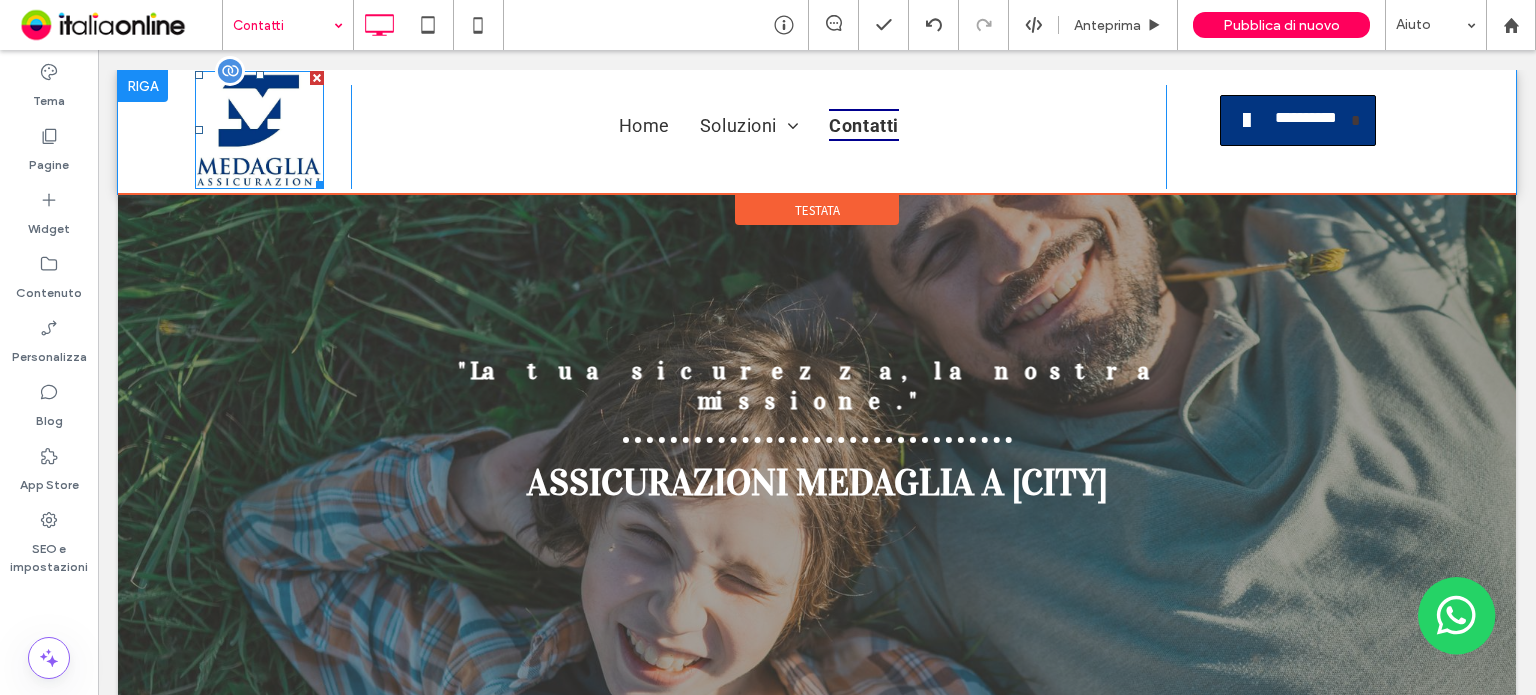 click at bounding box center [259, 130] 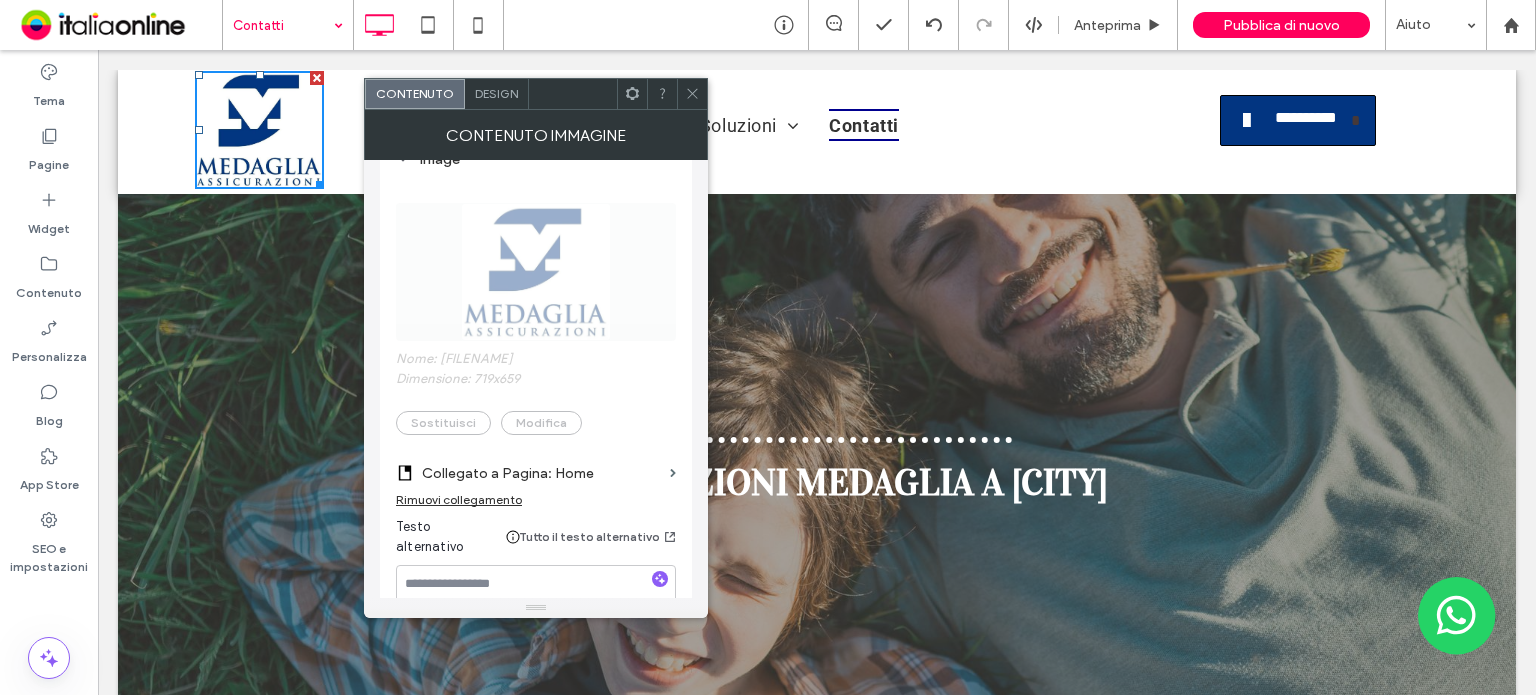 scroll, scrollTop: 400, scrollLeft: 0, axis: vertical 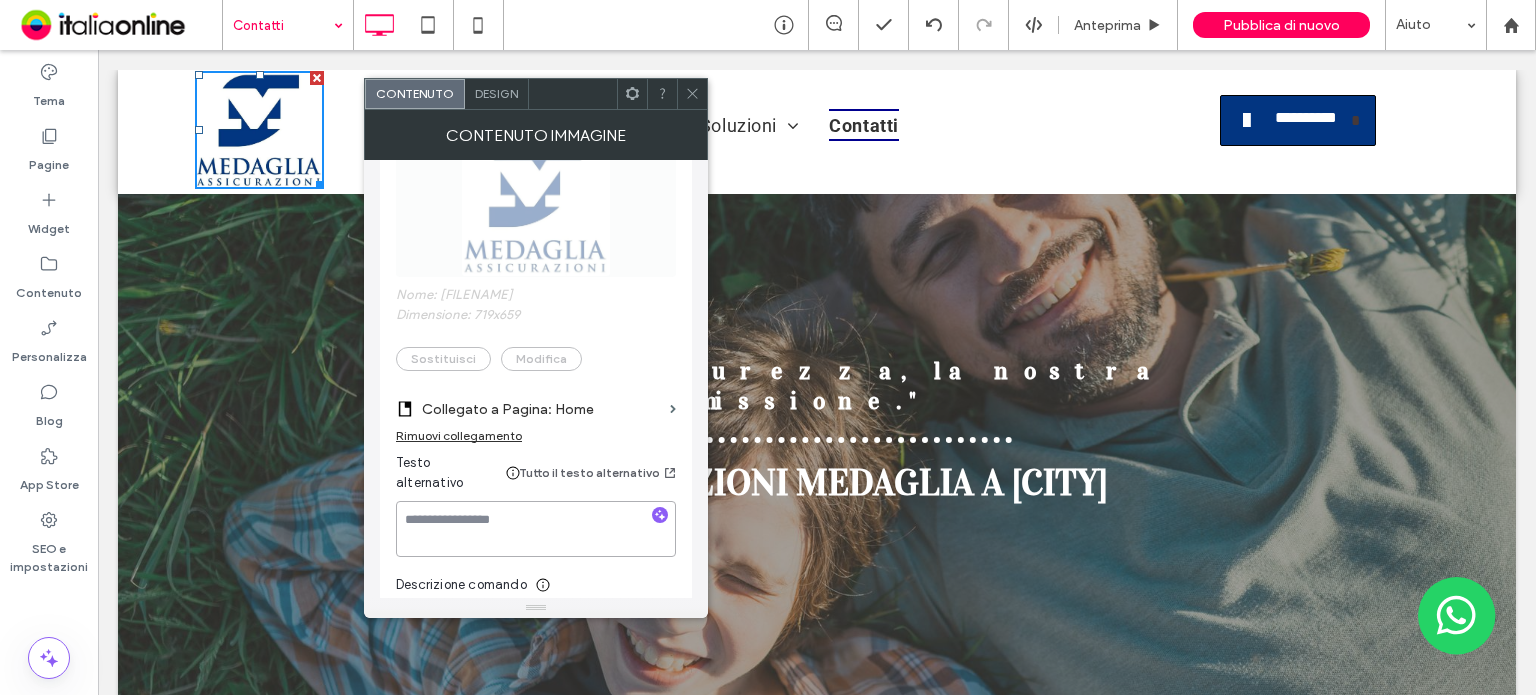 click at bounding box center (536, 529) 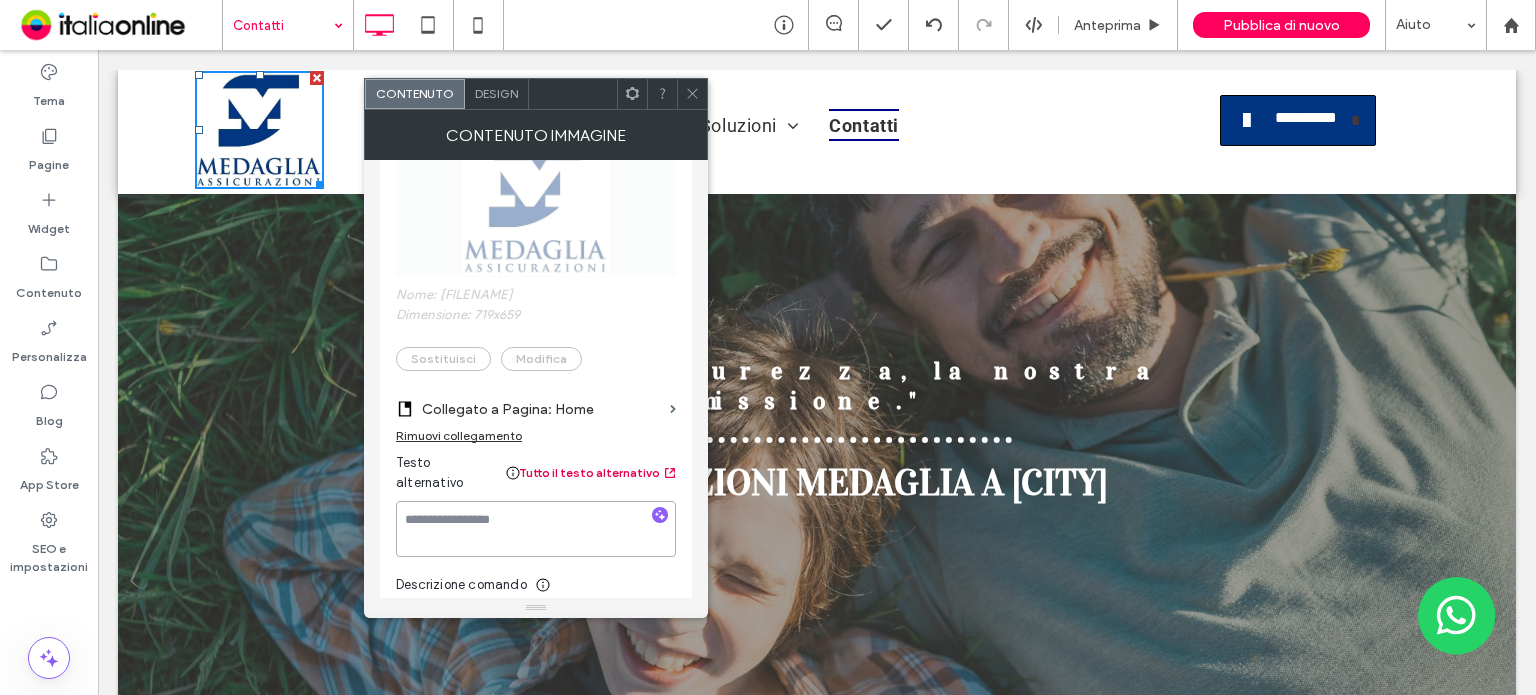 paste on "**********" 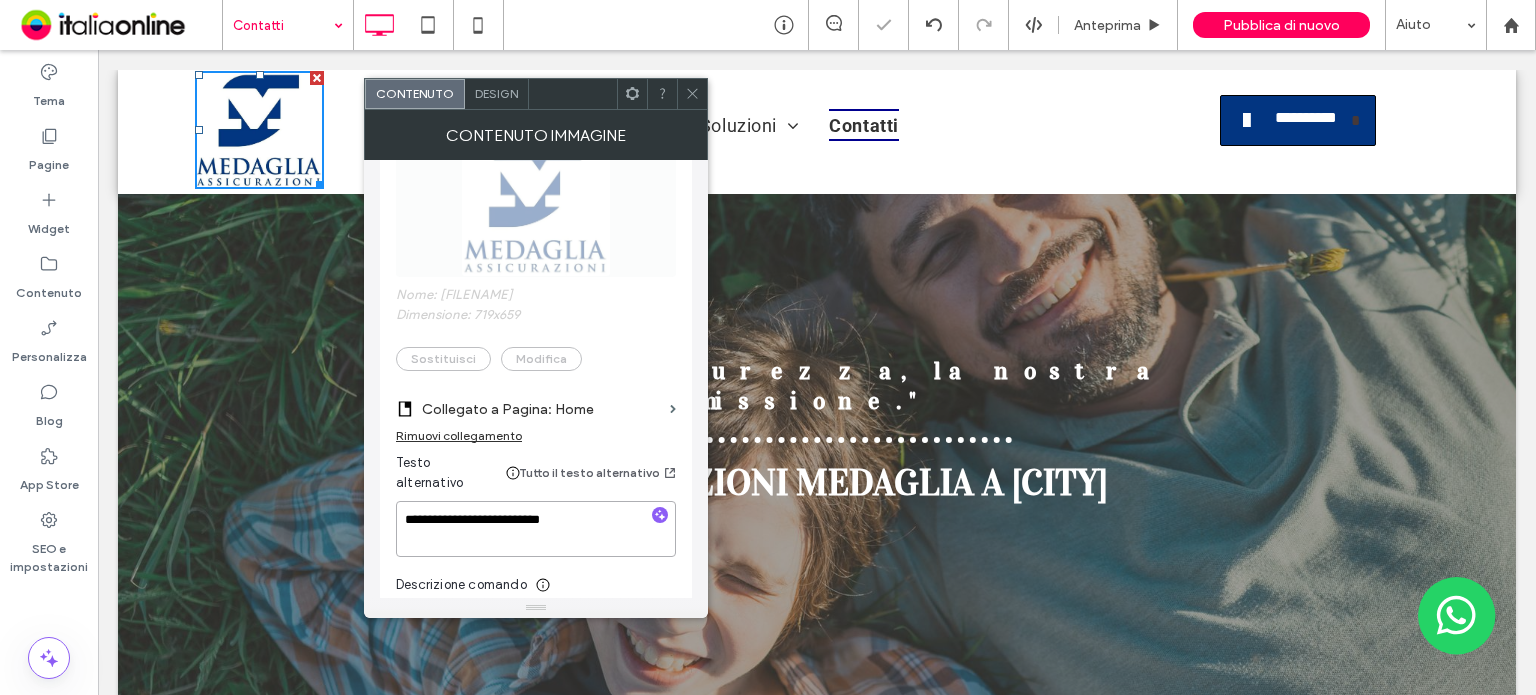 type on "**********" 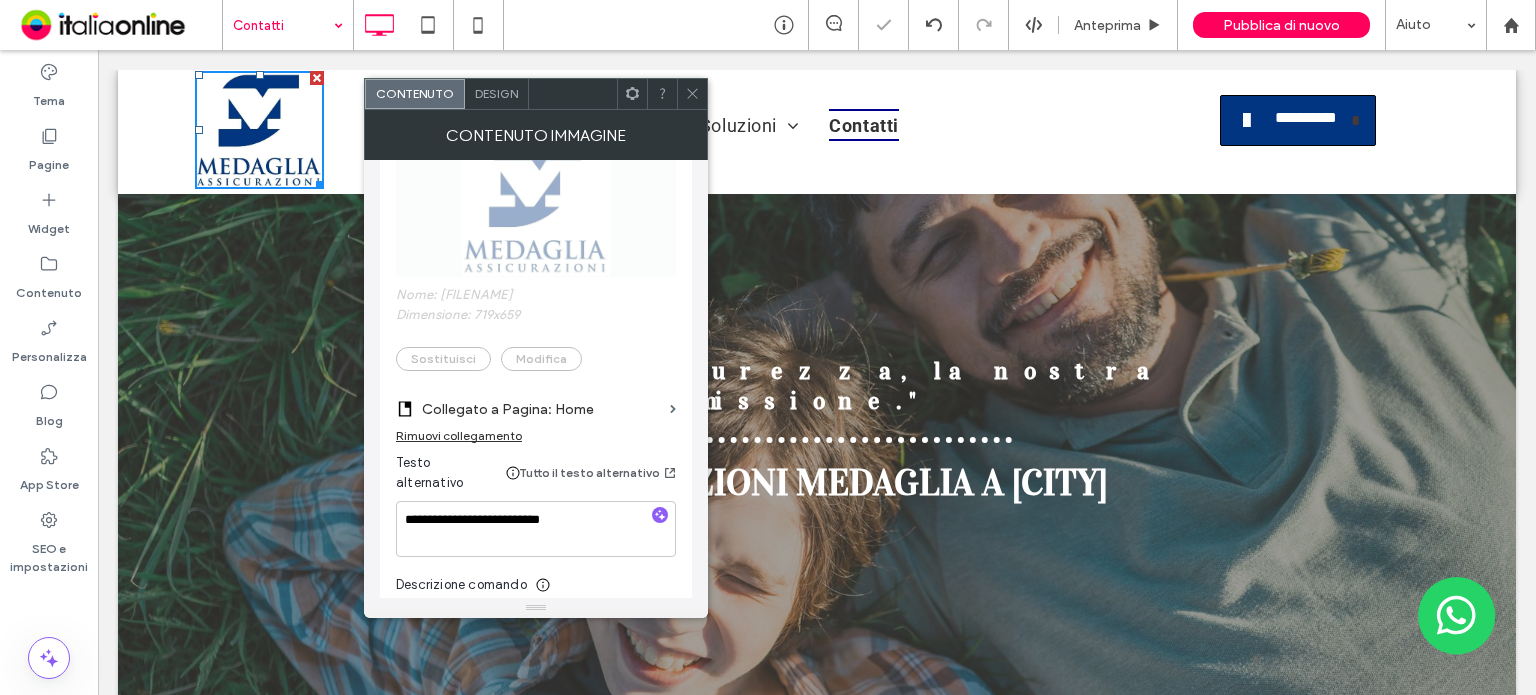 click 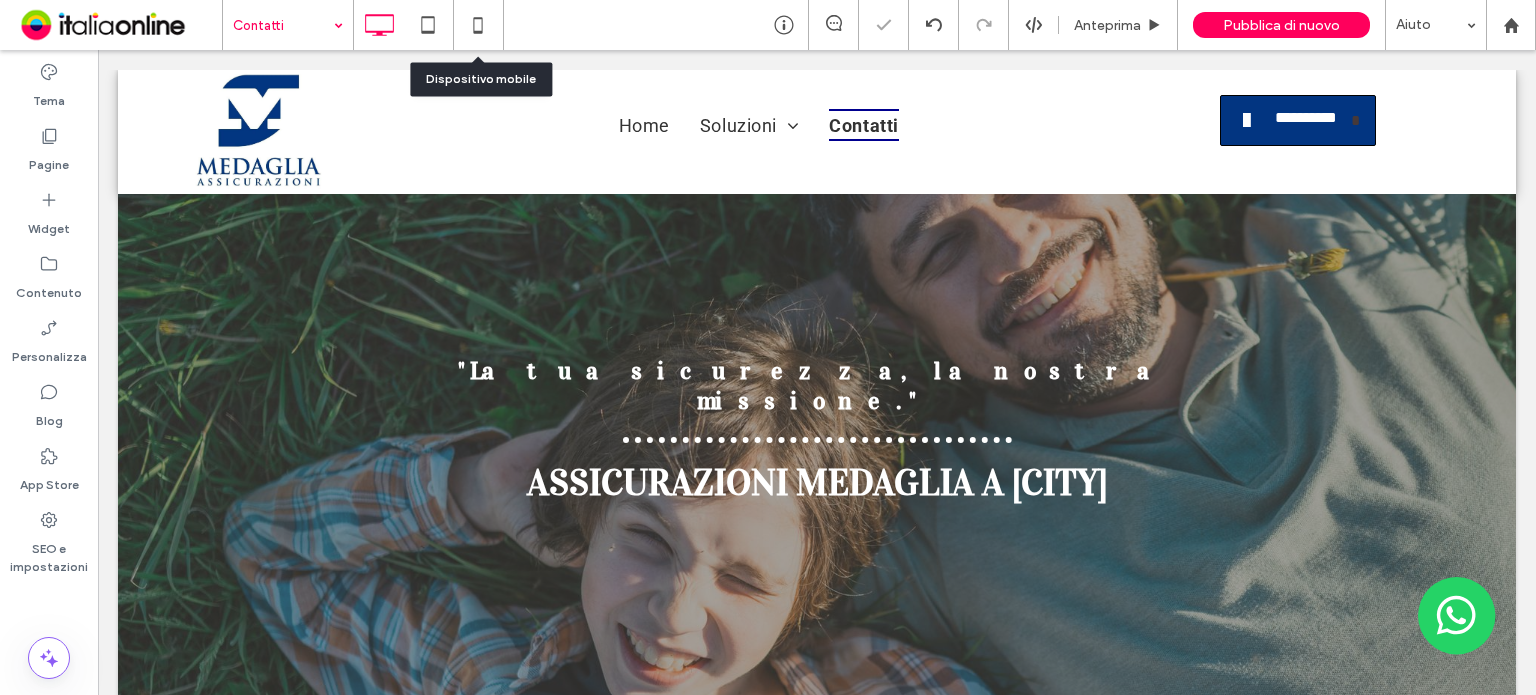 drag, startPoint x: 488, startPoint y: 20, endPoint x: 745, endPoint y: 243, distance: 340.26166 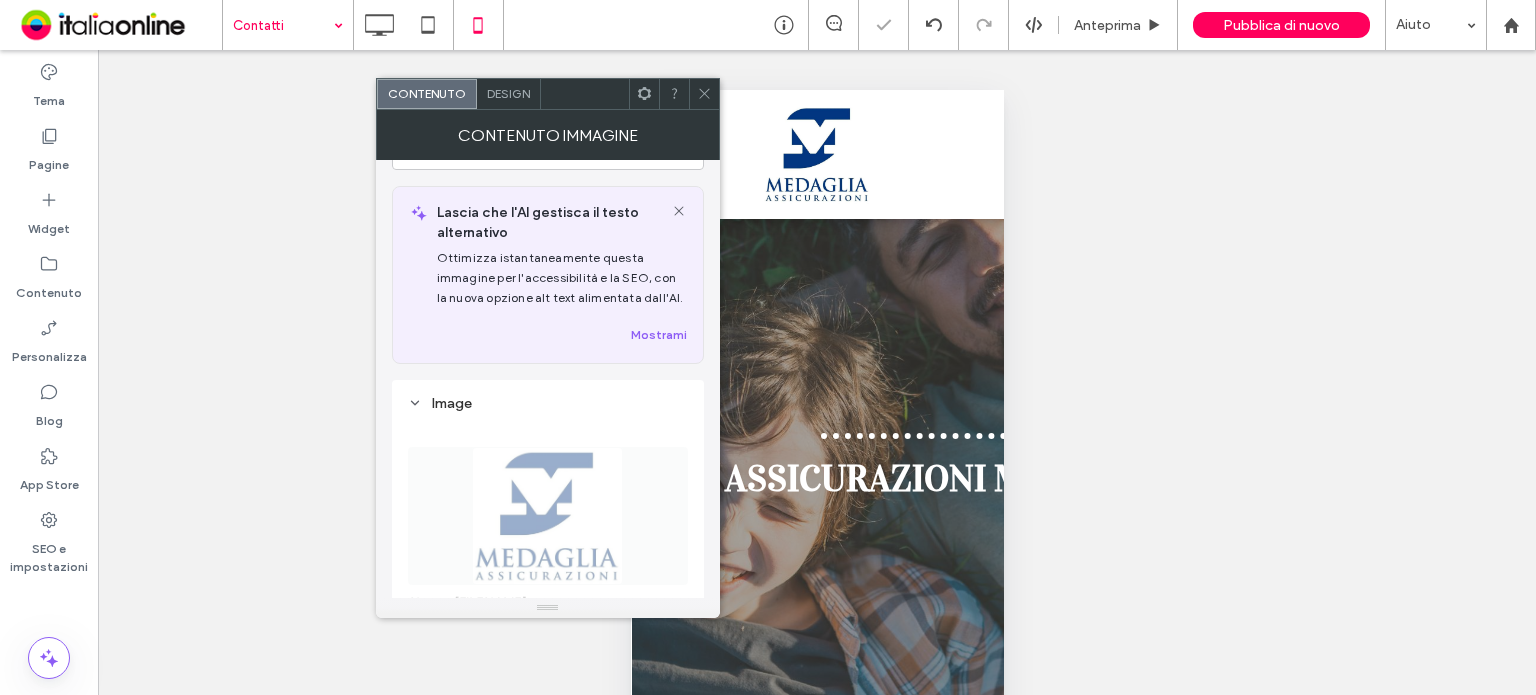 scroll, scrollTop: 700, scrollLeft: 0, axis: vertical 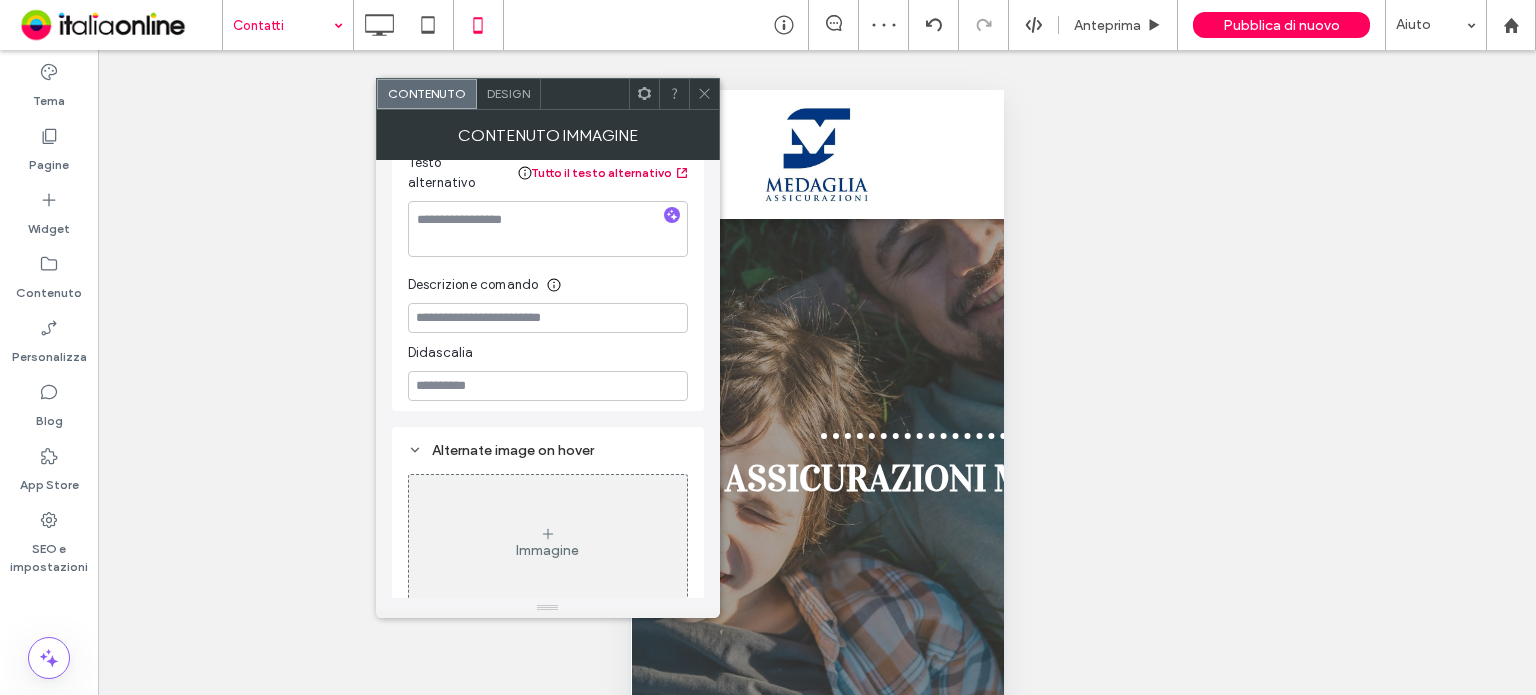 click on "Tutto il testo alternativo" at bounding box center [610, 173] 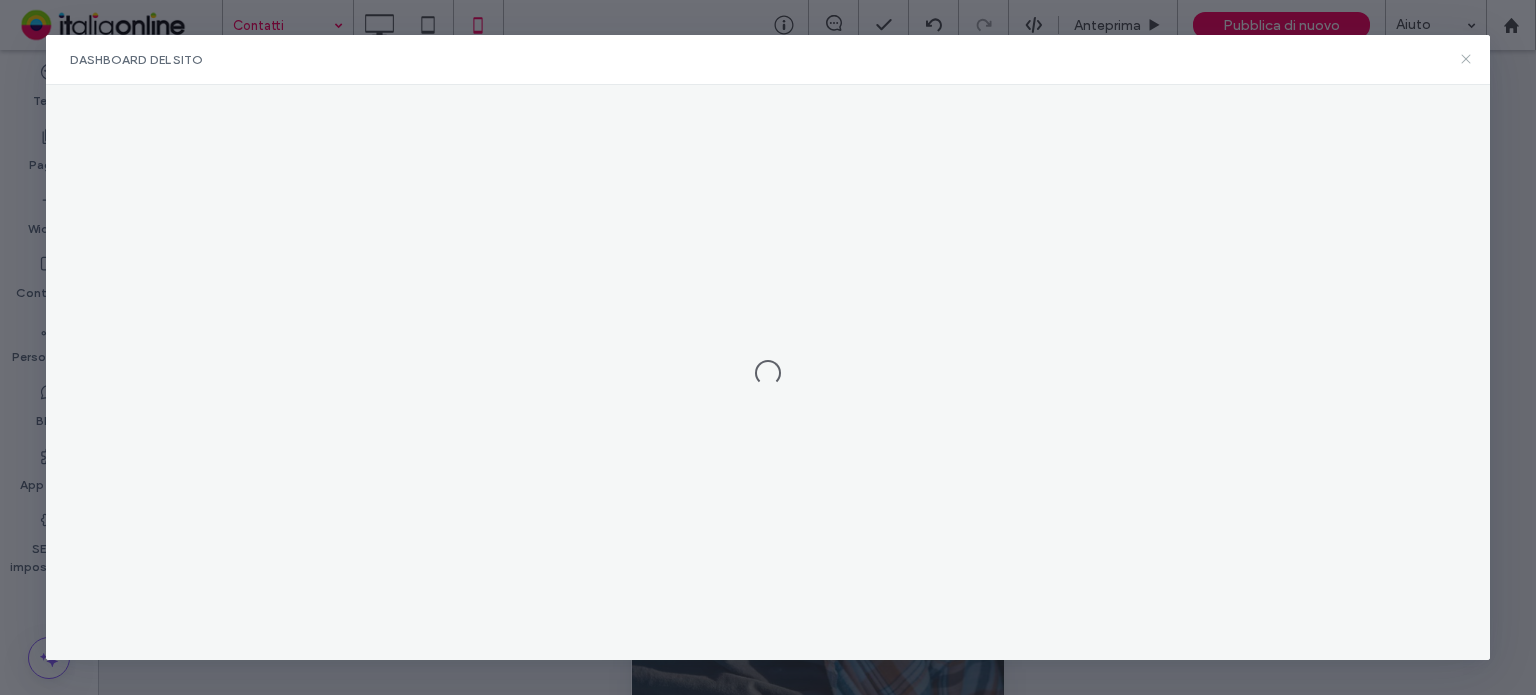 click 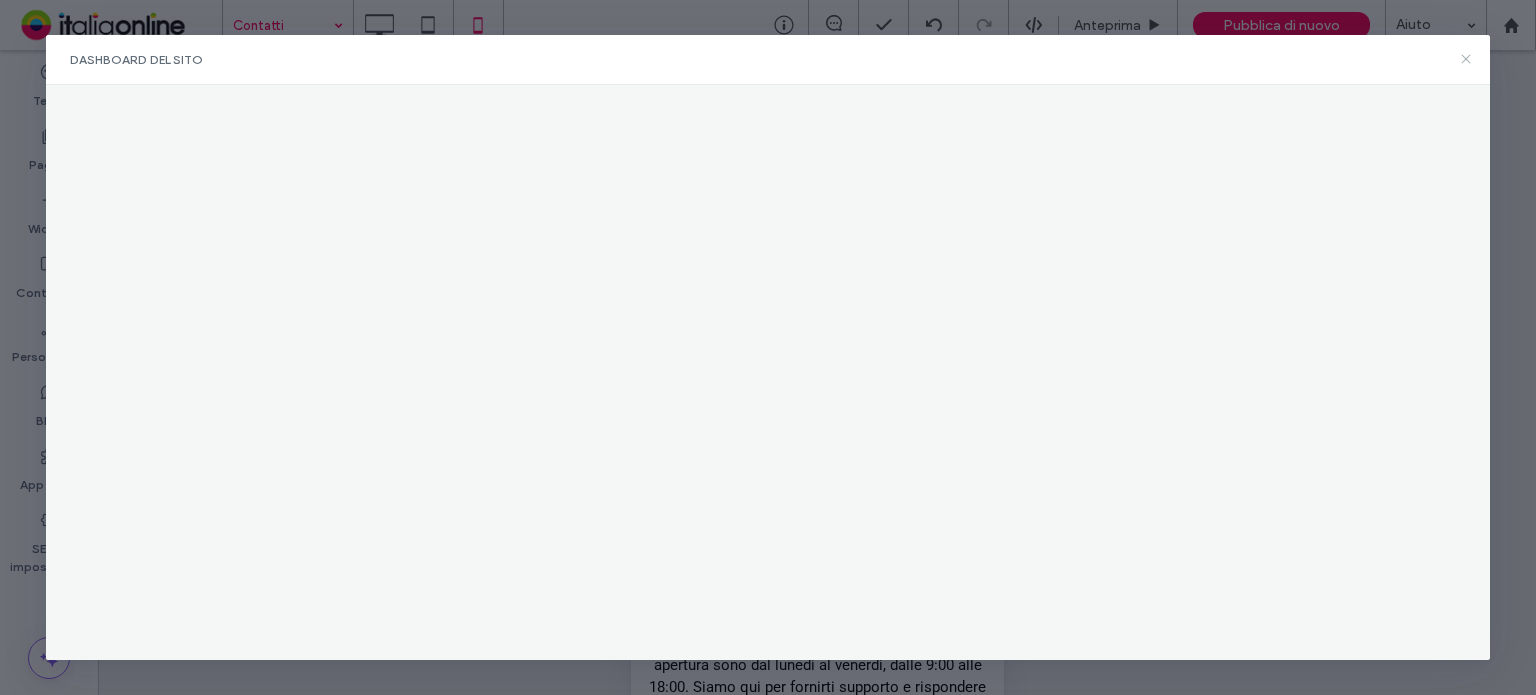 scroll, scrollTop: 0, scrollLeft: 0, axis: both 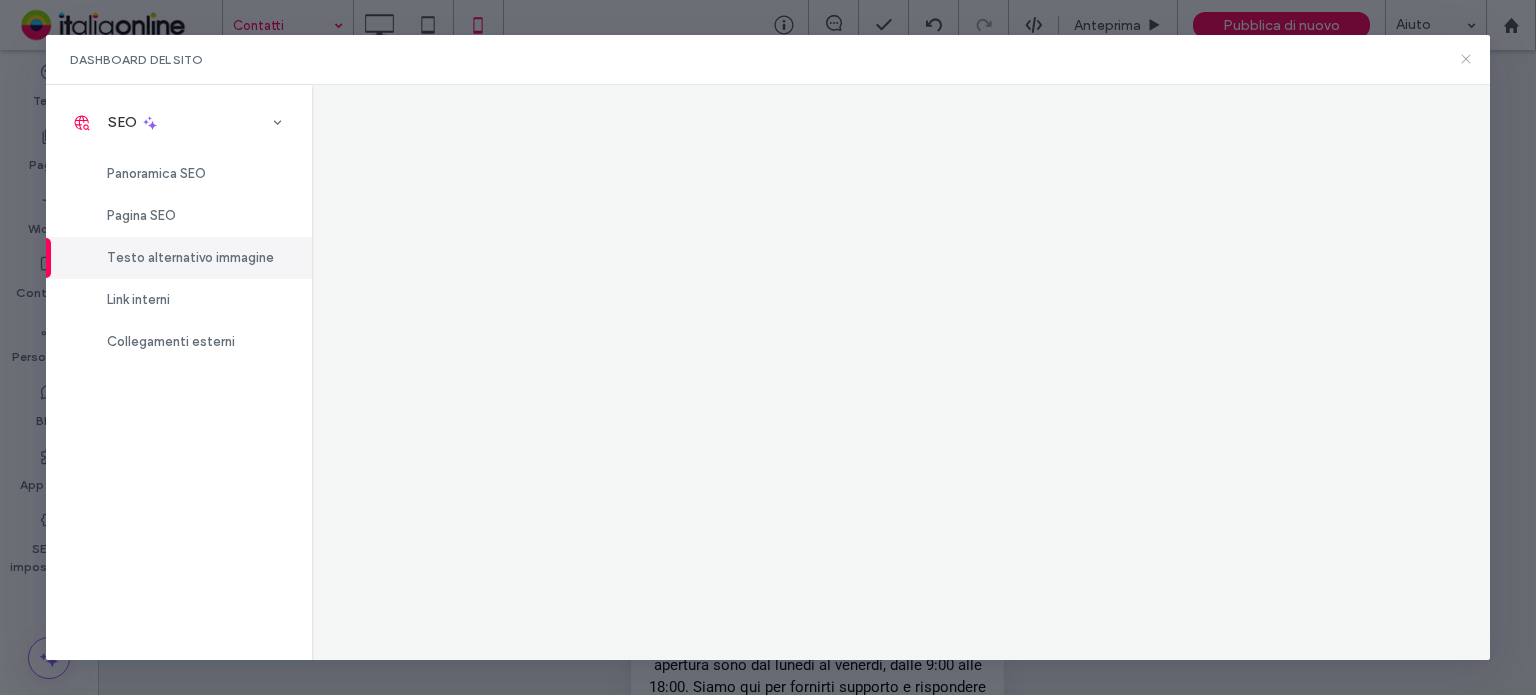 click 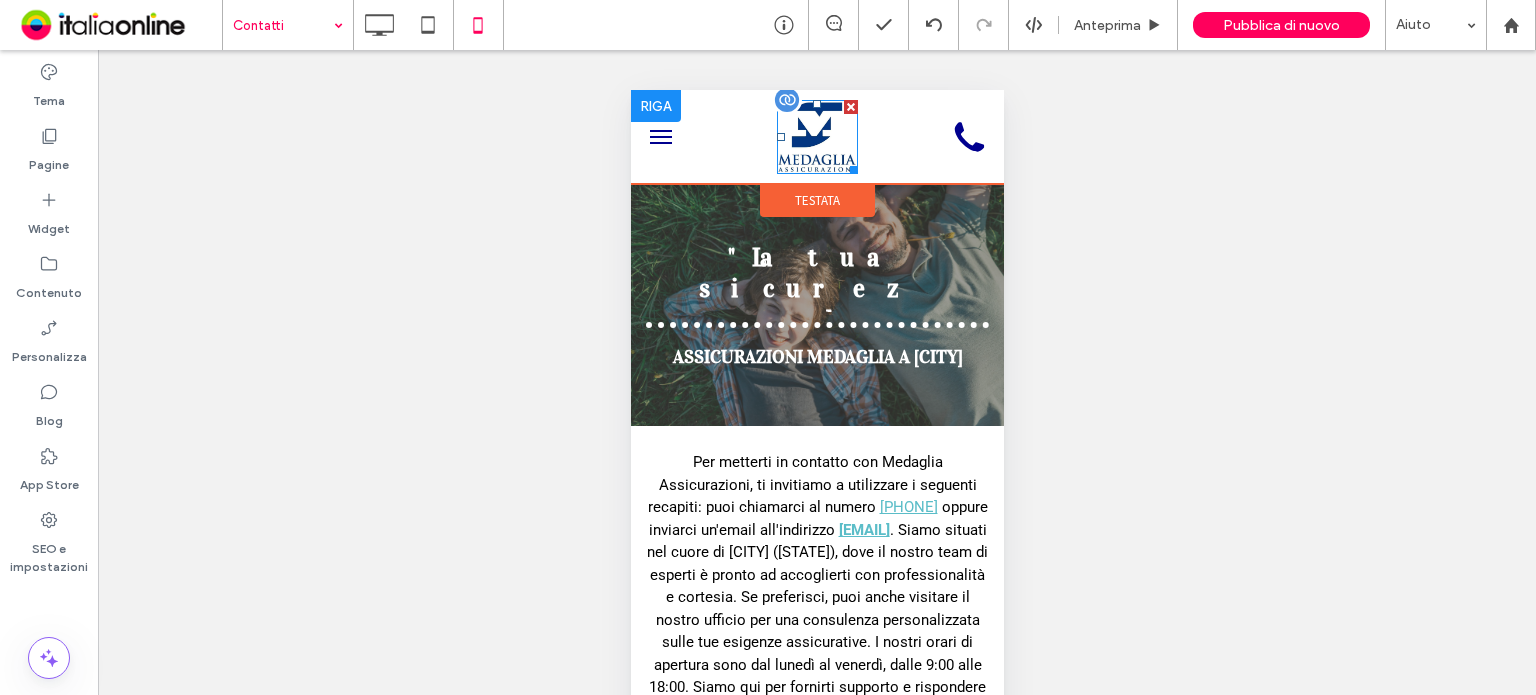 click at bounding box center (816, 137) 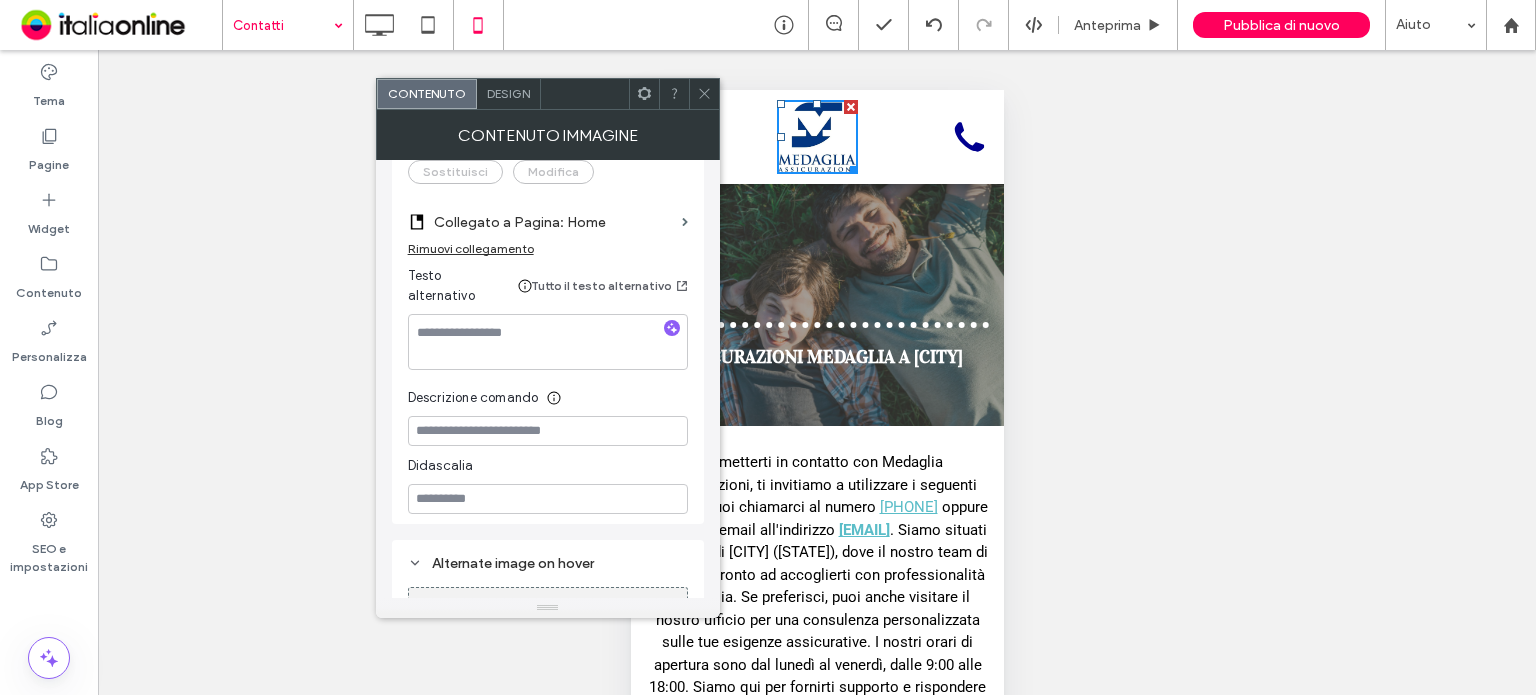 scroll, scrollTop: 600, scrollLeft: 0, axis: vertical 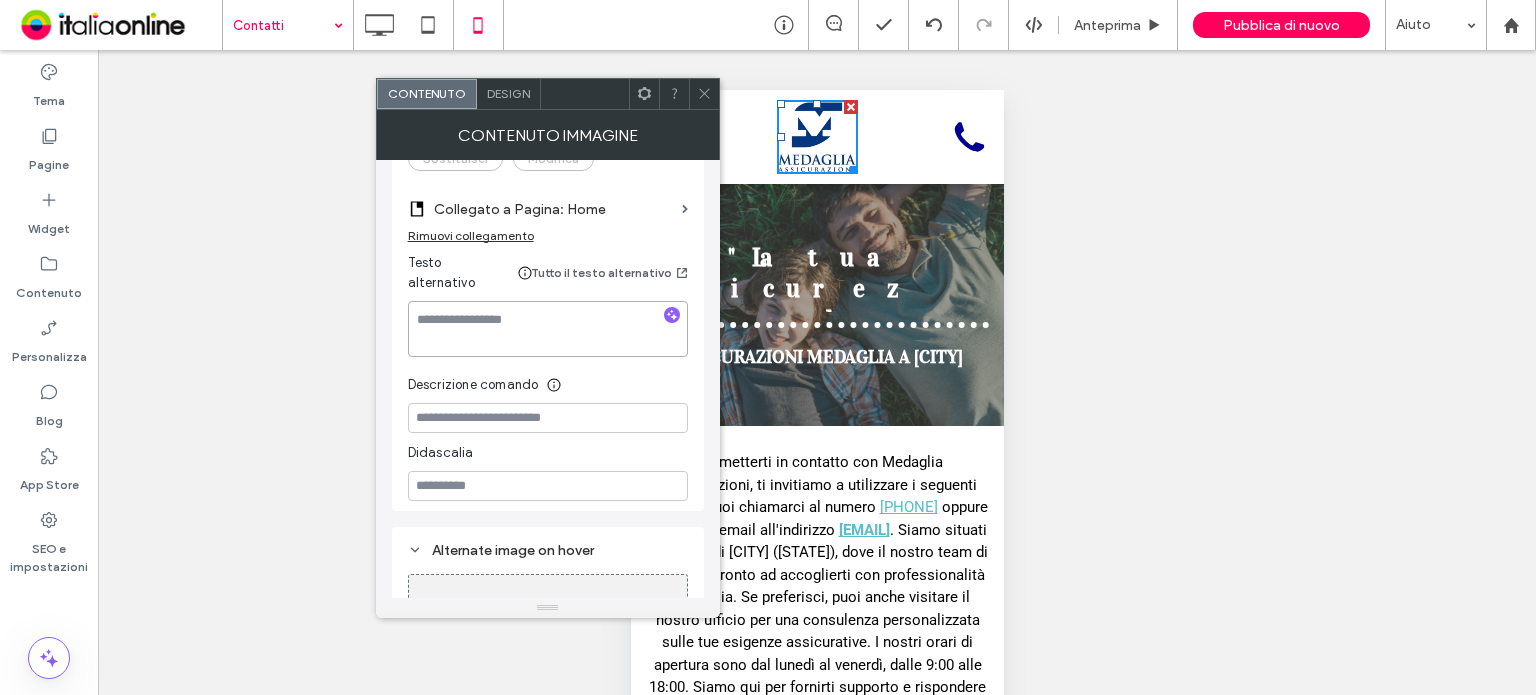 drag, startPoint x: 562, startPoint y: 331, endPoint x: 573, endPoint y: 316, distance: 18.601076 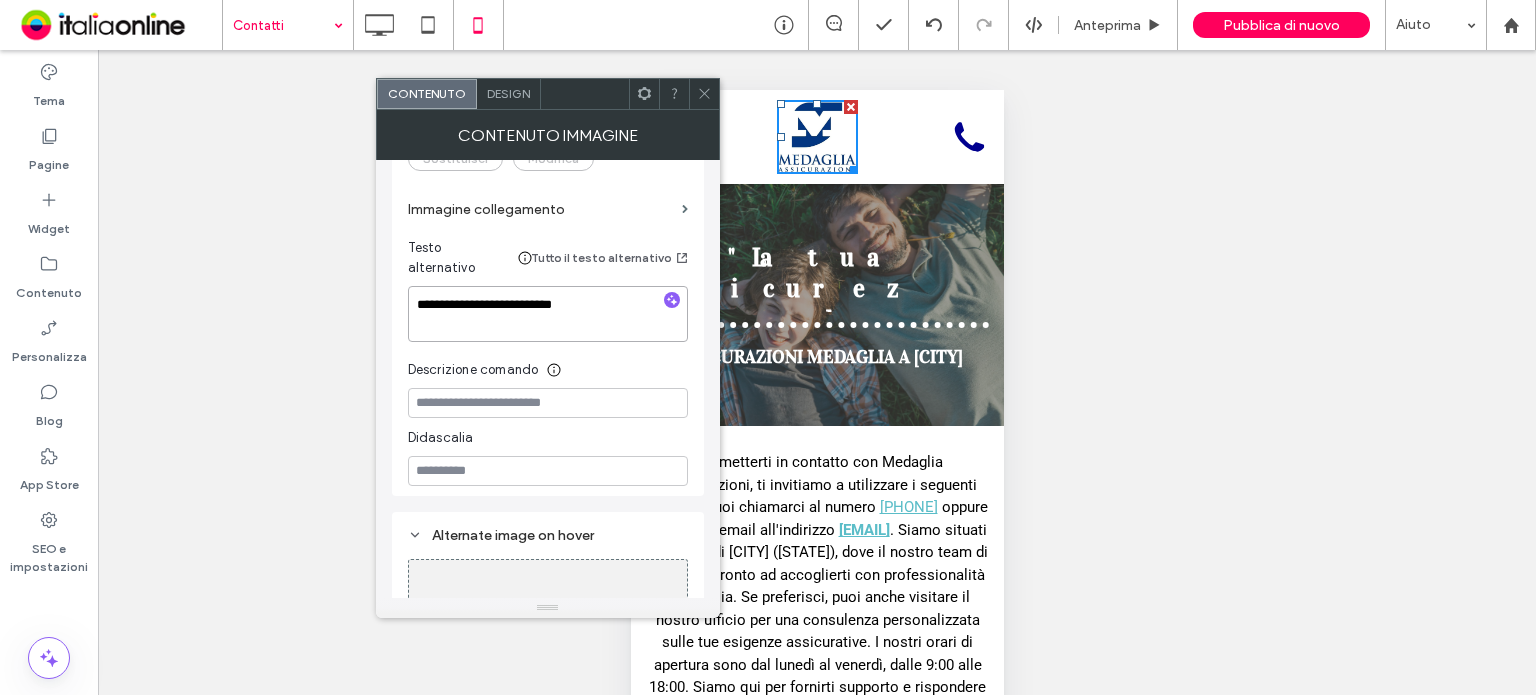 type on "**********" 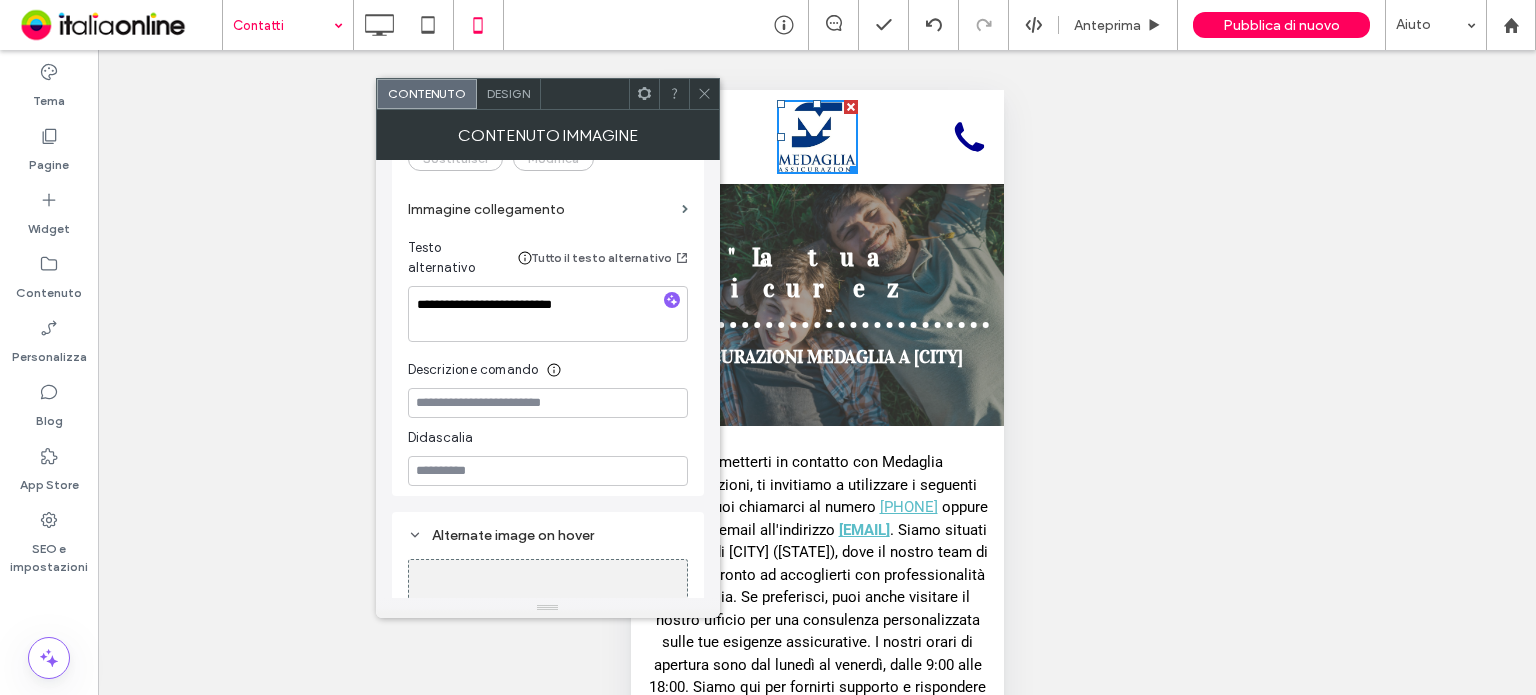 click 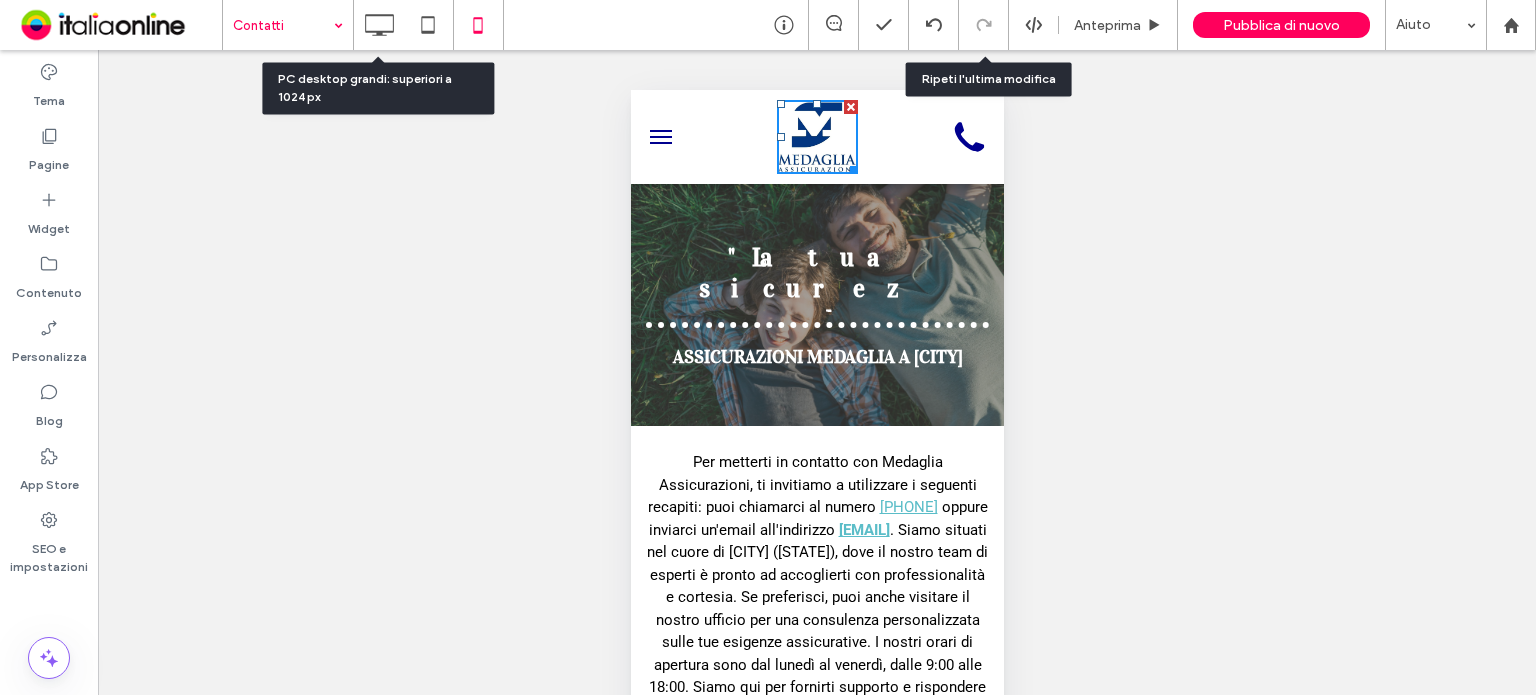 drag, startPoint x: 384, startPoint y: 19, endPoint x: 447, endPoint y: 181, distance: 173.81888 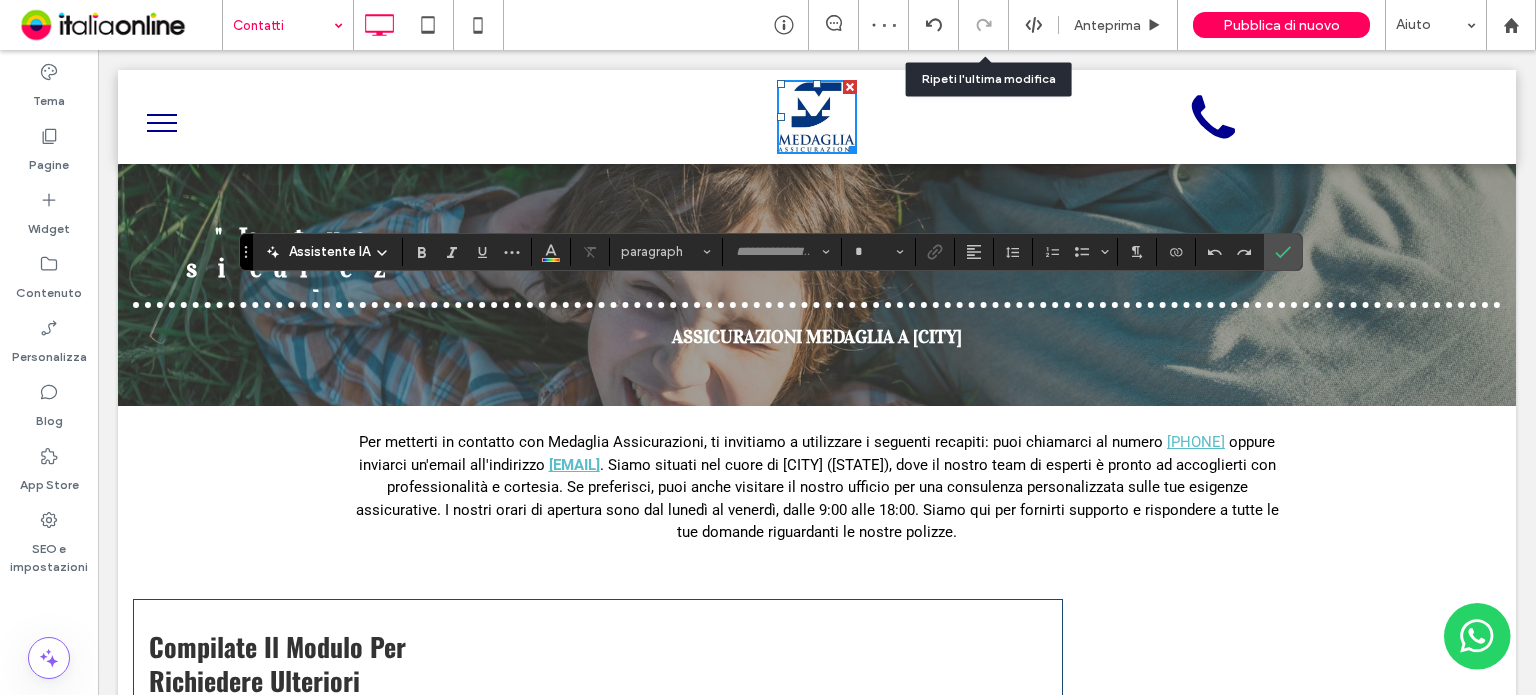 type on "******" 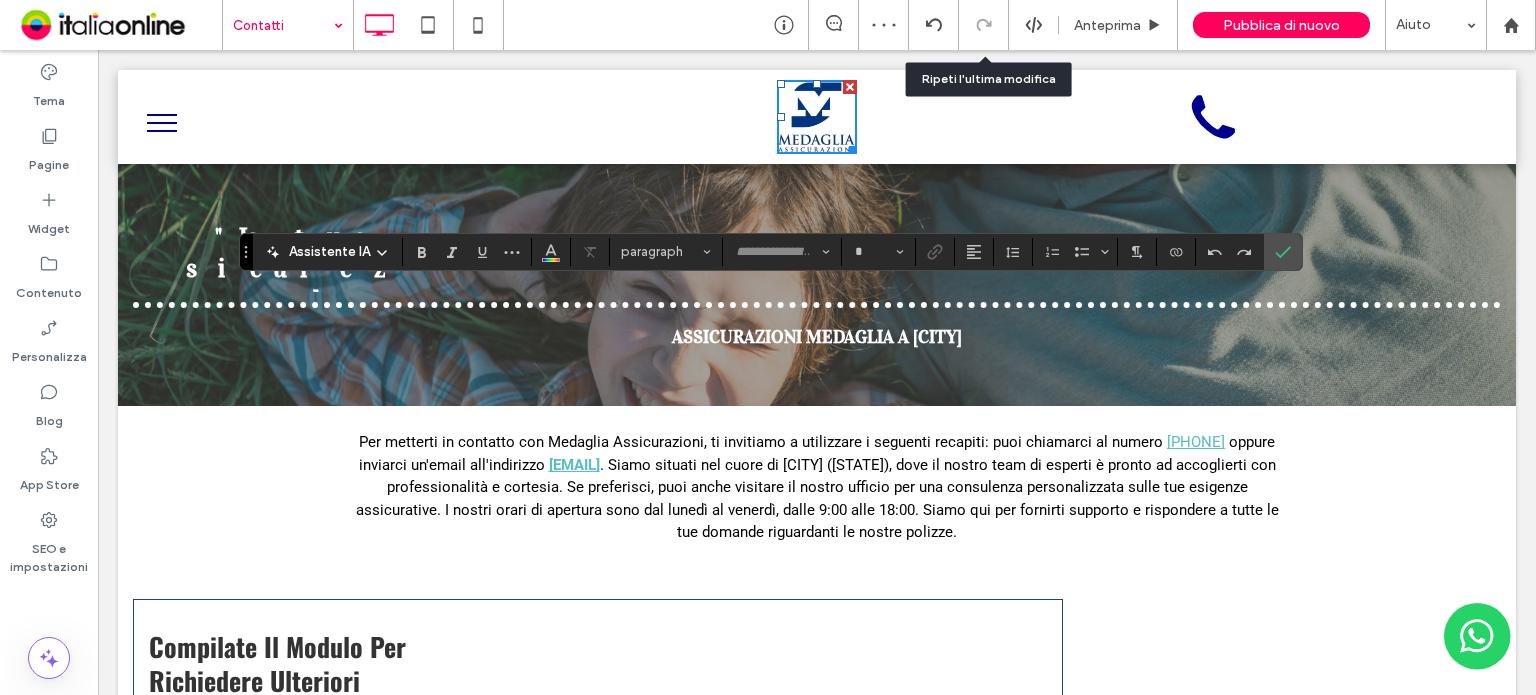 type on "**" 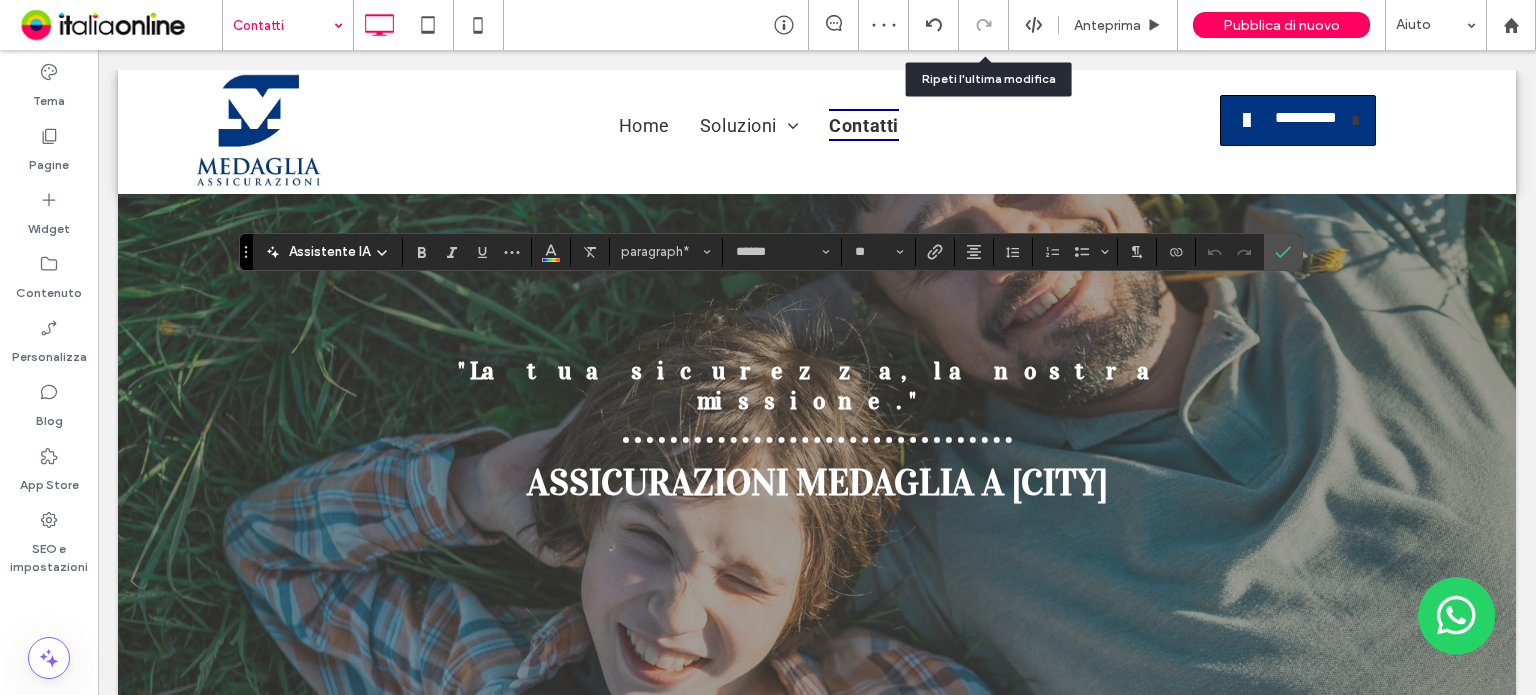 scroll, scrollTop: 500, scrollLeft: 0, axis: vertical 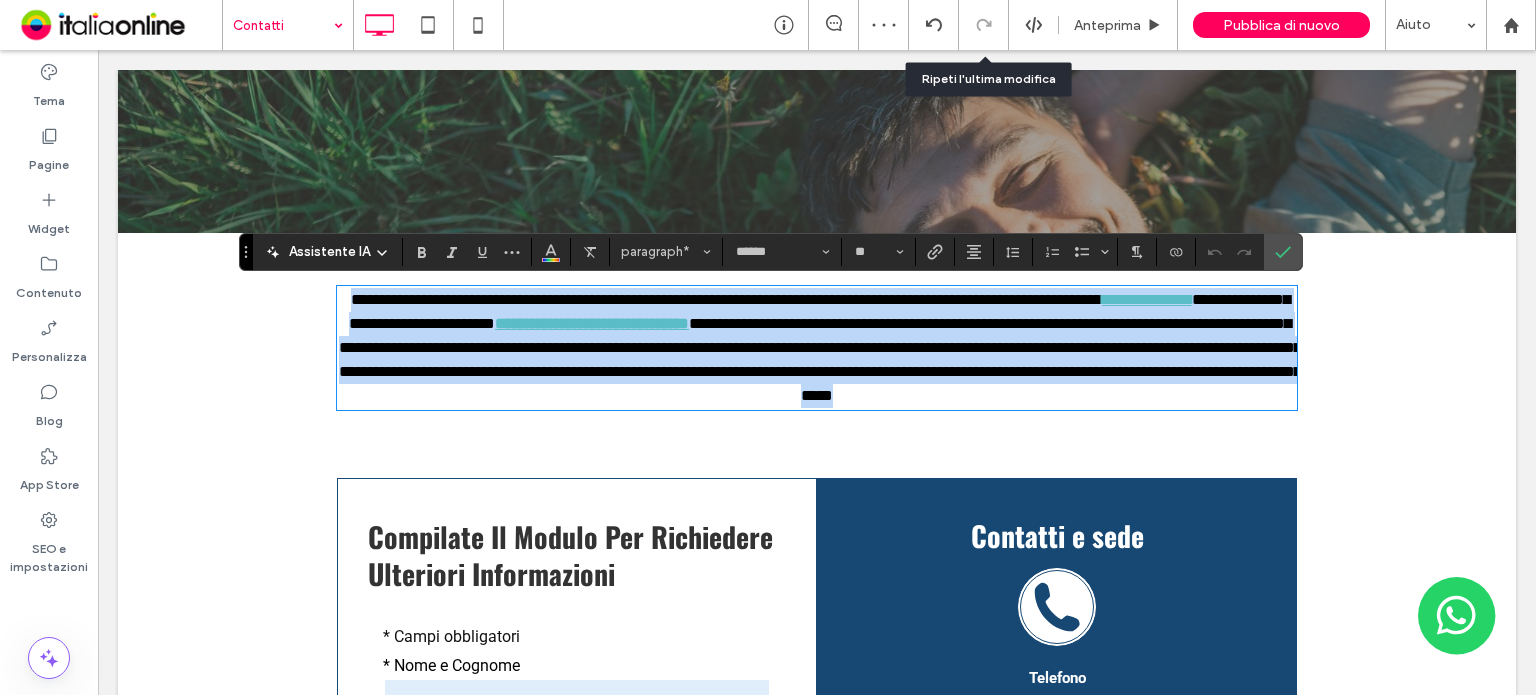 click on "**********" at bounding box center (820, 359) 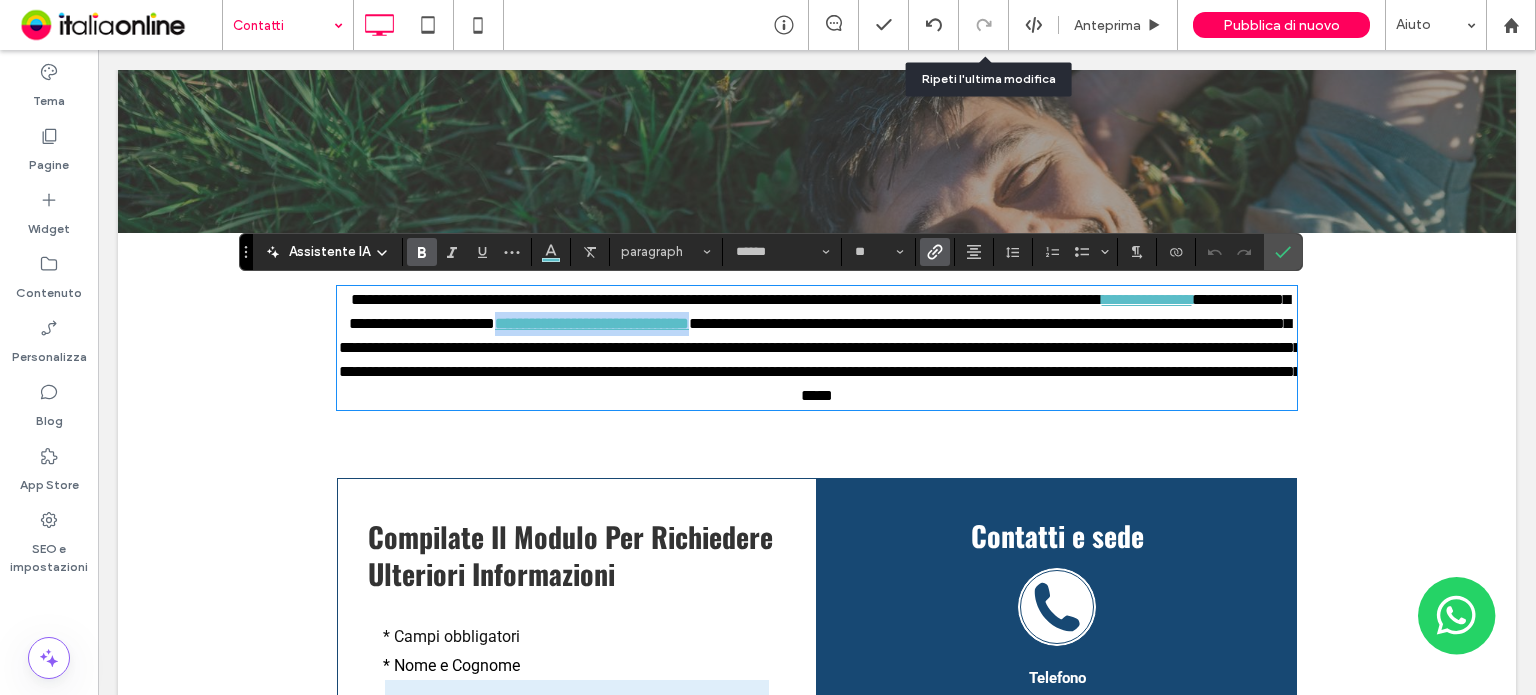 drag, startPoint x: 903, startPoint y: 323, endPoint x: 652, endPoint y: 328, distance: 251.04979 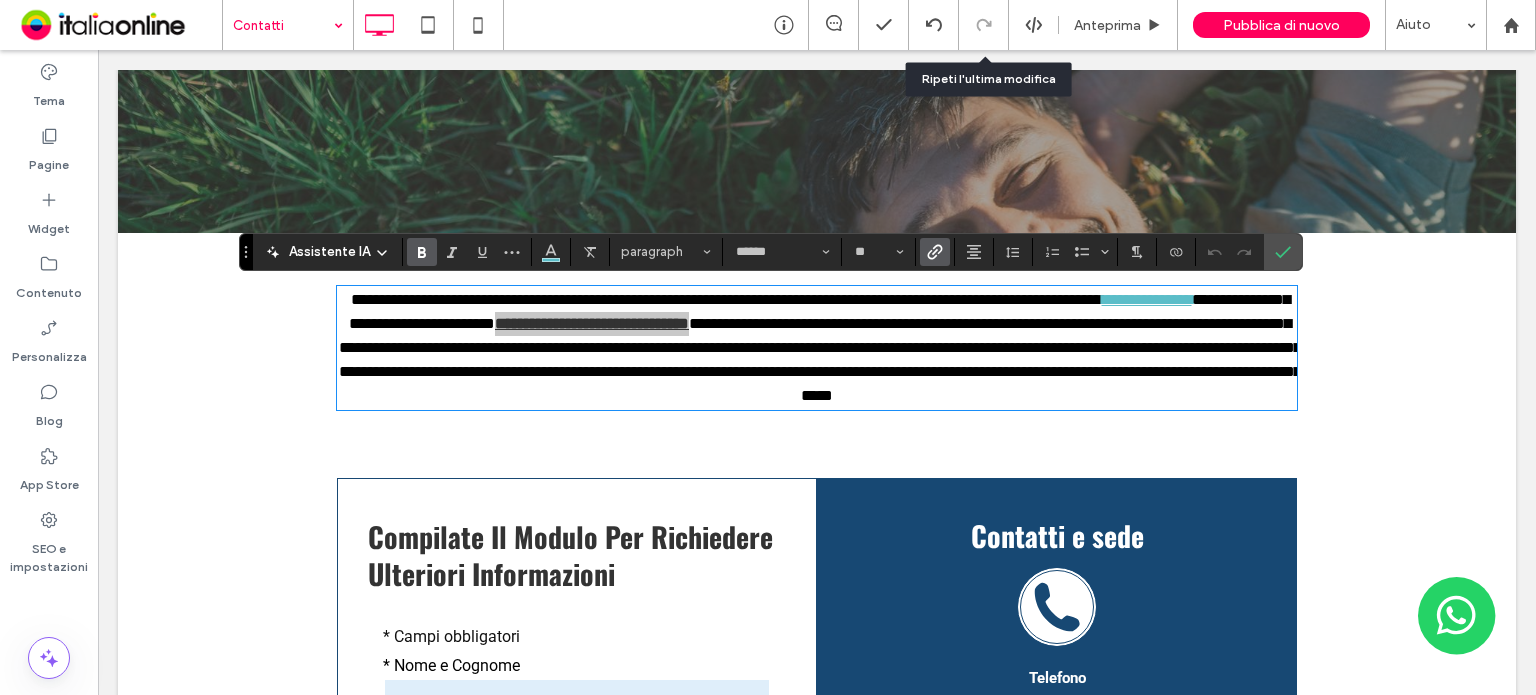 click 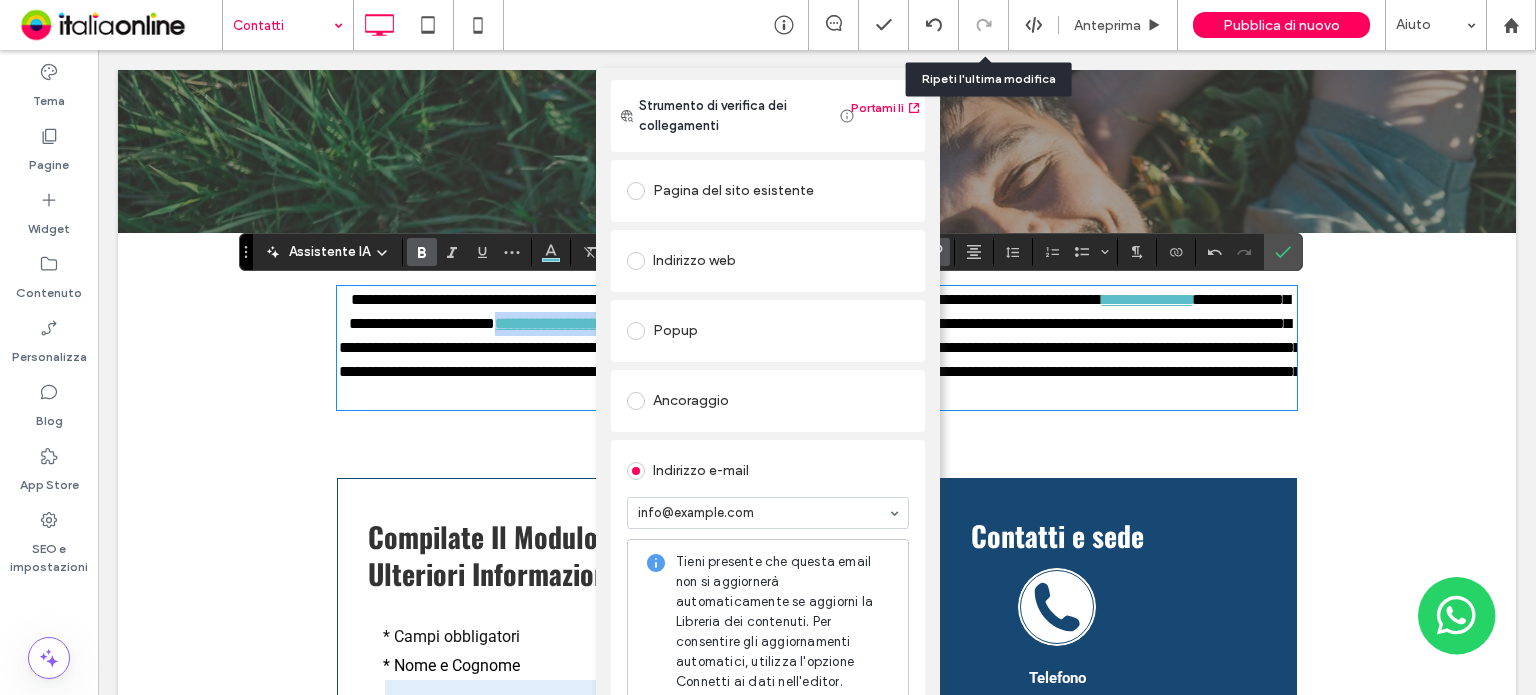 scroll, scrollTop: 0, scrollLeft: 0, axis: both 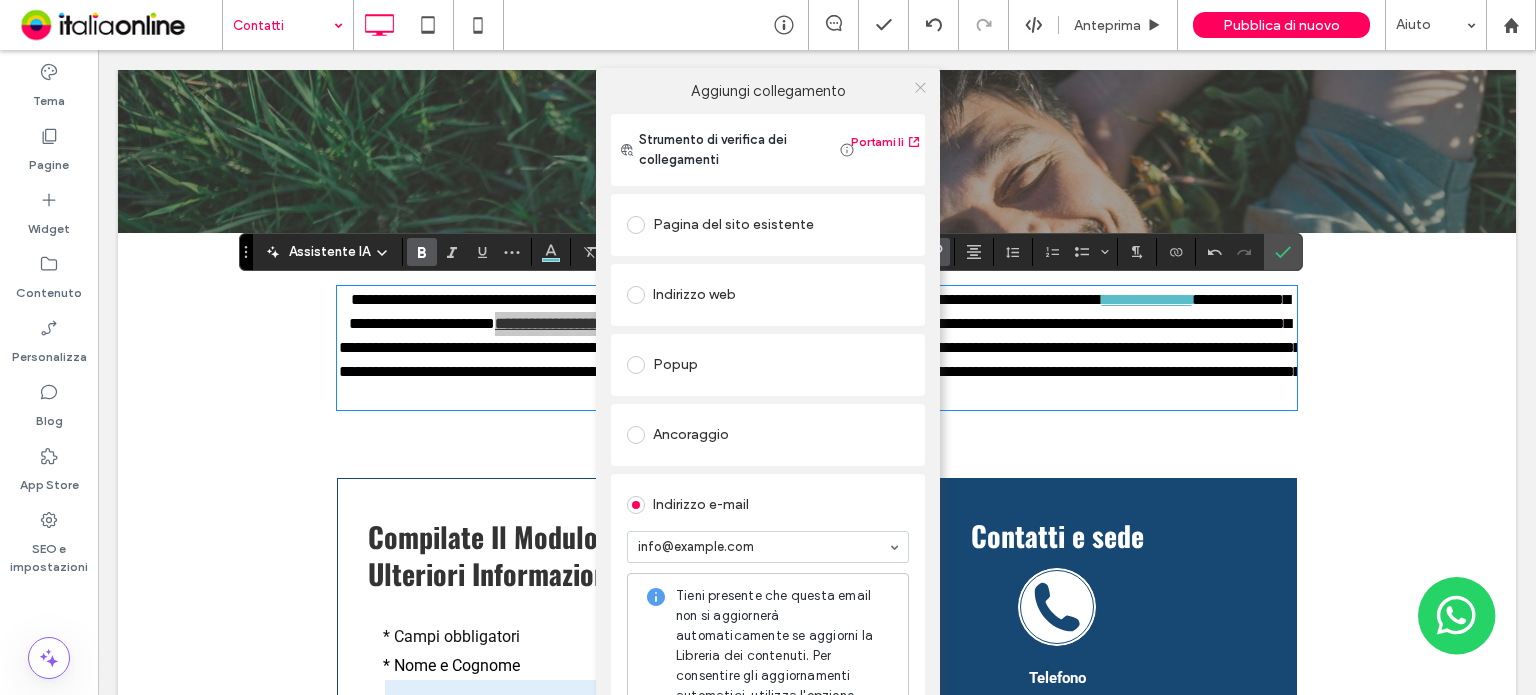 click 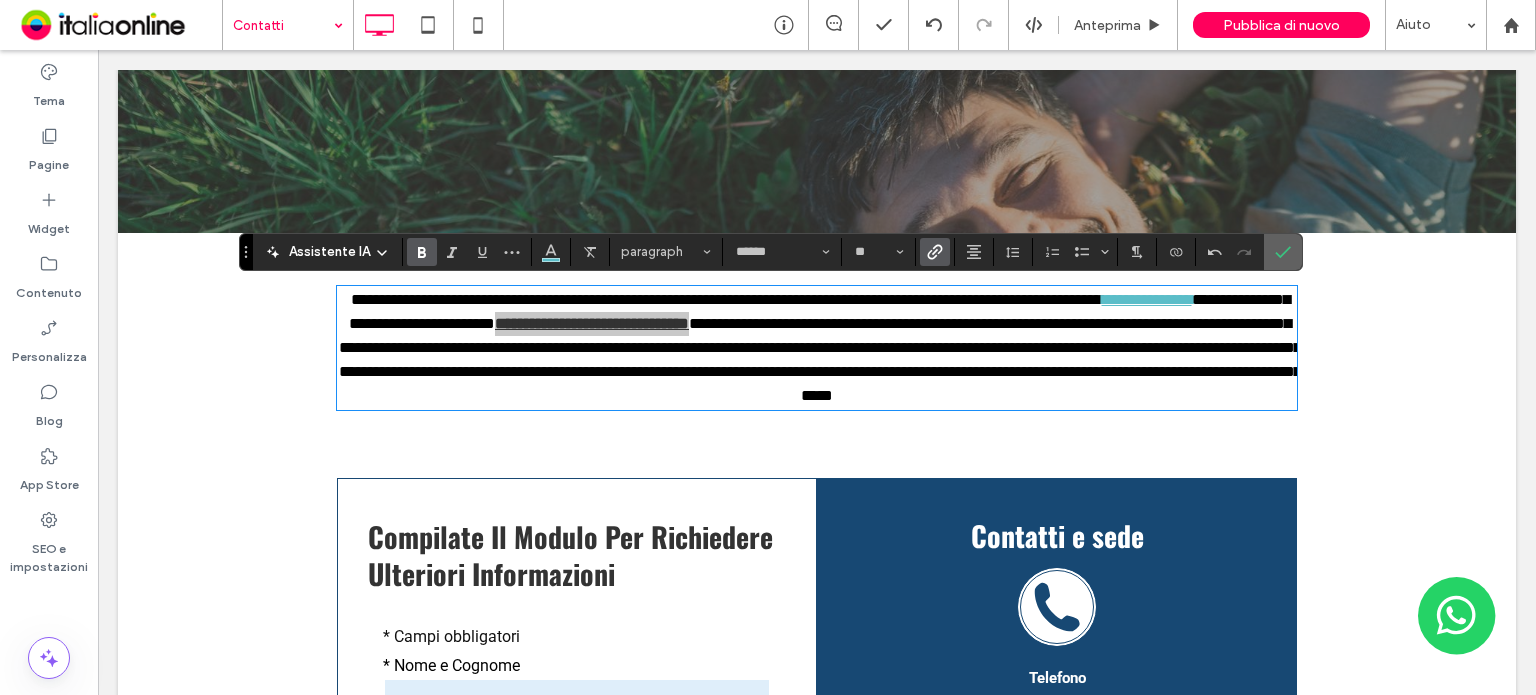 click 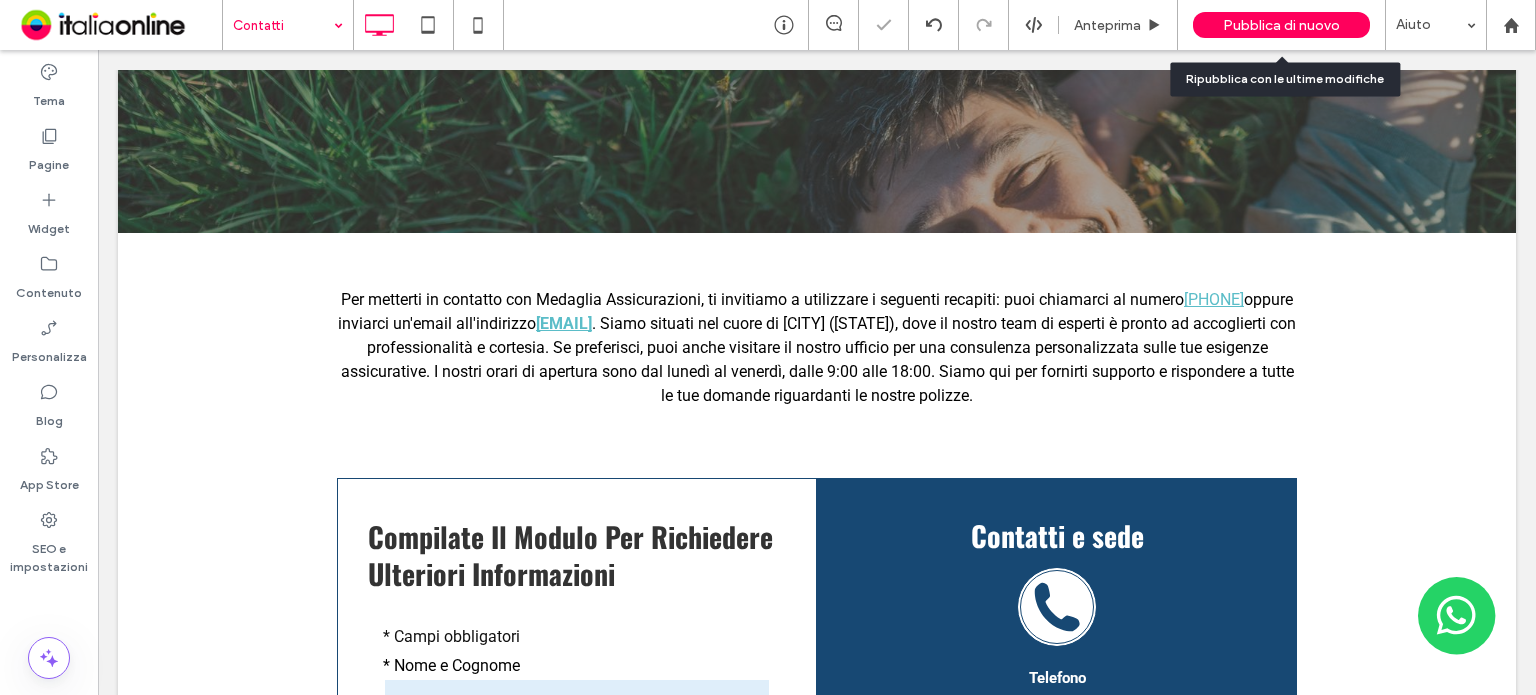 click on "Pubblica di nuovo" at bounding box center (1281, 25) 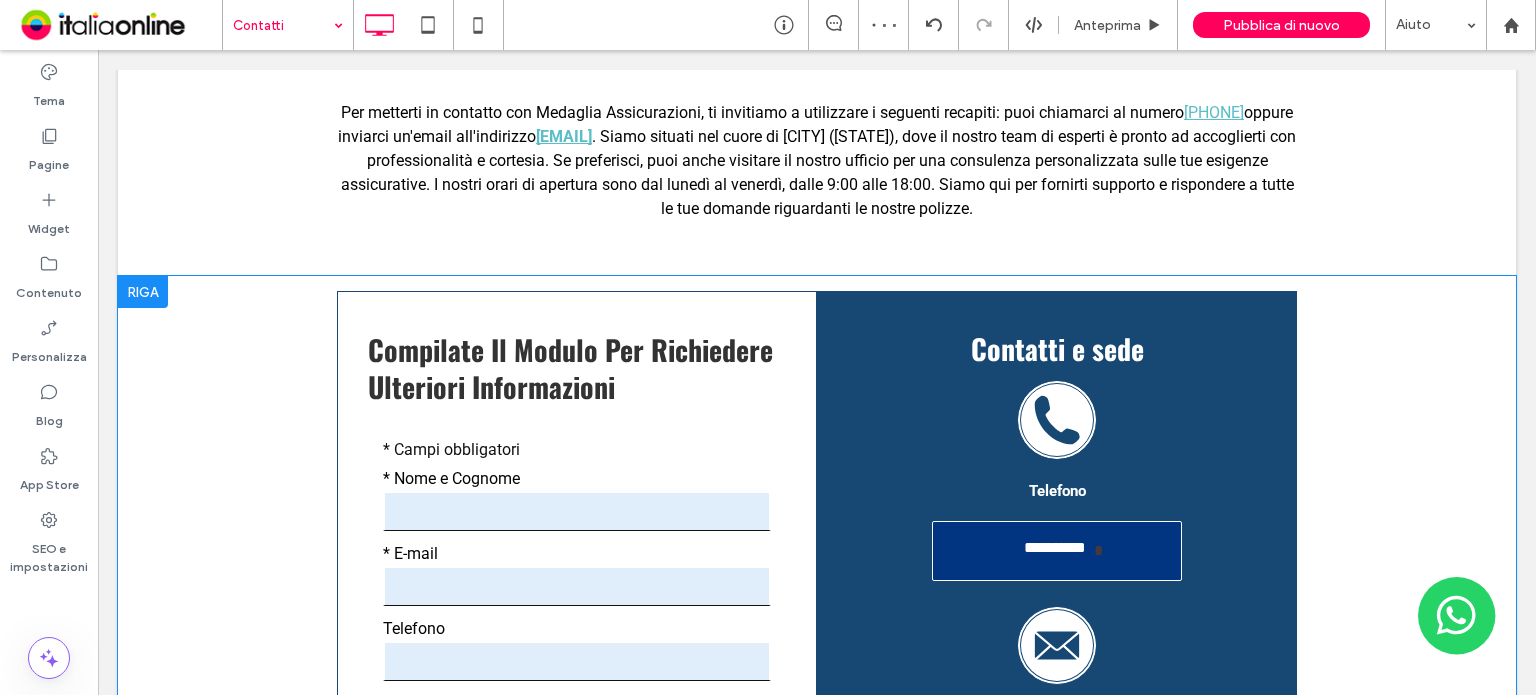 scroll, scrollTop: 700, scrollLeft: 0, axis: vertical 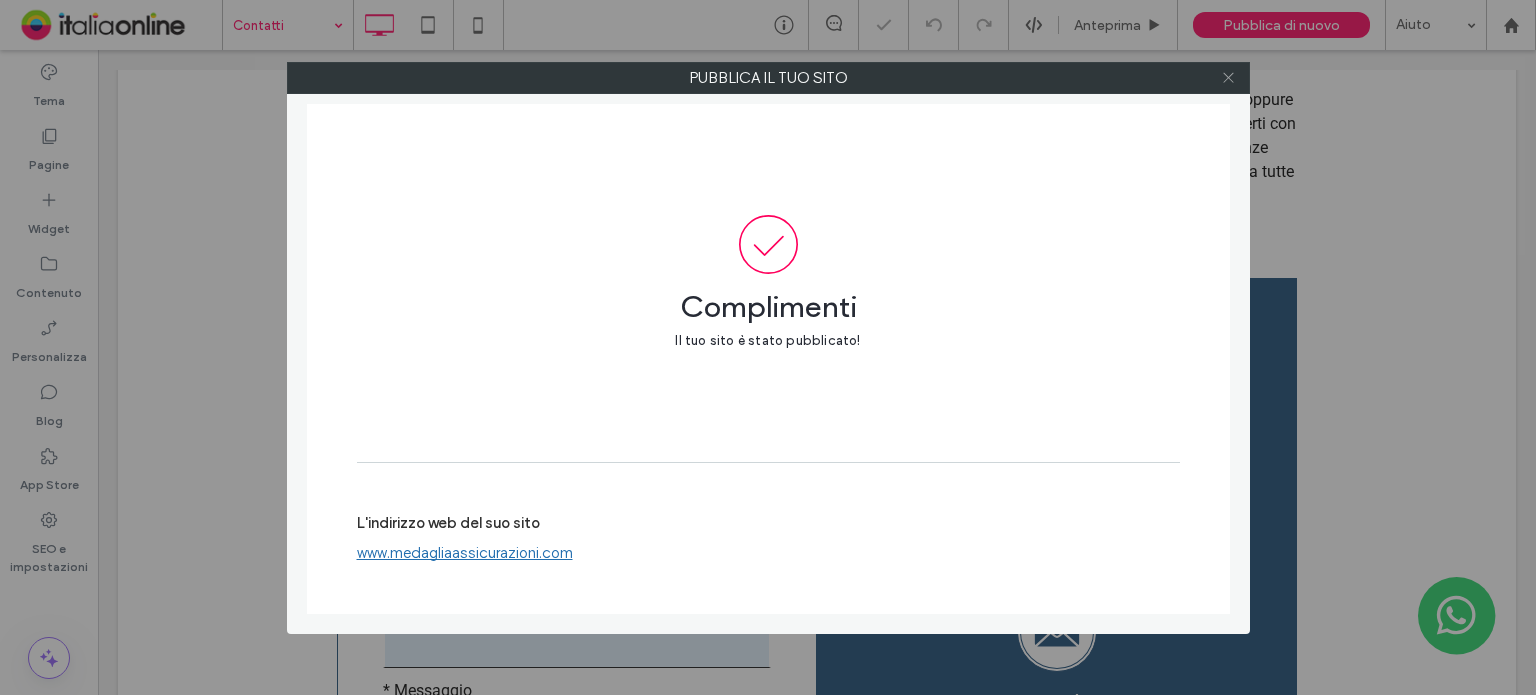 click 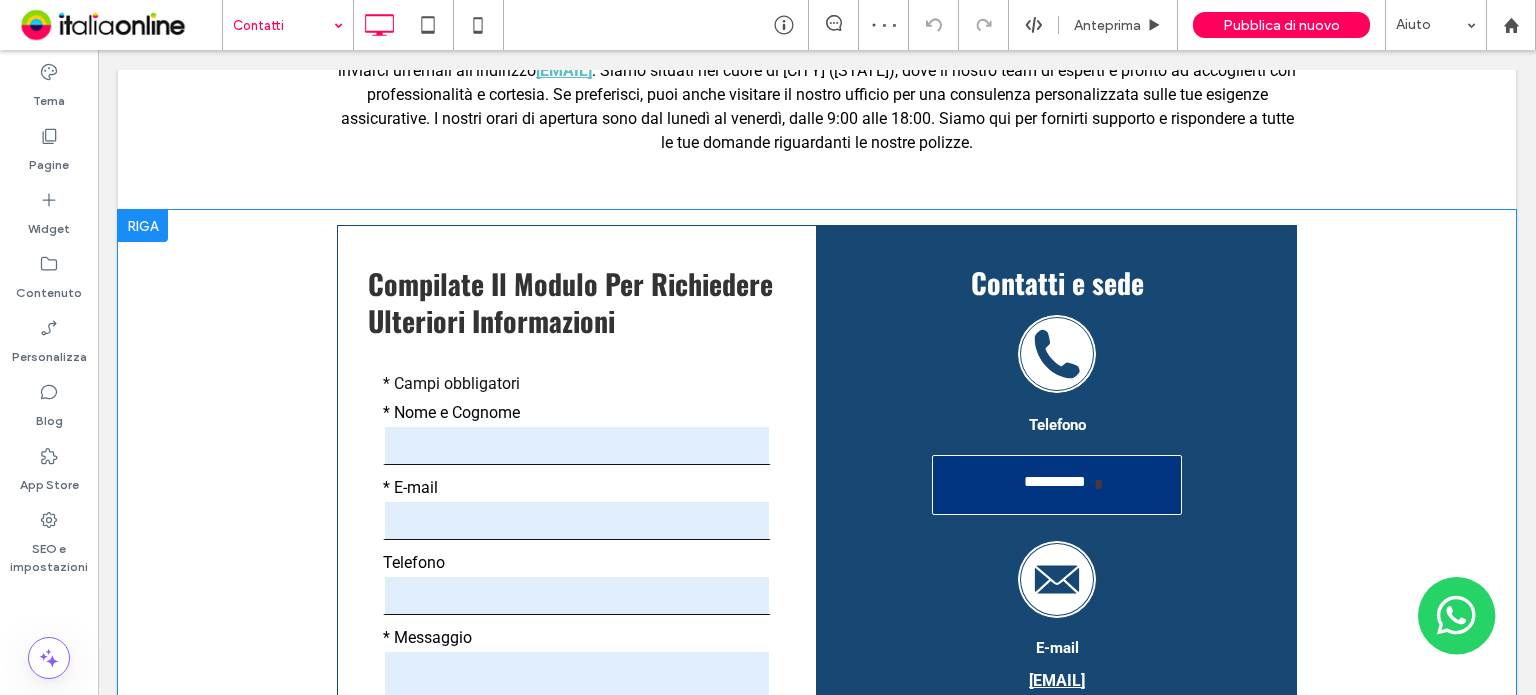 scroll, scrollTop: 800, scrollLeft: 0, axis: vertical 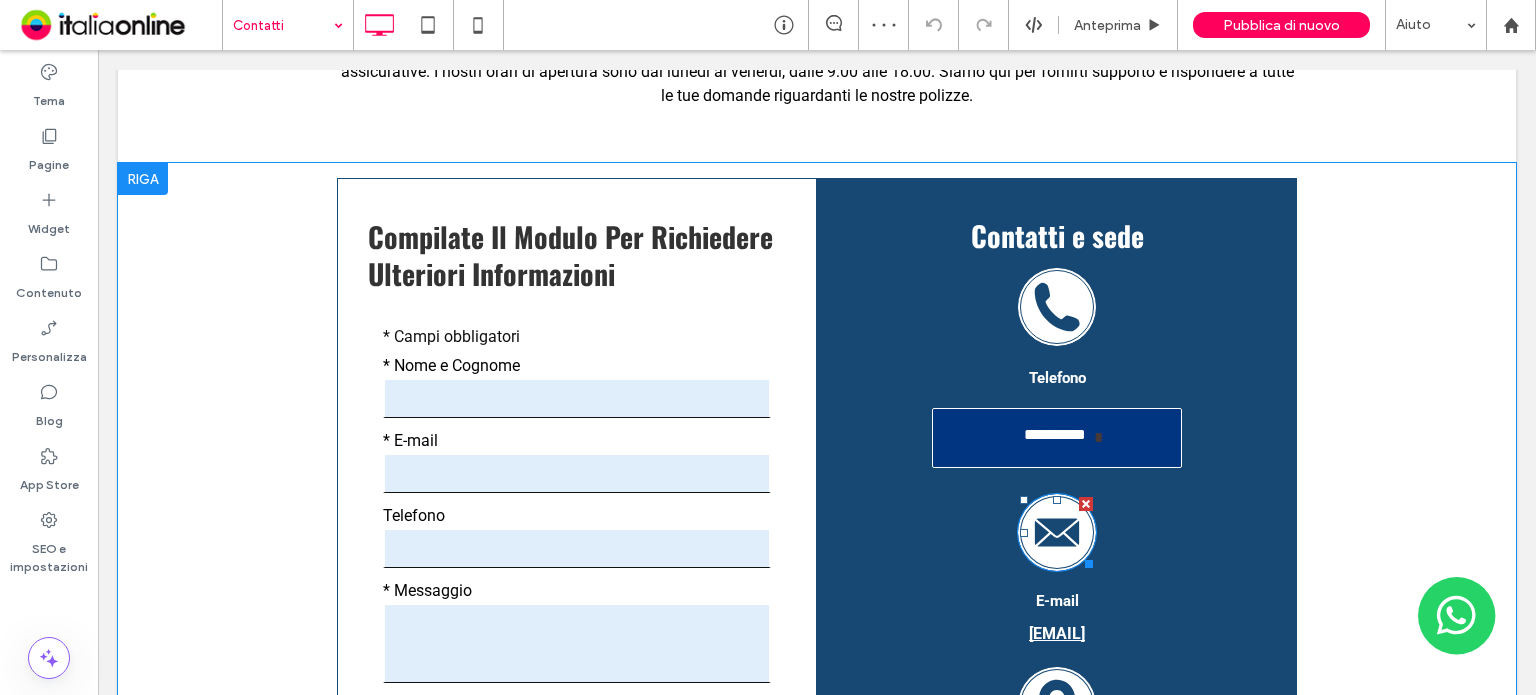 click 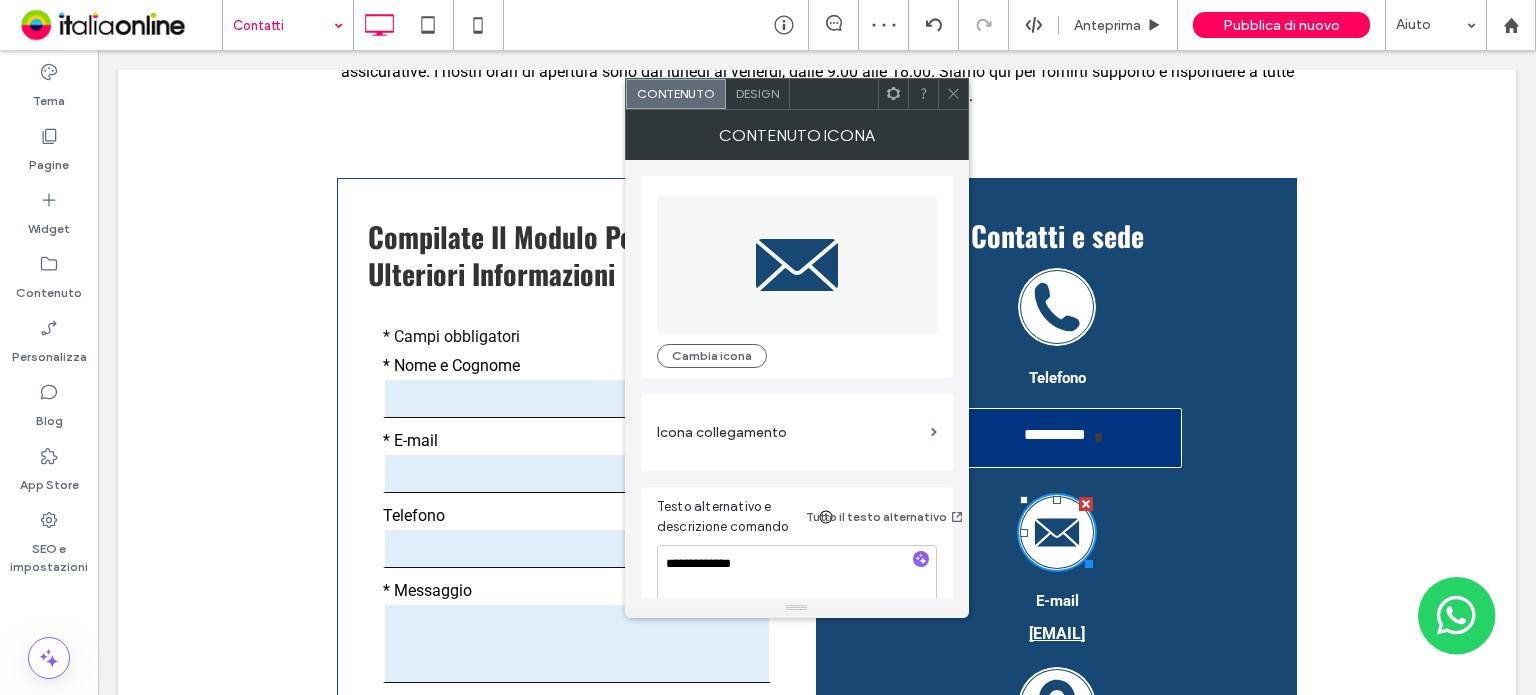 scroll, scrollTop: 20, scrollLeft: 0, axis: vertical 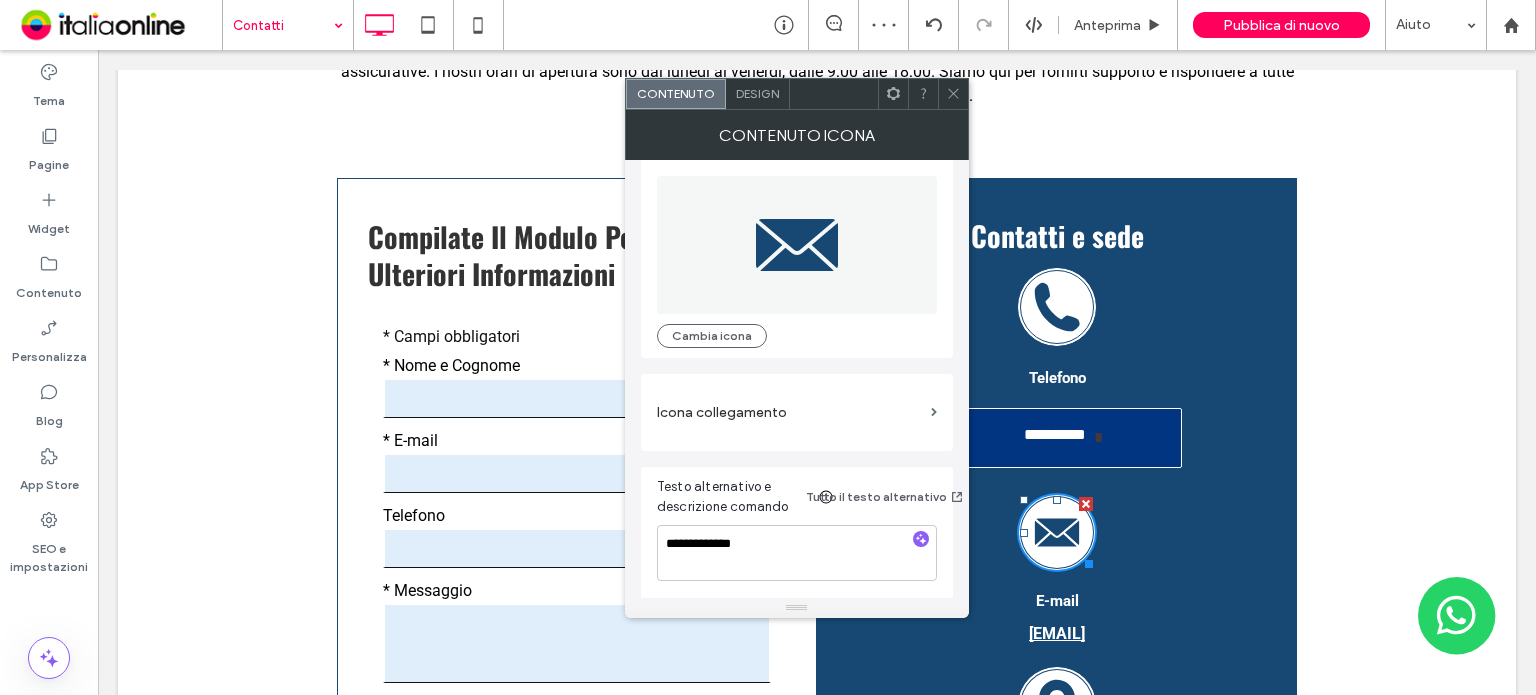 click on "Icona collegamento" at bounding box center [790, 412] 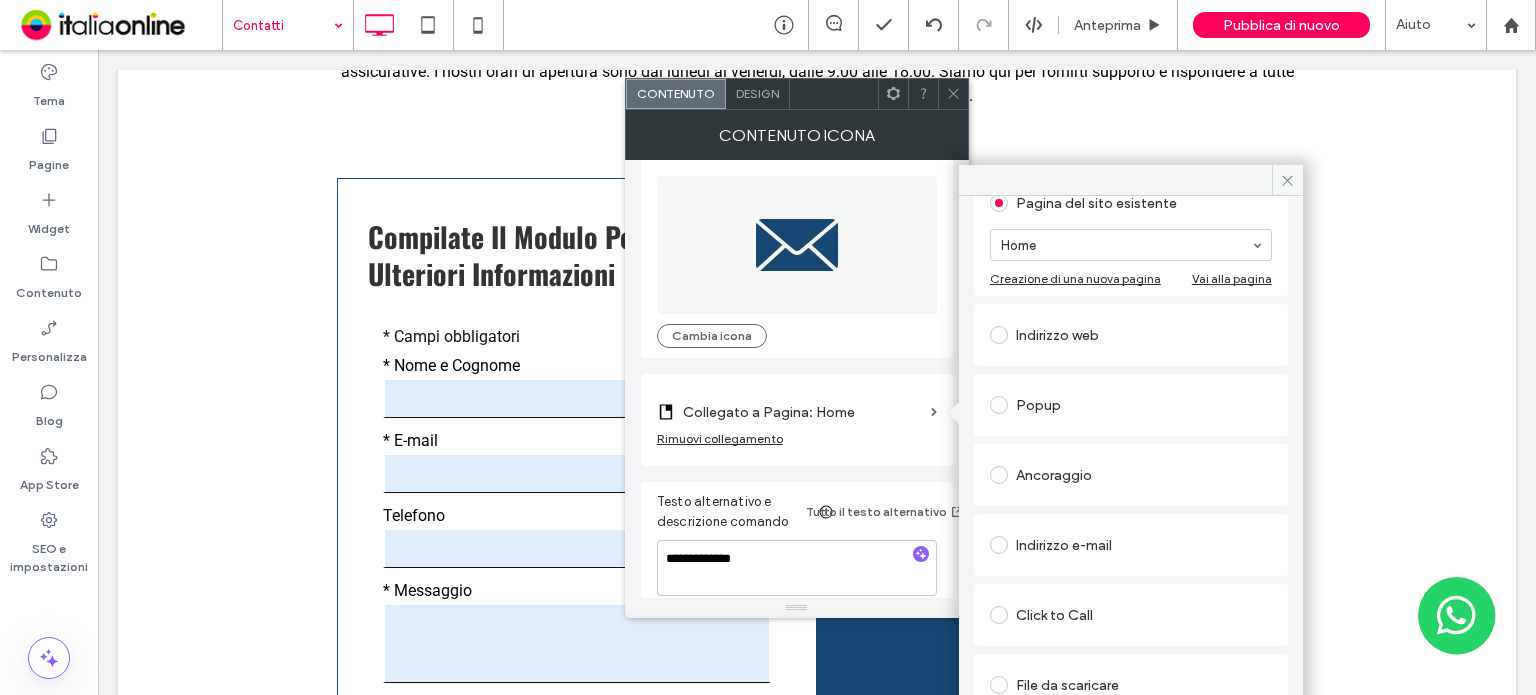 click on "Indirizzo e-mail" at bounding box center [1131, 545] 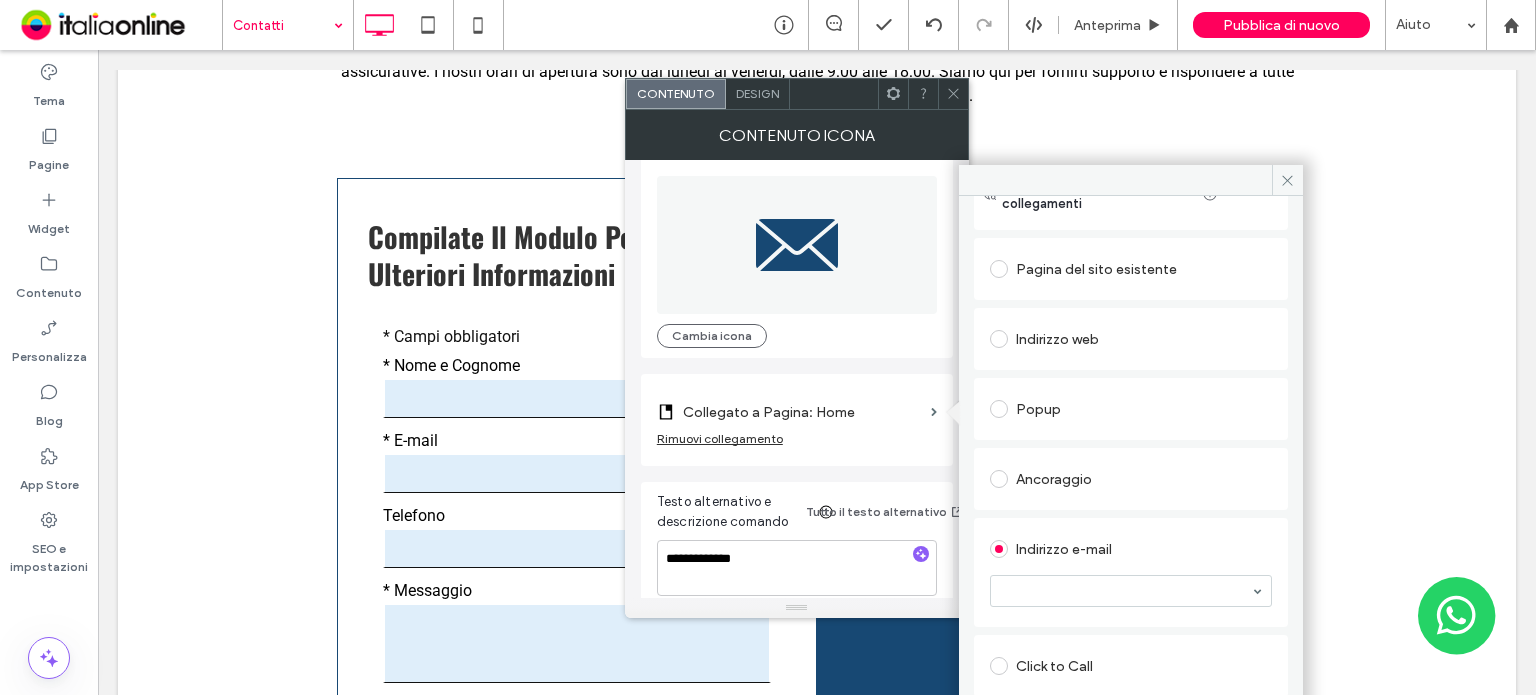 scroll, scrollTop: 130, scrollLeft: 0, axis: vertical 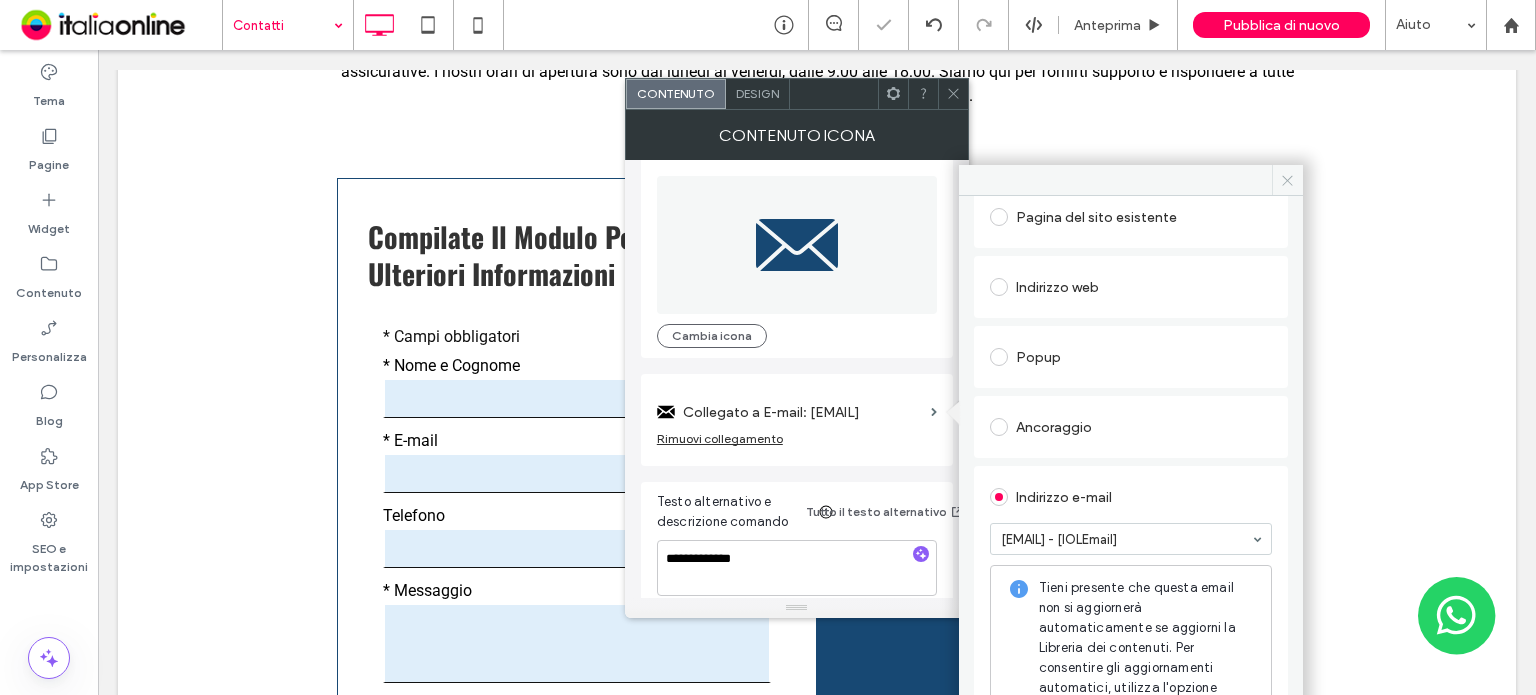 drag, startPoint x: 922, startPoint y: 79, endPoint x: 1292, endPoint y: 179, distance: 383.27536 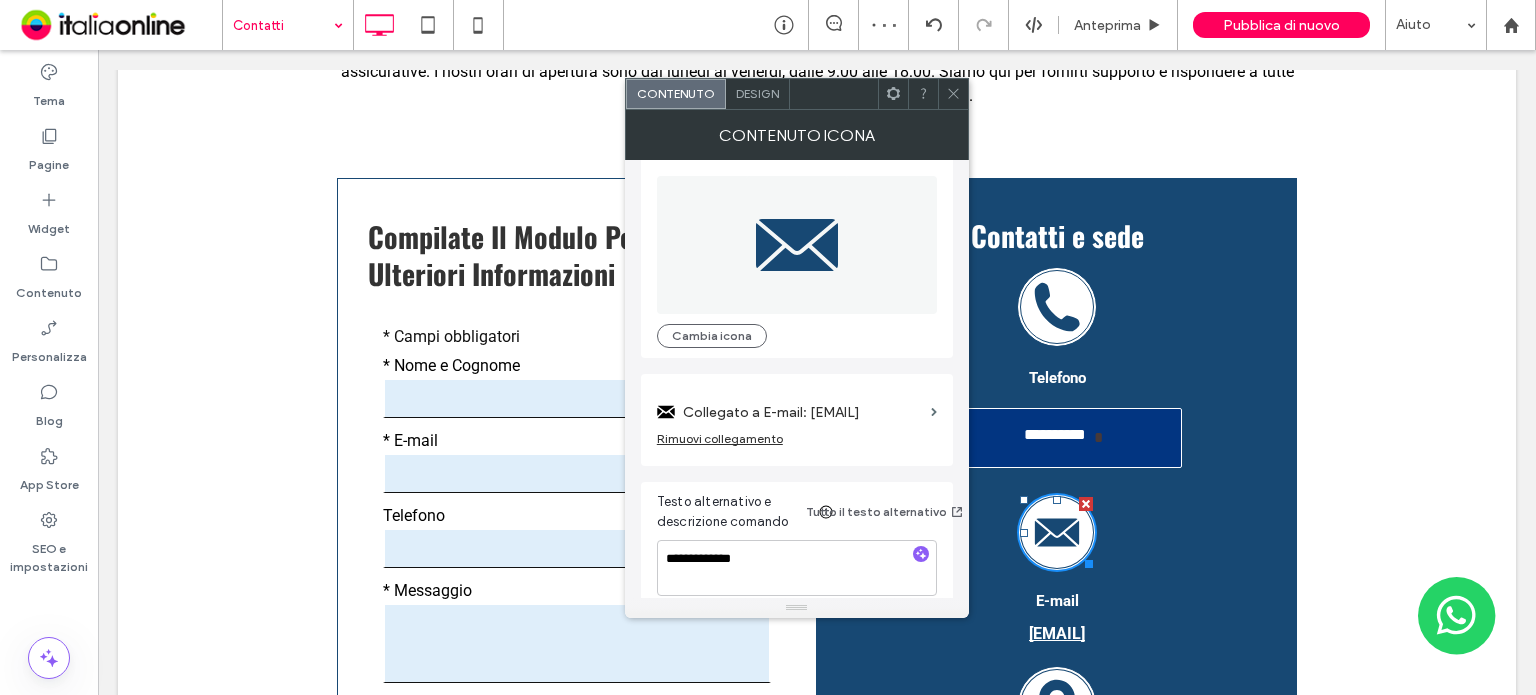 click 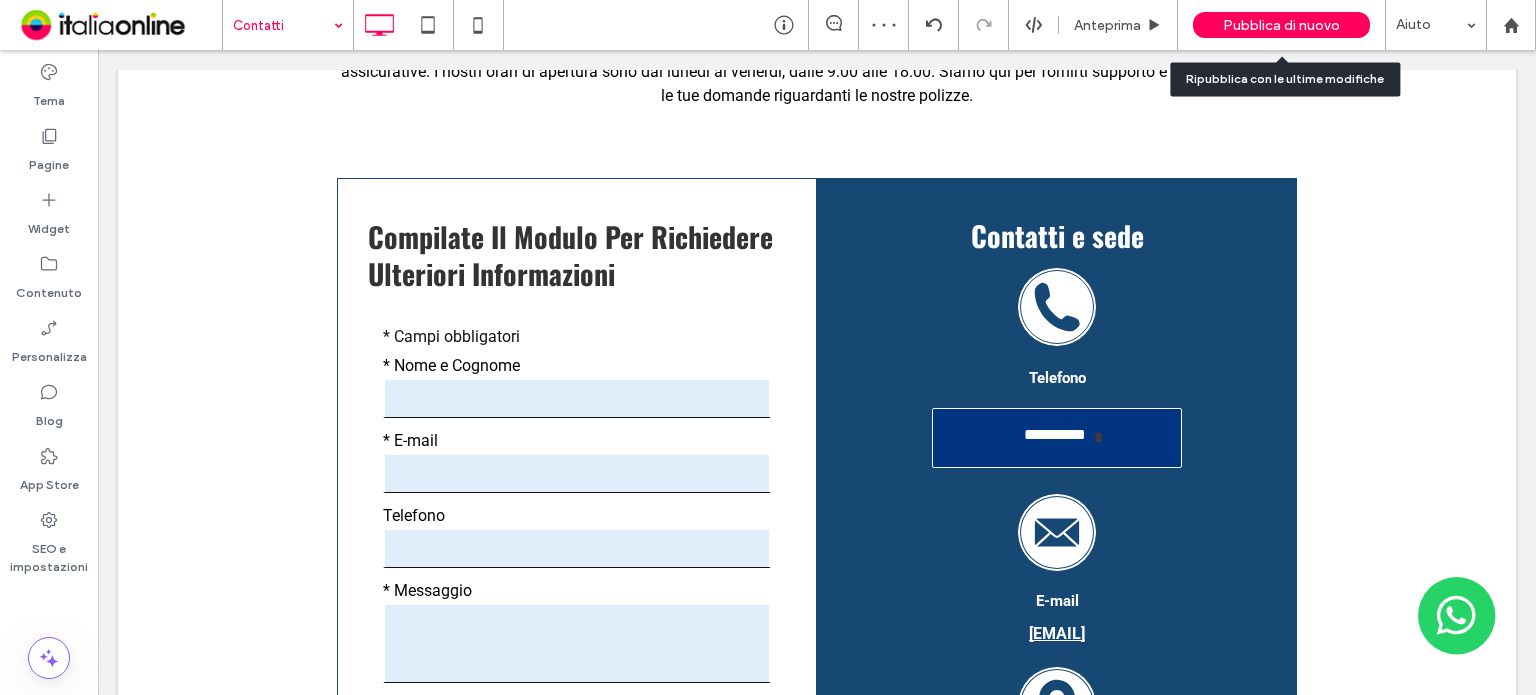 click on "Pubblica di nuovo" at bounding box center (1281, 25) 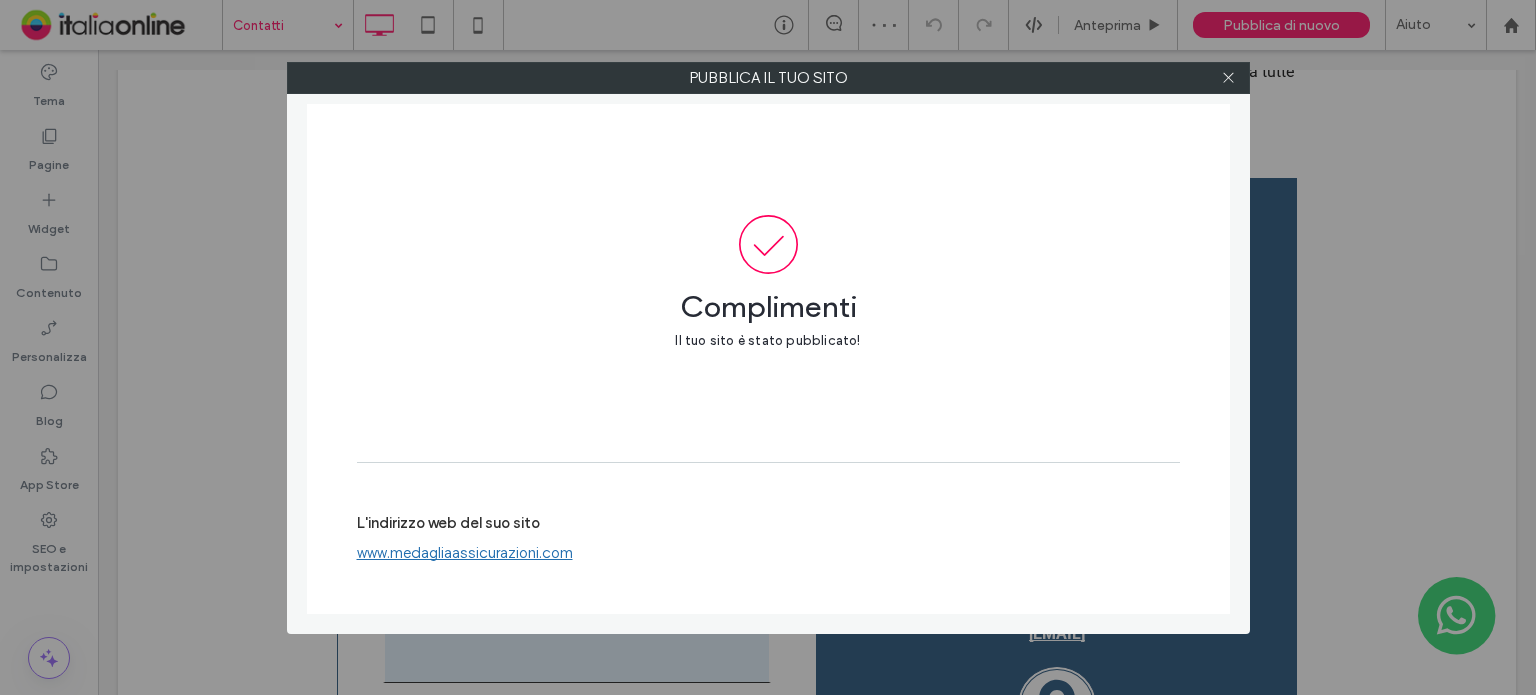 drag, startPoint x: 1228, startPoint y: 79, endPoint x: 187, endPoint y: 44, distance: 1041.5883 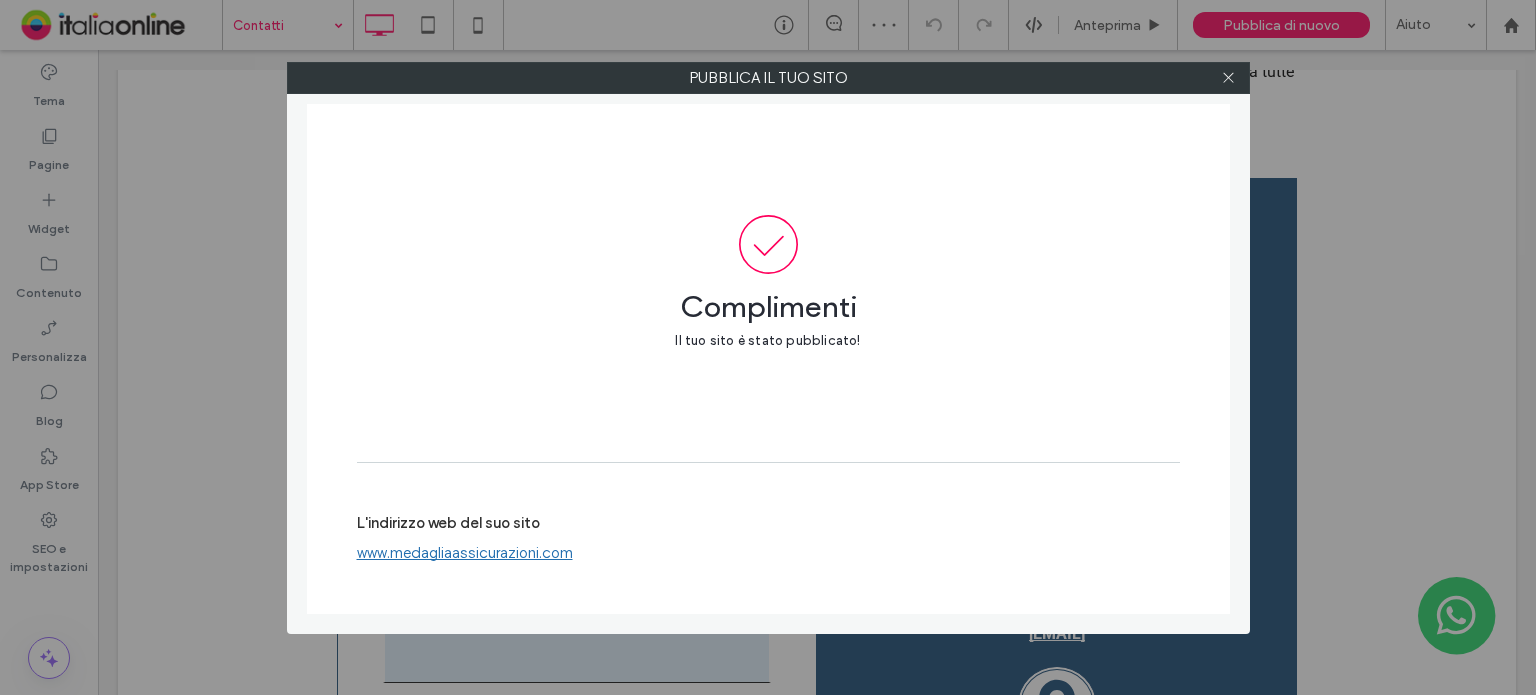 click 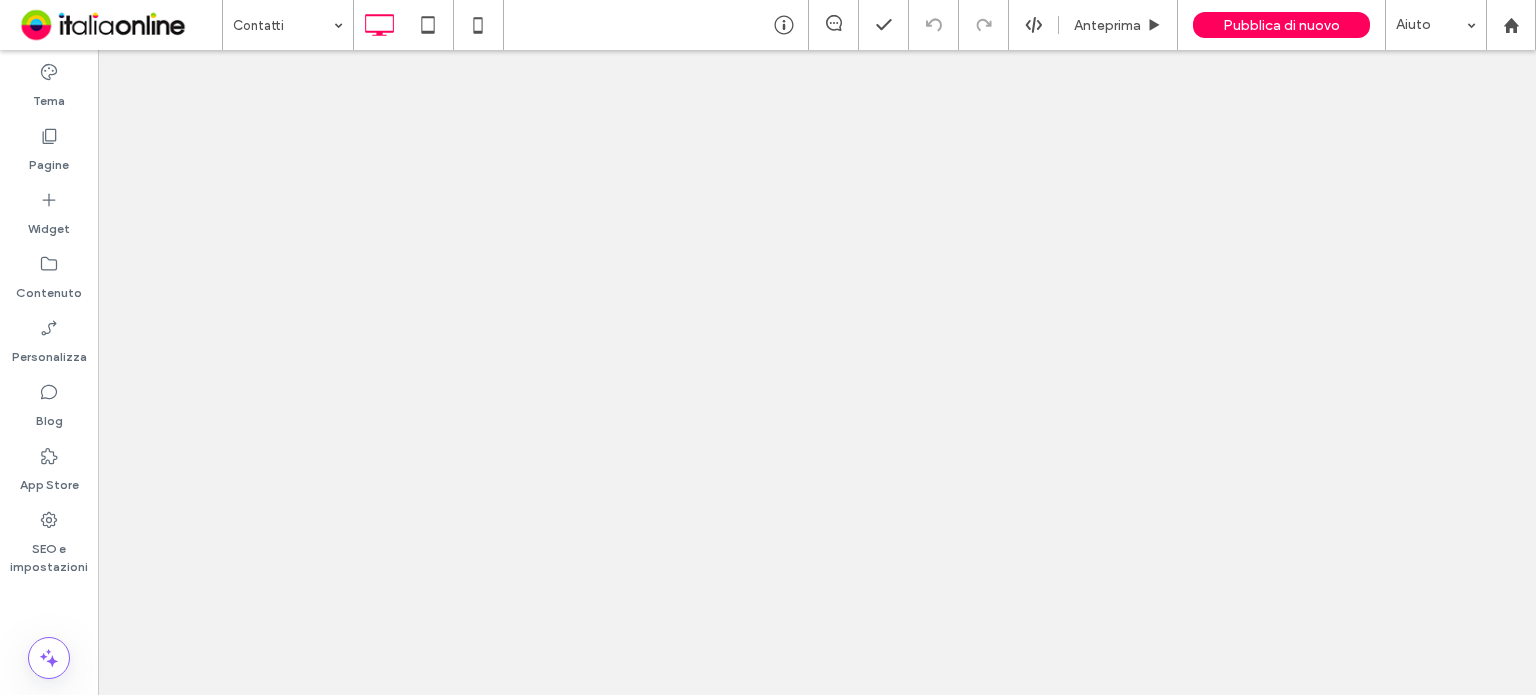 scroll, scrollTop: 0, scrollLeft: 0, axis: both 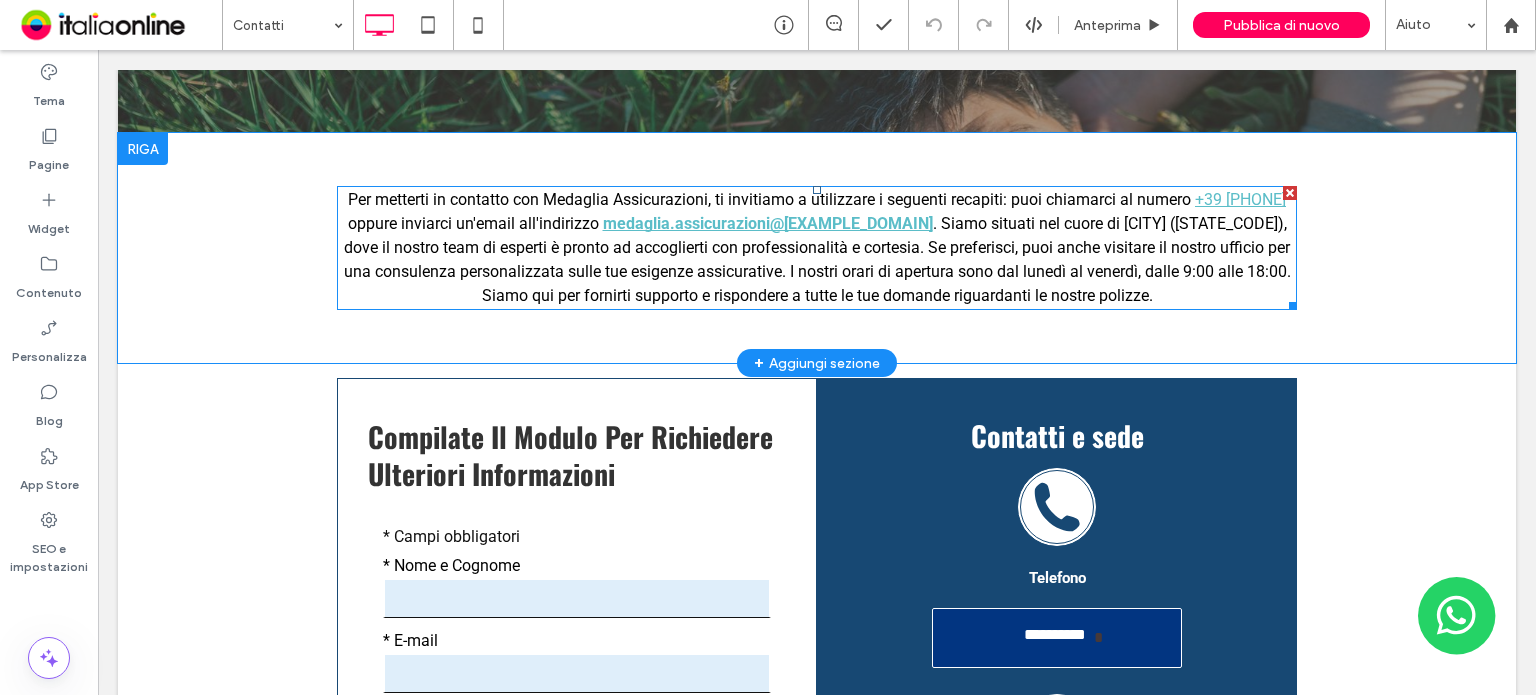 click on "medaglia.assicurazioni@gmail.com" at bounding box center [768, 223] 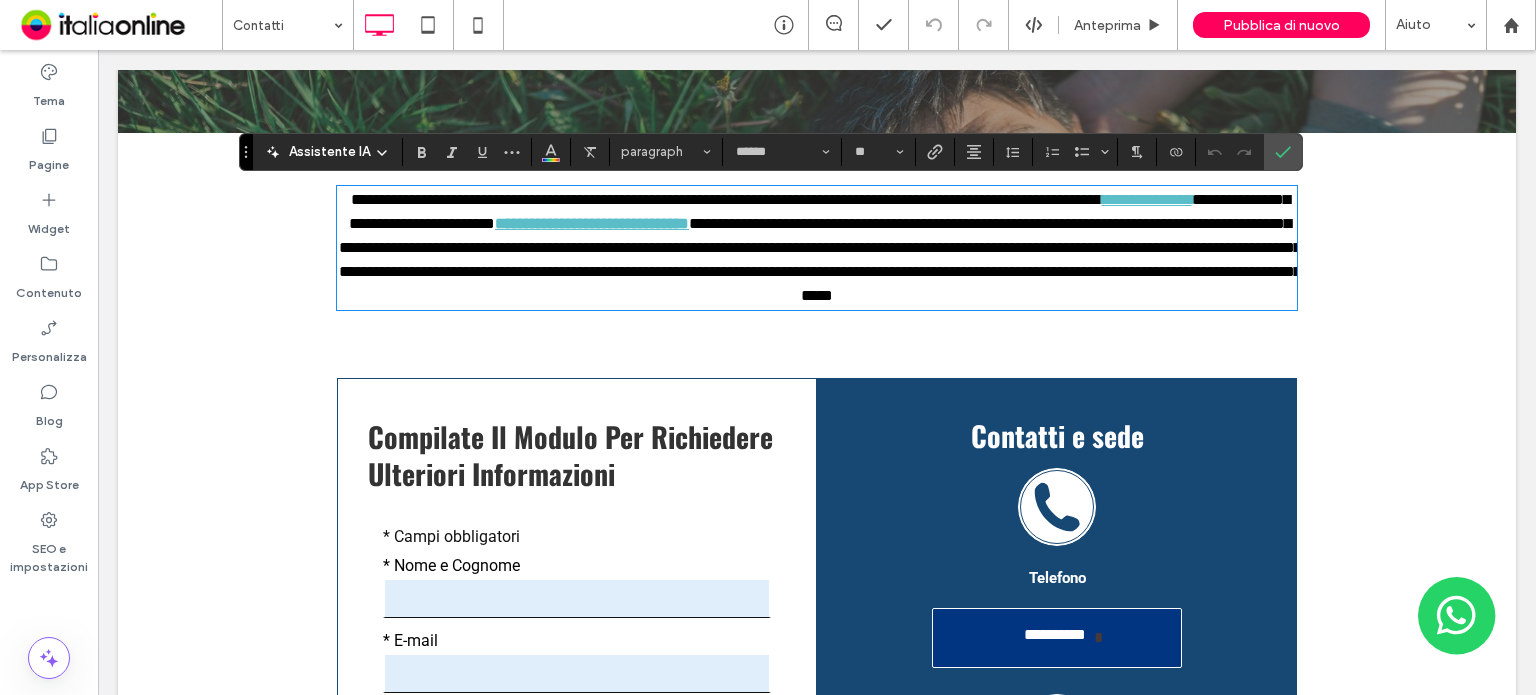 type on "******" 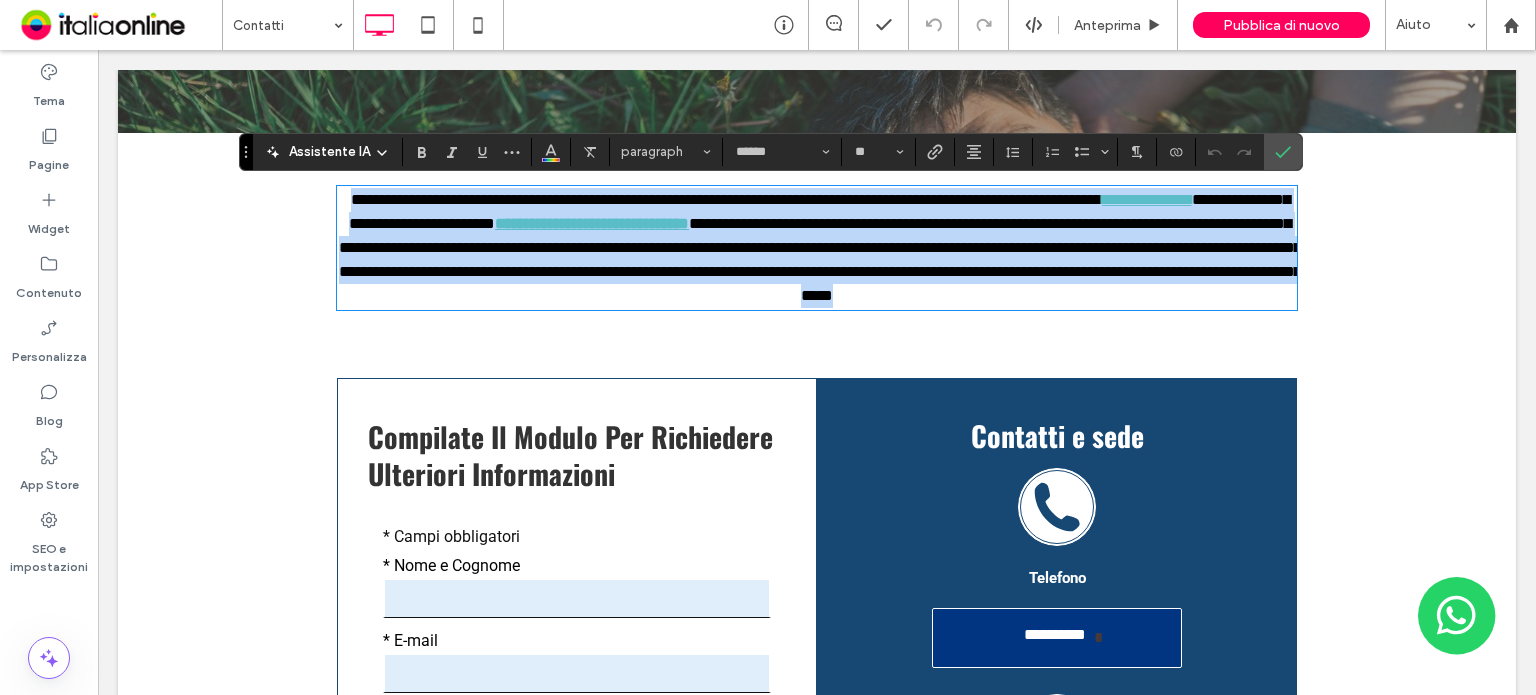 click on "**********" at bounding box center [592, 223] 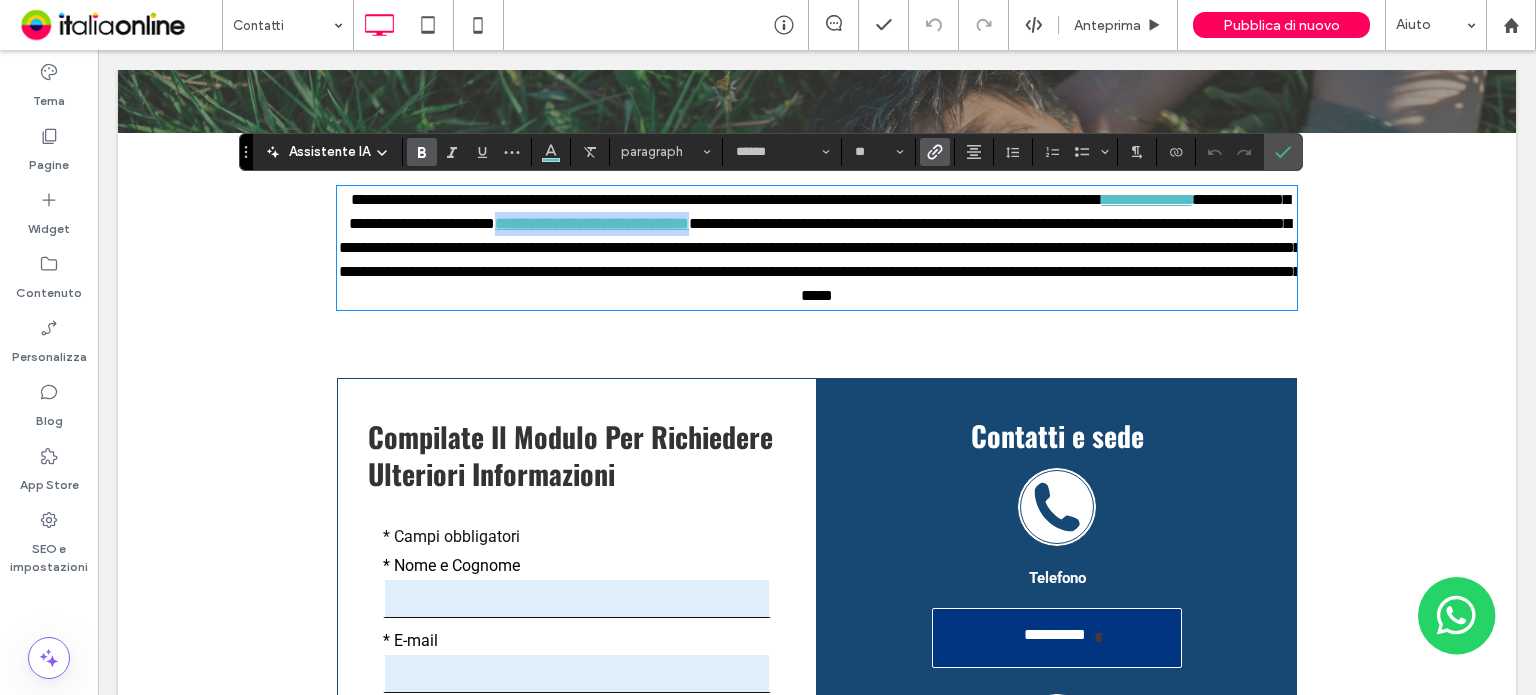 drag, startPoint x: 906, startPoint y: 229, endPoint x: 650, endPoint y: 229, distance: 256 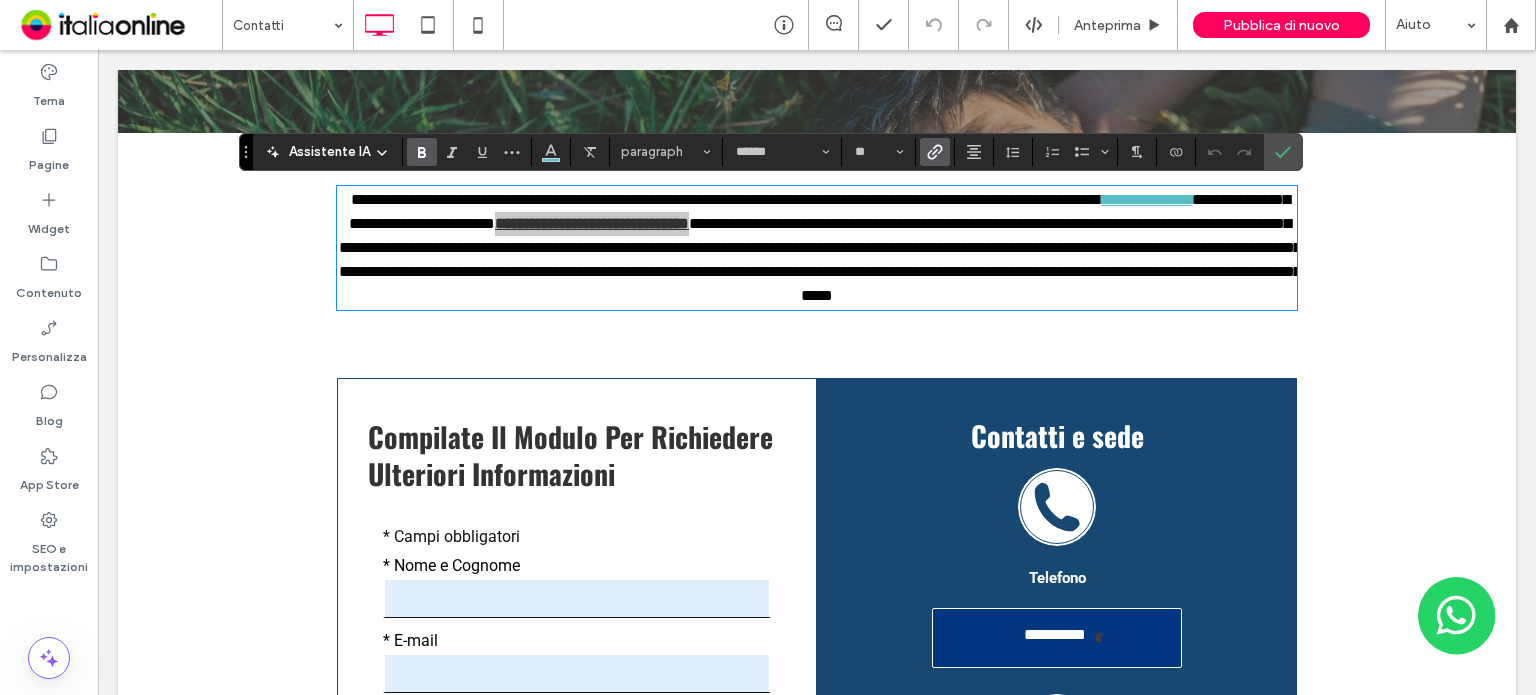 click 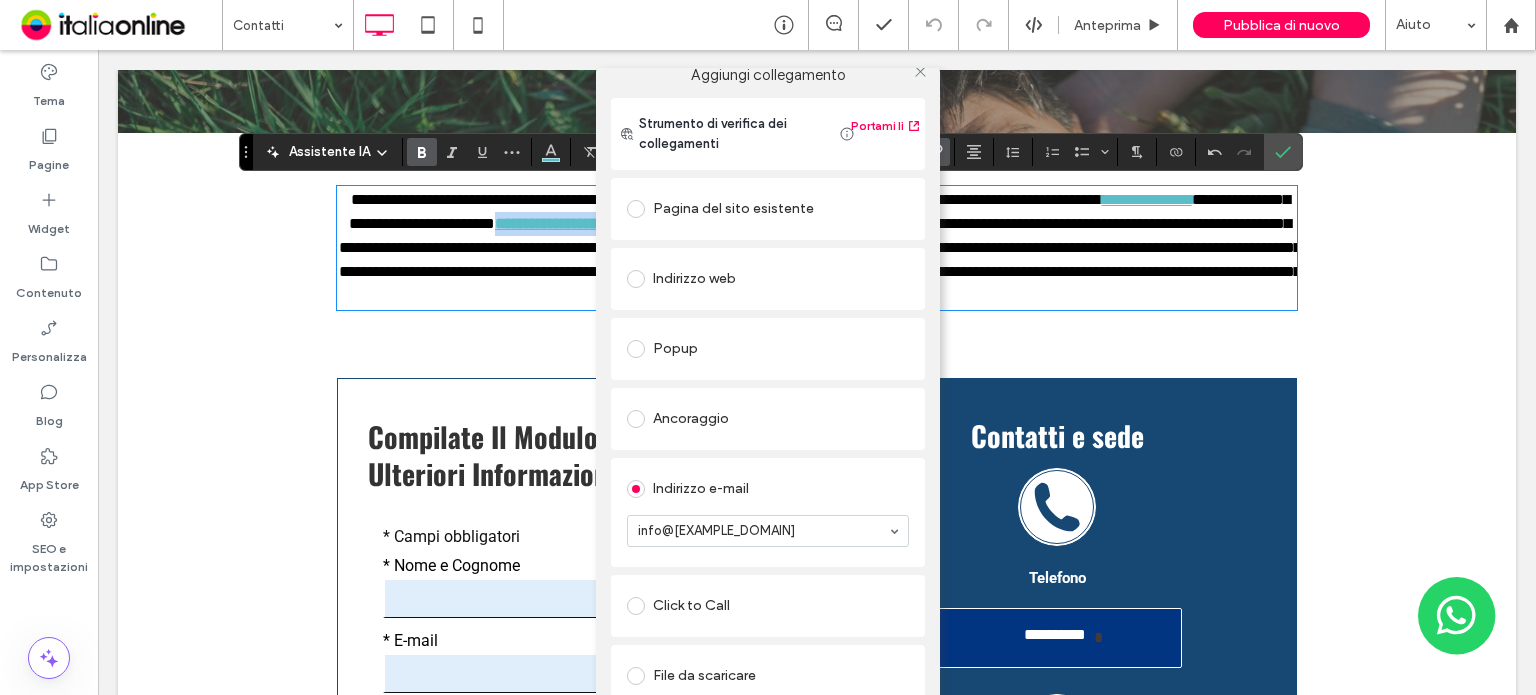 scroll, scrollTop: 32, scrollLeft: 0, axis: vertical 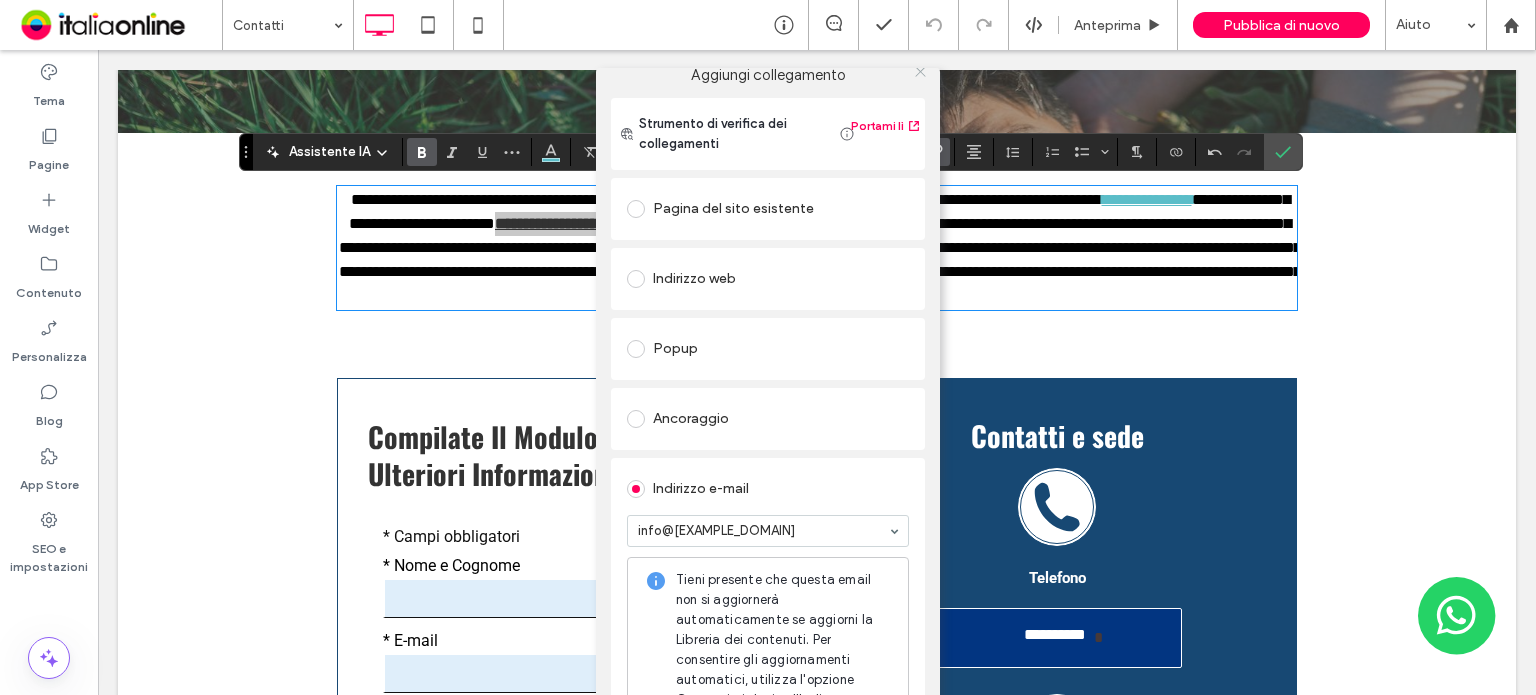 click 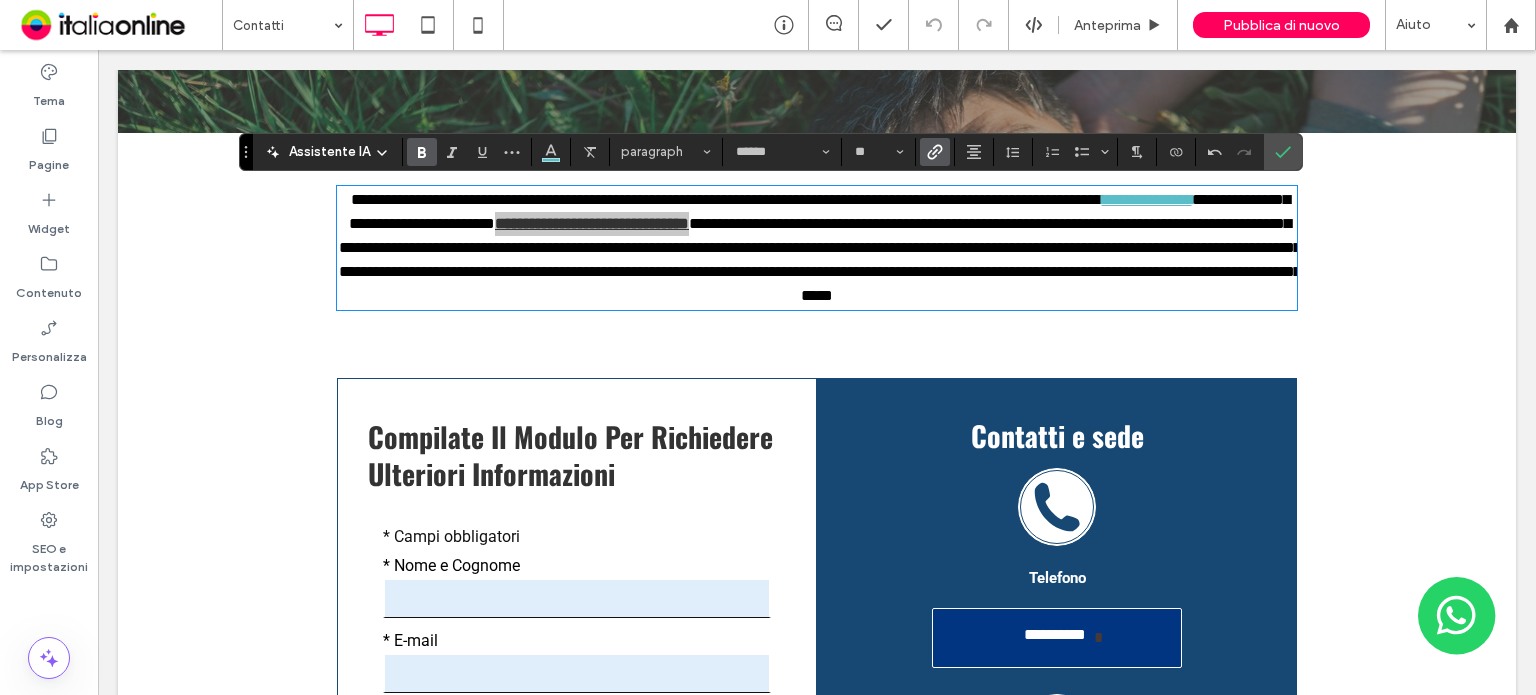 click 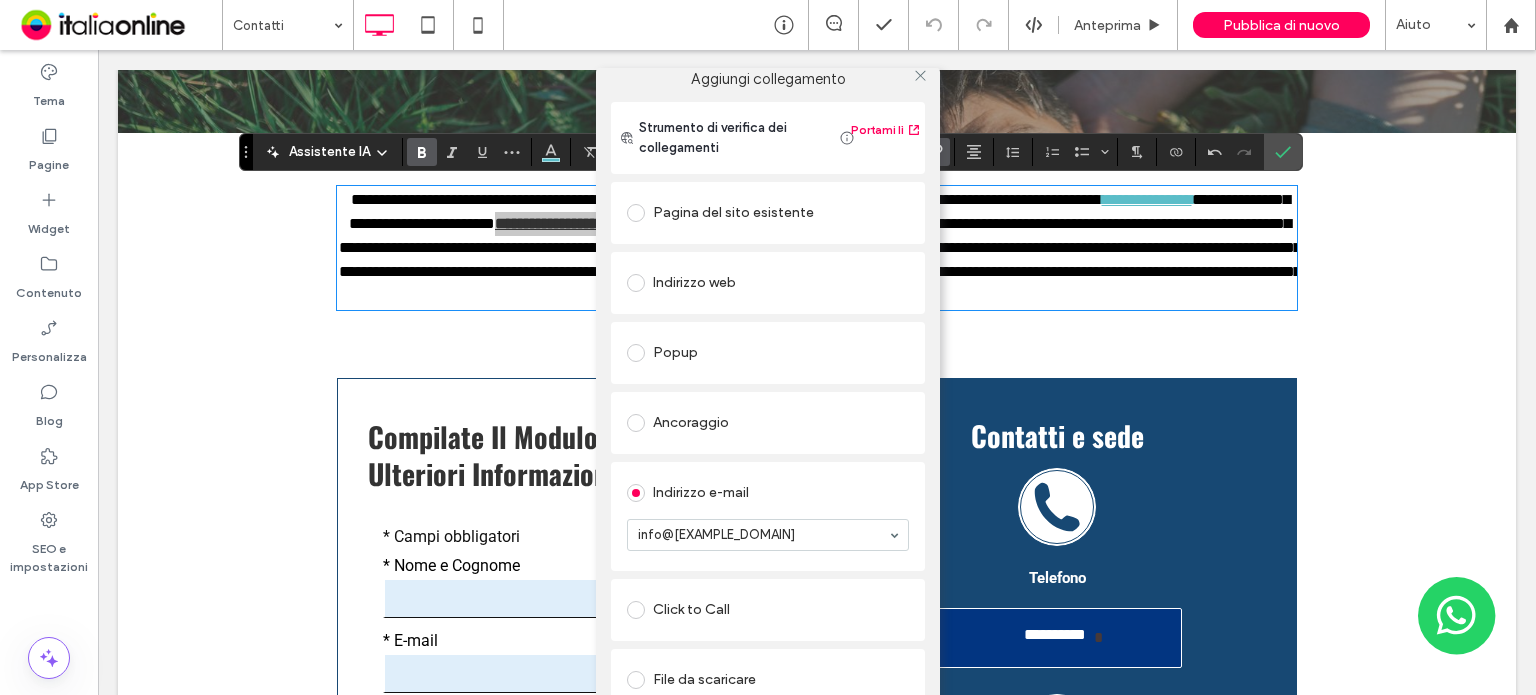 scroll, scrollTop: 0, scrollLeft: 0, axis: both 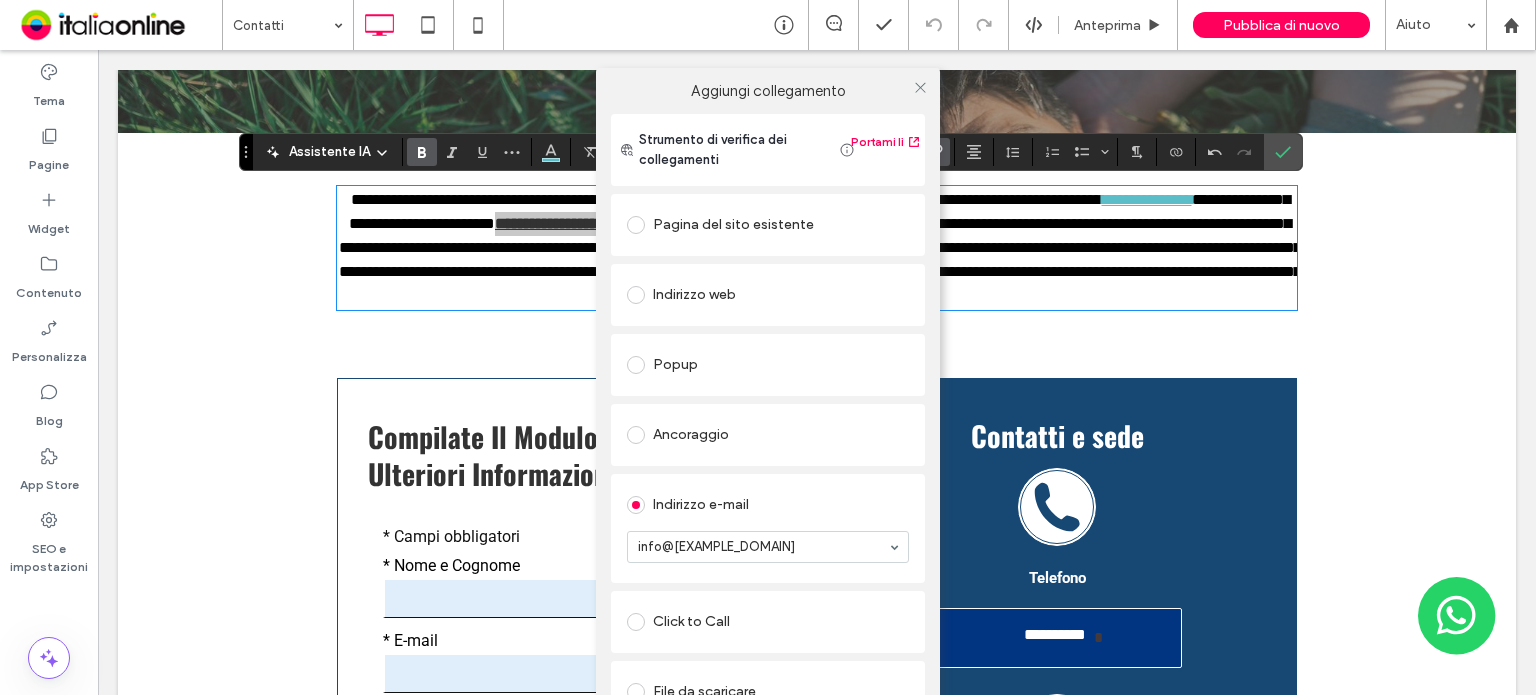click on "Ancoraggio" at bounding box center (768, 435) 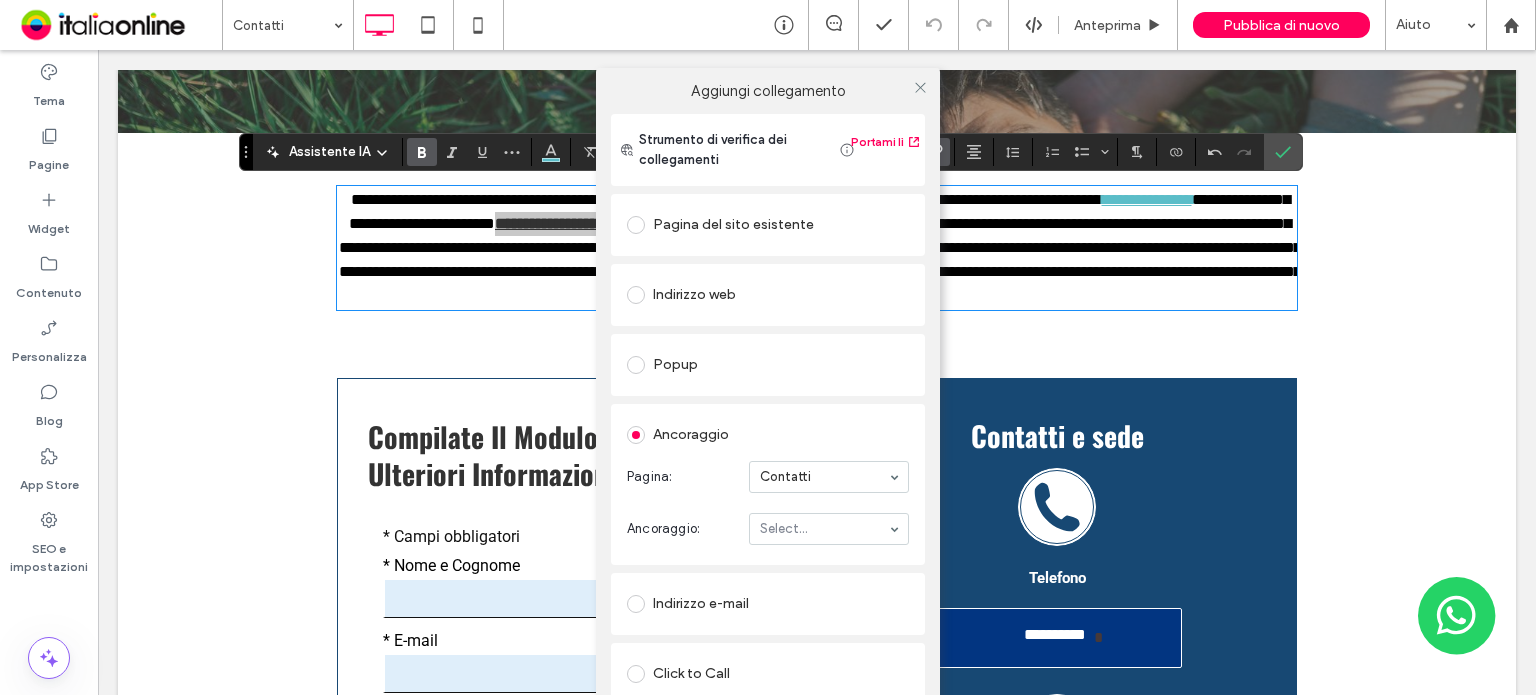 click on "Indirizzo e-mail" at bounding box center (768, 604) 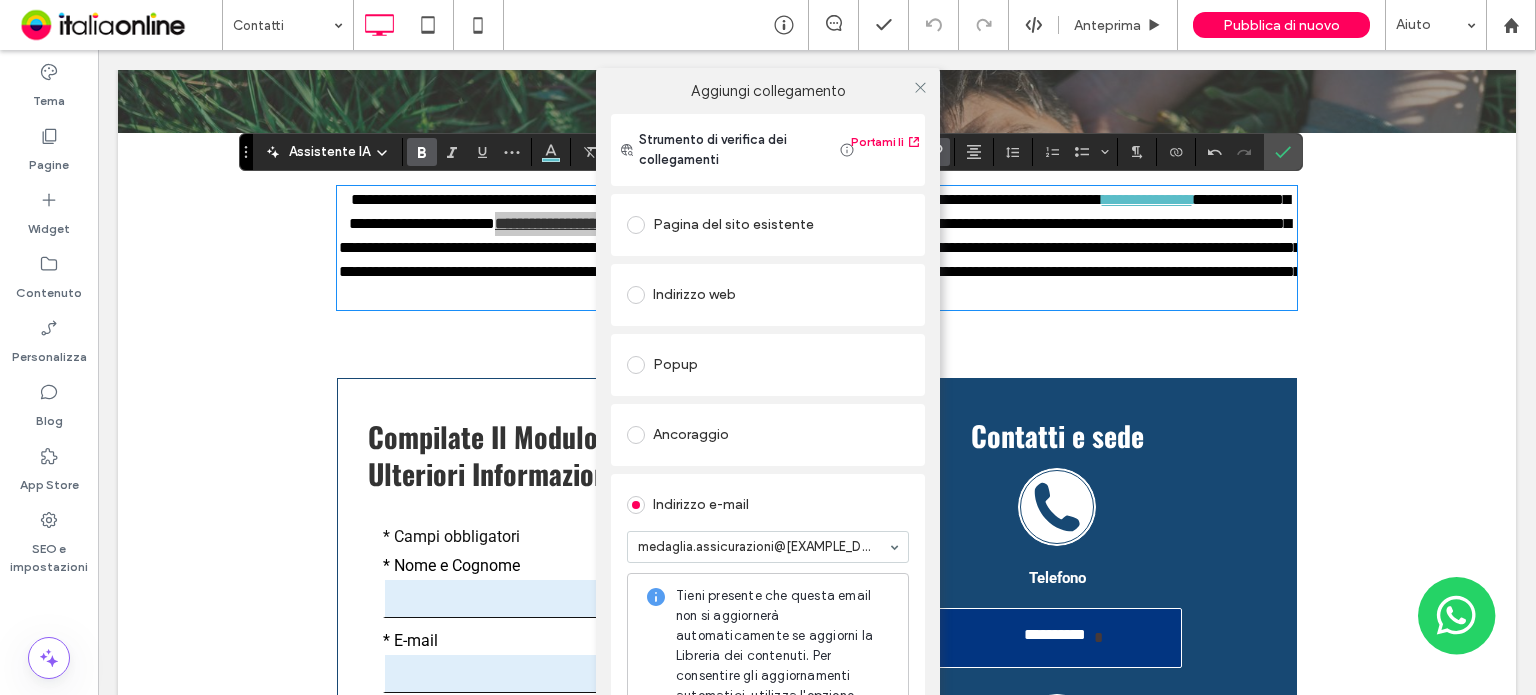 drag, startPoint x: 910, startPoint y: 88, endPoint x: 1006, endPoint y: 123, distance: 102.18121 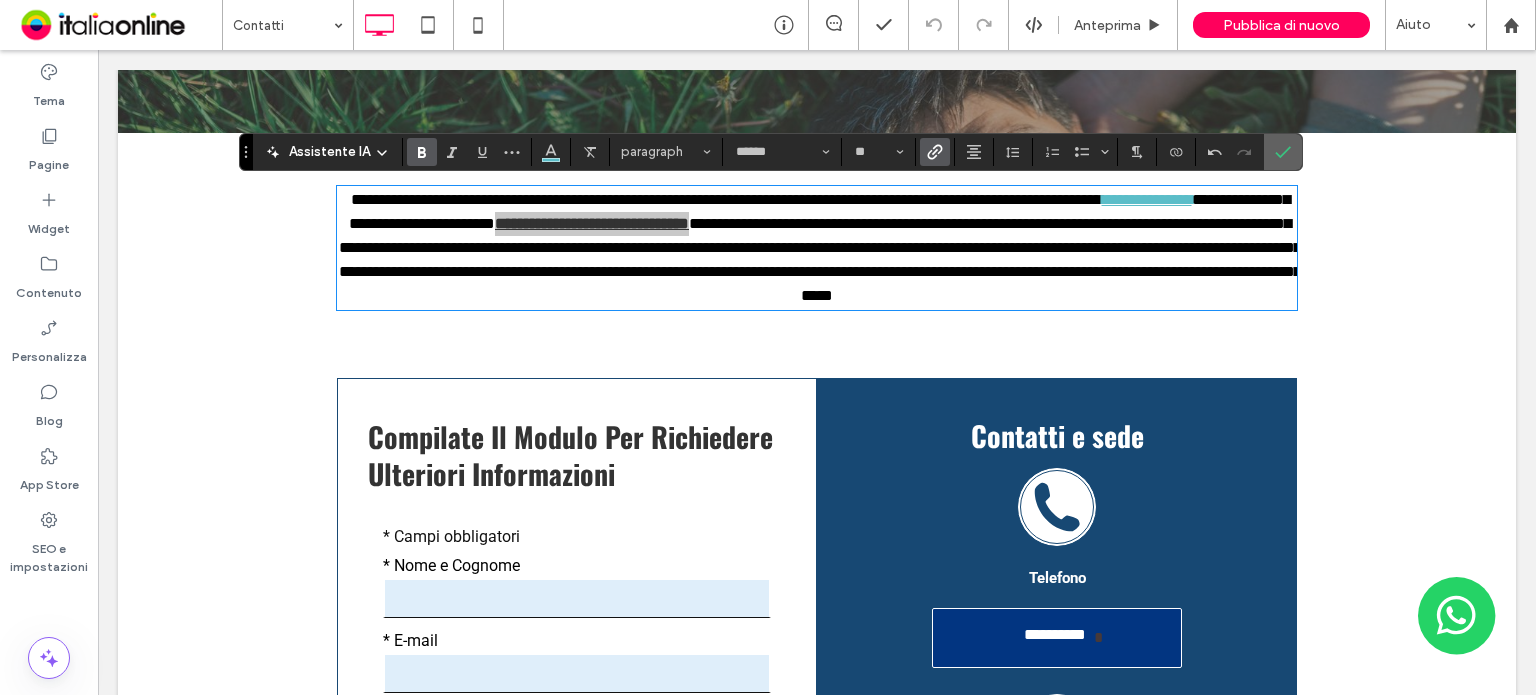 click 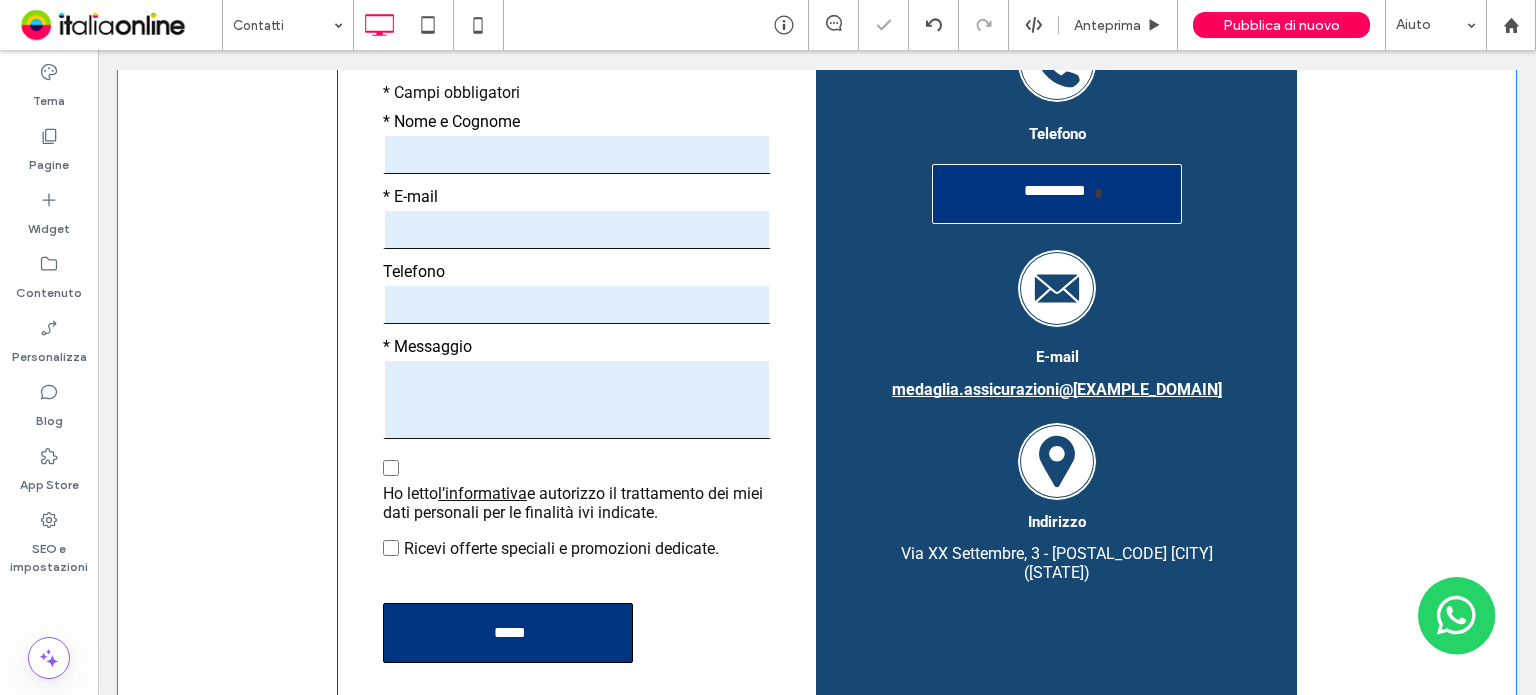 scroll, scrollTop: 1000, scrollLeft: 0, axis: vertical 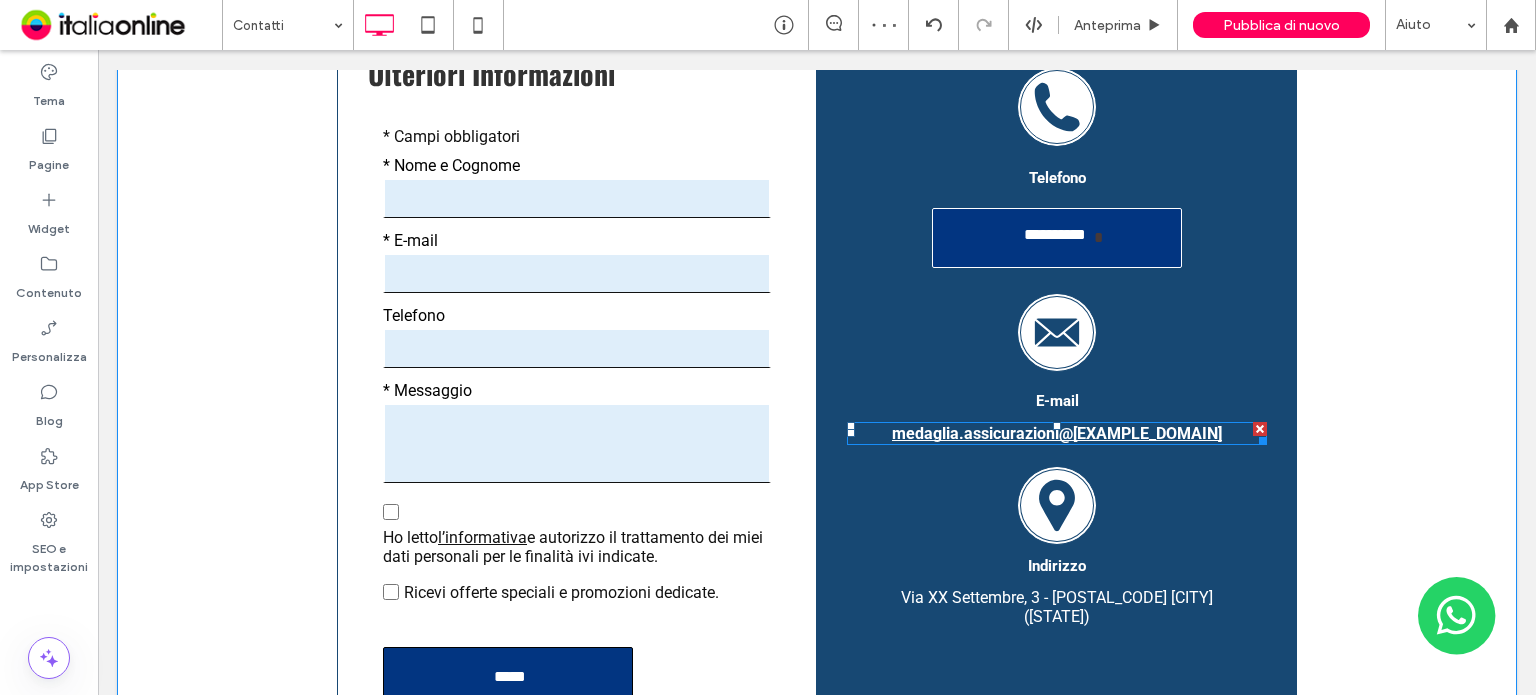 click on "medaglia.assicurazioni@gmail.com" at bounding box center [1057, 433] 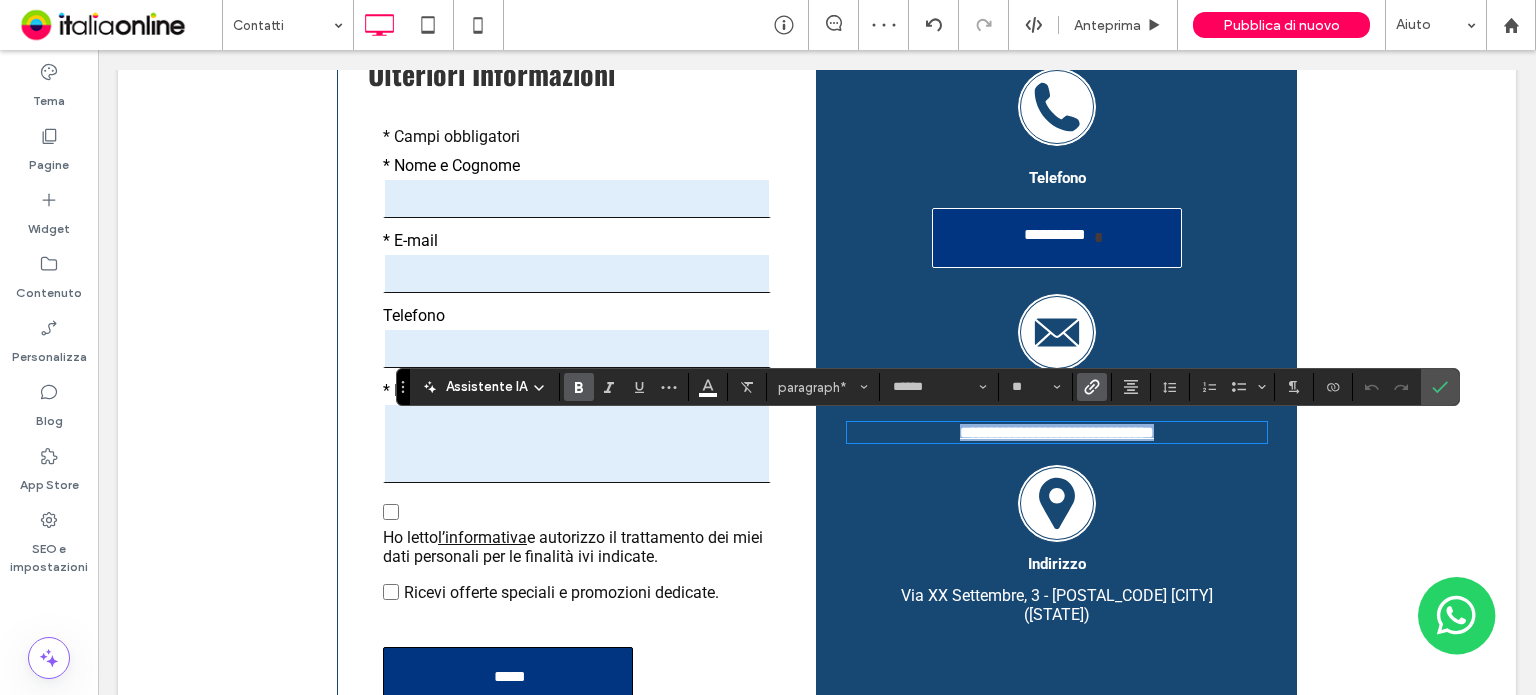 click on "**********" at bounding box center [1057, 432] 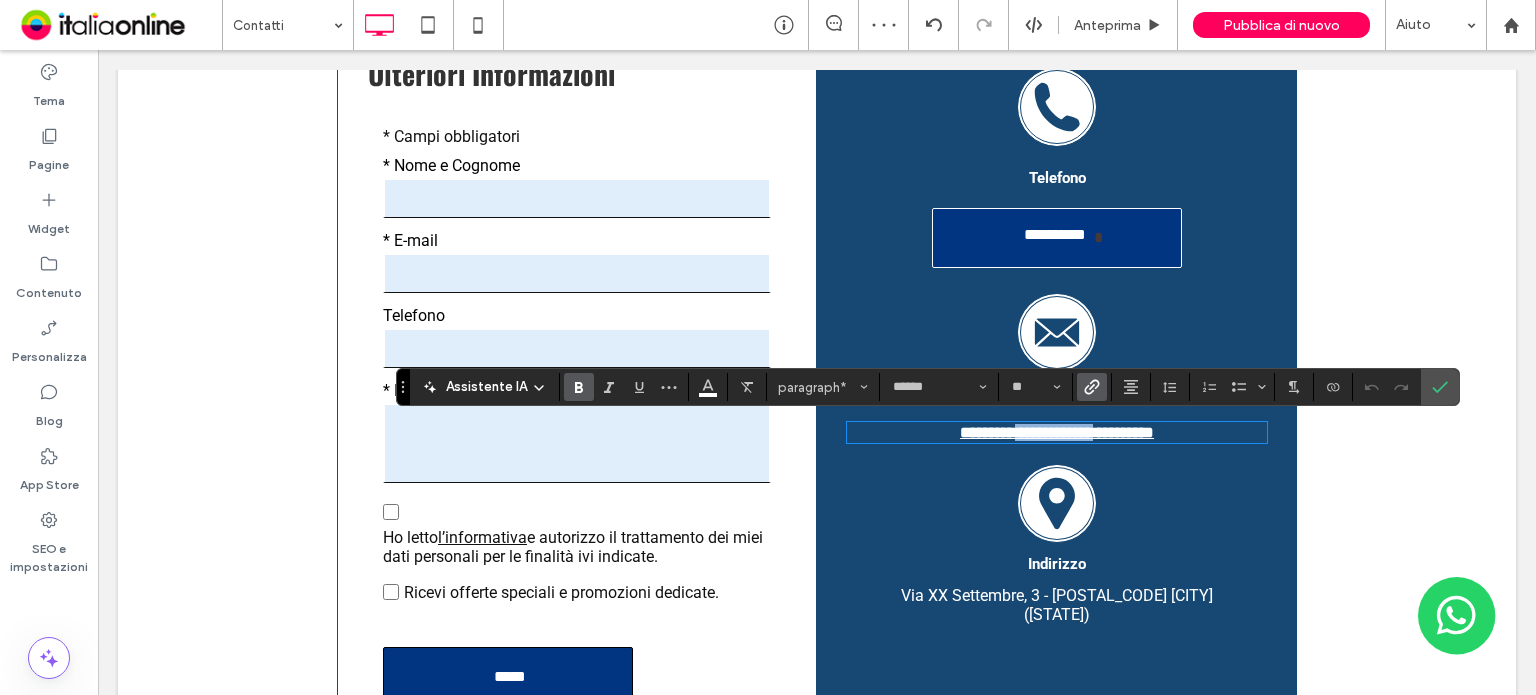 click on "**********" at bounding box center (1057, 432) 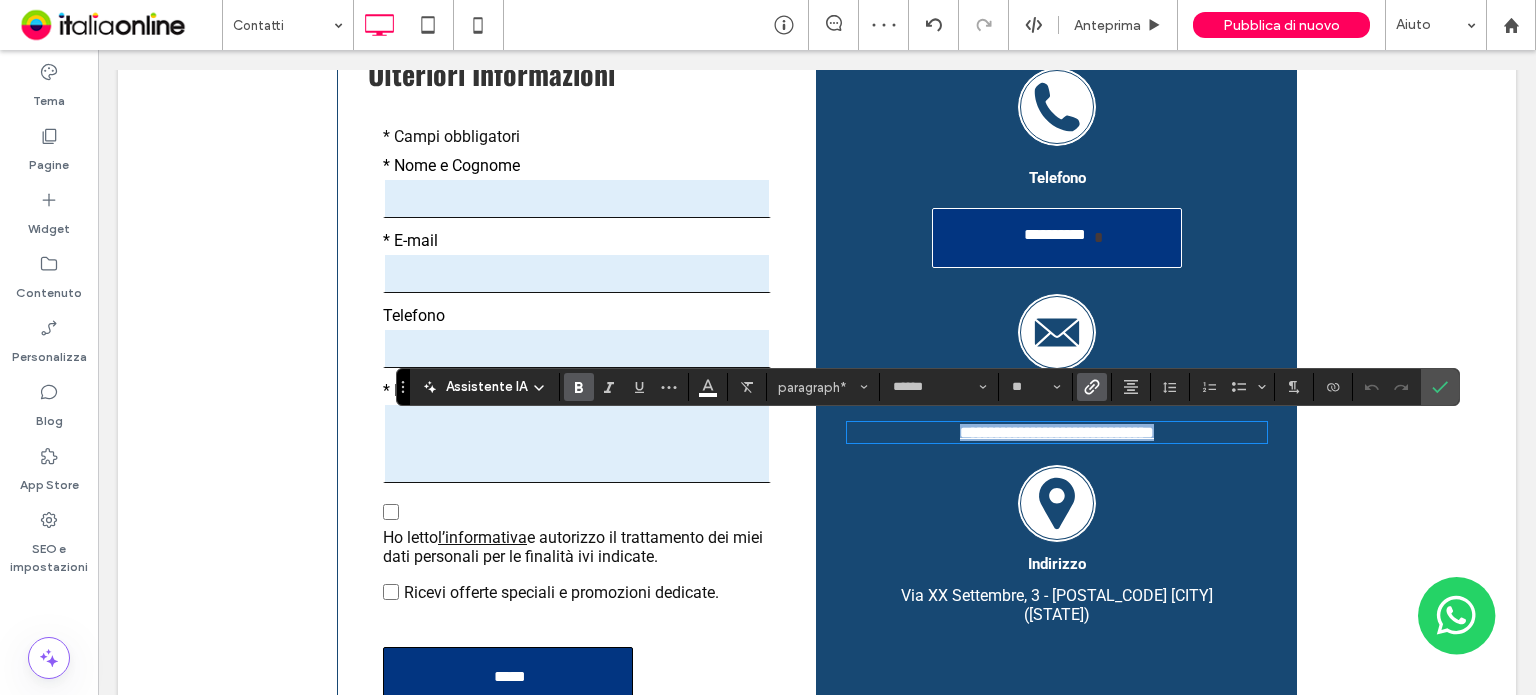 click on "**********" at bounding box center (1057, 432) 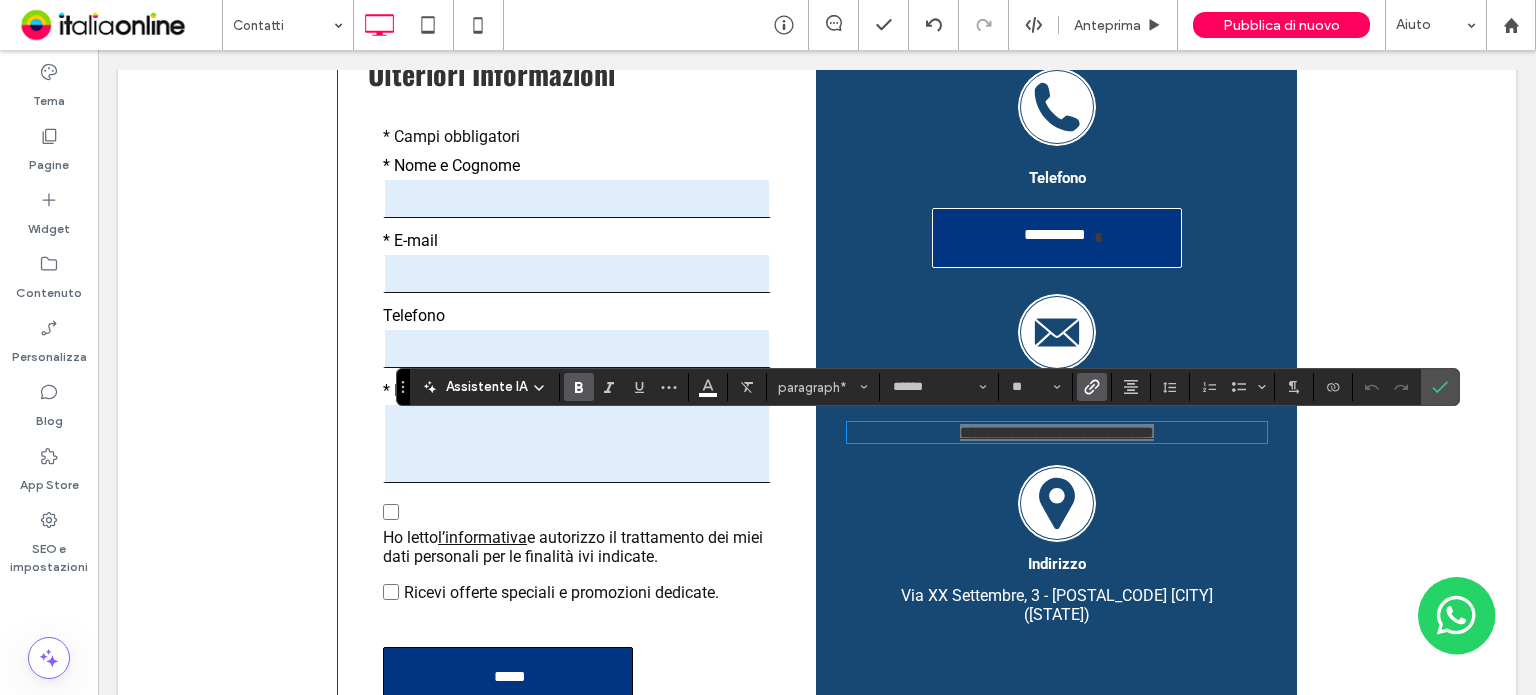 click 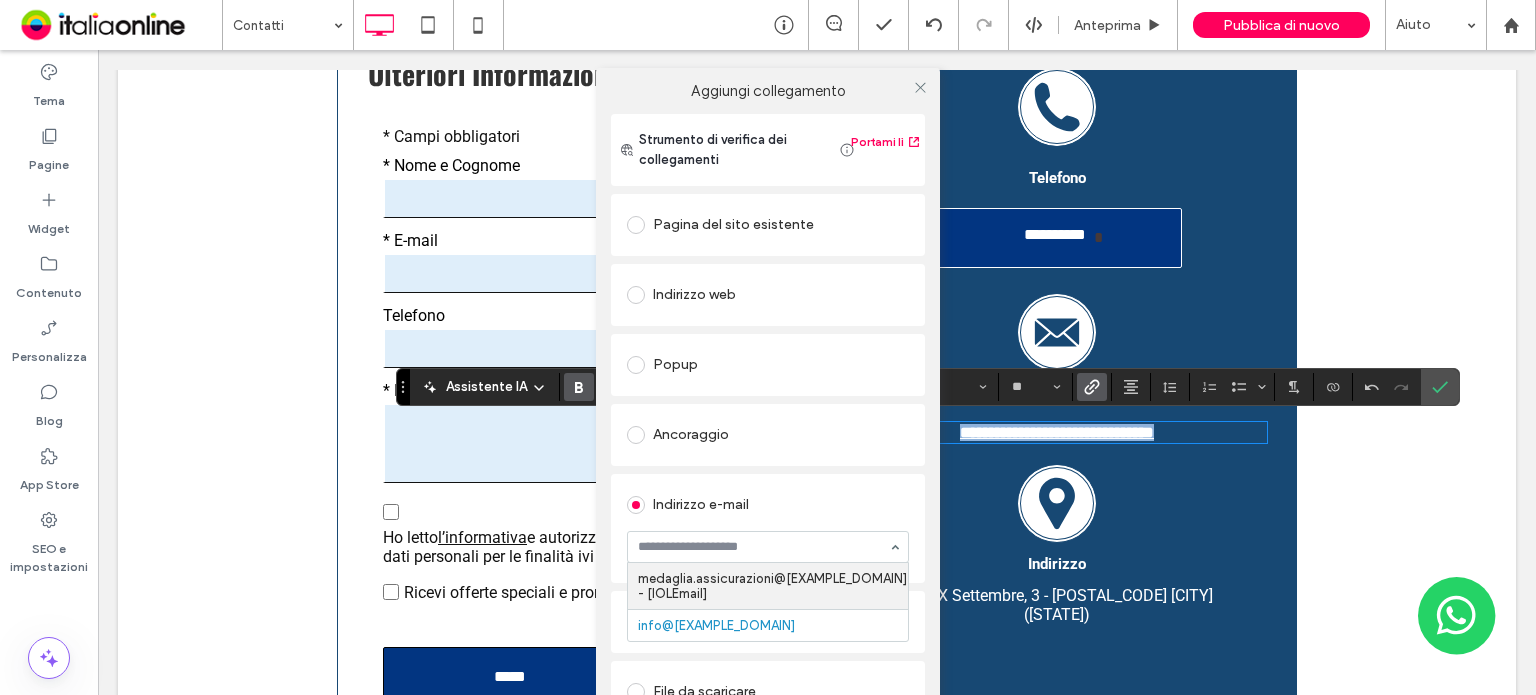 click on "Ancoraggio" at bounding box center (768, 435) 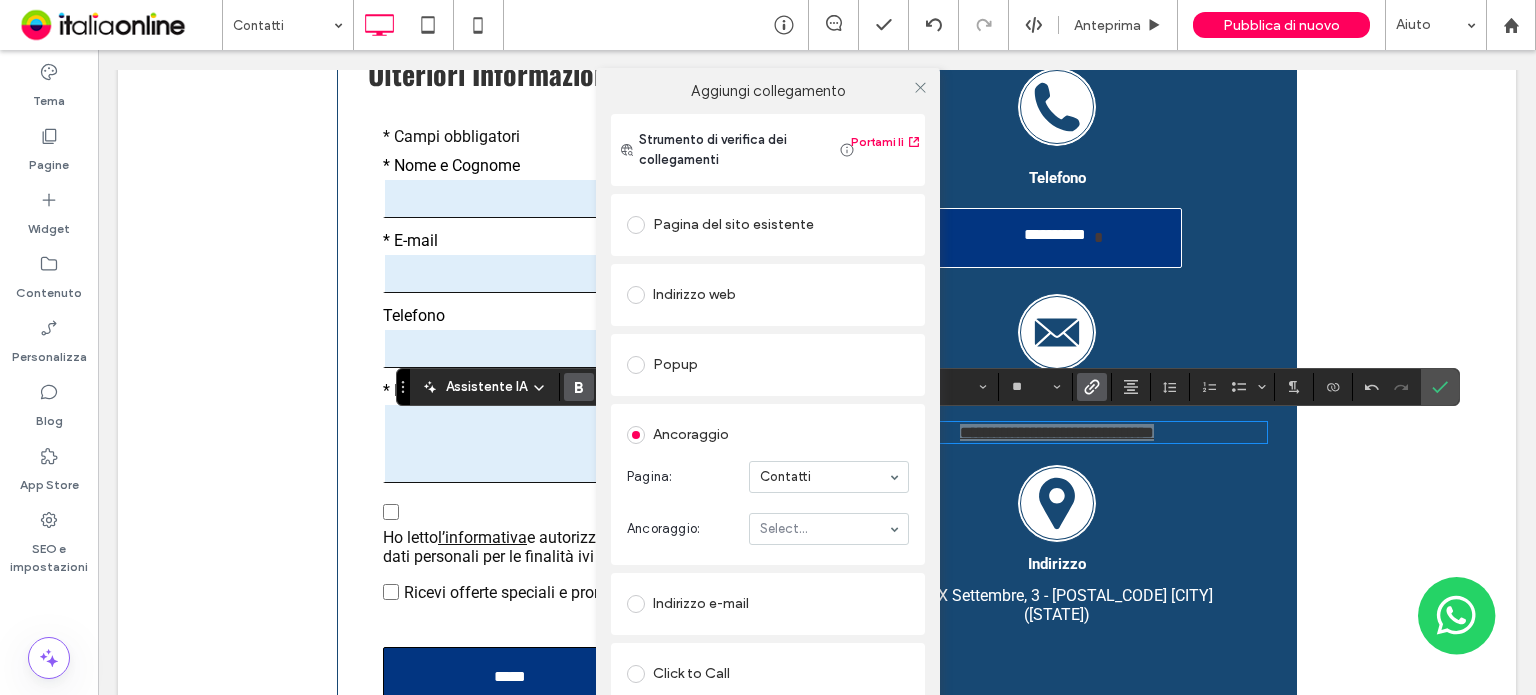 click on "Indirizzo e-mail" at bounding box center (768, 604) 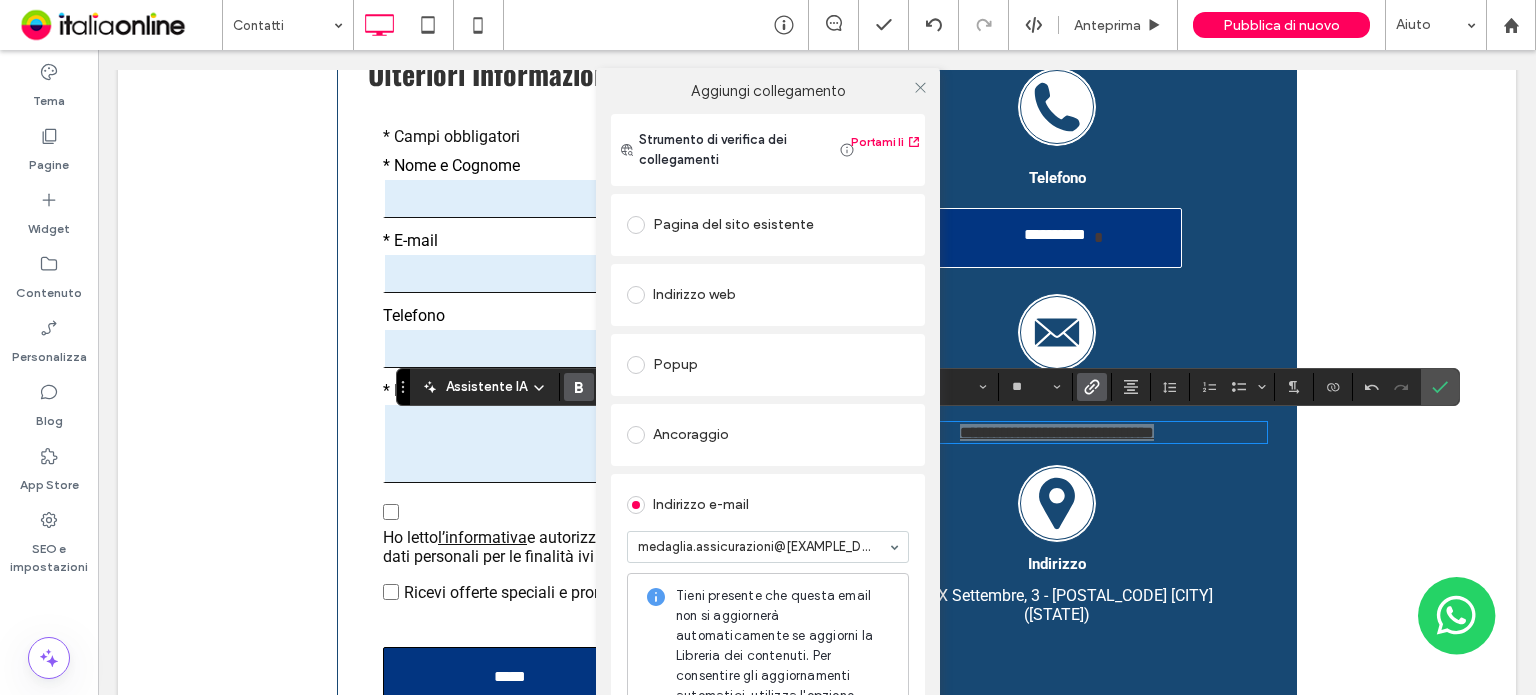 drag, startPoint x: 886, startPoint y: 507, endPoint x: 898, endPoint y: 416, distance: 91.787796 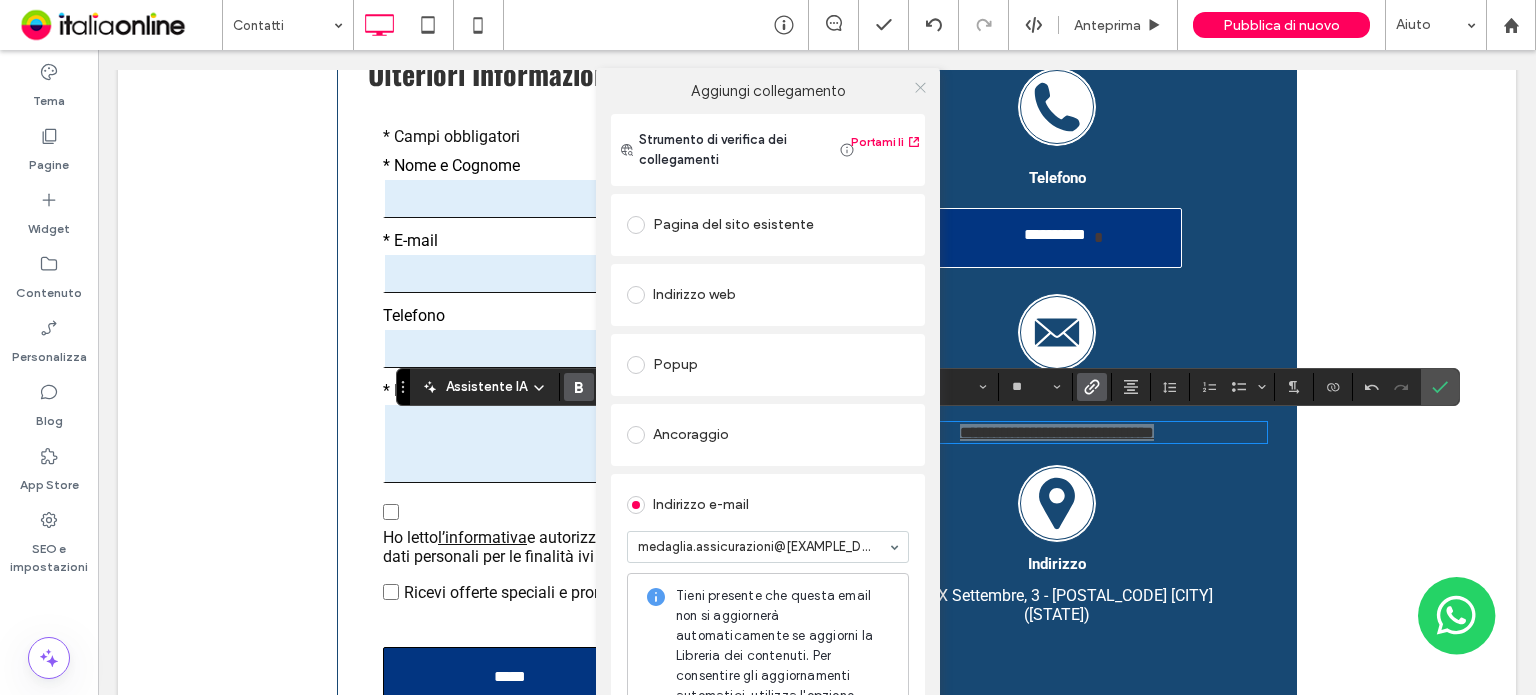 click 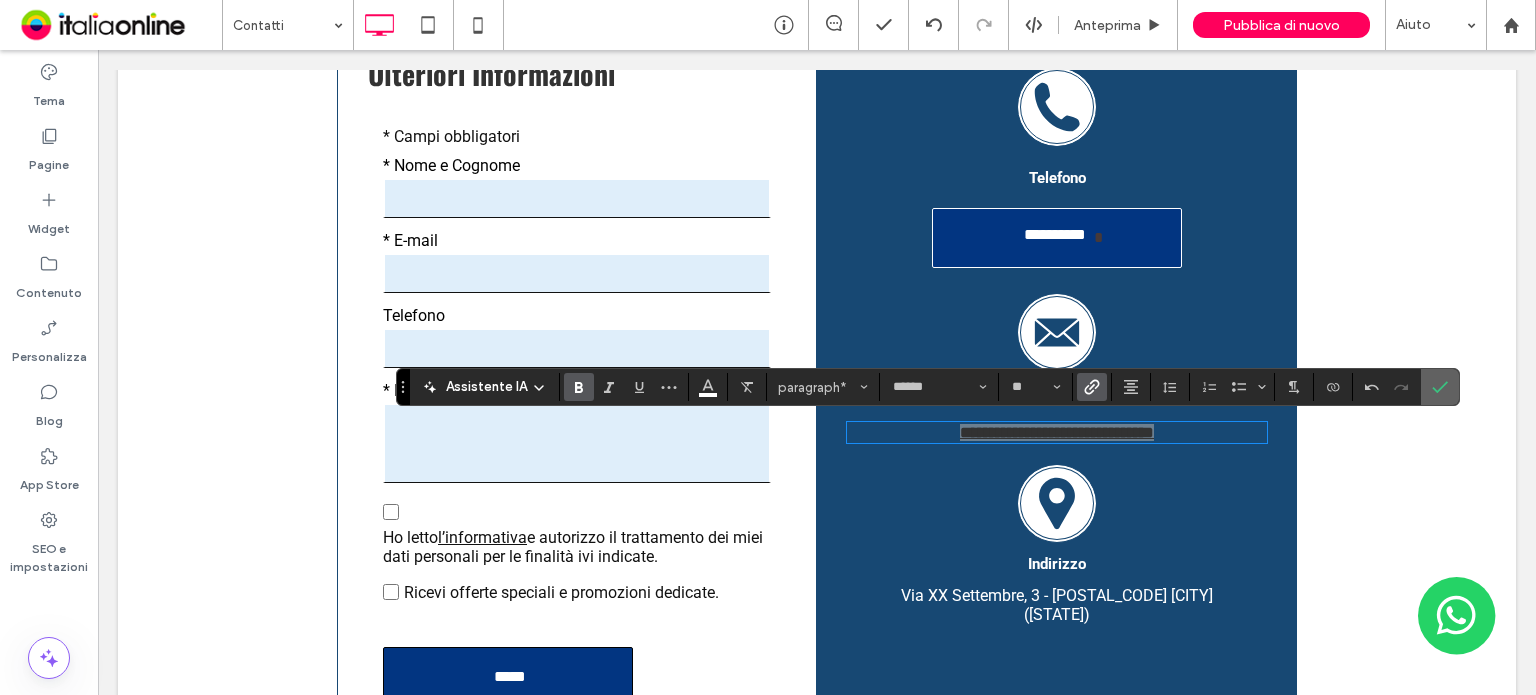 click 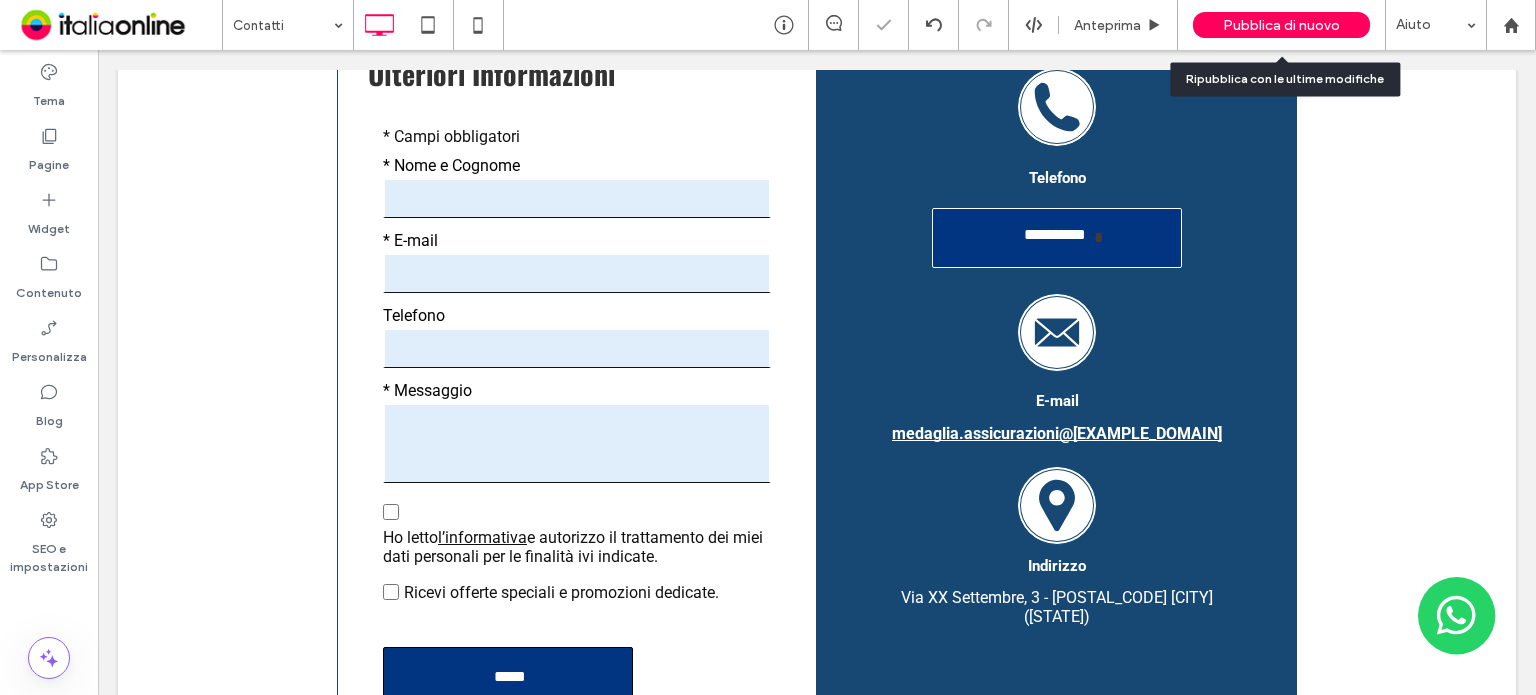 click on "Pubblica di nuovo" at bounding box center (1281, 25) 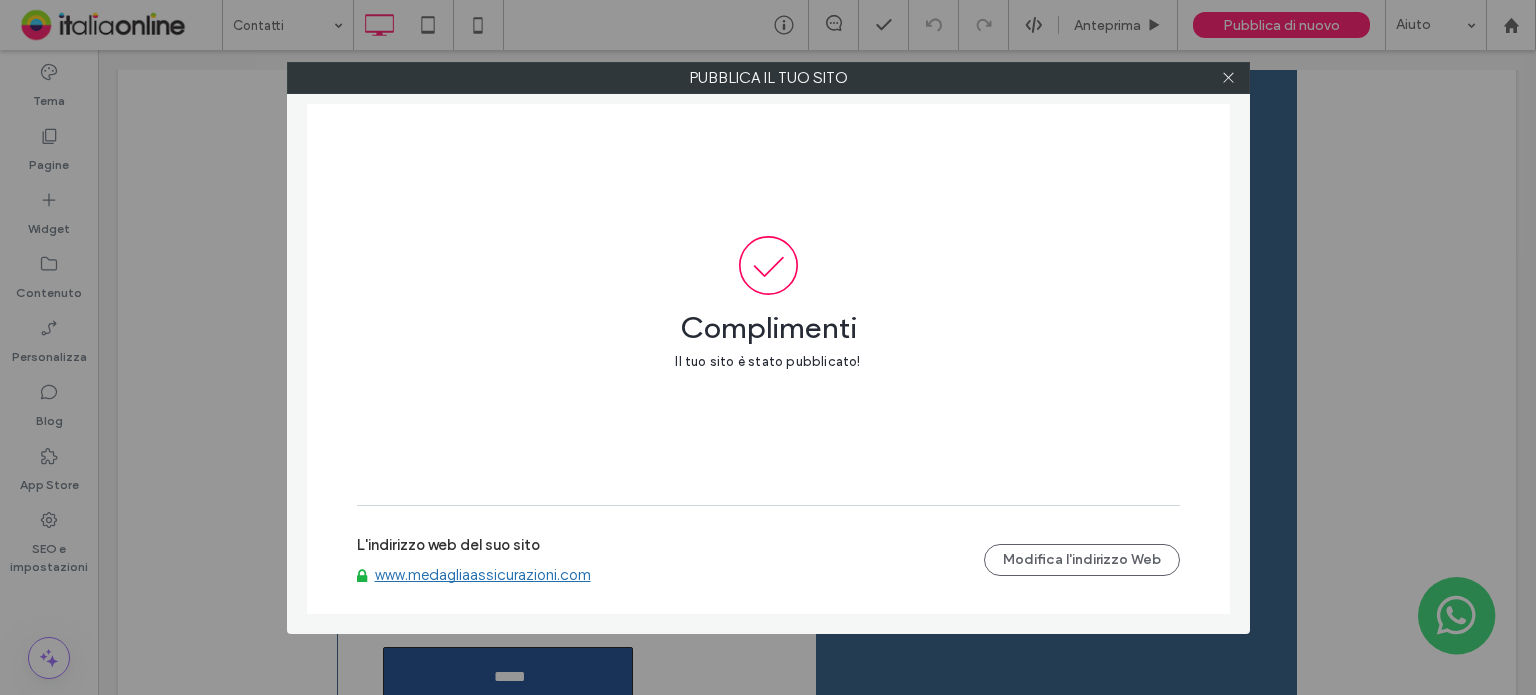 click on "www.medagliaassicurazioni.com" at bounding box center [483, 575] 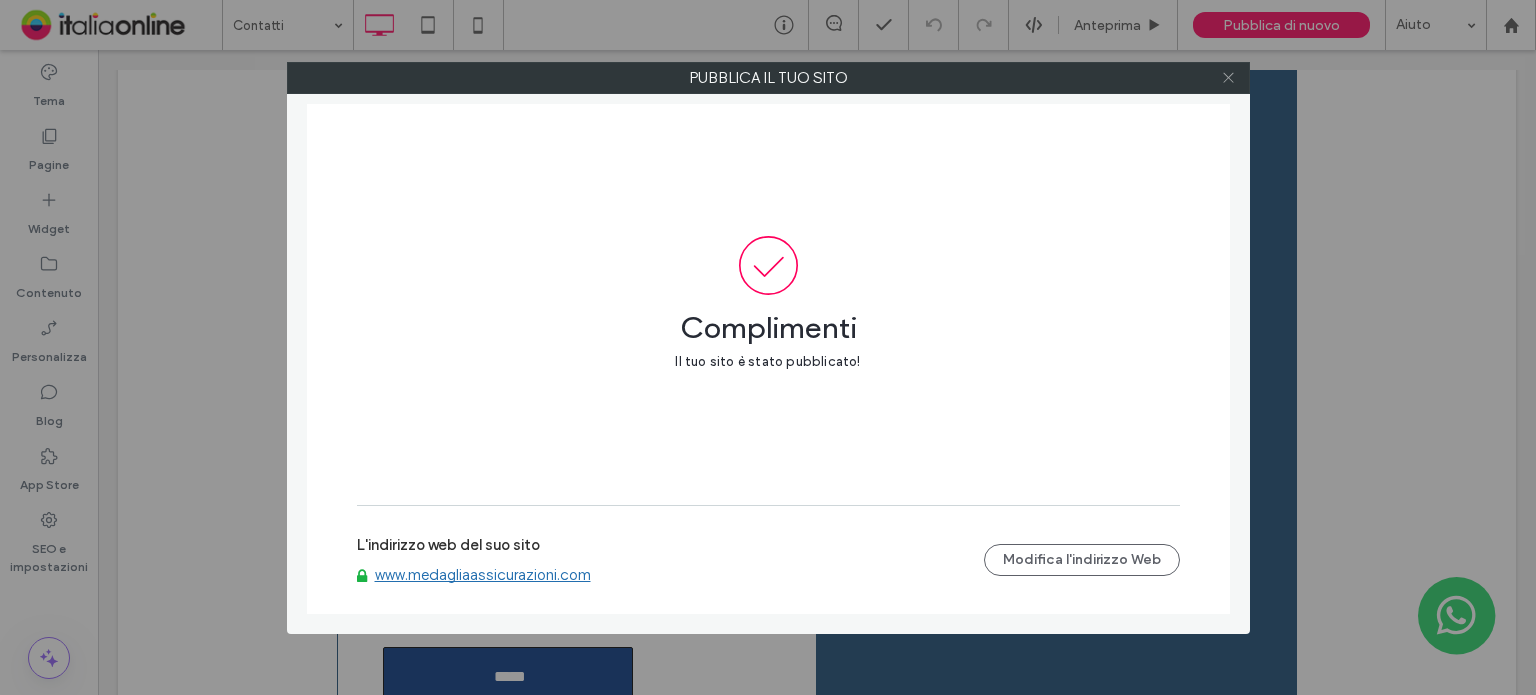 click 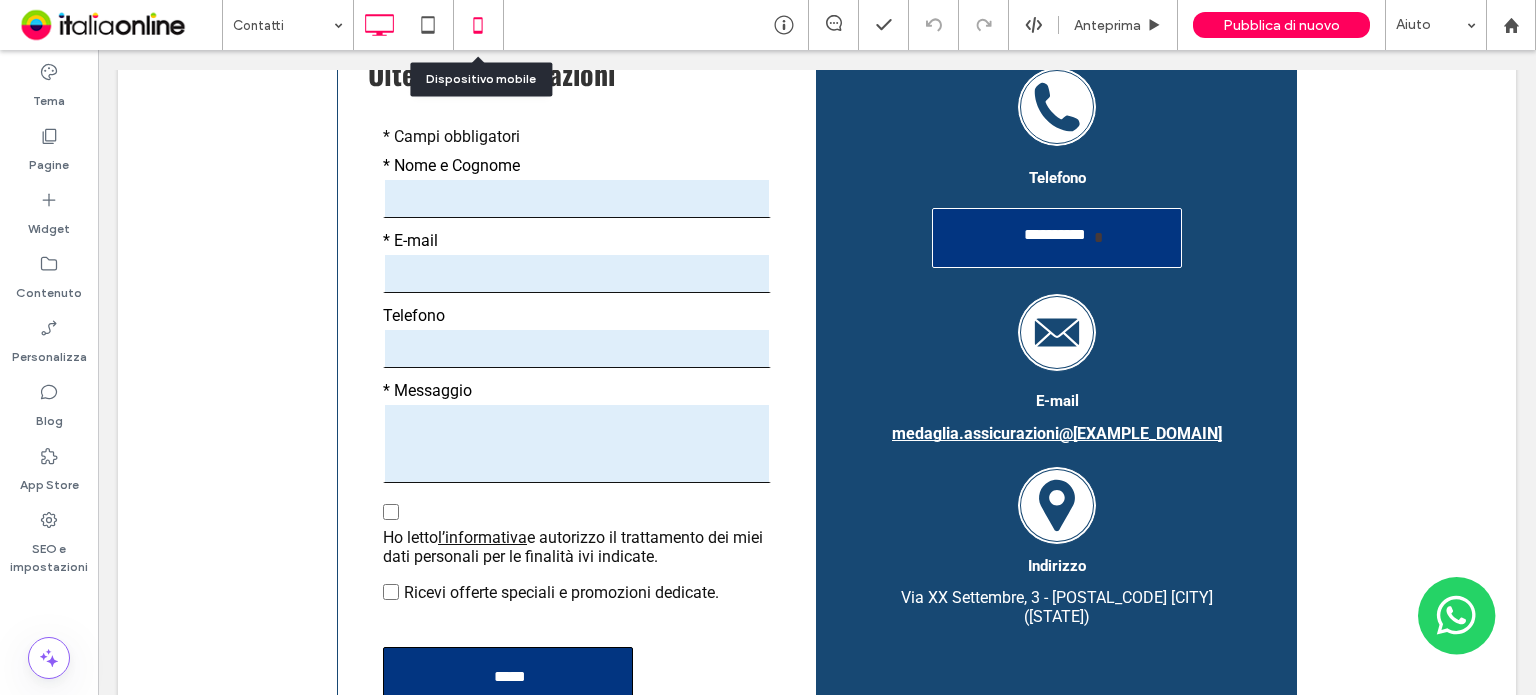 click 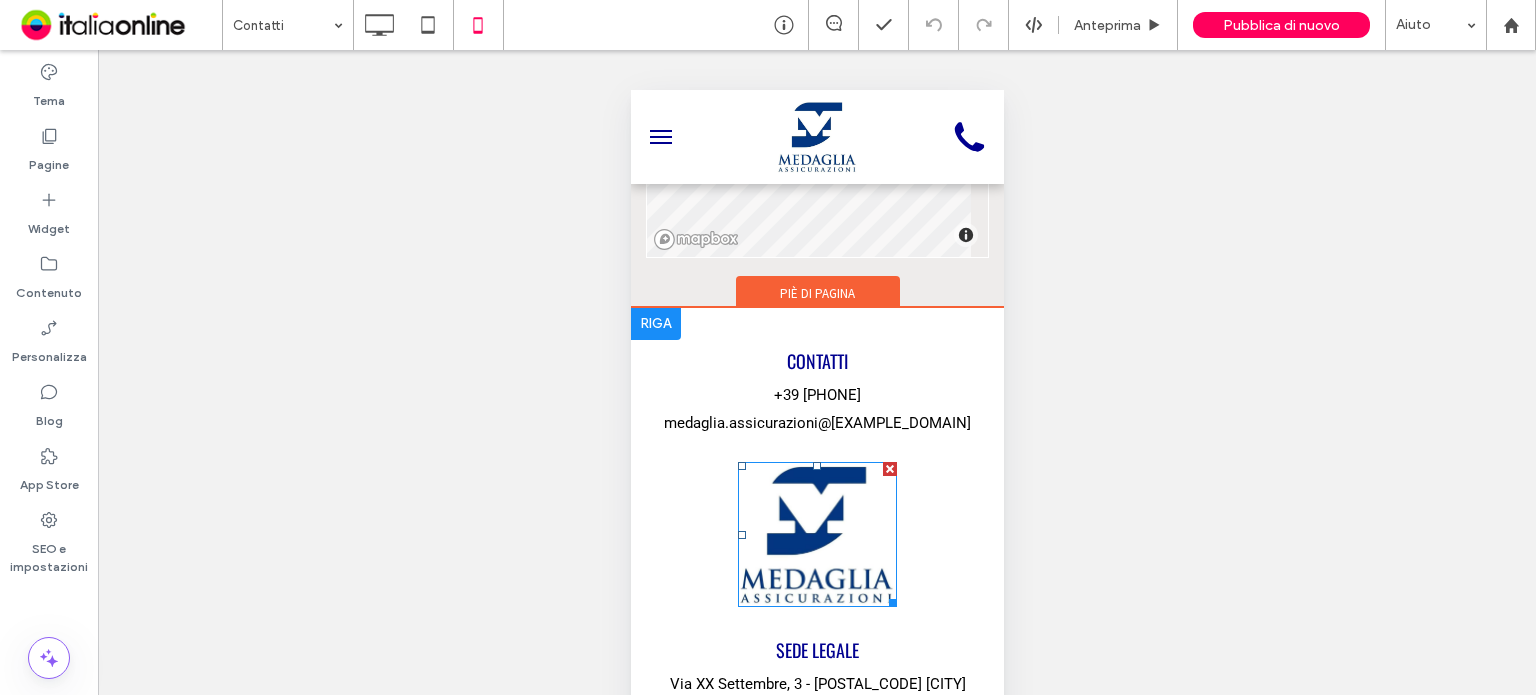 scroll, scrollTop: 2355, scrollLeft: 0, axis: vertical 